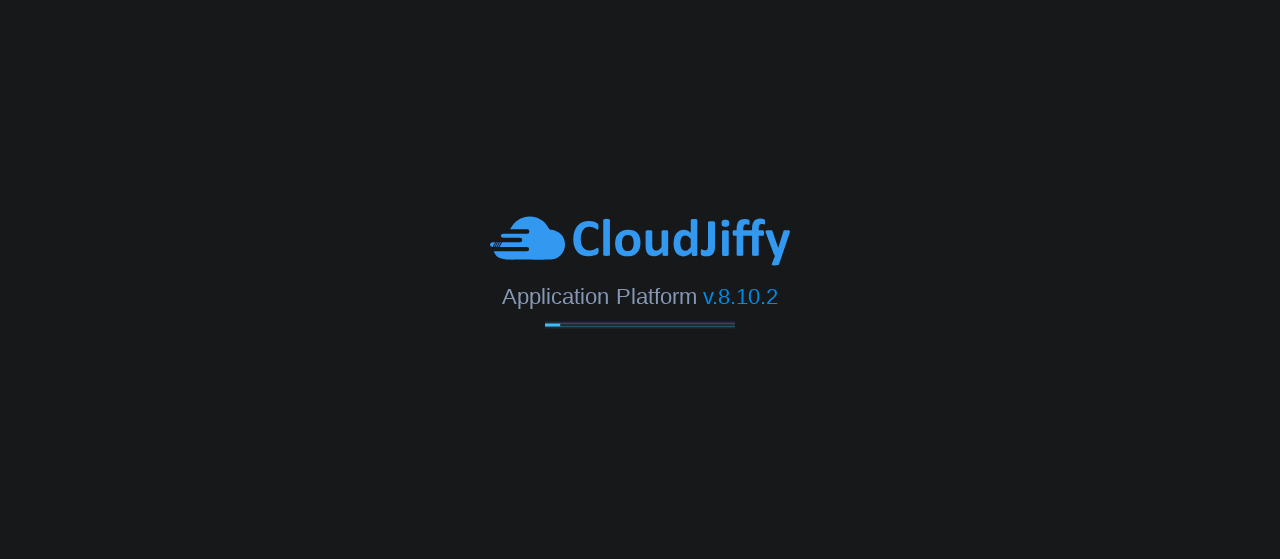 scroll, scrollTop: 0, scrollLeft: 0, axis: both 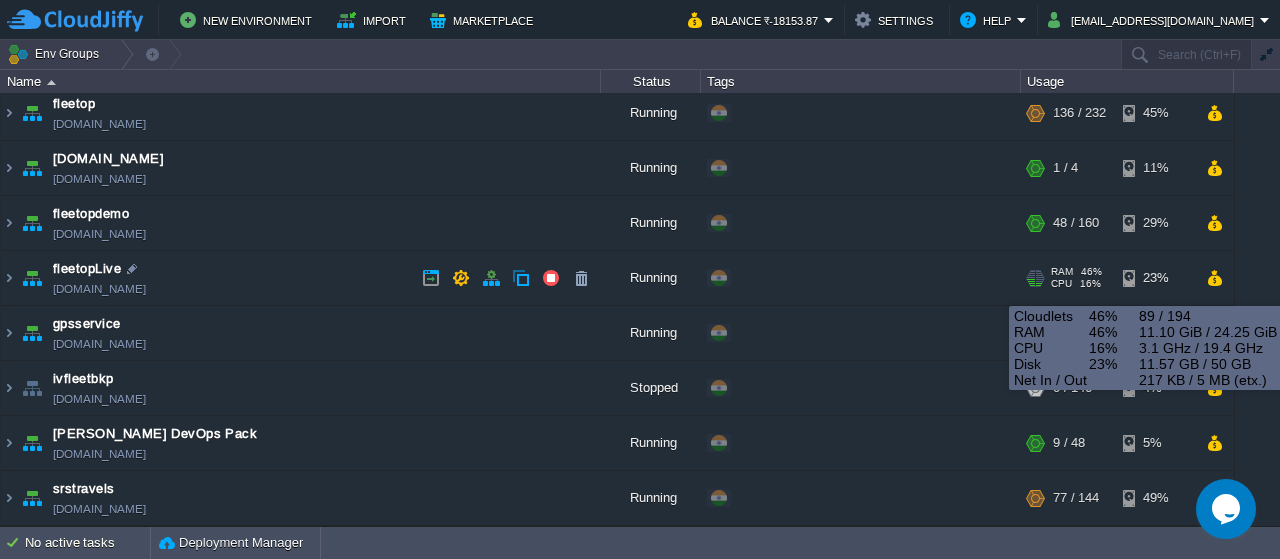 click on "CPU                 16%" at bounding box center (1076, 284) 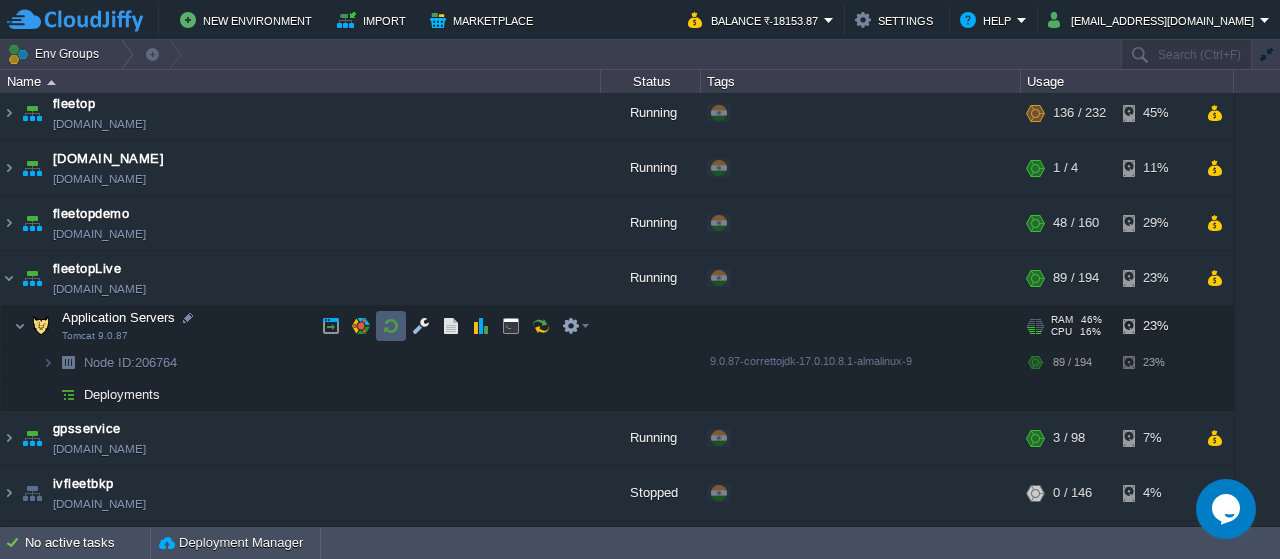 click at bounding box center [391, 326] 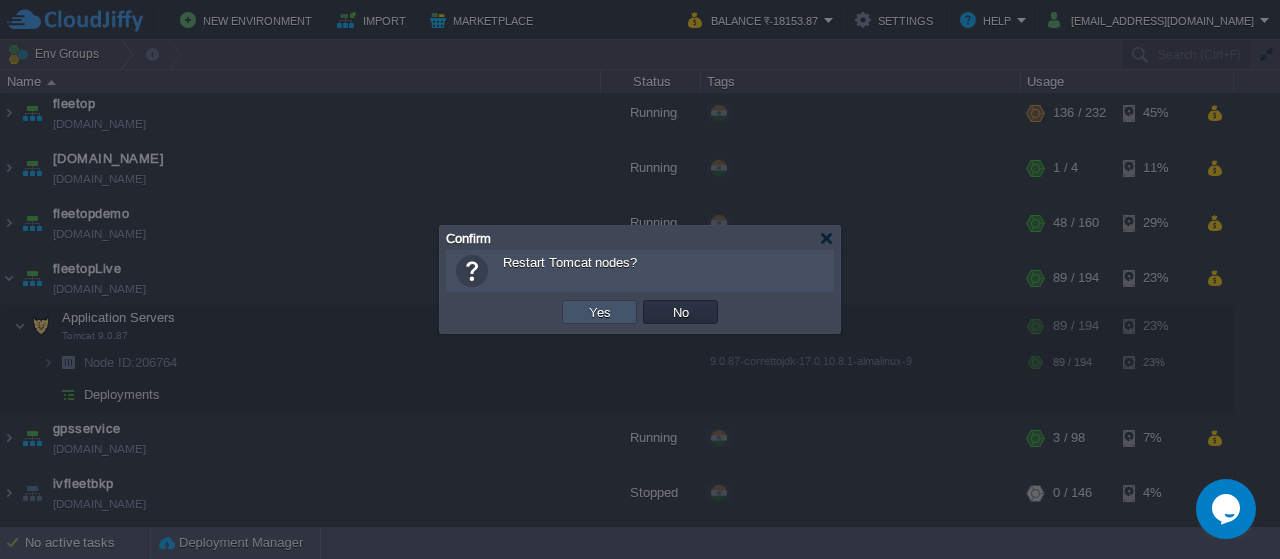 click on "Yes" at bounding box center [600, 312] 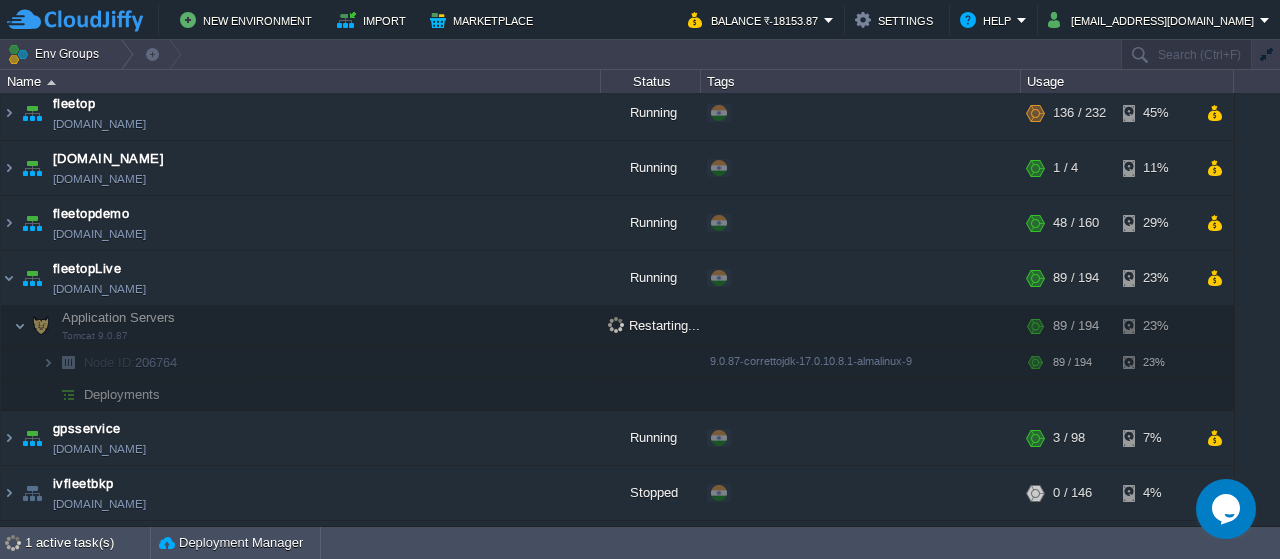 click 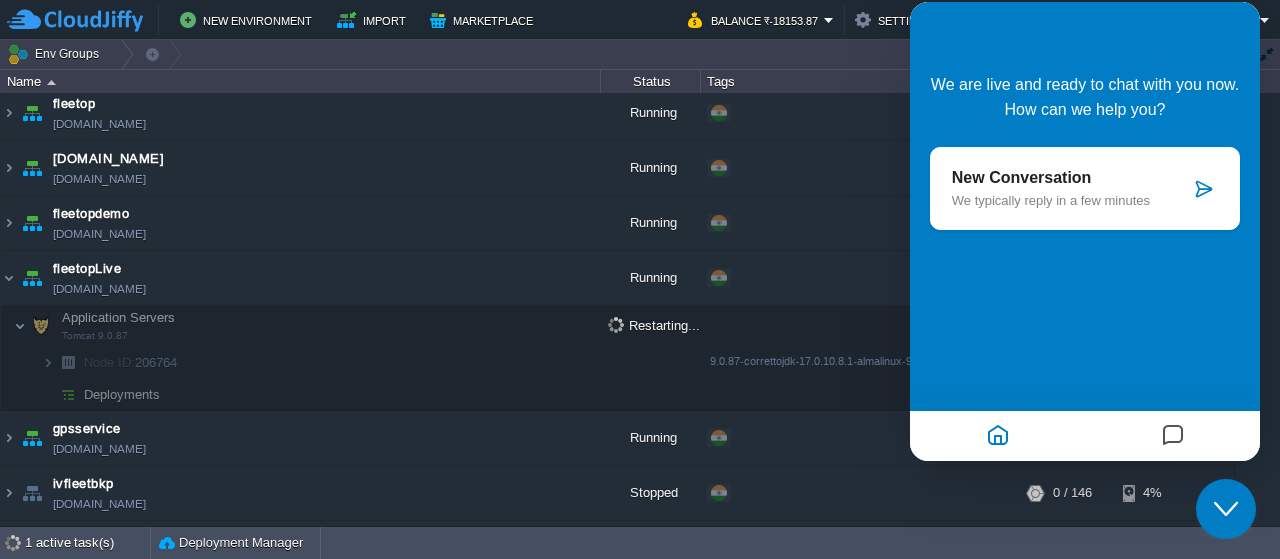 click on "New Conversation   We typically reply in a few minutes" at bounding box center [1071, 188] 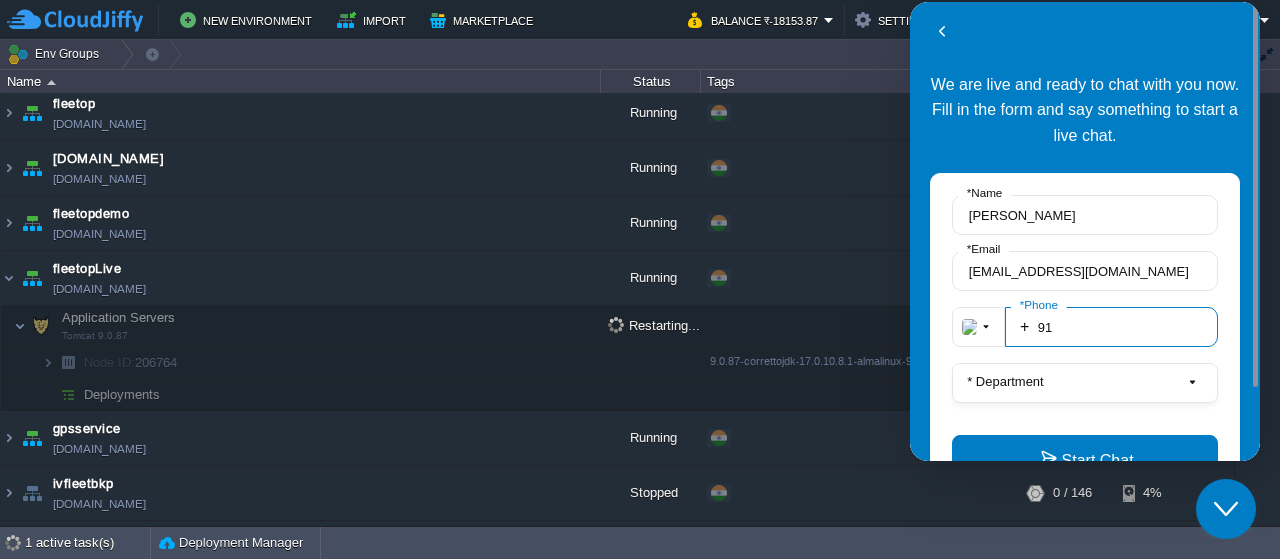 click on "91" at bounding box center [1111, 327] 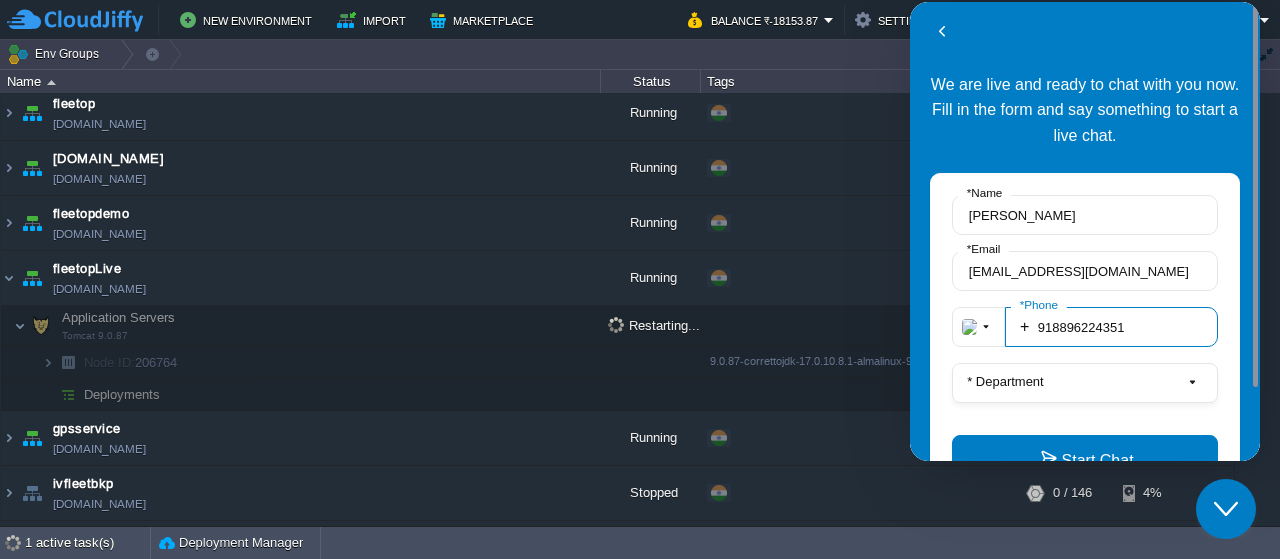 type on "918896224351" 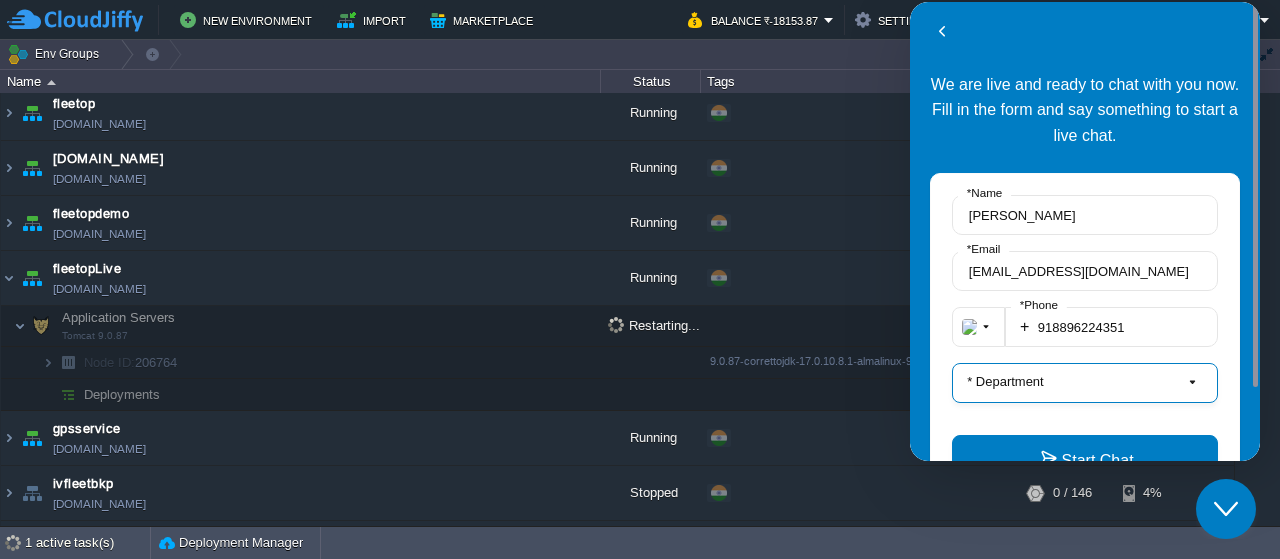 click on "* Department" at bounding box center [1005, 381] 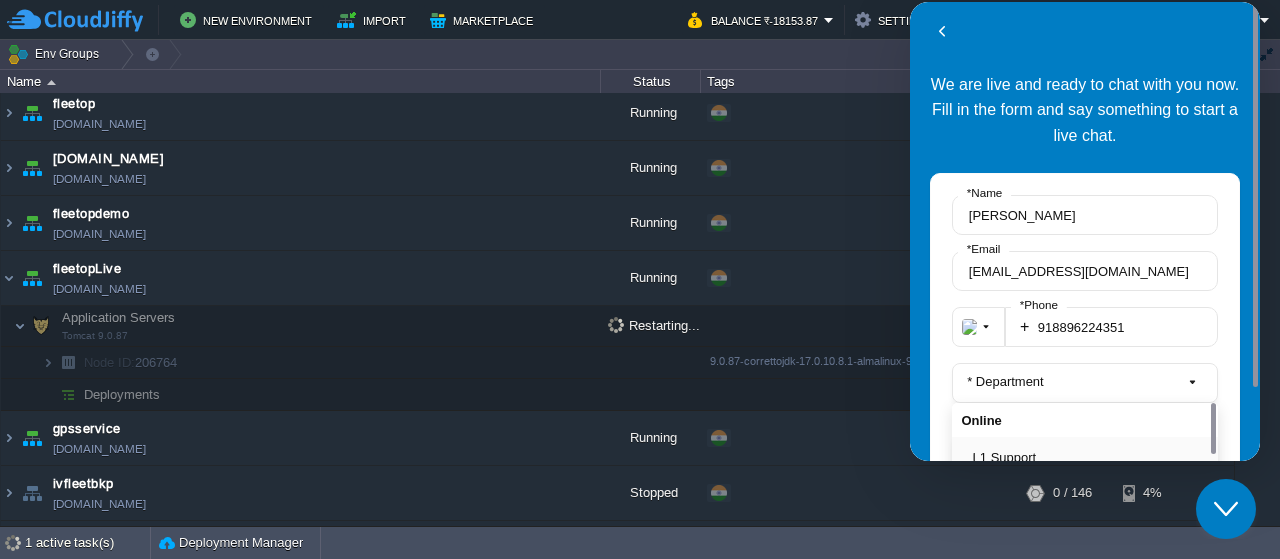 click on "L1 Support" at bounding box center [1085, 457] 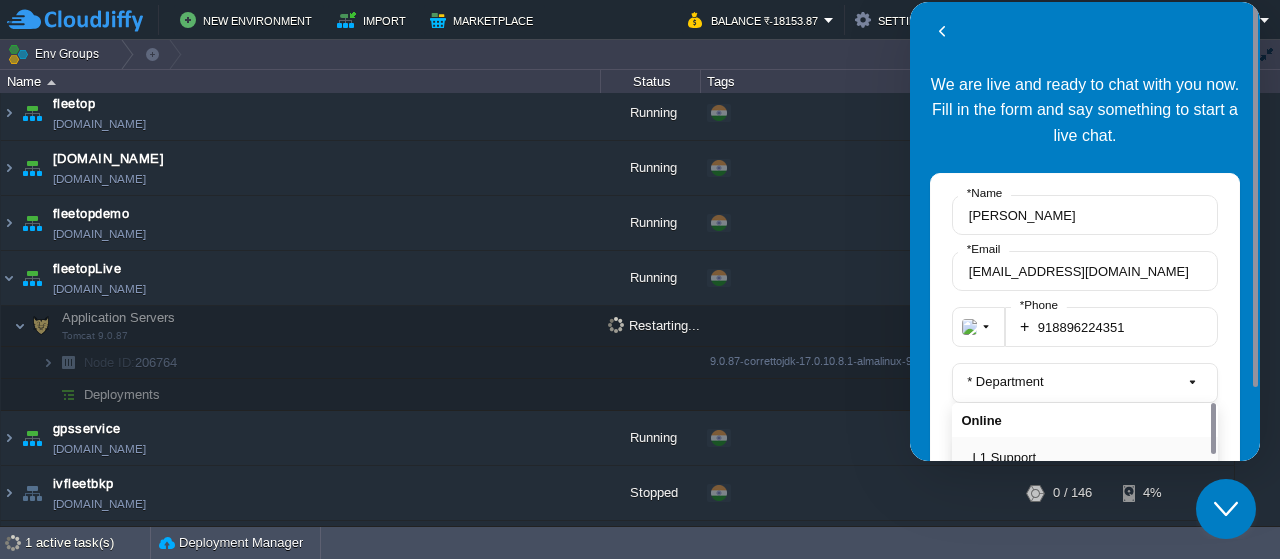 click on "L1 Support" at bounding box center [1091, 457] 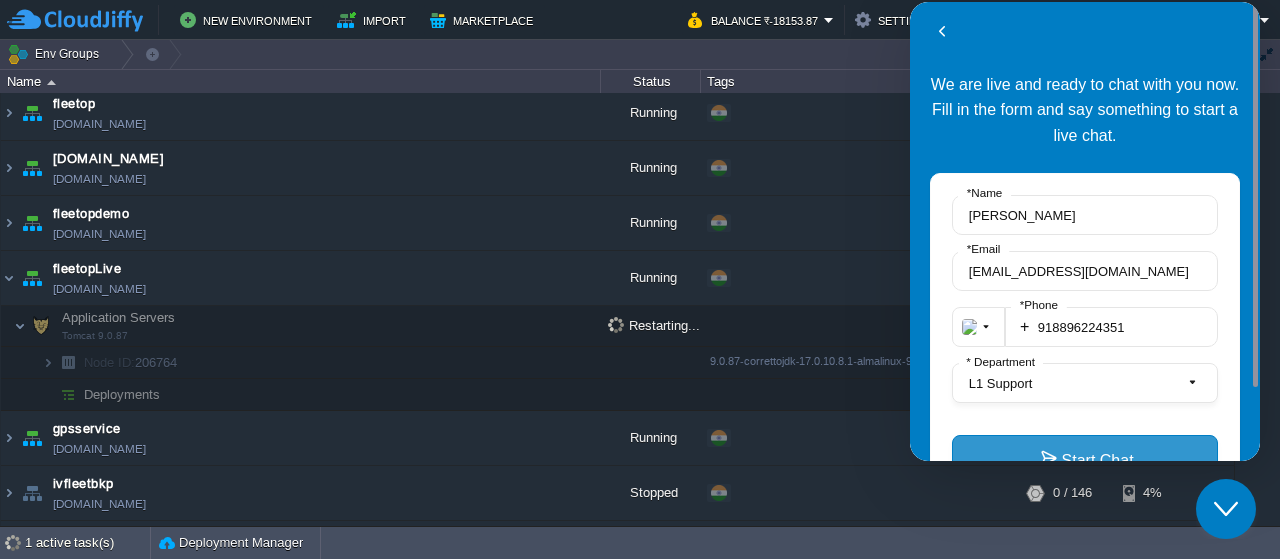 click on "Start Chat" at bounding box center (1085, 459) 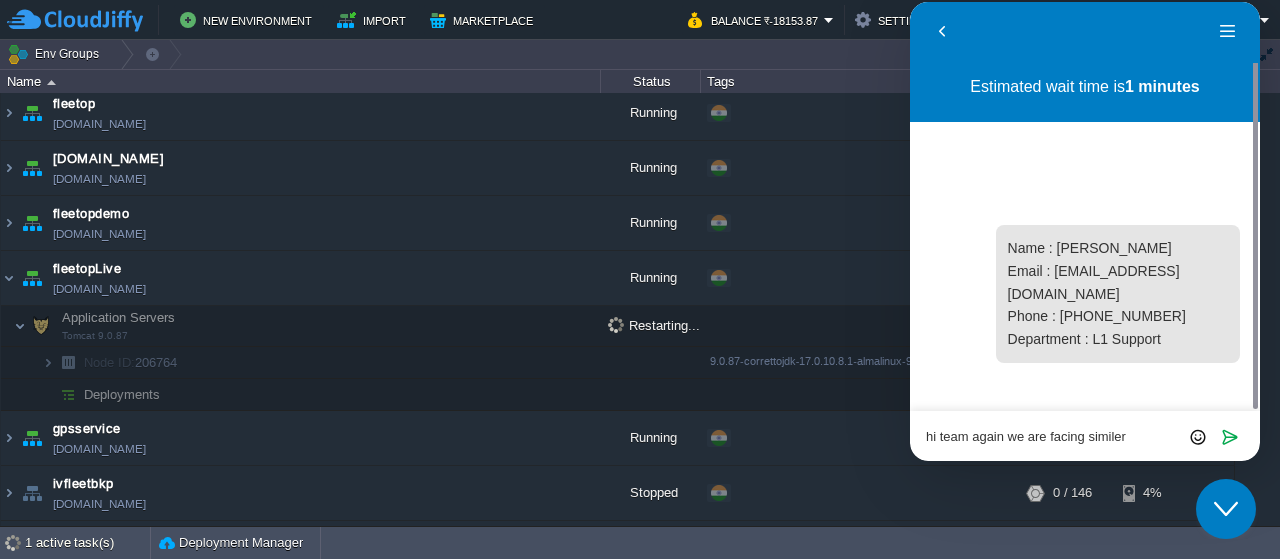 scroll, scrollTop: 0, scrollLeft: 0, axis: both 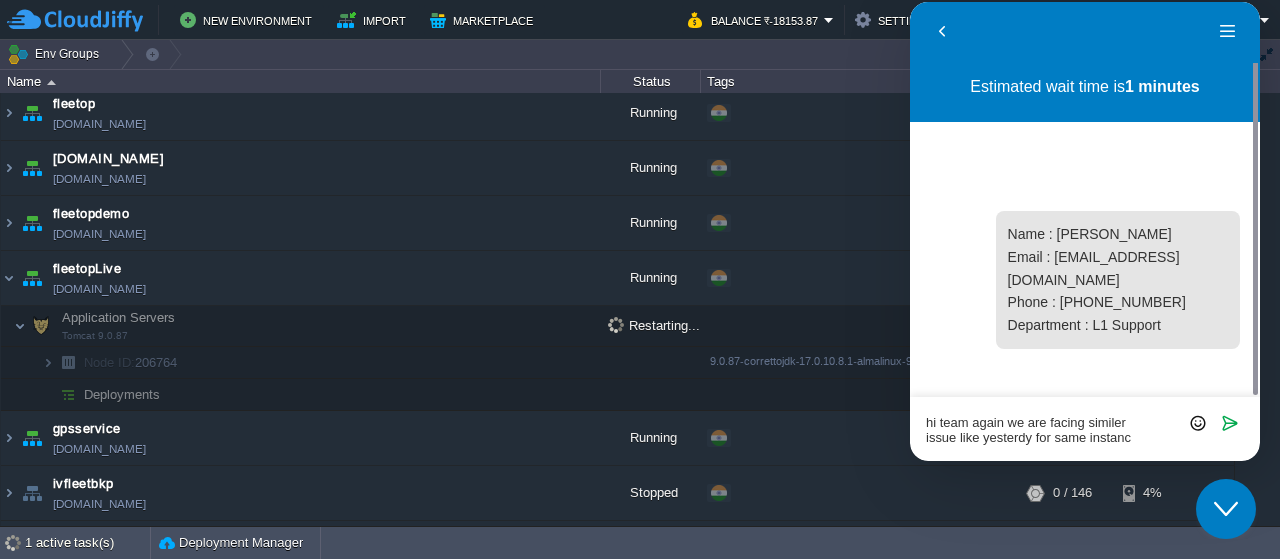 type on "hi team again we are facing similer issue like yesterdy for same instance" 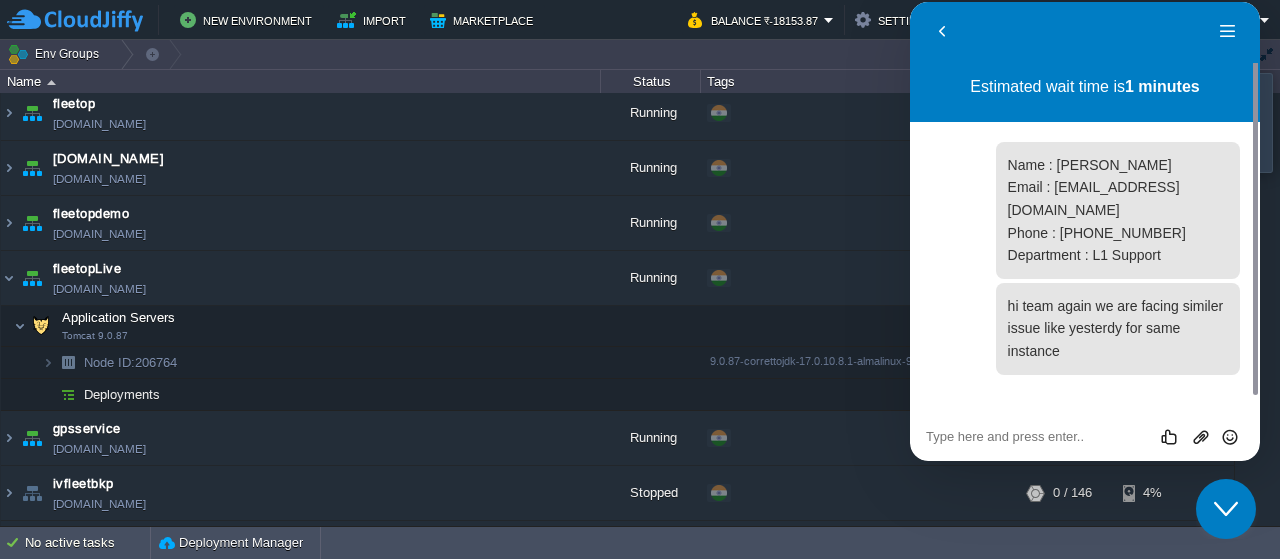 click on "Close Chat This icon closes the chat window." 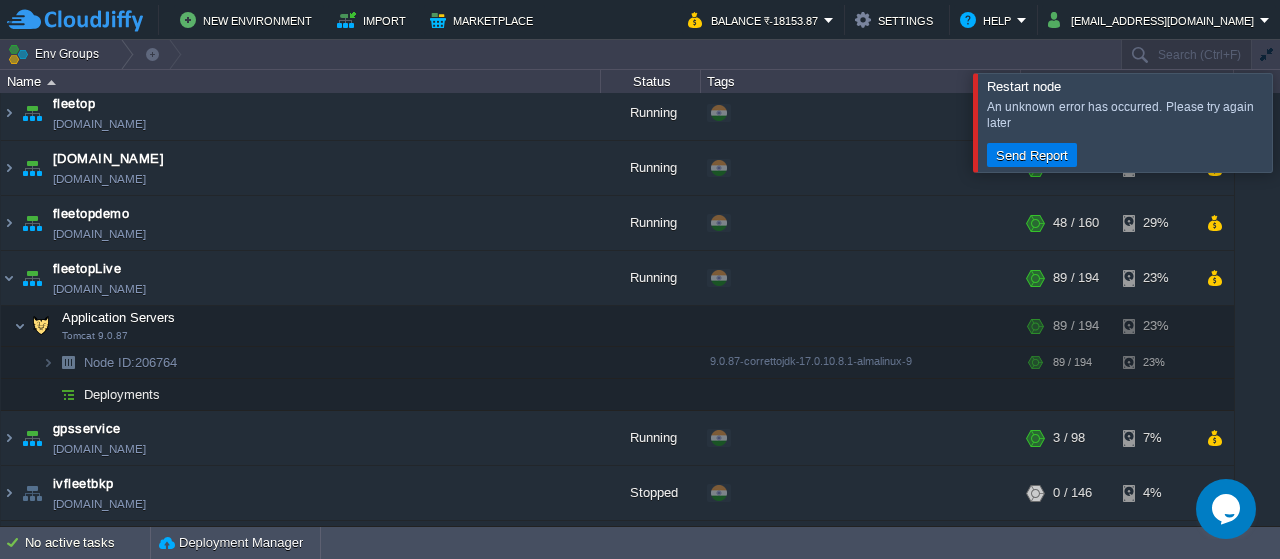 click 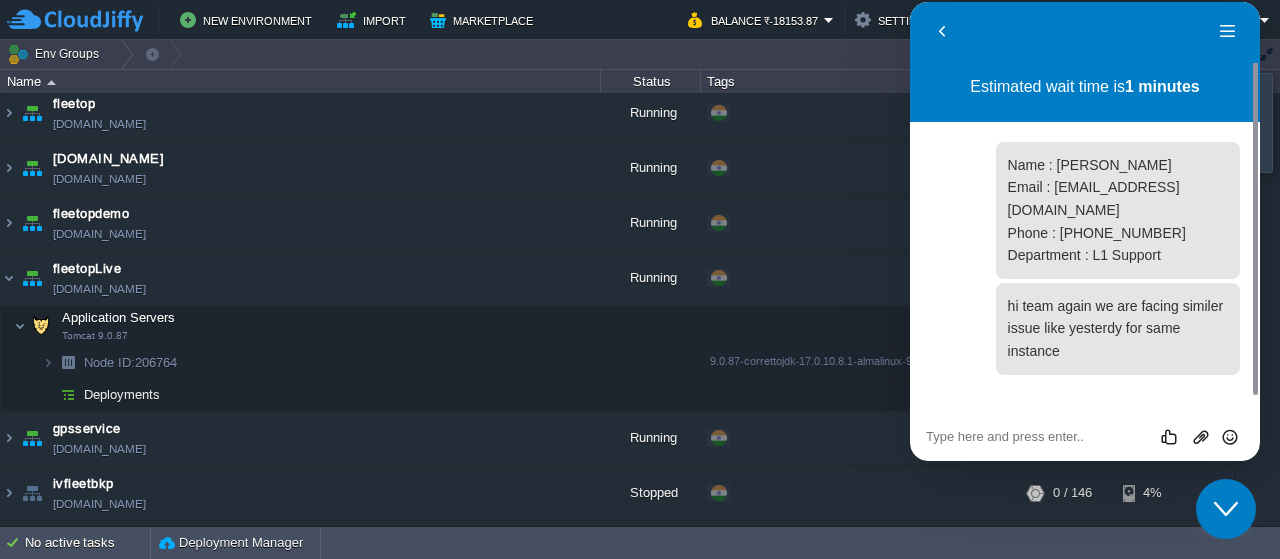 click on "Rate this chat Upload File Insert emoji" at bounding box center [910, 2] 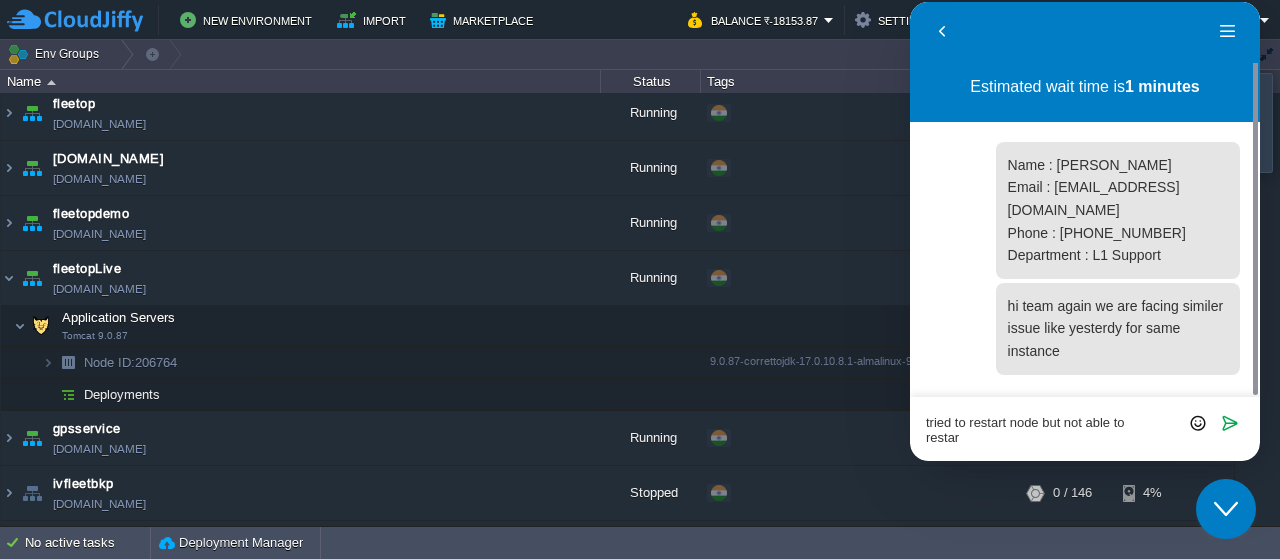 scroll, scrollTop: 0, scrollLeft: 0, axis: both 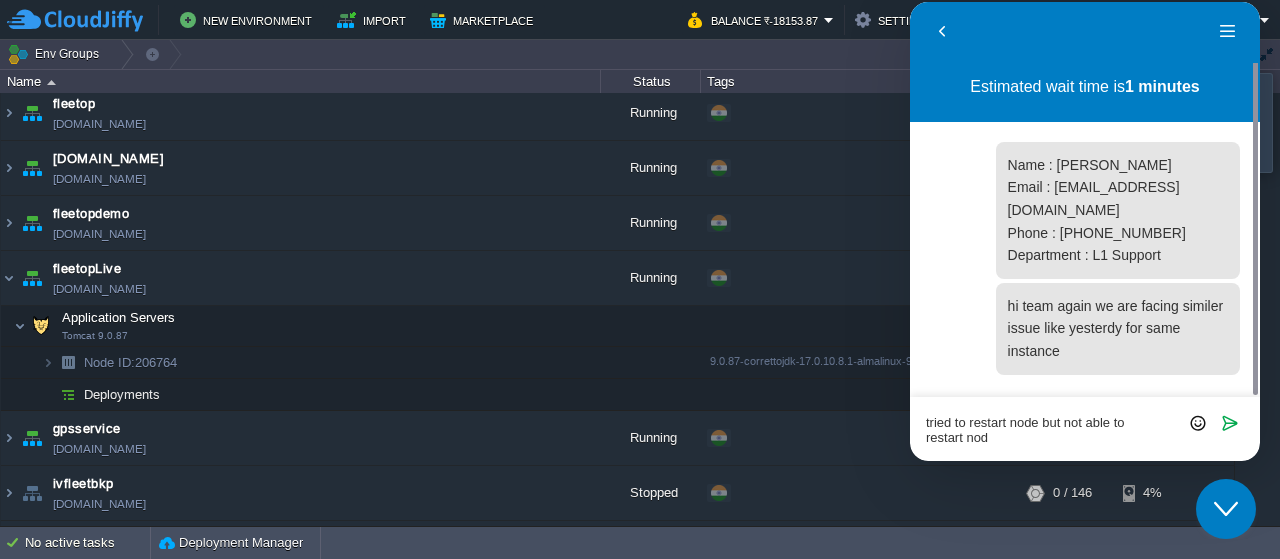 type on "tried to restart node but not able to restart node" 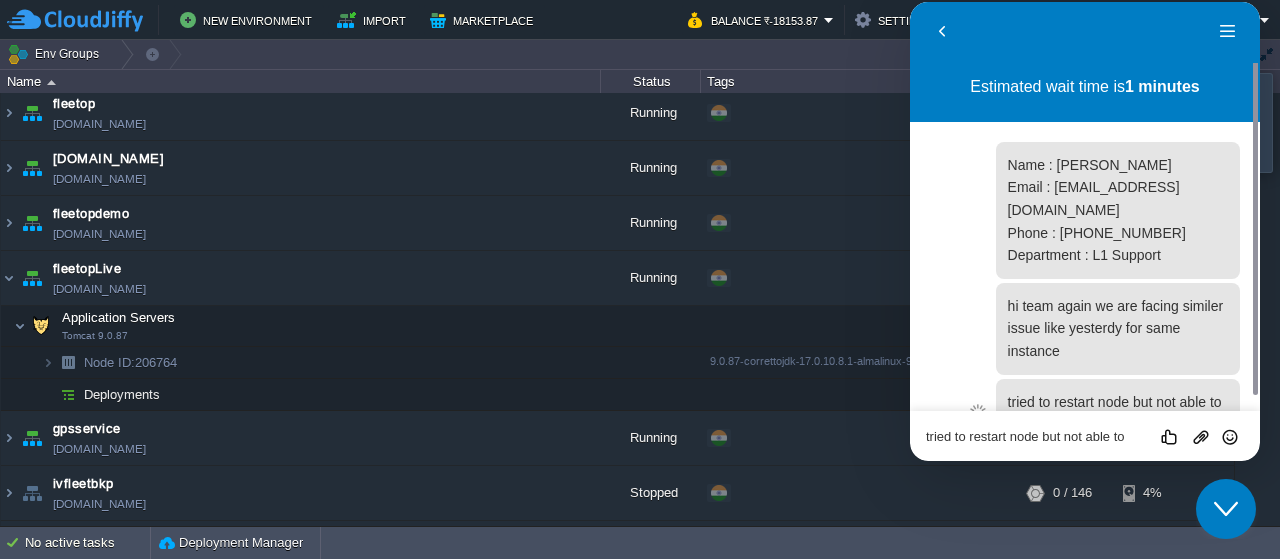 type 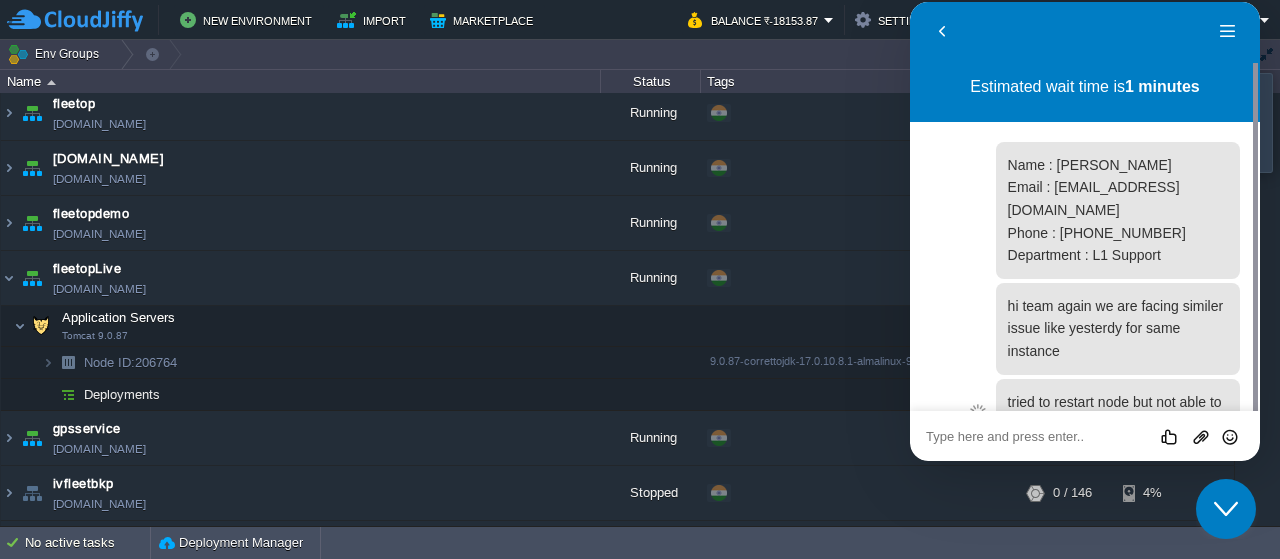 scroll, scrollTop: 30, scrollLeft: 0, axis: vertical 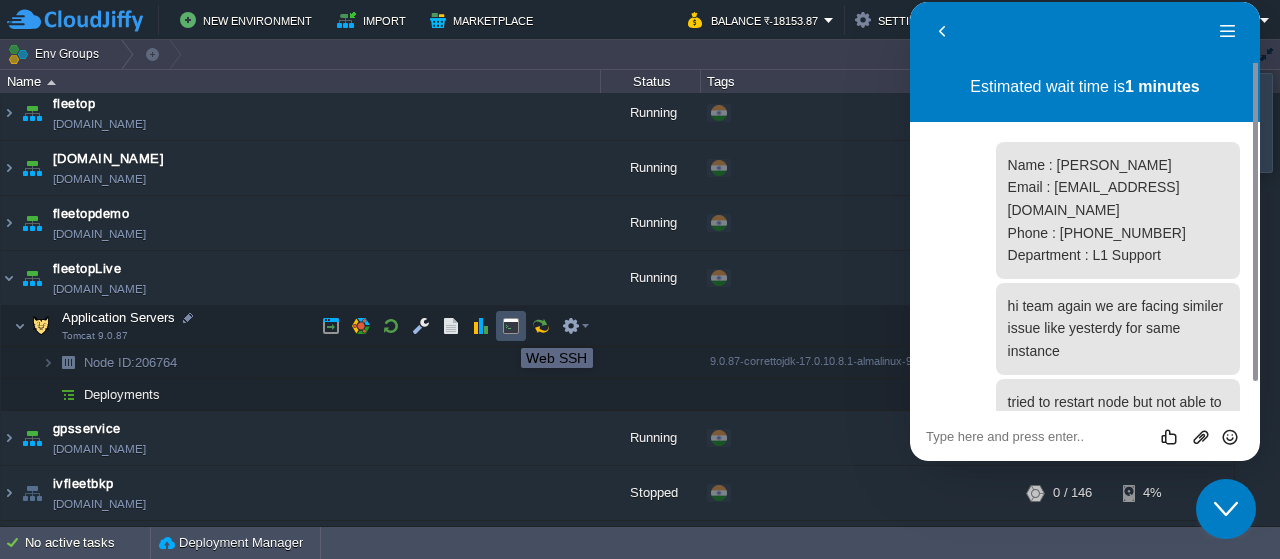 click at bounding box center (511, 326) 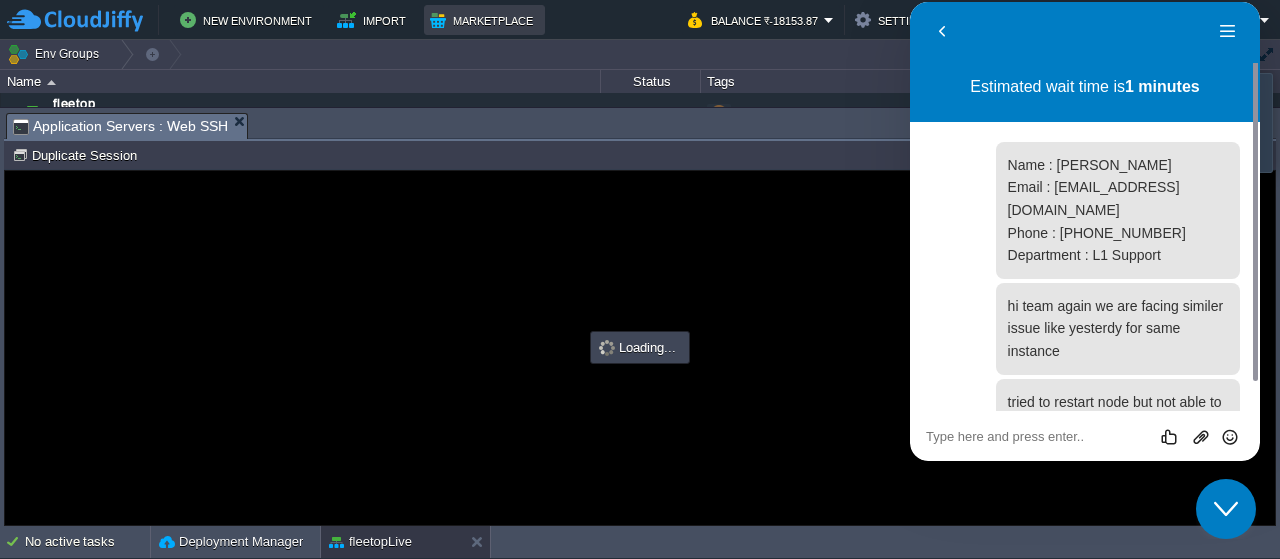 scroll, scrollTop: 0, scrollLeft: 0, axis: both 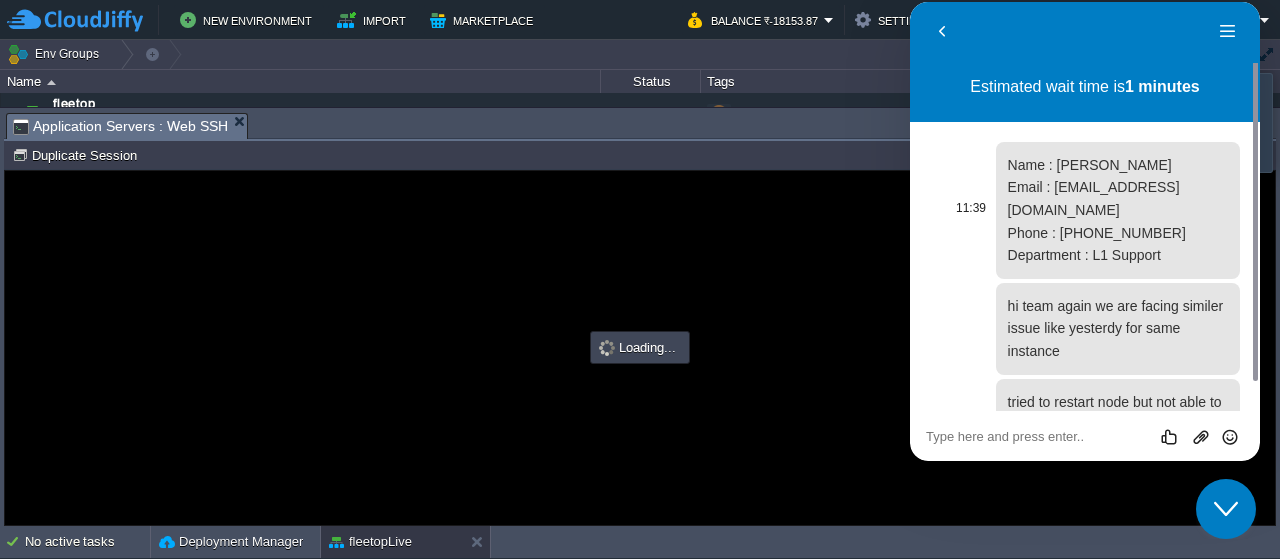 type on "#000000" 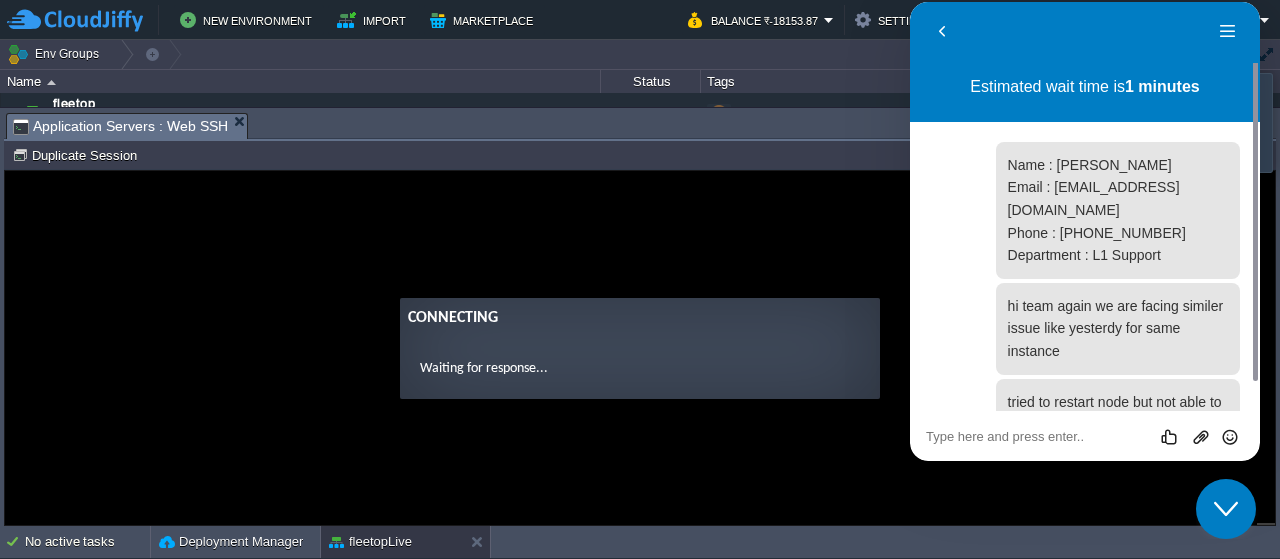 click on "Close Chat This icon closes the chat window." 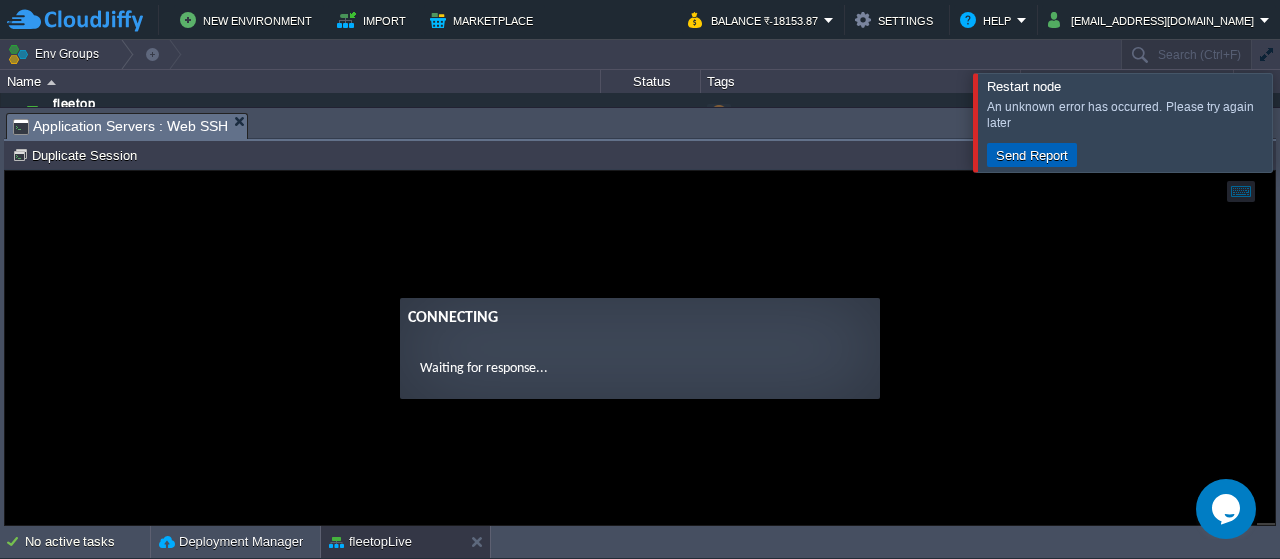 click on "Send Report" at bounding box center (1032, 155) 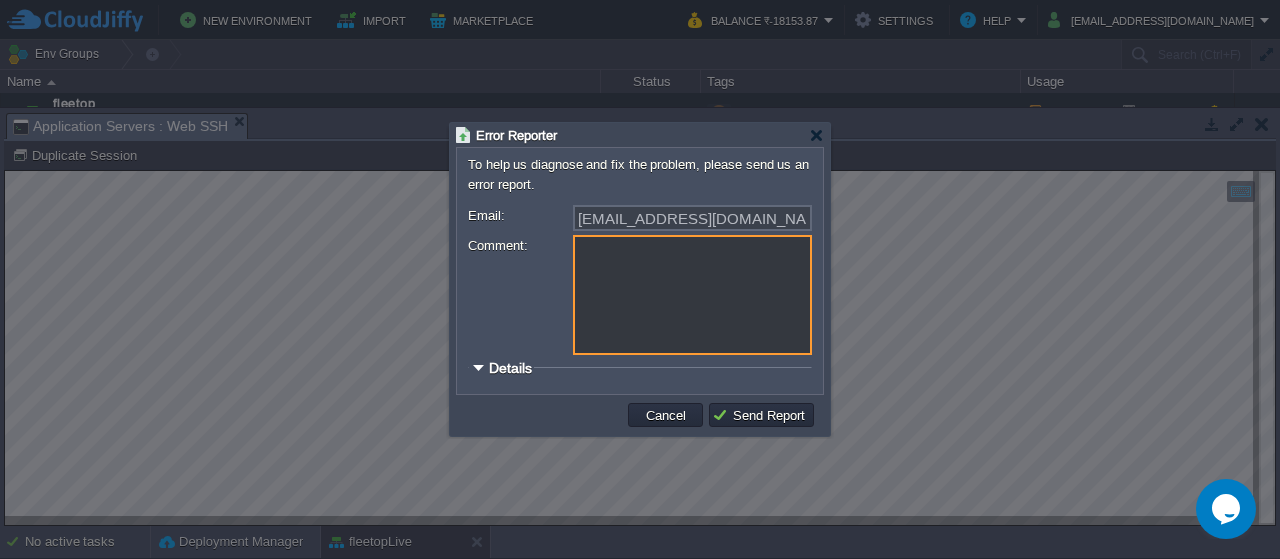 click on "Comment:" at bounding box center (692, 295) 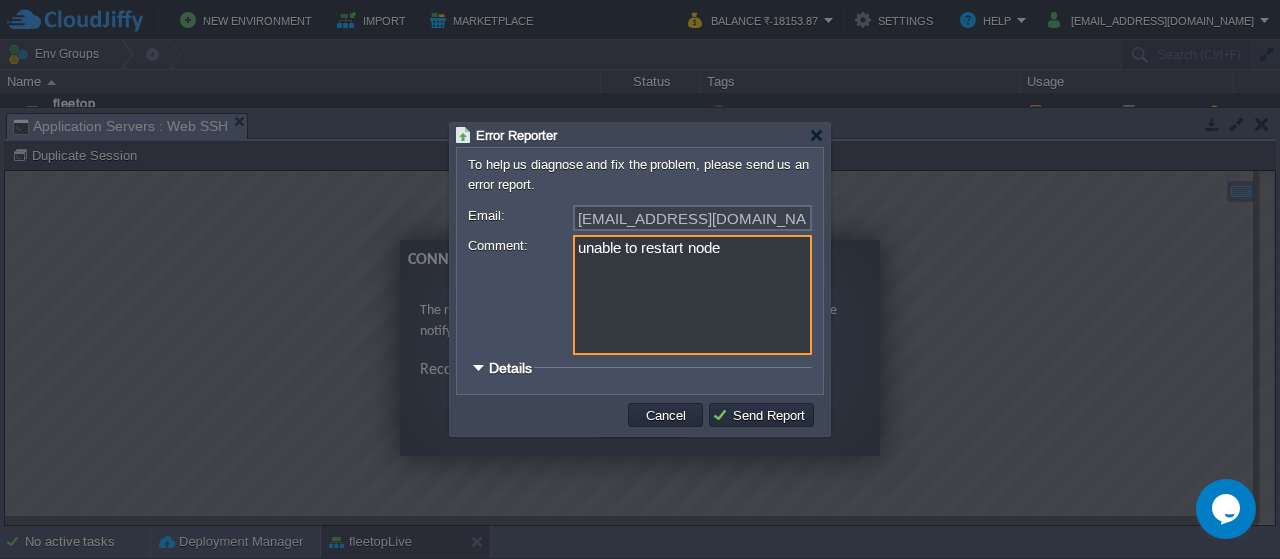 type on "unable to restart node" 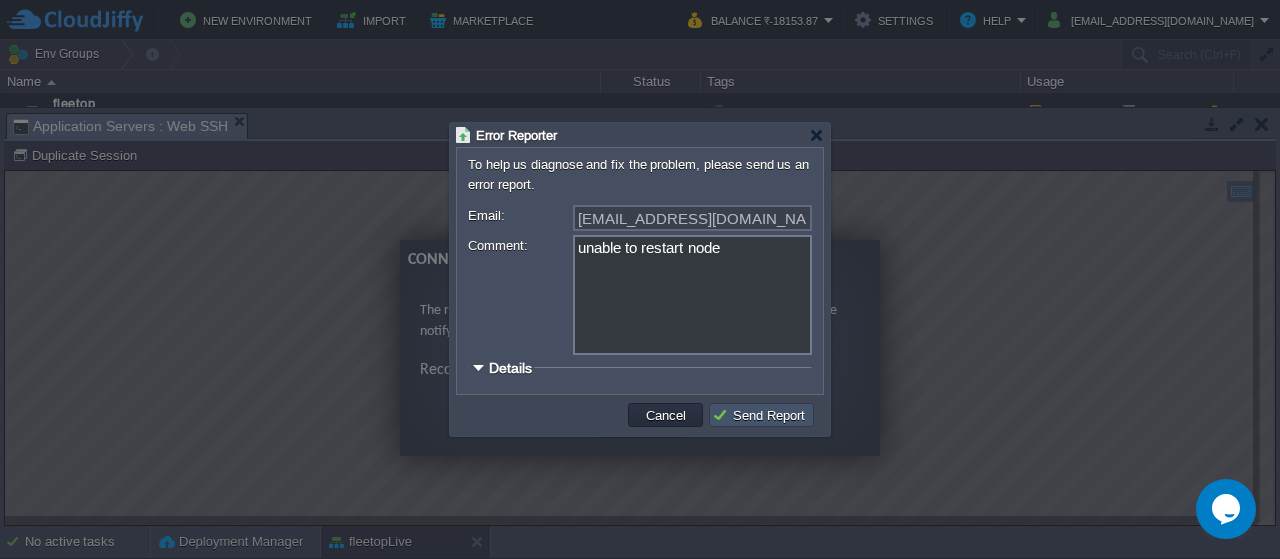 click on "Send Report" at bounding box center [761, 415] 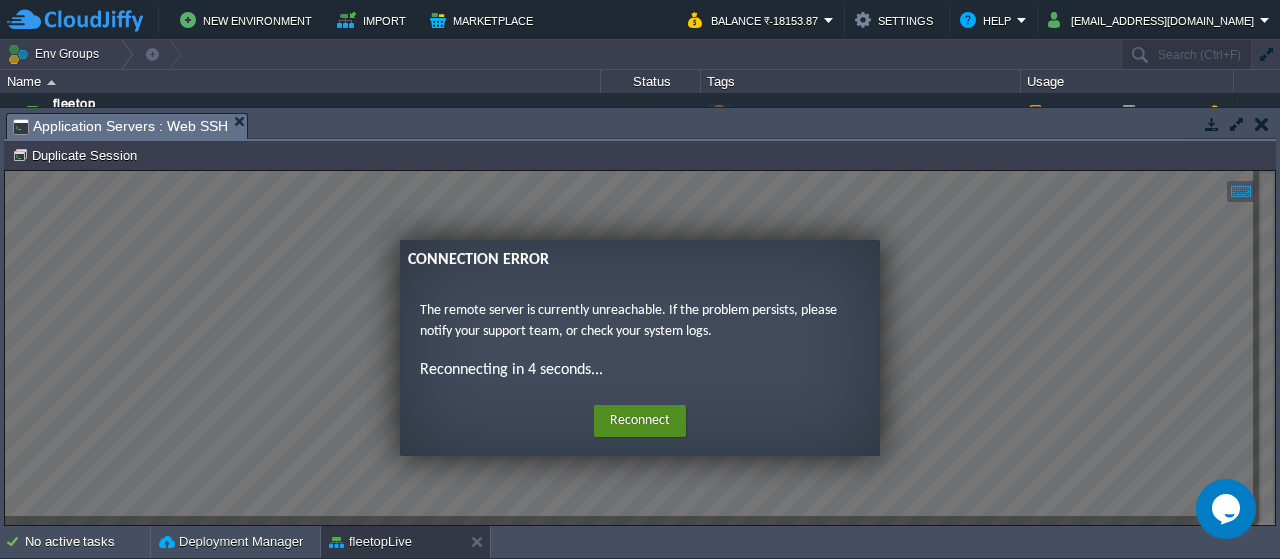click on "Reconnect" at bounding box center [640, 421] 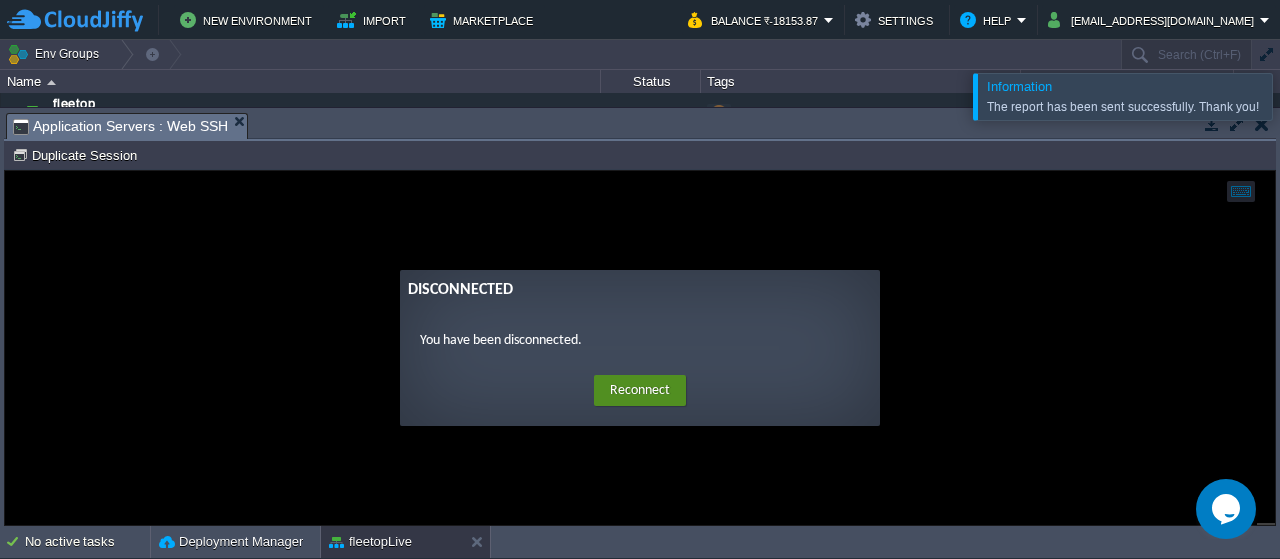 click on "Reconnect" at bounding box center (640, 391) 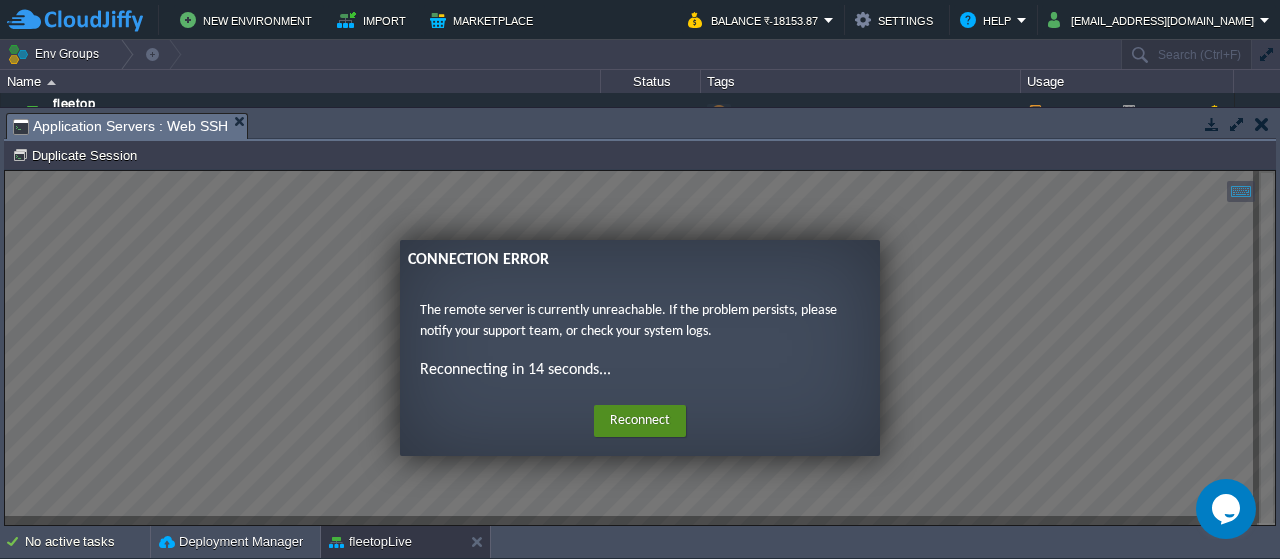 click on "Reconnect" at bounding box center [640, 421] 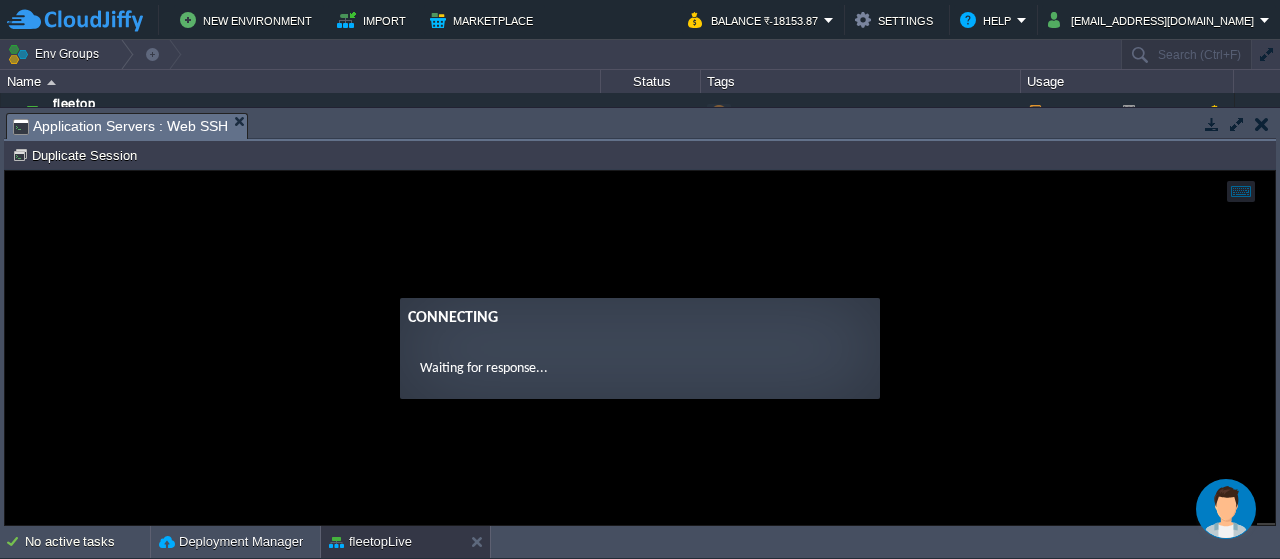 click at bounding box center (1226, 509) 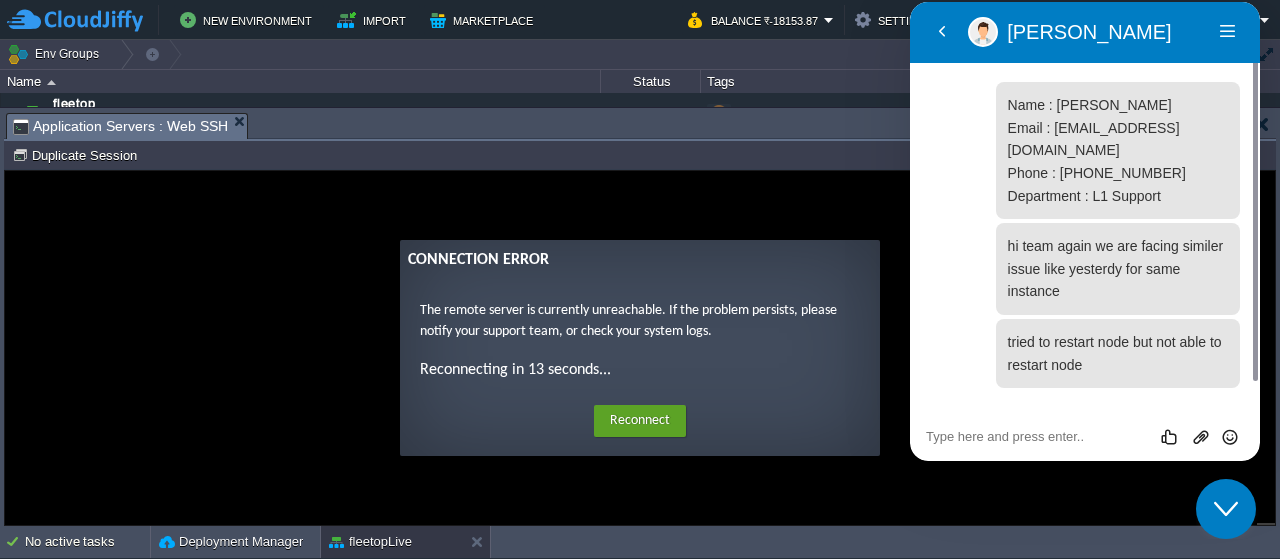 click on "11:39 Name : Manish Singh Email : fleetop@ivgroup.in Phone : 918896224351 Department : L1 Support 11:40 hi team again we are facing similer issue like yesterdy for same instance 11:41 tried to restart node but not able to restart node" at bounding box center (1085, 236) 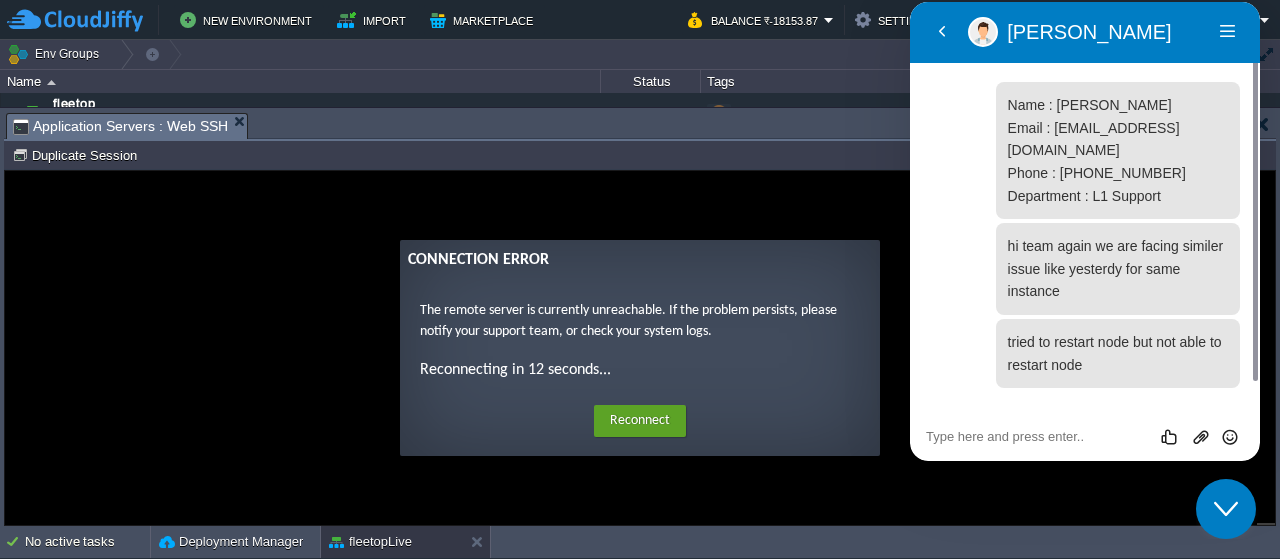 click at bounding box center [910, 2] 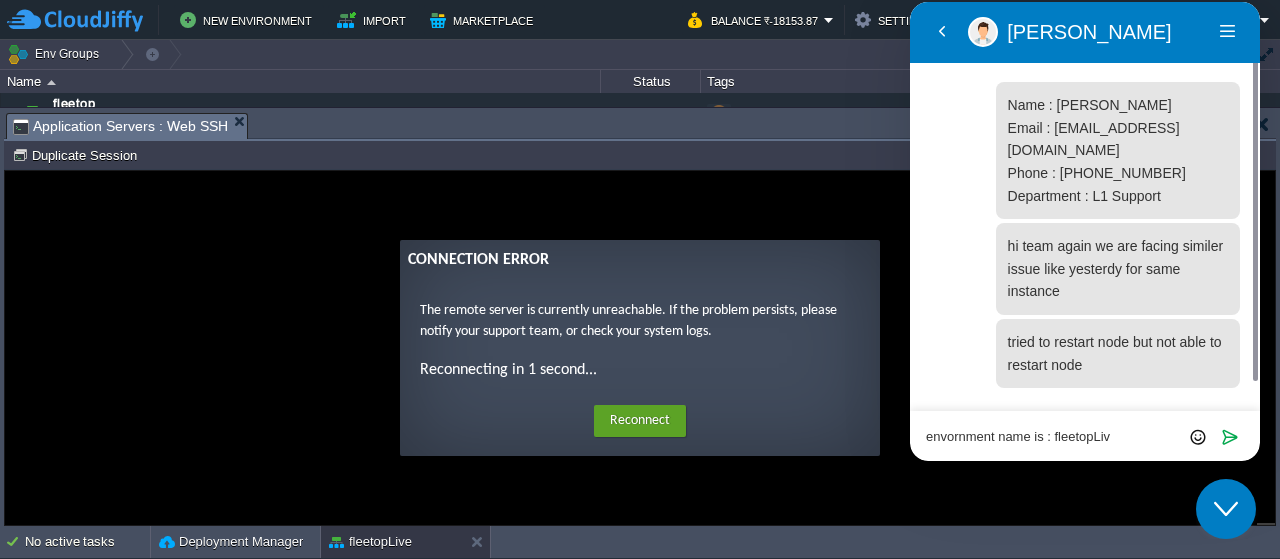 type on "envornment name is : fleetopLive" 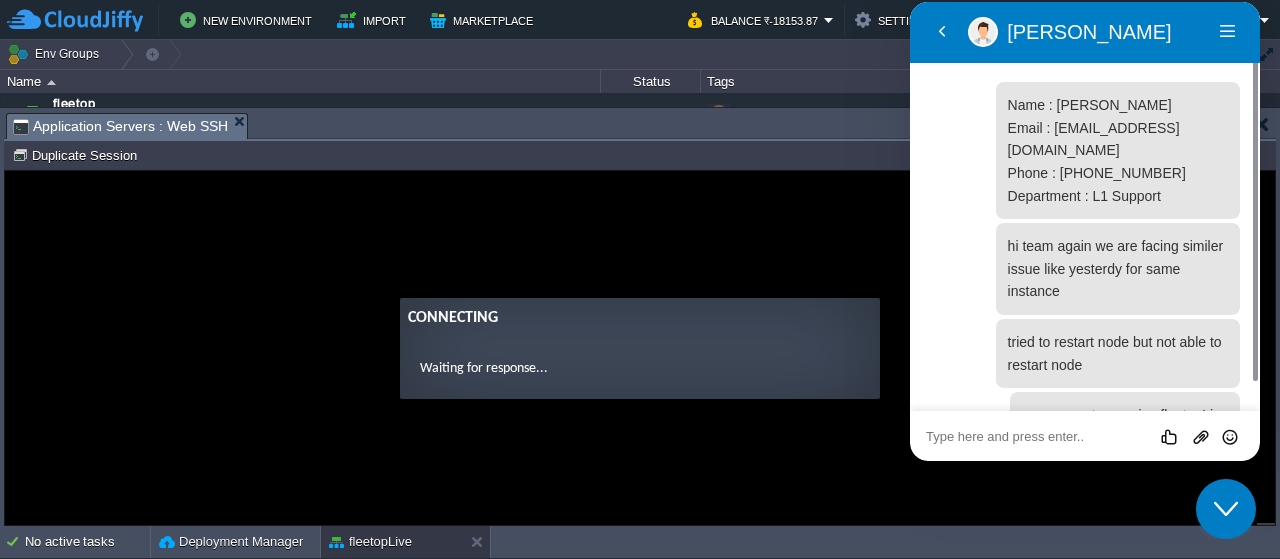 scroll, scrollTop: 21, scrollLeft: 0, axis: vertical 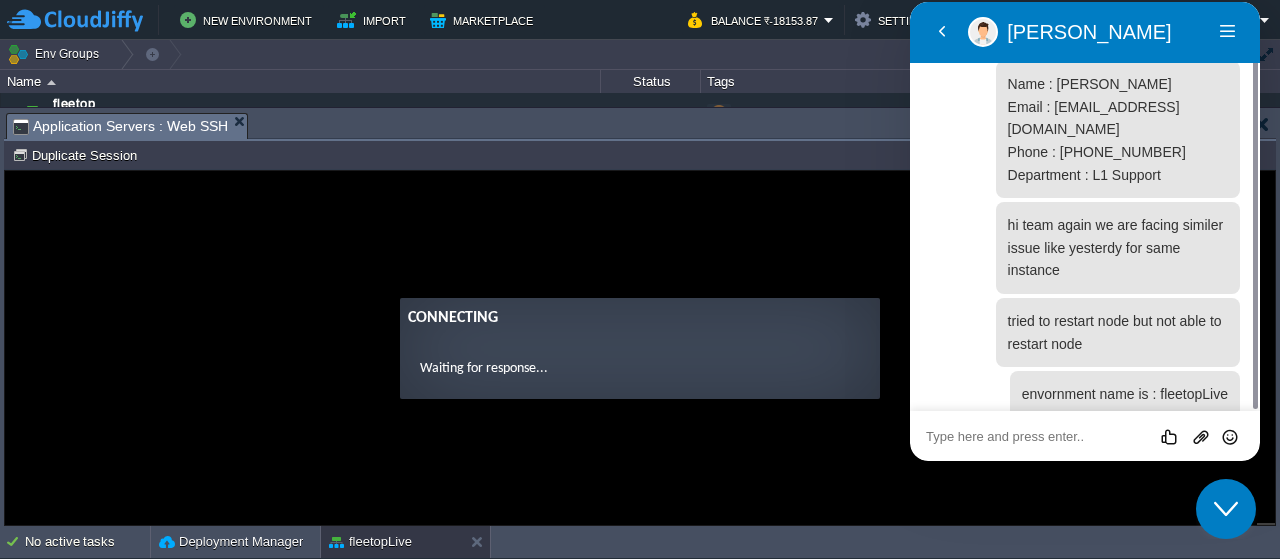 click at bounding box center (910, 2) 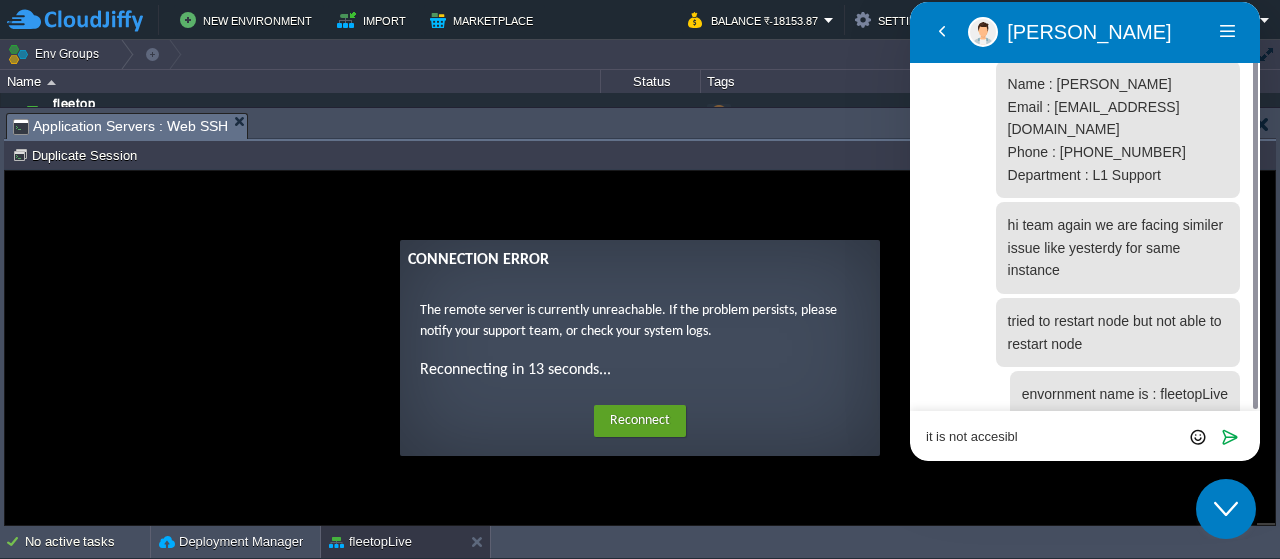 type on "it is not accesible" 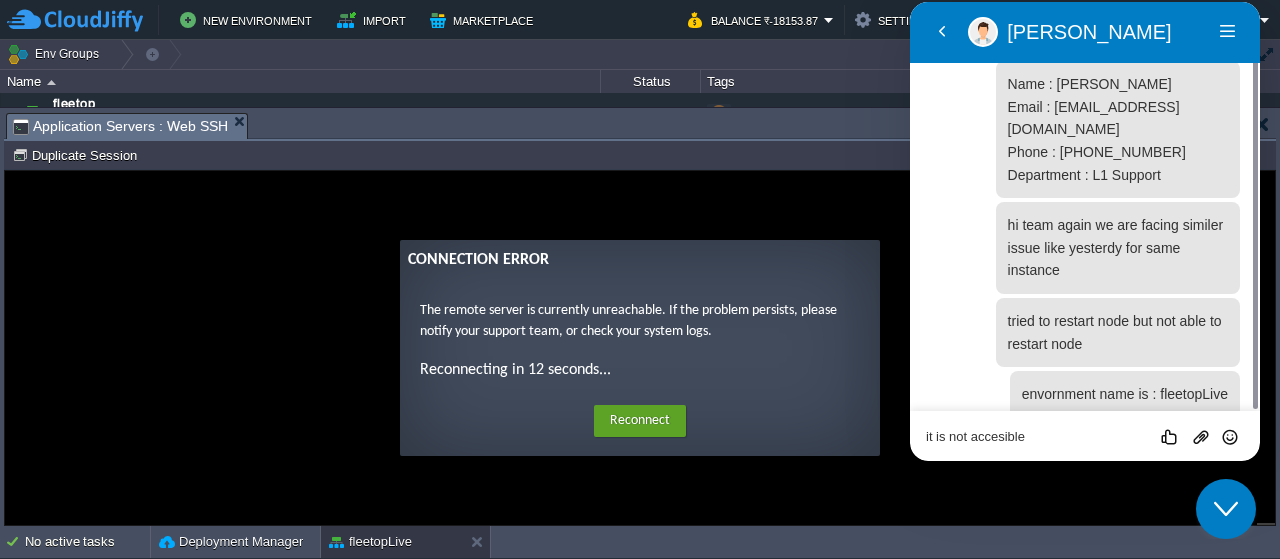 type 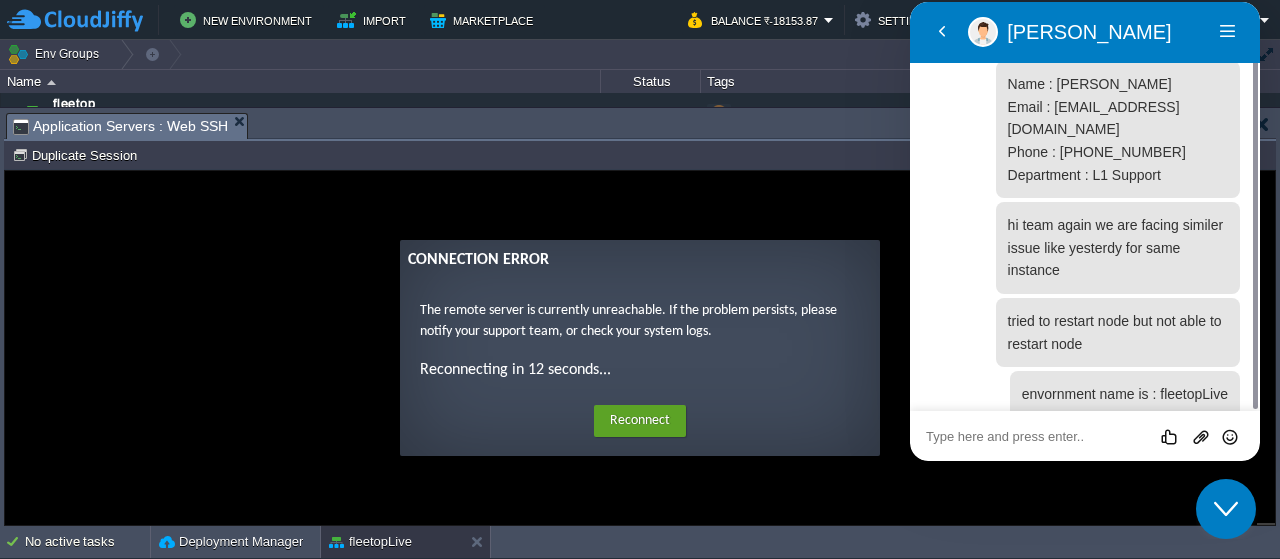 scroll, scrollTop: 72, scrollLeft: 0, axis: vertical 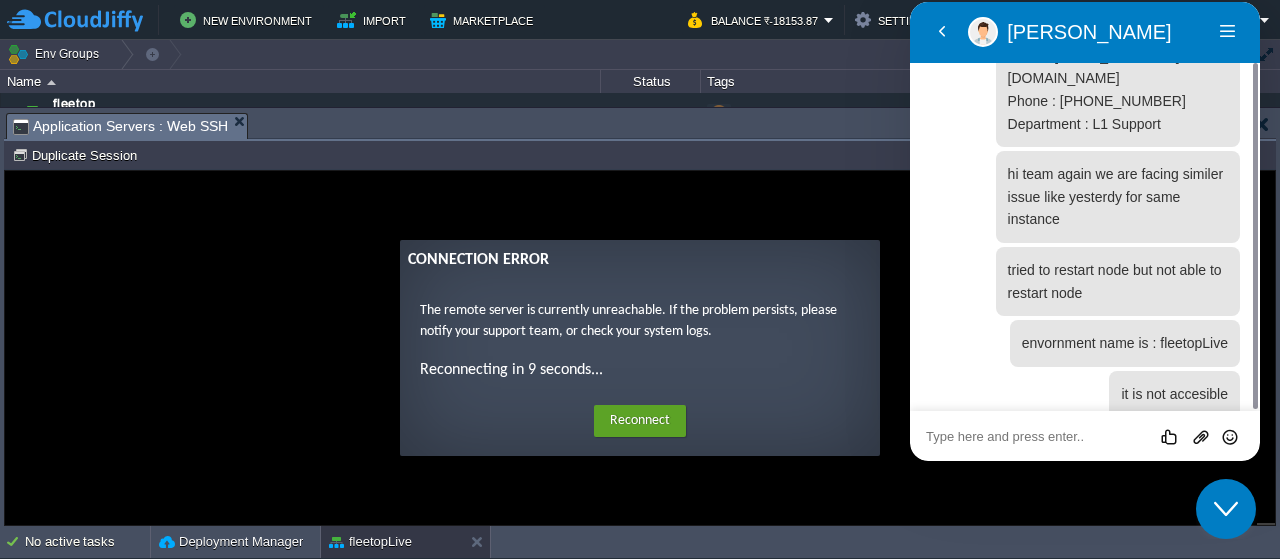 click on "Close Chat This icon closes the chat window." 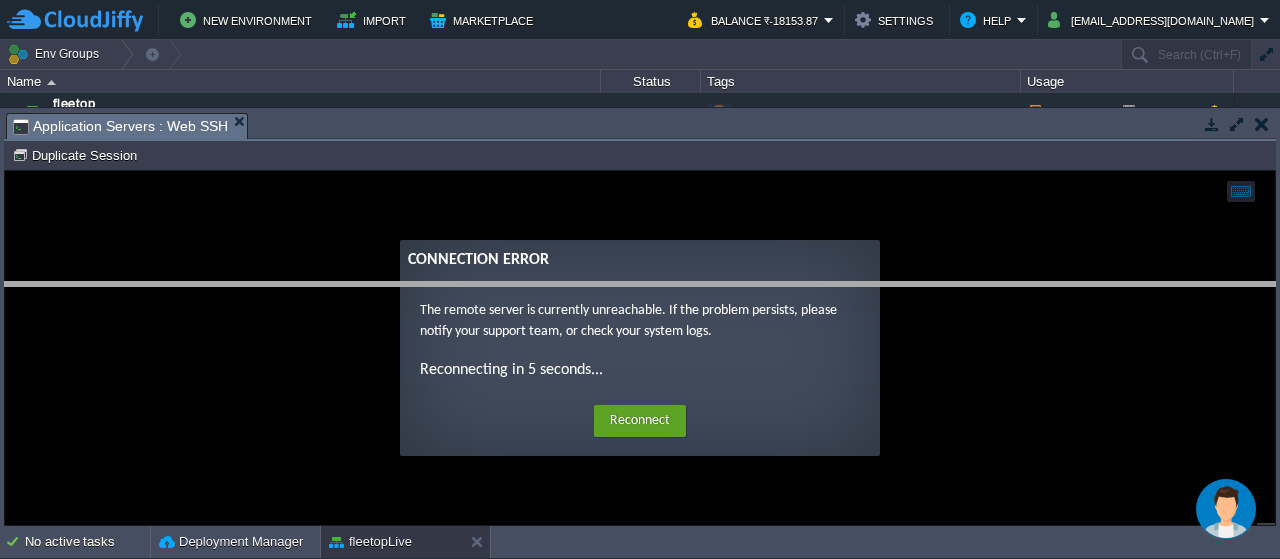 drag, startPoint x: 1044, startPoint y: 125, endPoint x: 1058, endPoint y: 294, distance: 169.57889 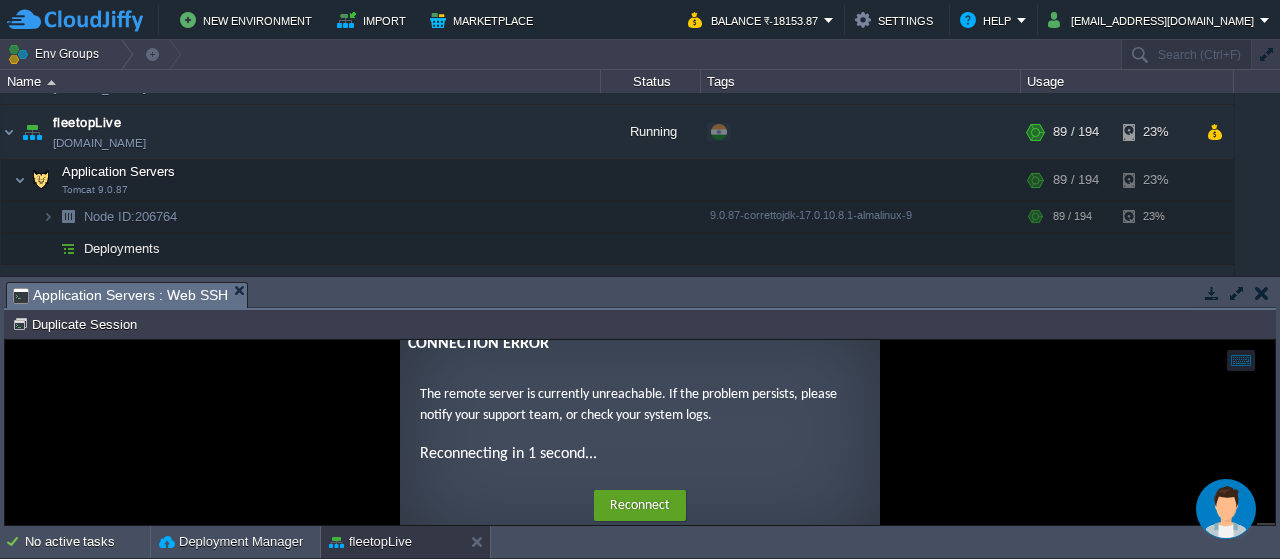 scroll, scrollTop: 286, scrollLeft: 0, axis: vertical 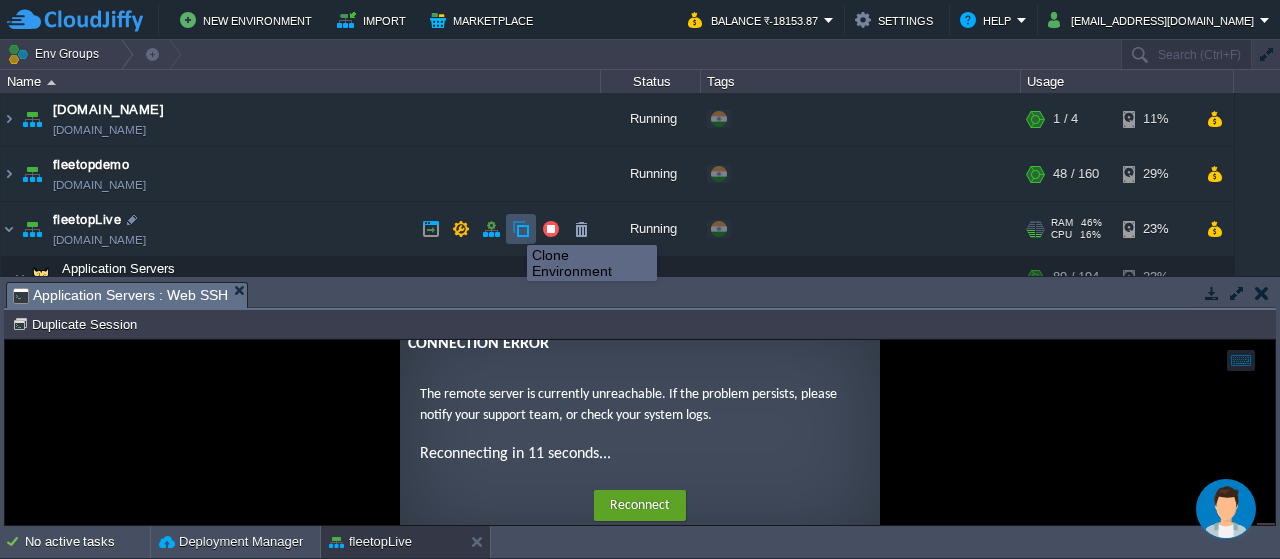 click at bounding box center [521, 229] 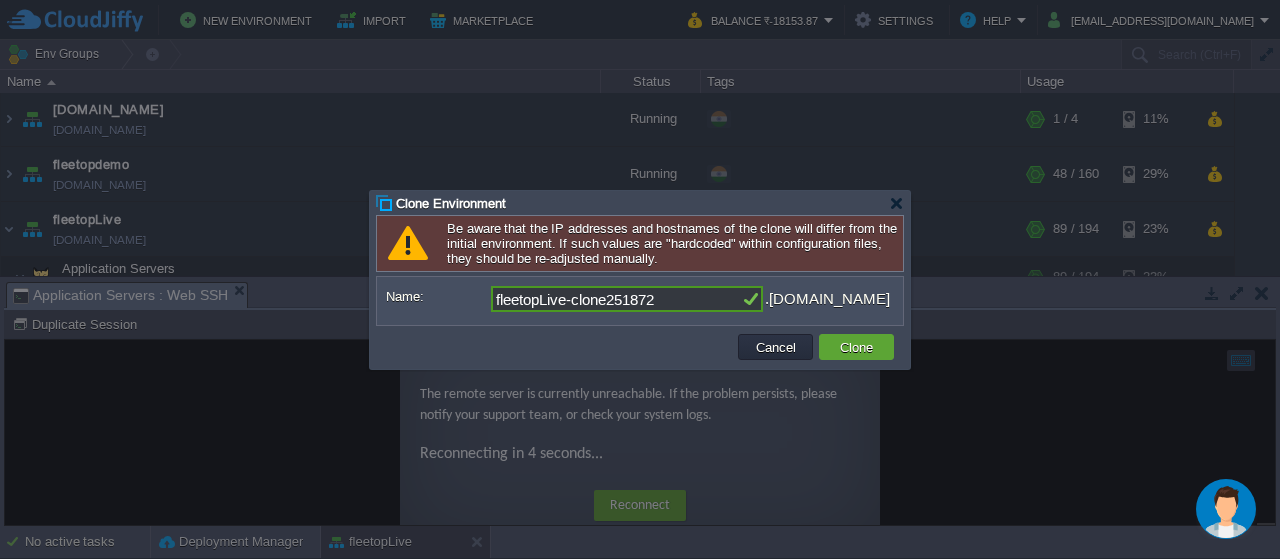 drag, startPoint x: 682, startPoint y: 300, endPoint x: 540, endPoint y: 304, distance: 142.05632 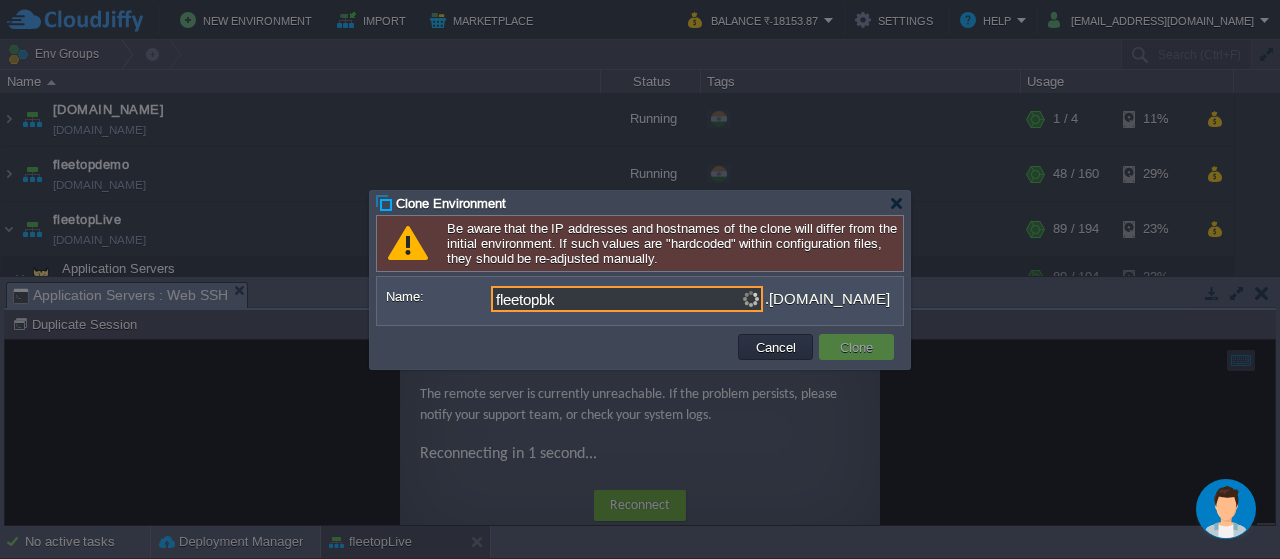 type on "fleetopbkp" 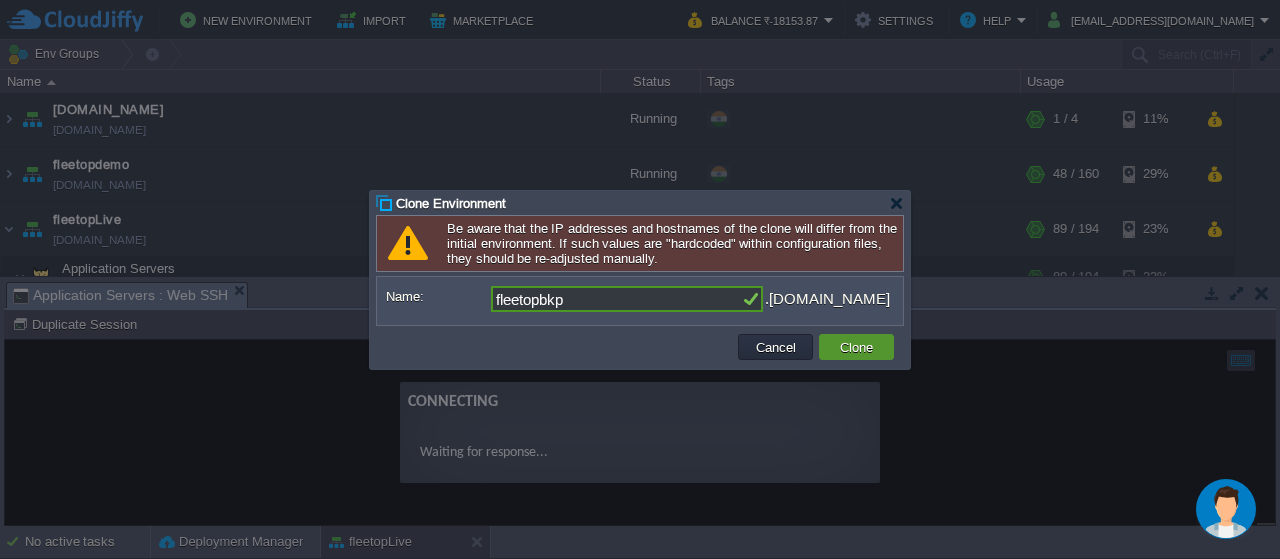 click on "Clone" at bounding box center [856, 347] 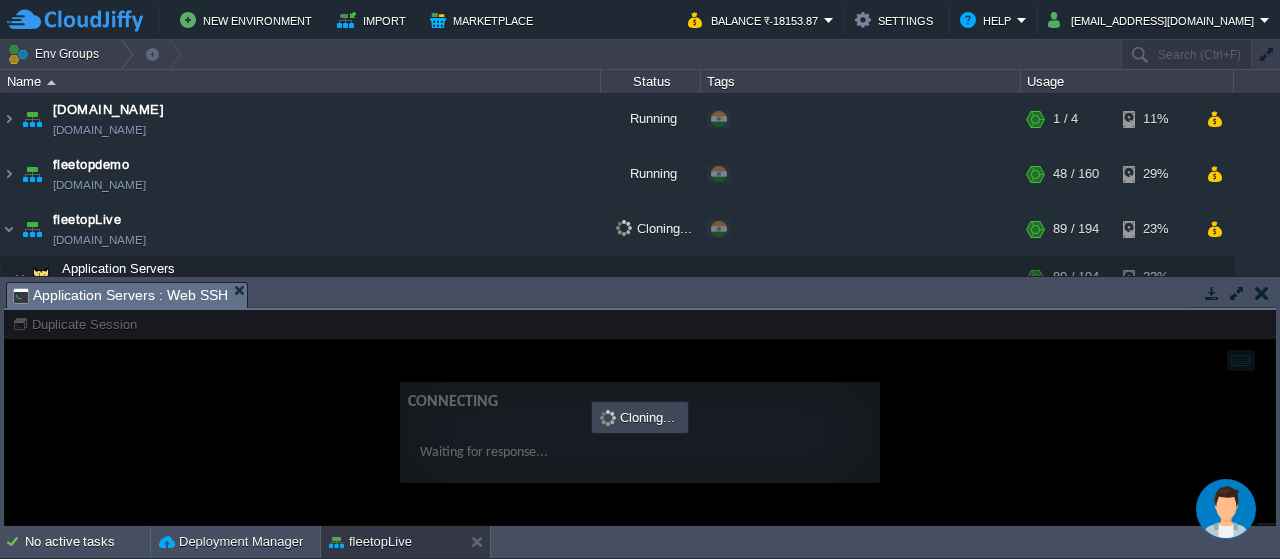 scroll, scrollTop: 73, scrollLeft: 0, axis: vertical 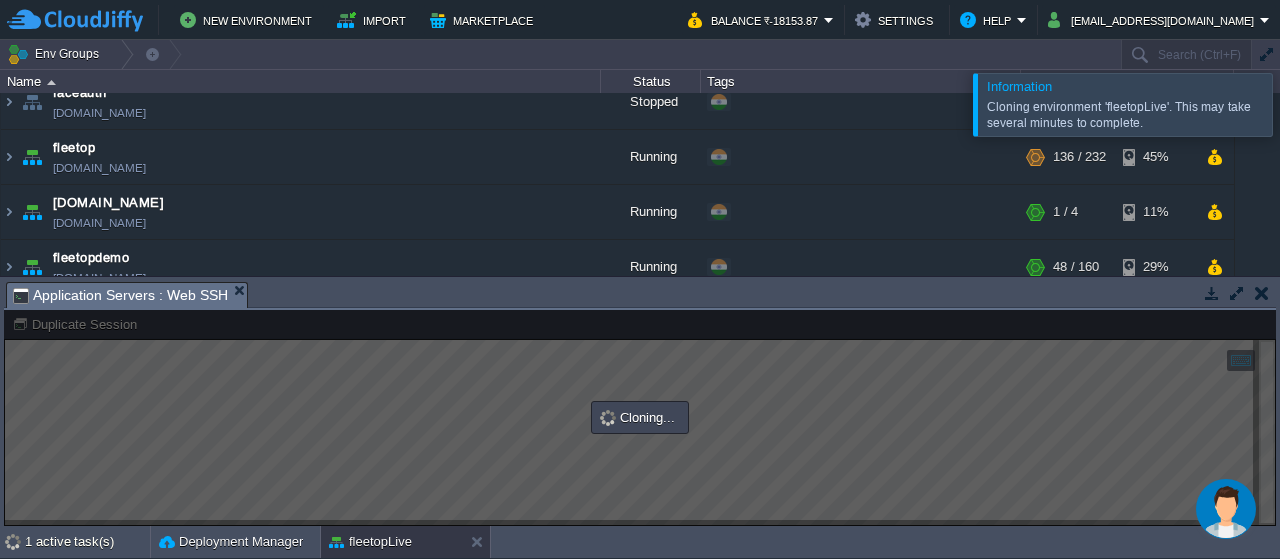 click at bounding box center [1304, 104] 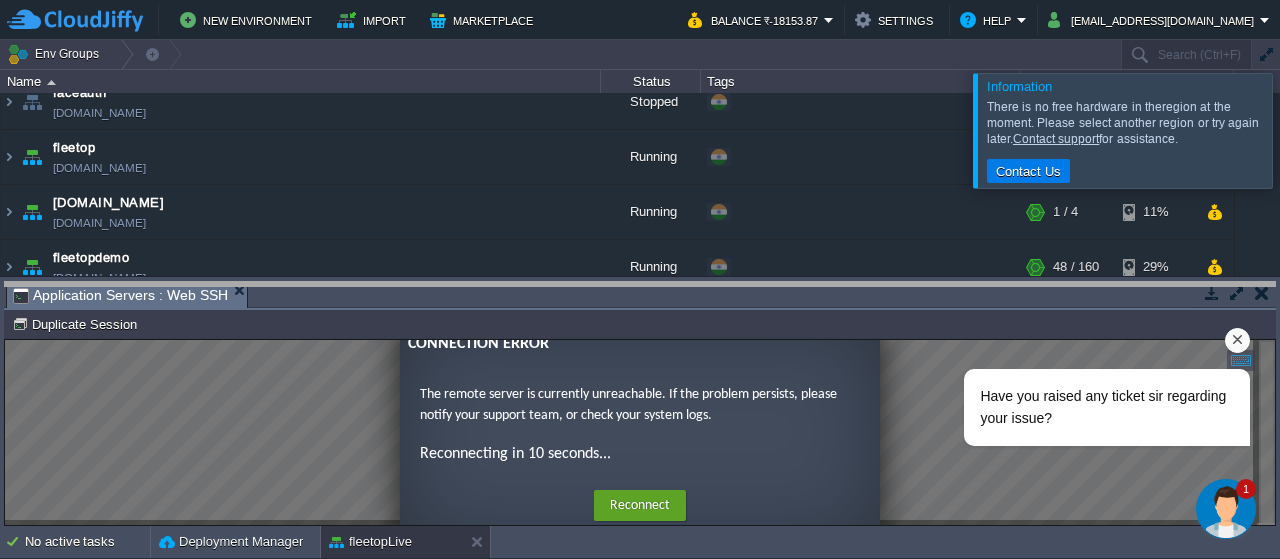 click on "Have you raised any ticket sir regarding your issue?" at bounding box center [1107, 407] 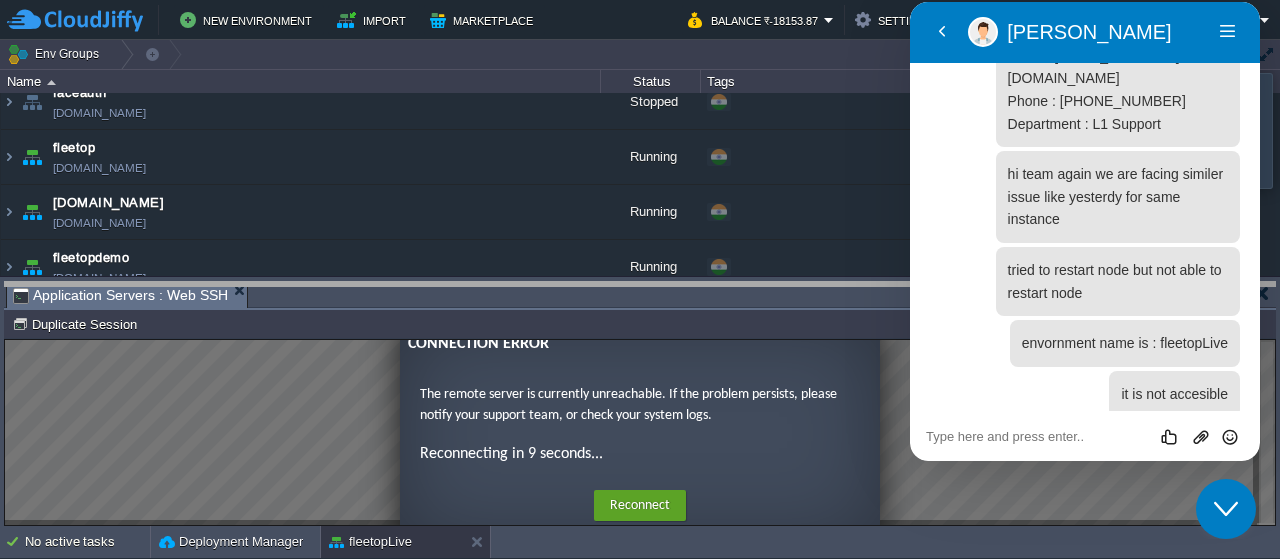 click on "Rate this chat Upload File Insert emoji" at bounding box center [910, 2] 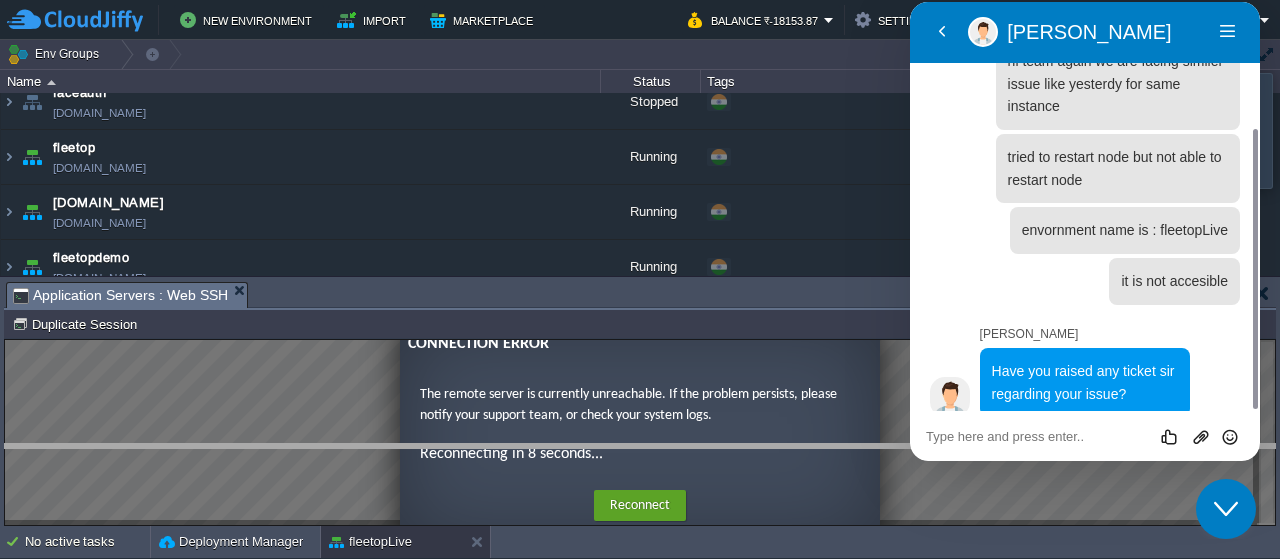 click on "Rate this chat Upload File Insert emoji" at bounding box center (910, 2) 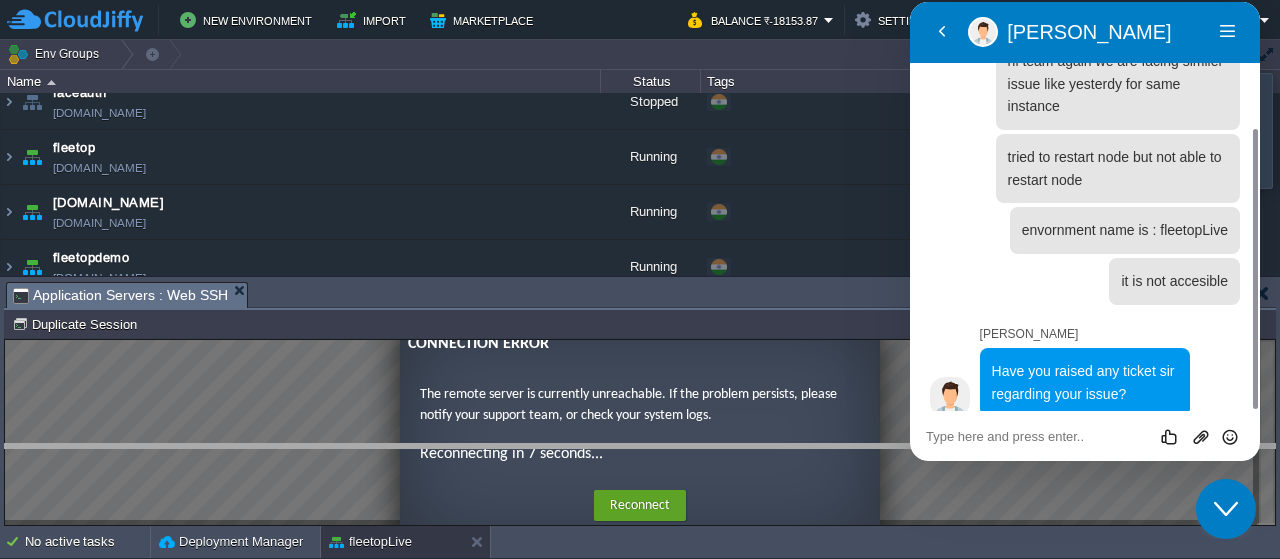 click on "Rate this chat Upload File Insert emoji" at bounding box center (910, 2) 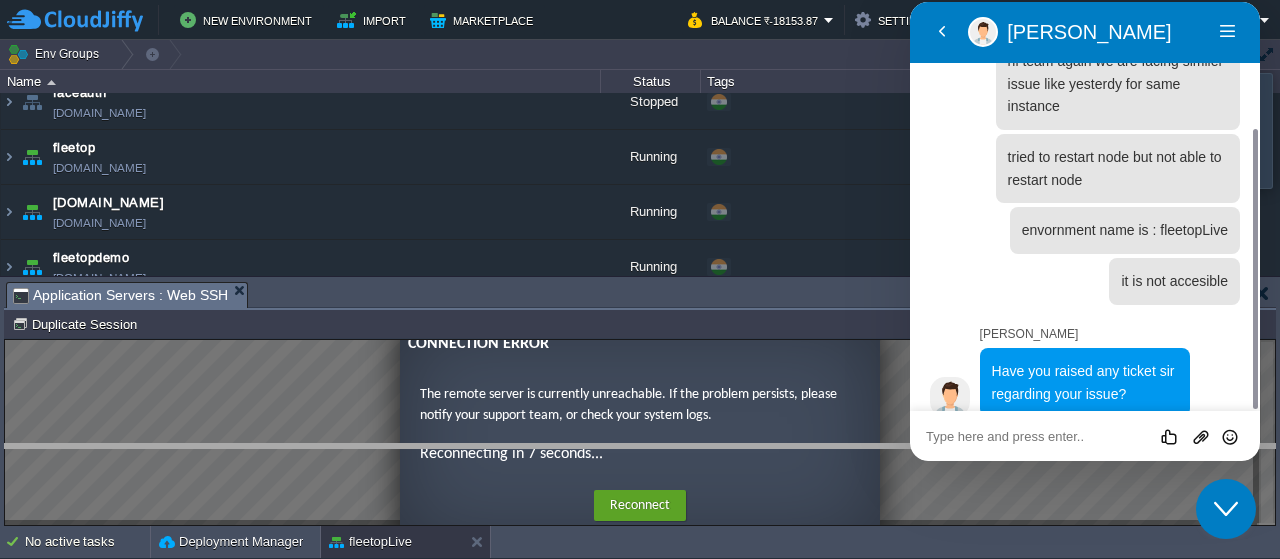 click at bounding box center (910, 2) 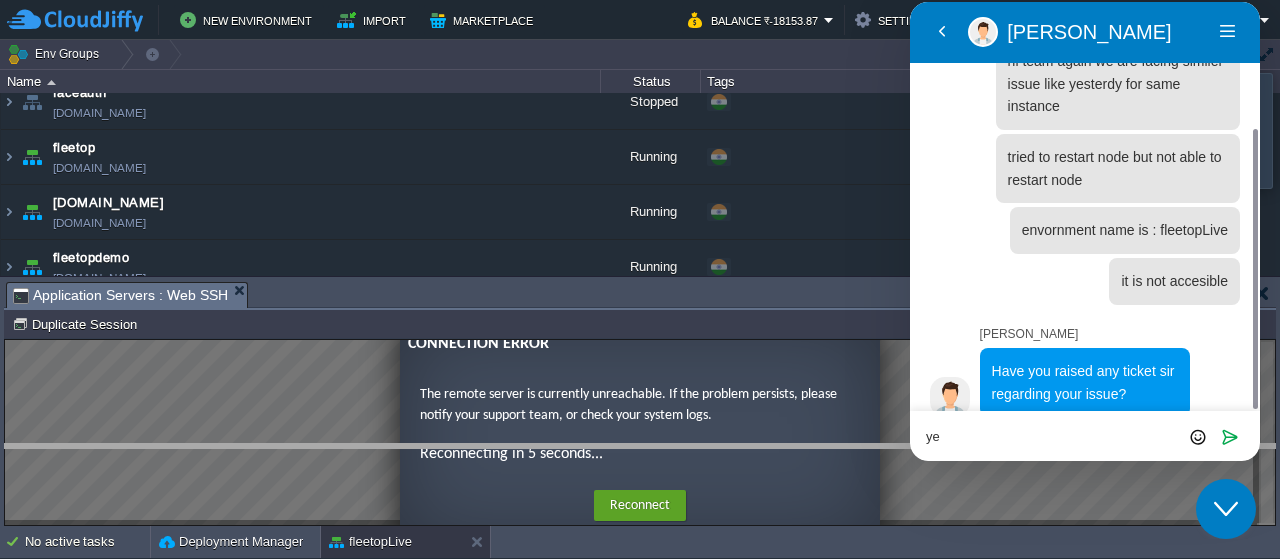 type on "yes" 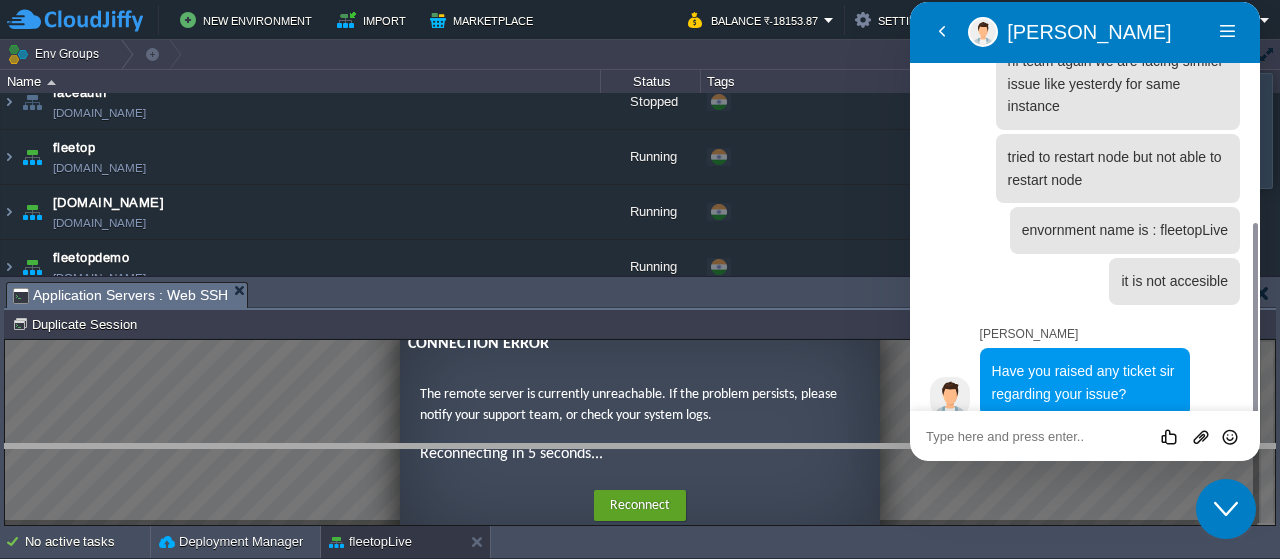 scroll, scrollTop: 251, scrollLeft: 0, axis: vertical 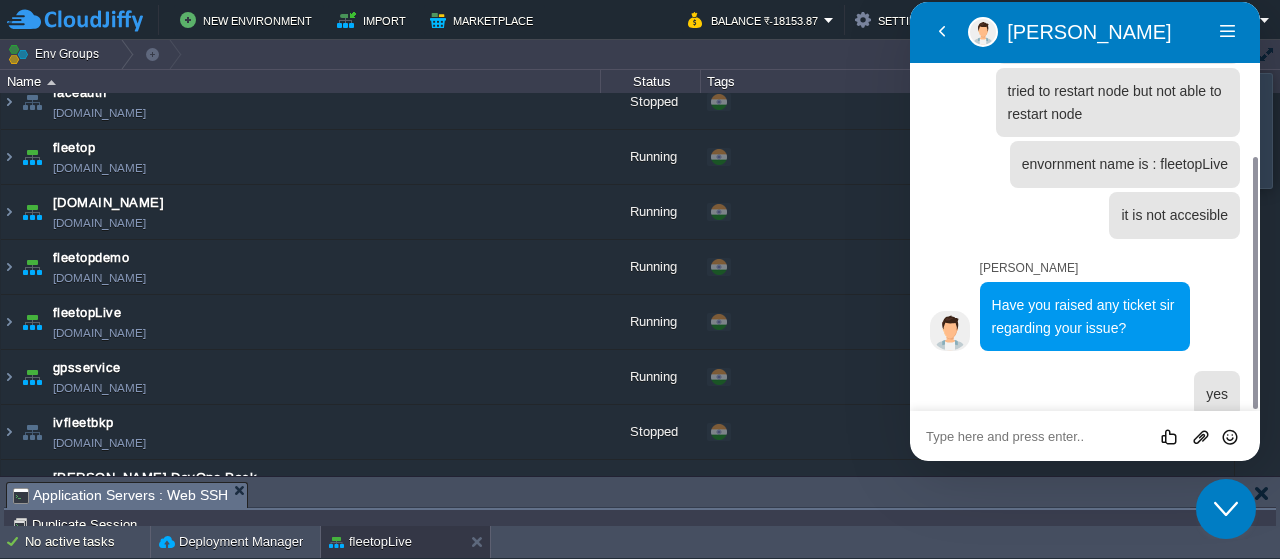 click at bounding box center [910, 2] 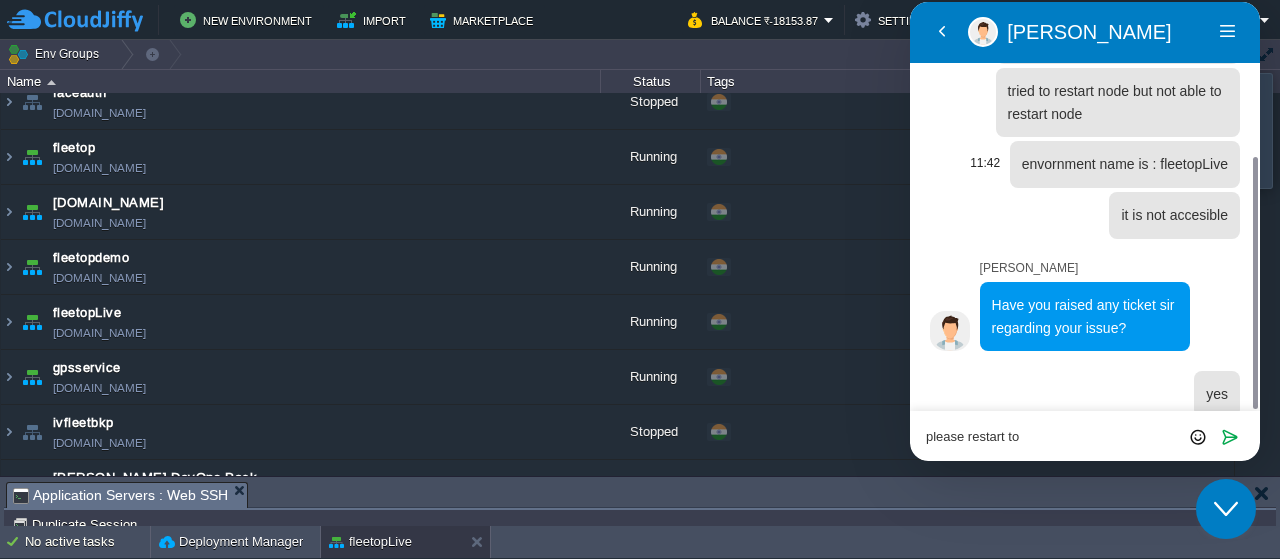 click on "envornment name is : fleetopLive" at bounding box center [1125, 164] 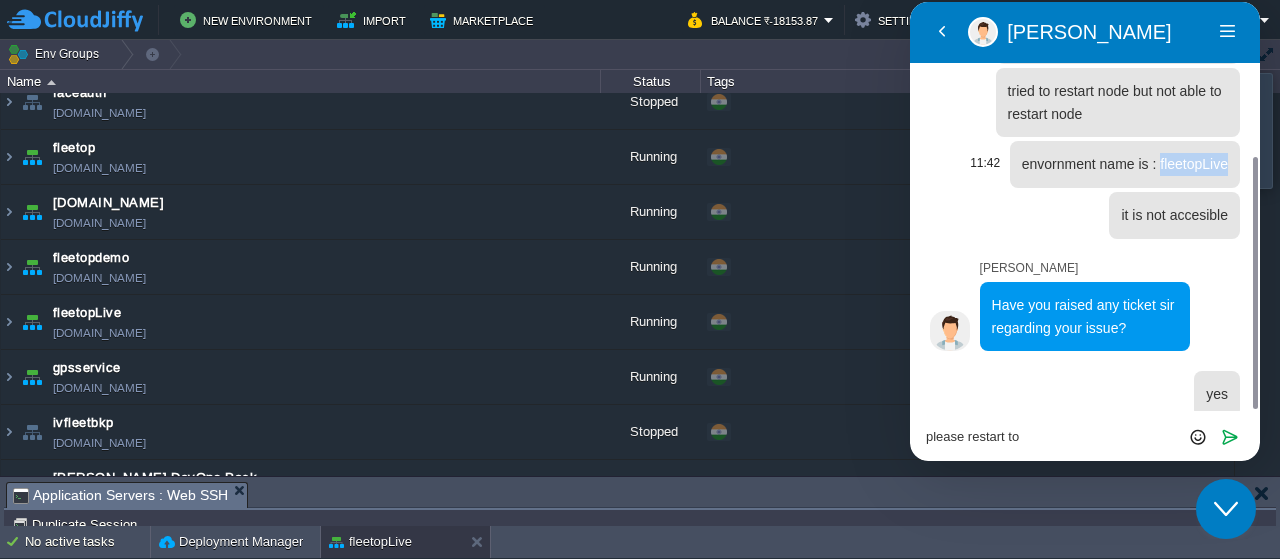 click on "envornment name is : fleetopLive" at bounding box center (1125, 164) 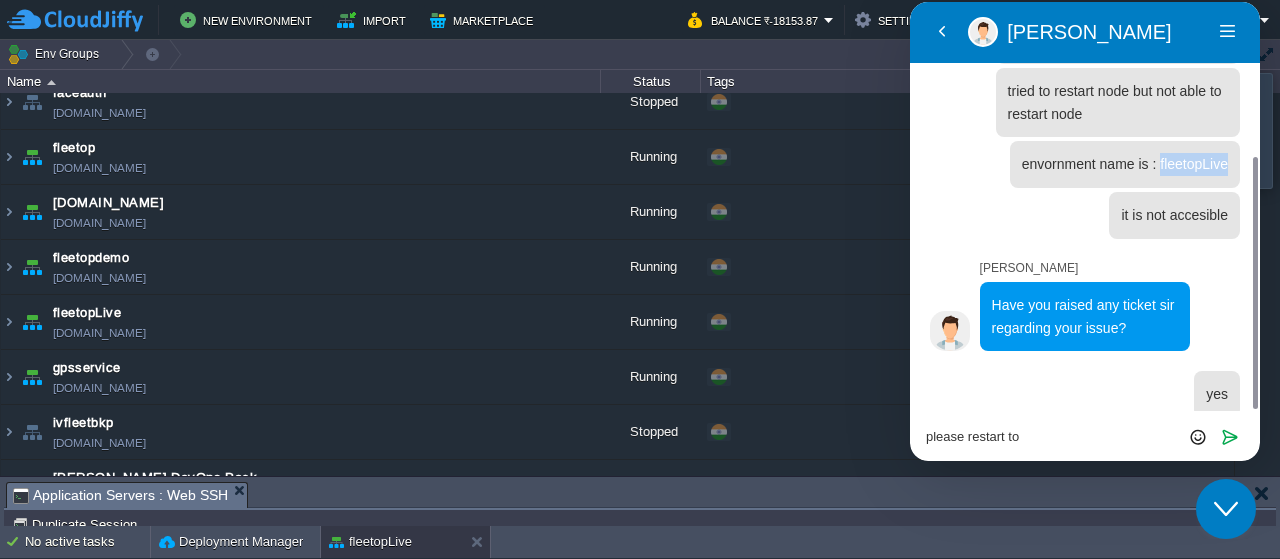 copy on "fleetopLive" 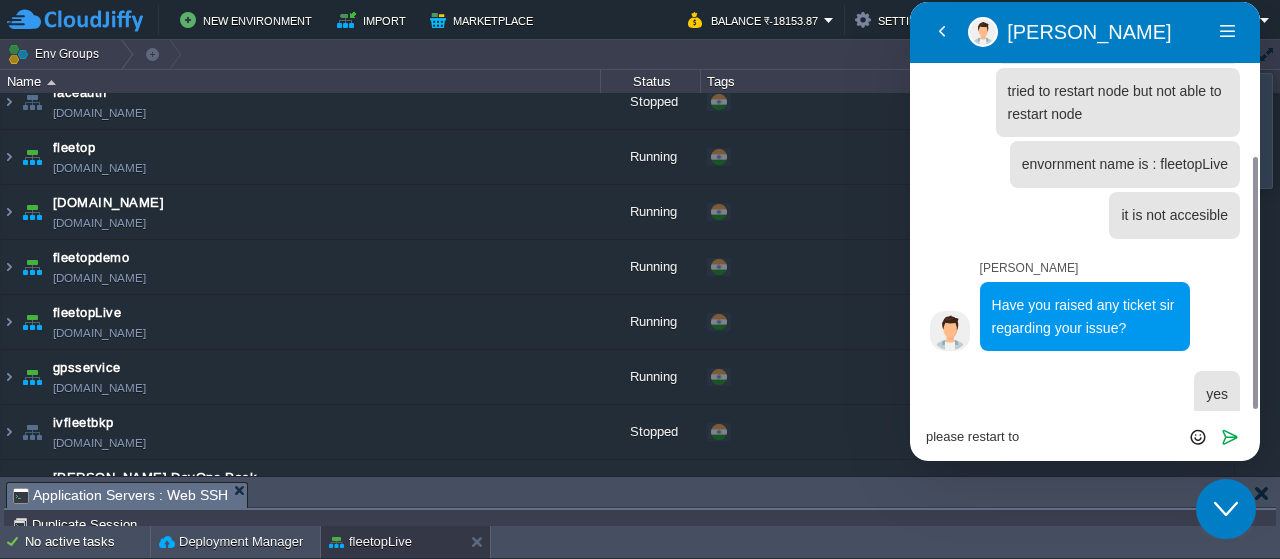 click on "please restart to" at bounding box center [910, 2] 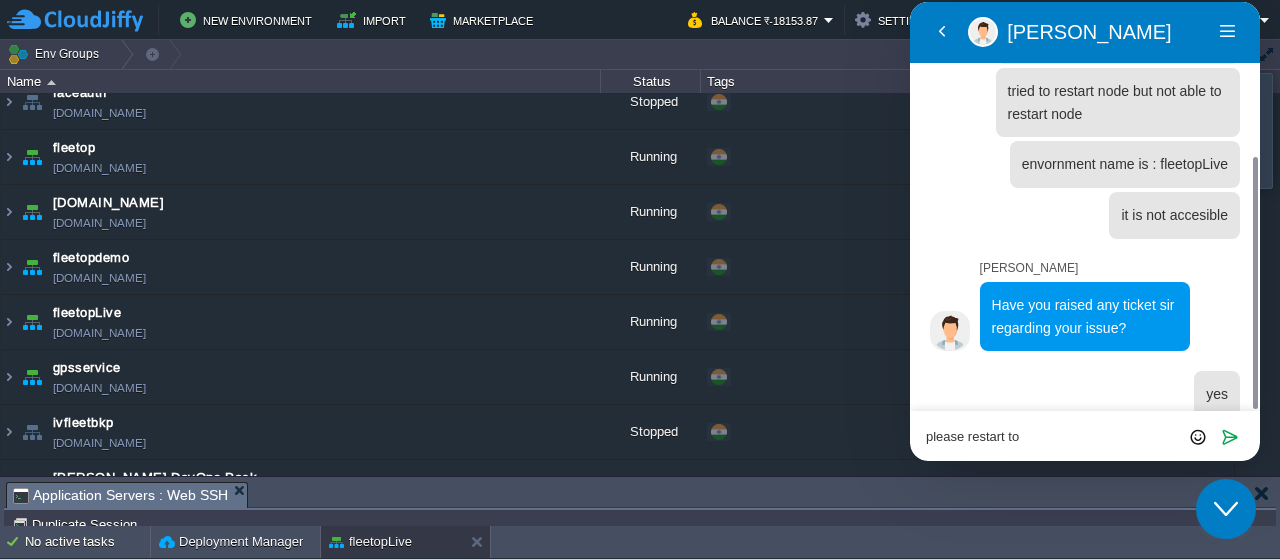 paste on "fleetopLive" 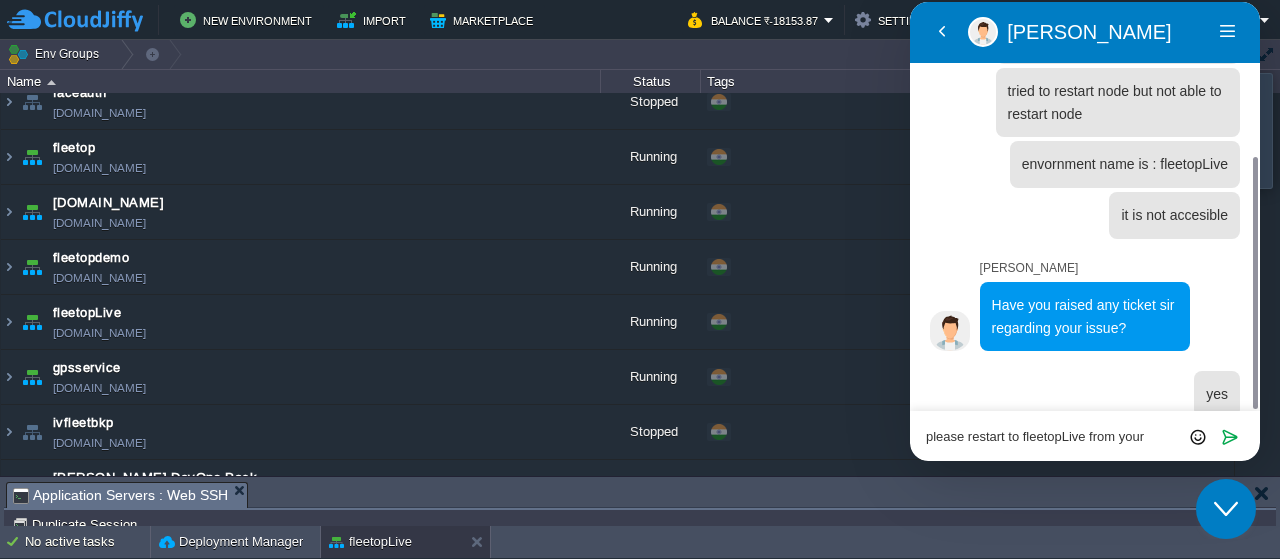 scroll, scrollTop: 0, scrollLeft: 0, axis: both 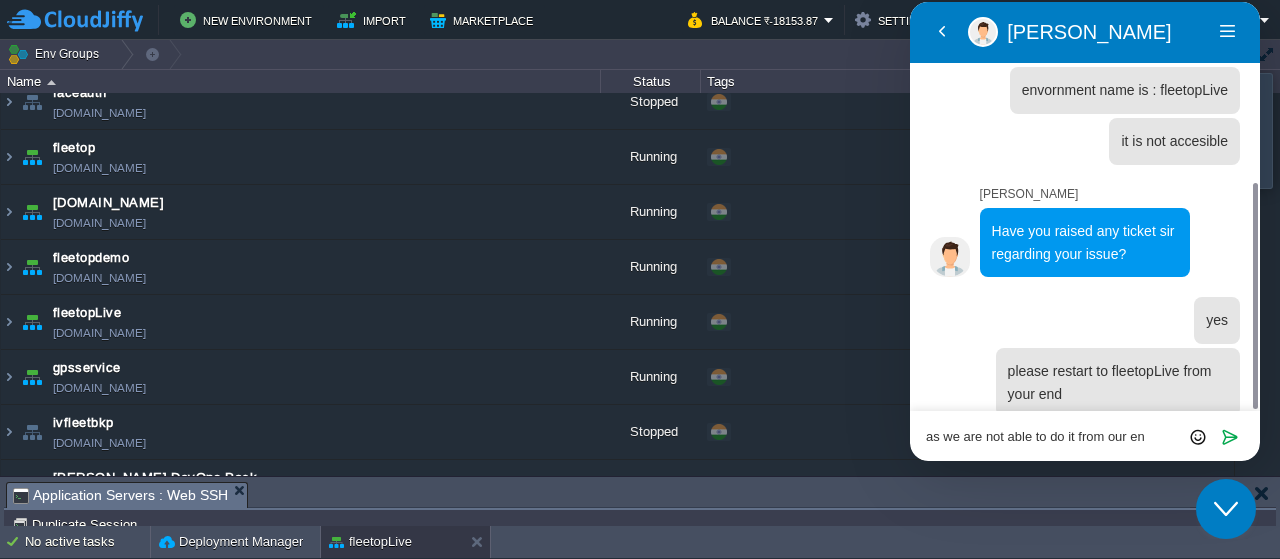 type on "as we are not able to do it from our end" 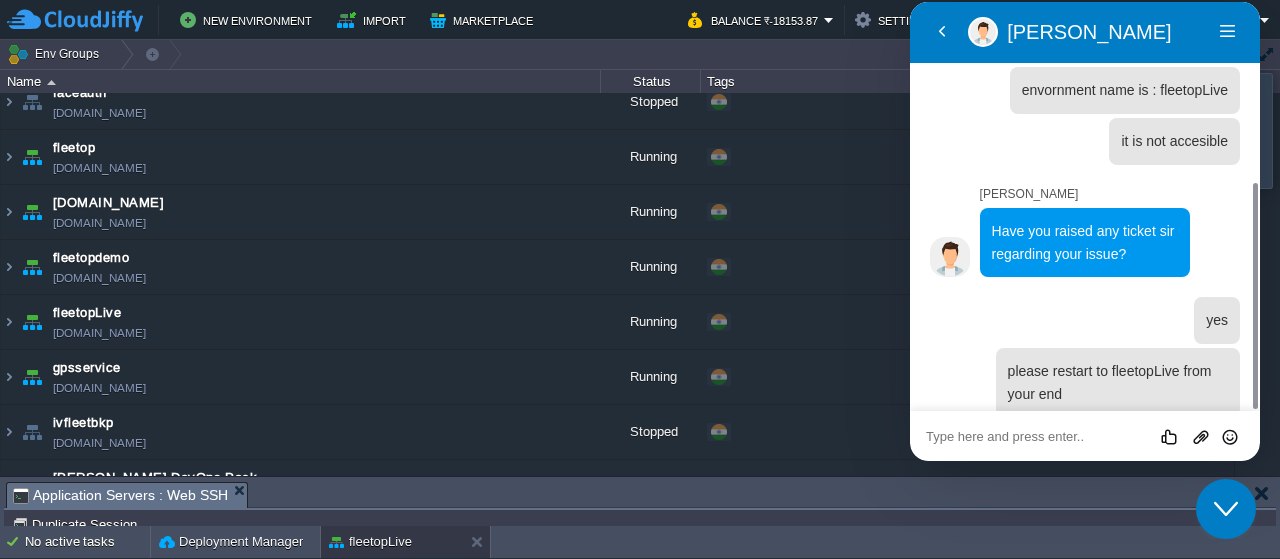 scroll, scrollTop: 398, scrollLeft: 0, axis: vertical 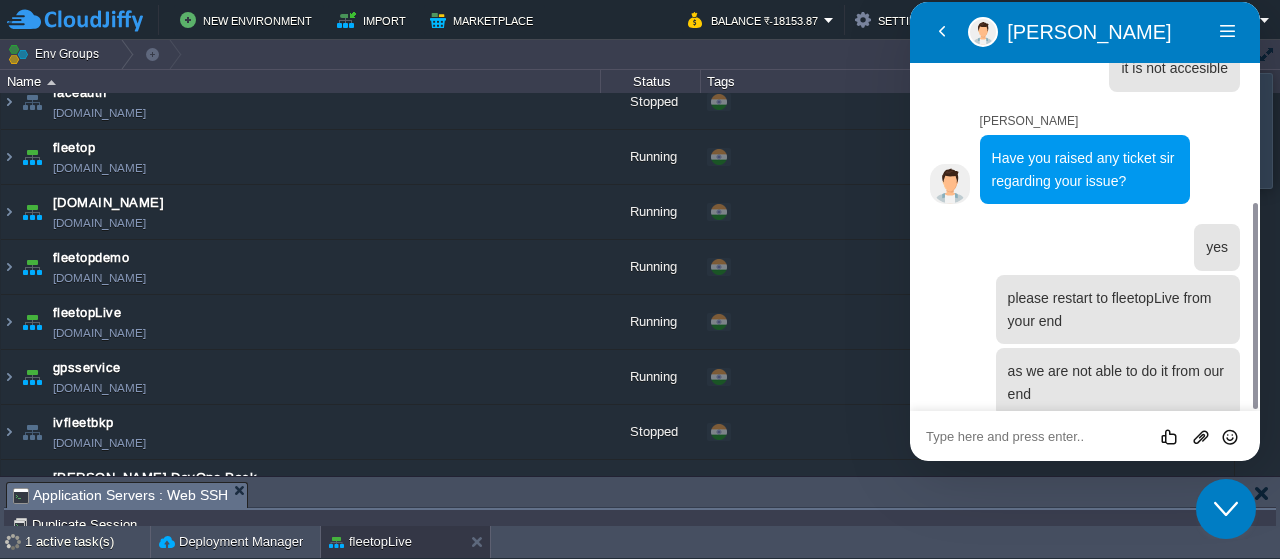 type 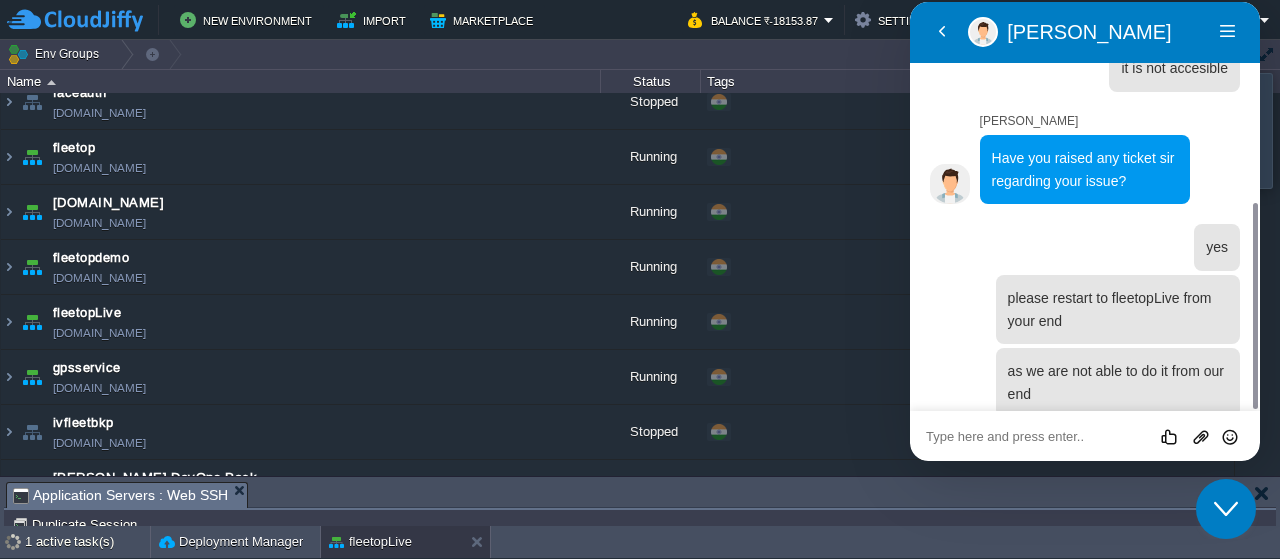 click on "Close Chat This icon closes the chat window." at bounding box center [1226, 509] 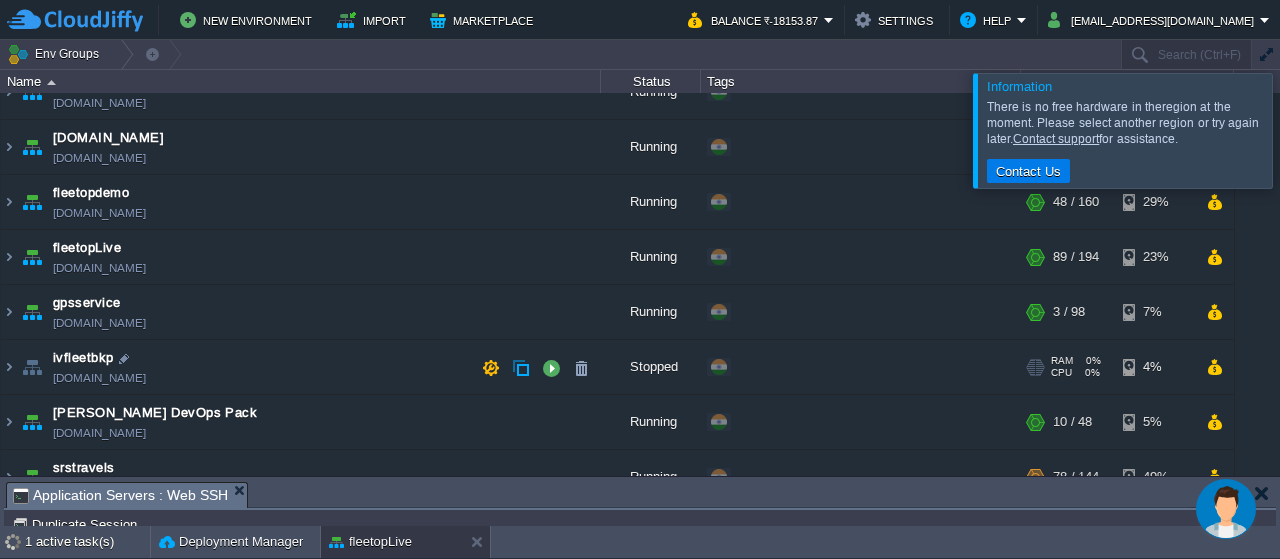 scroll, scrollTop: 167, scrollLeft: 0, axis: vertical 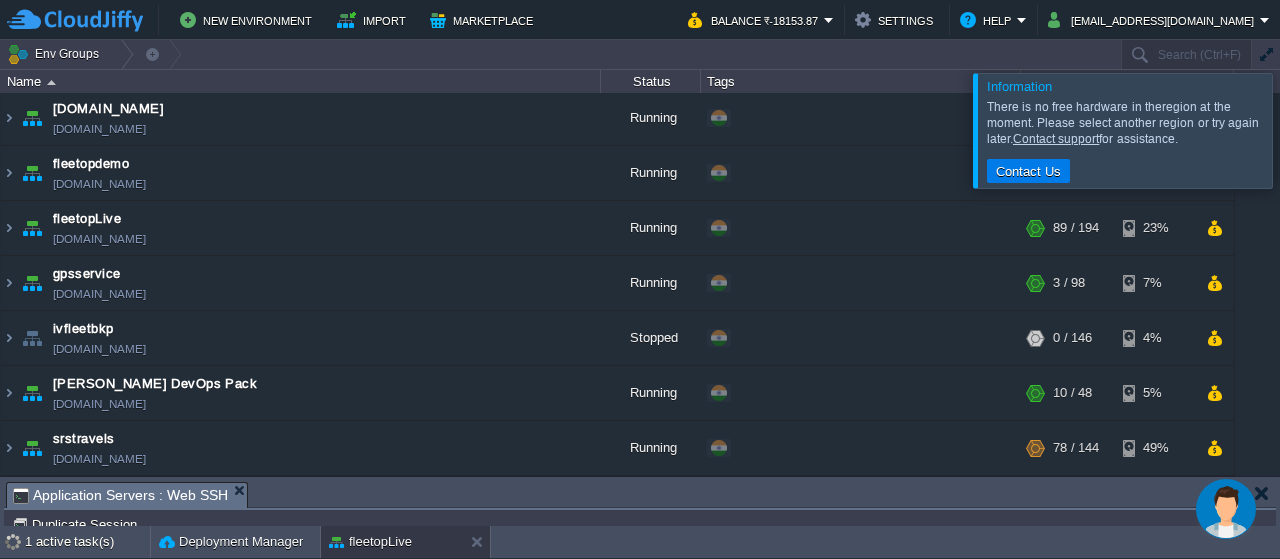 click on "Information There is no free hardware in the   region at the moment. Please select another region or try again later.  Contact support  for assistance. Contact Us" at bounding box center [1123, 131] 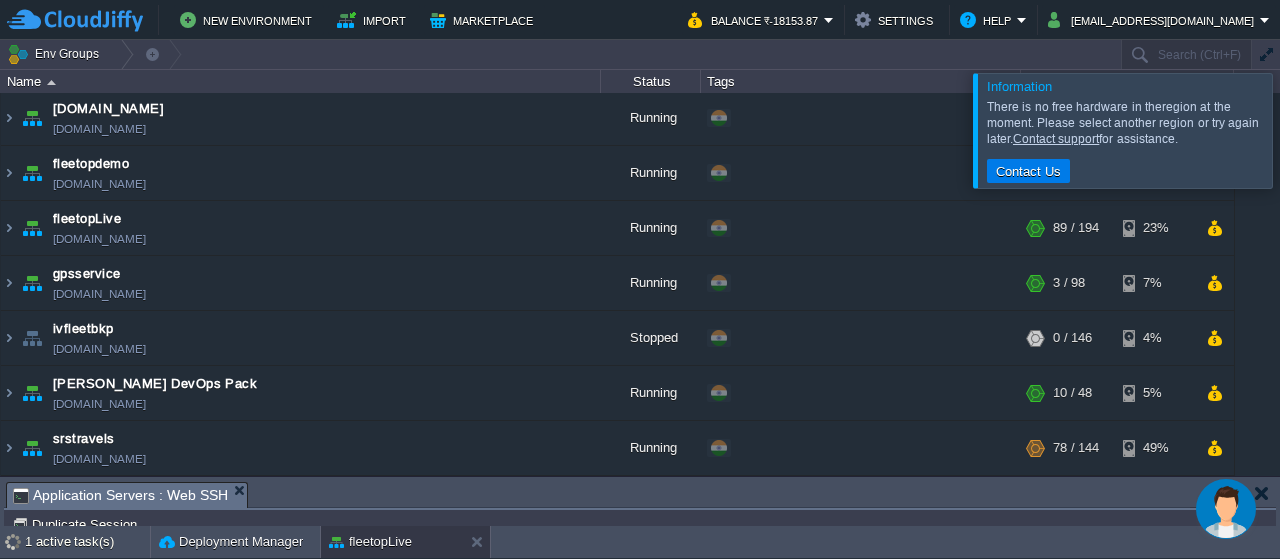 click at bounding box center [1304, 130] 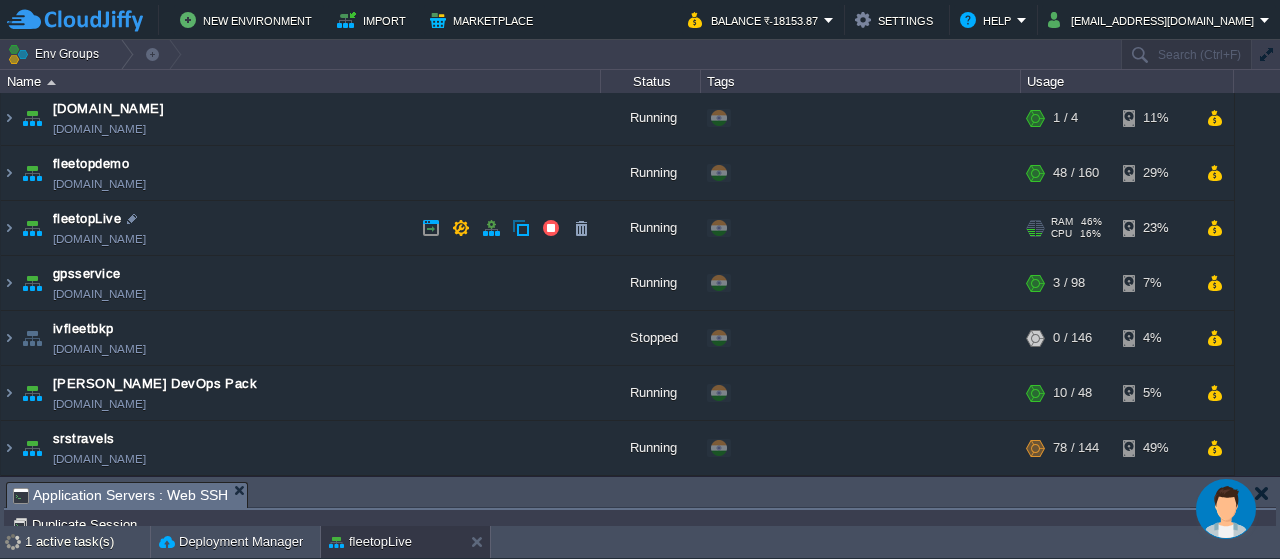 click at bounding box center [32, 228] 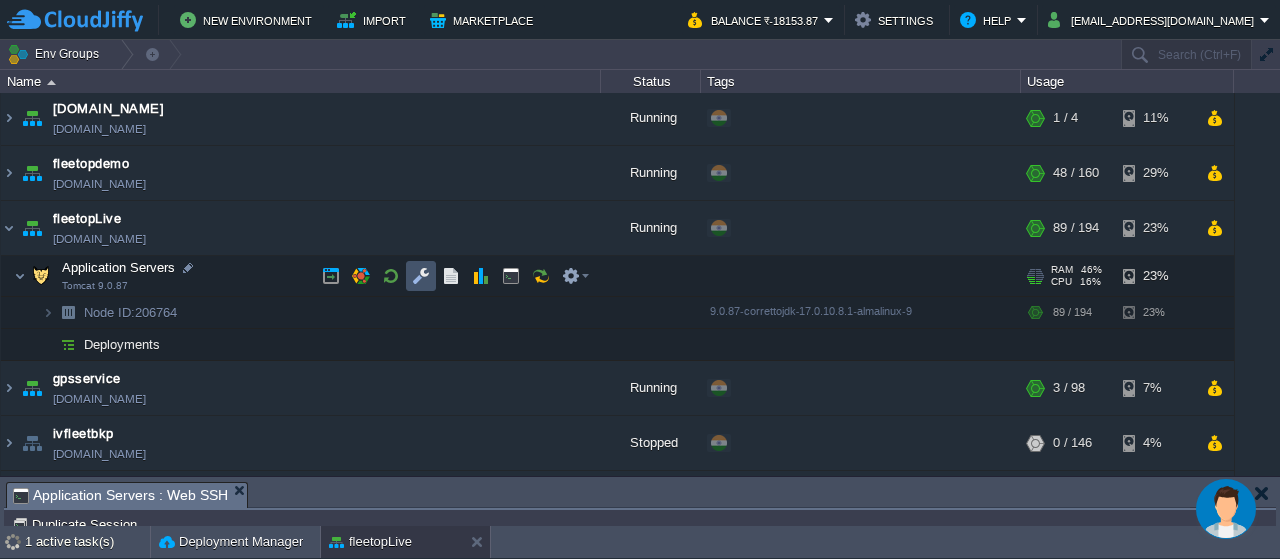 click at bounding box center [421, 276] 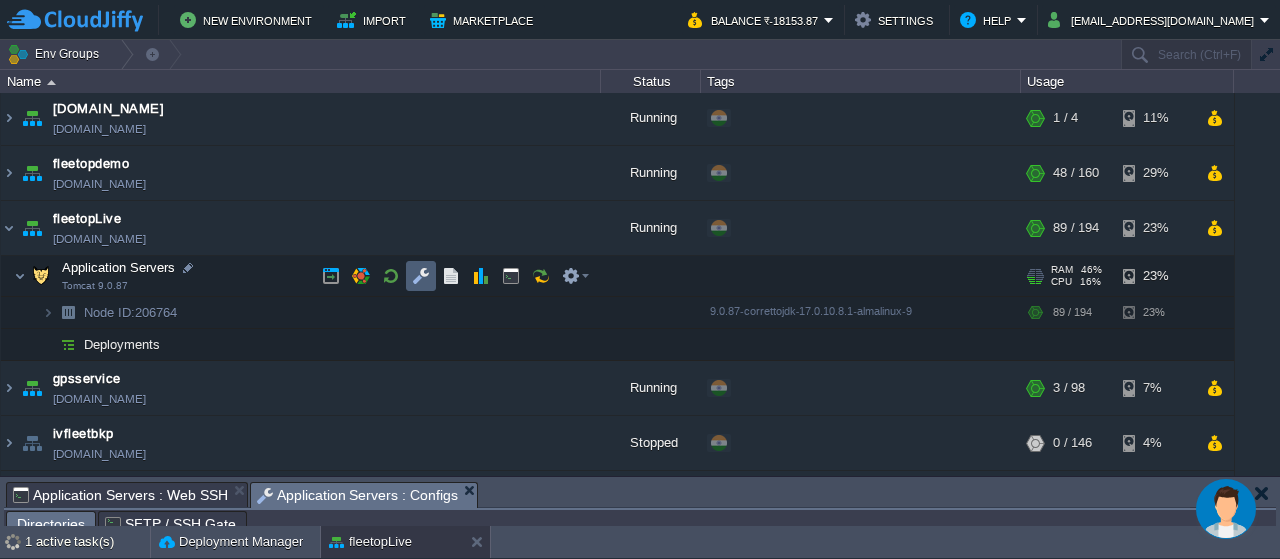 scroll, scrollTop: 35, scrollLeft: 0, axis: vertical 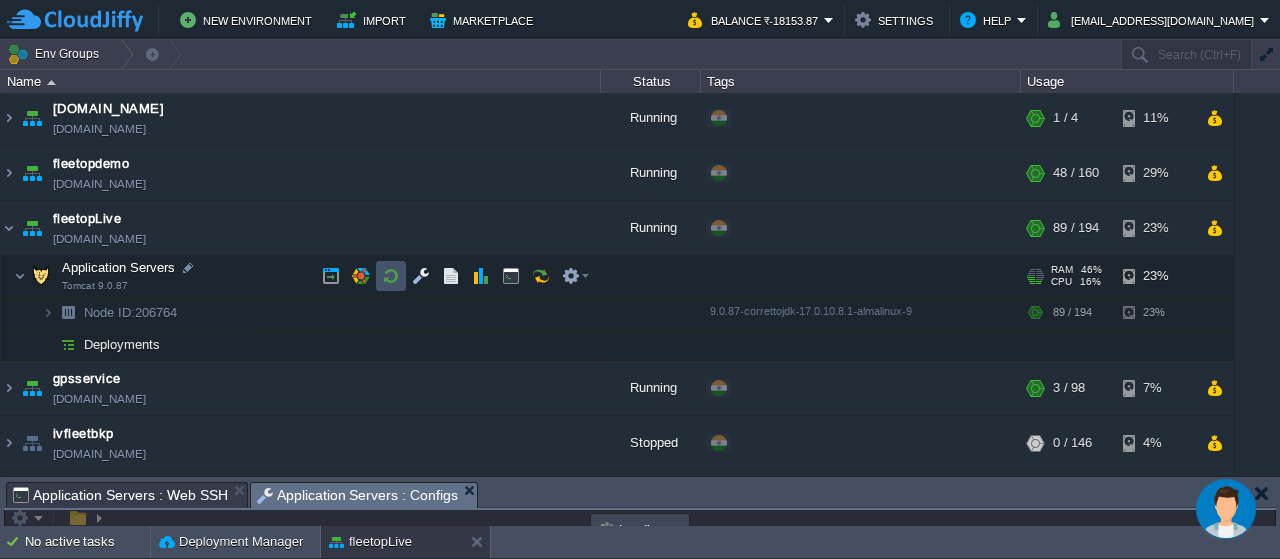click at bounding box center [391, 276] 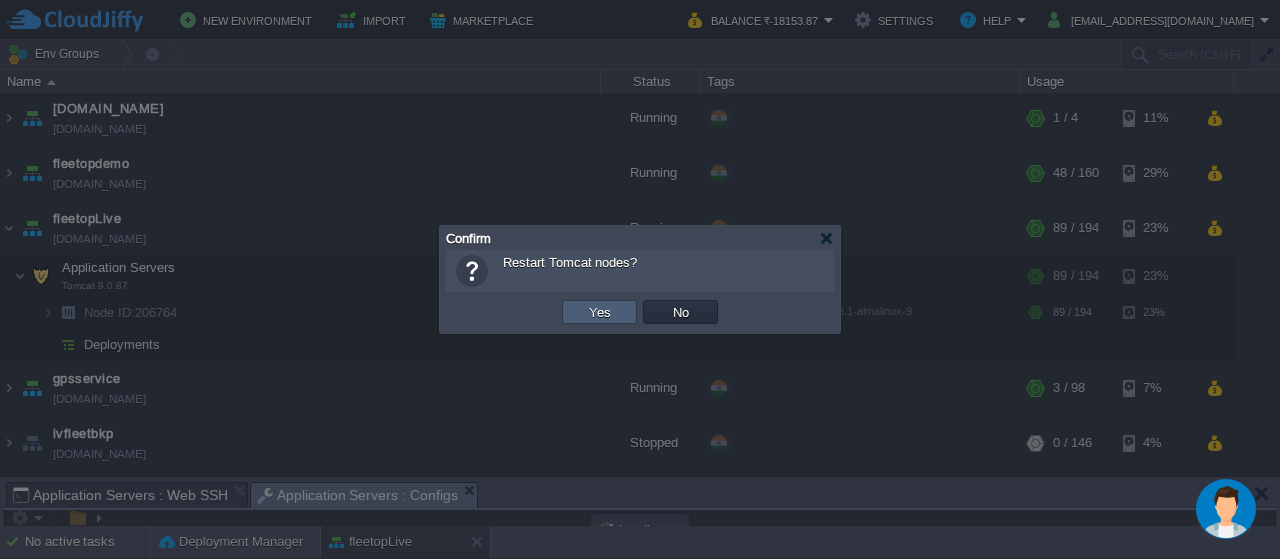 click on "Yes" at bounding box center (600, 312) 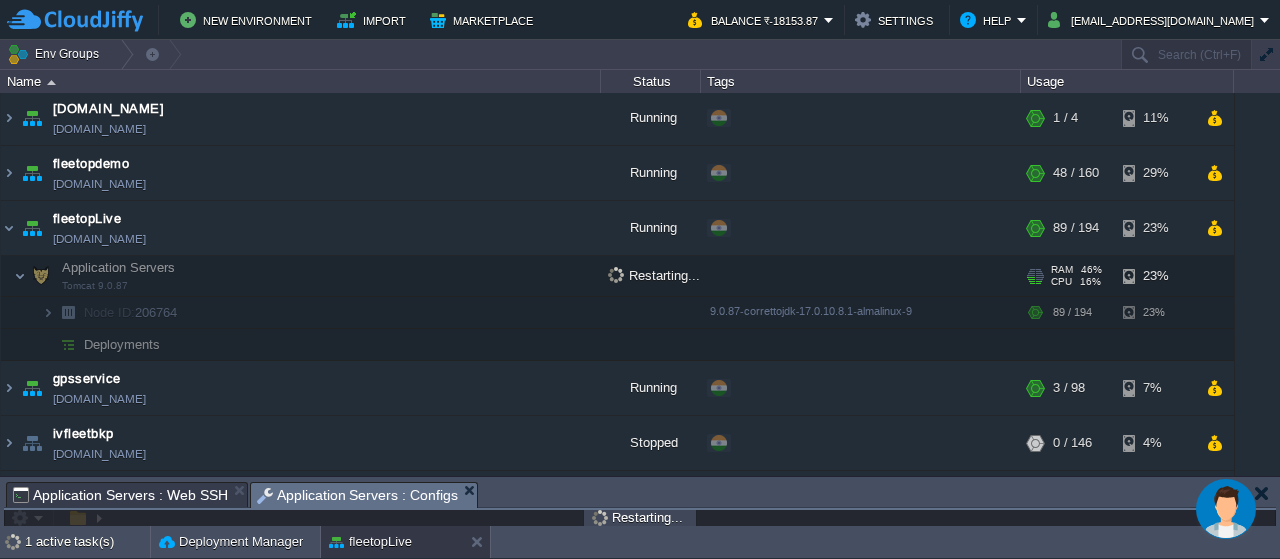 scroll, scrollTop: 272, scrollLeft: 0, axis: vertical 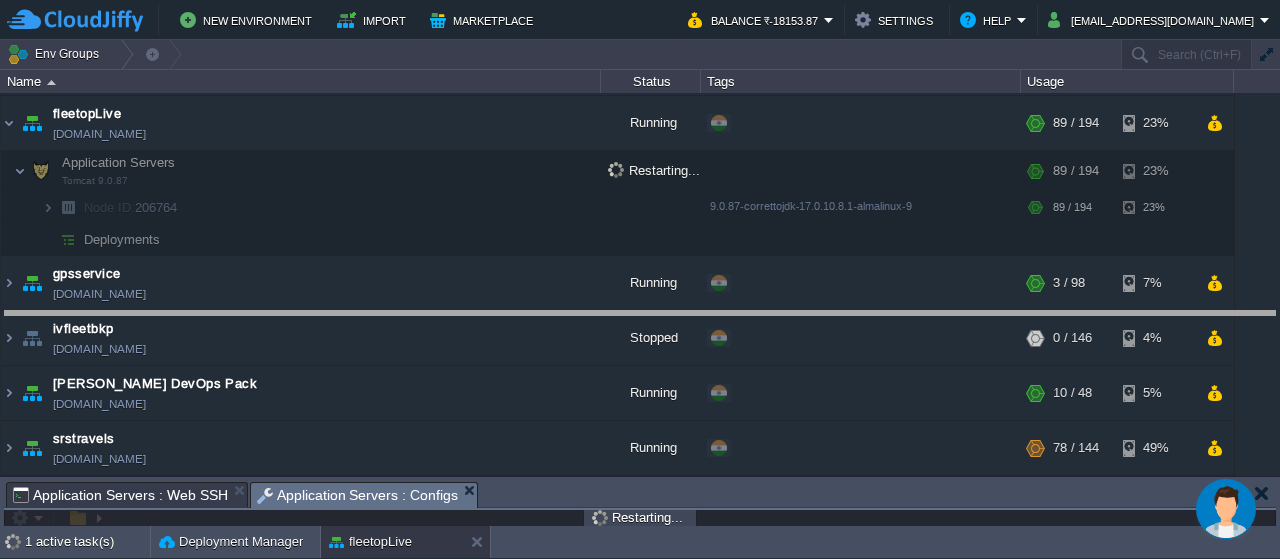 drag, startPoint x: 1159, startPoint y: 487, endPoint x: 1149, endPoint y: 316, distance: 171.29214 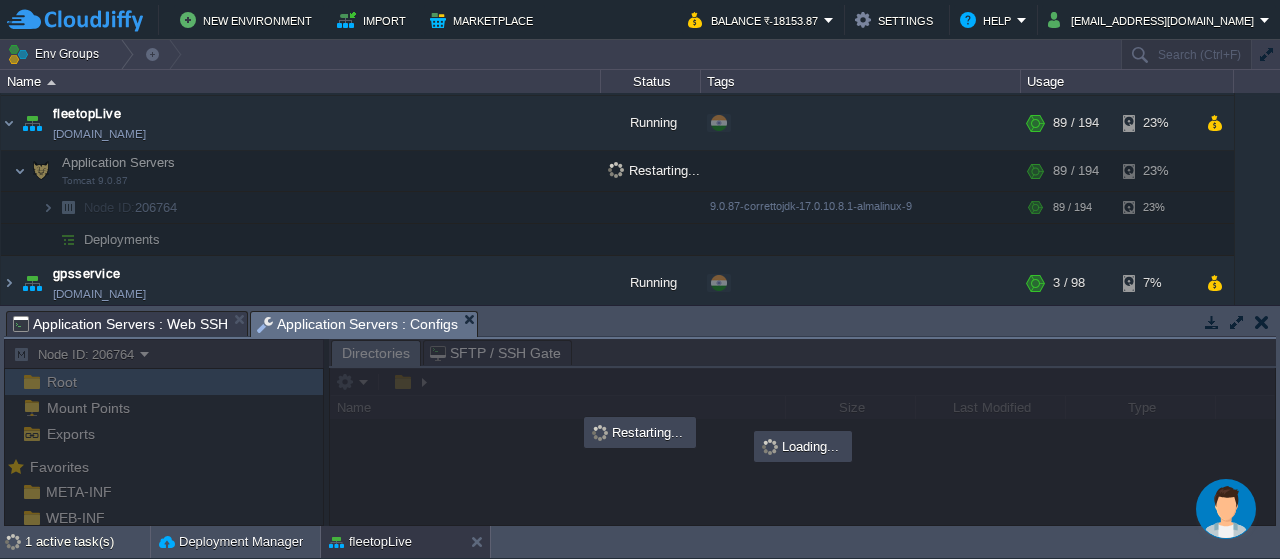 scroll, scrollTop: 0, scrollLeft: 0, axis: both 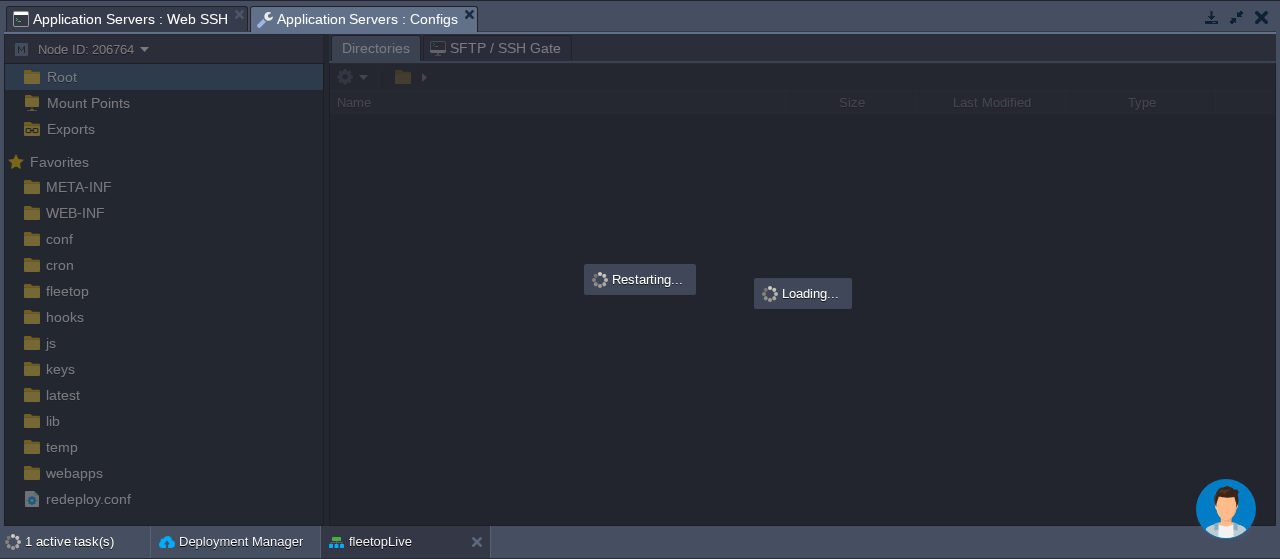 click at bounding box center [1262, 17] 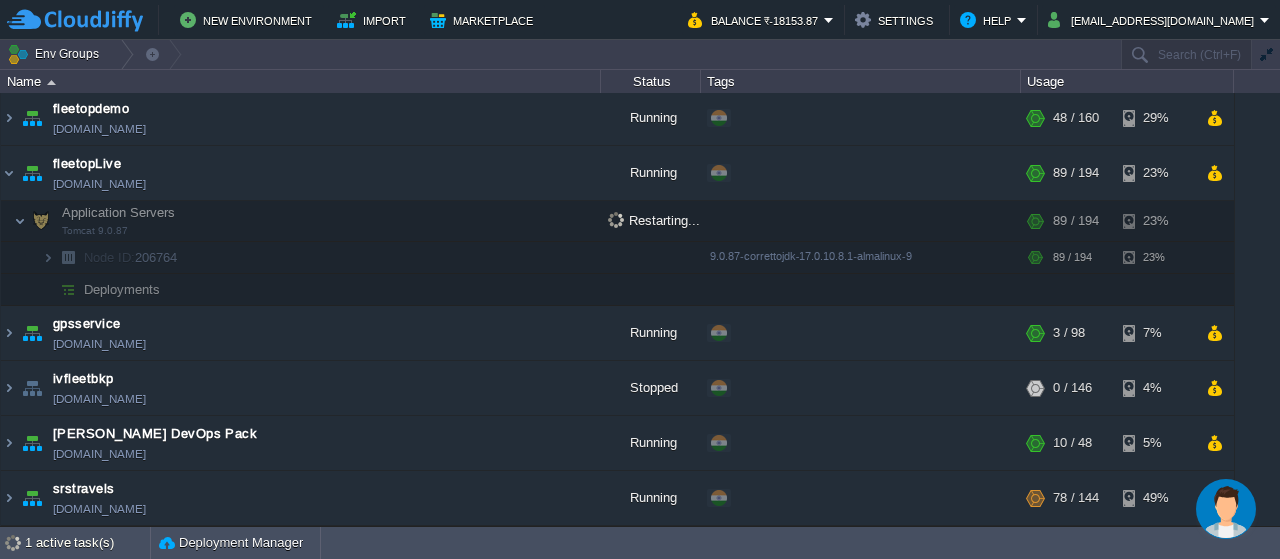 scroll, scrollTop: 212, scrollLeft: 0, axis: vertical 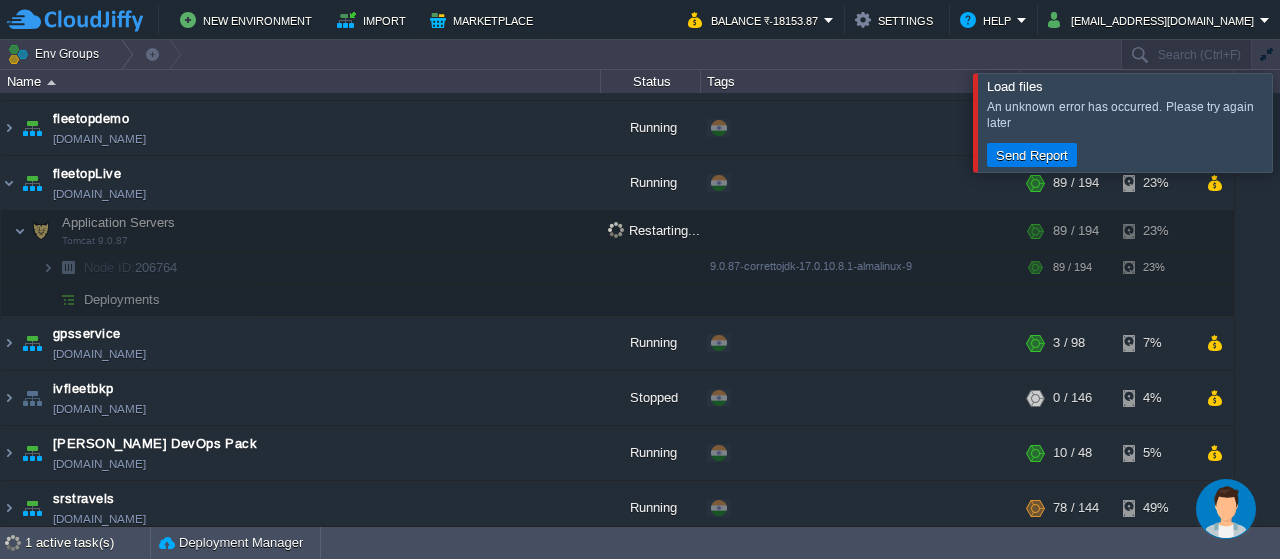 click at bounding box center [1304, 122] 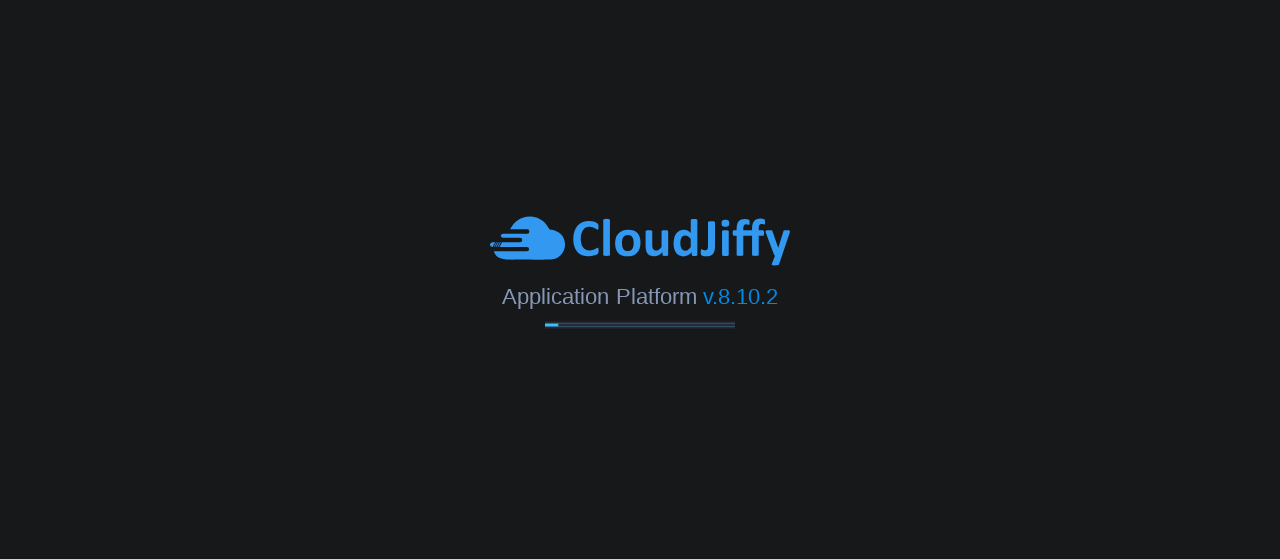 scroll, scrollTop: 0, scrollLeft: 0, axis: both 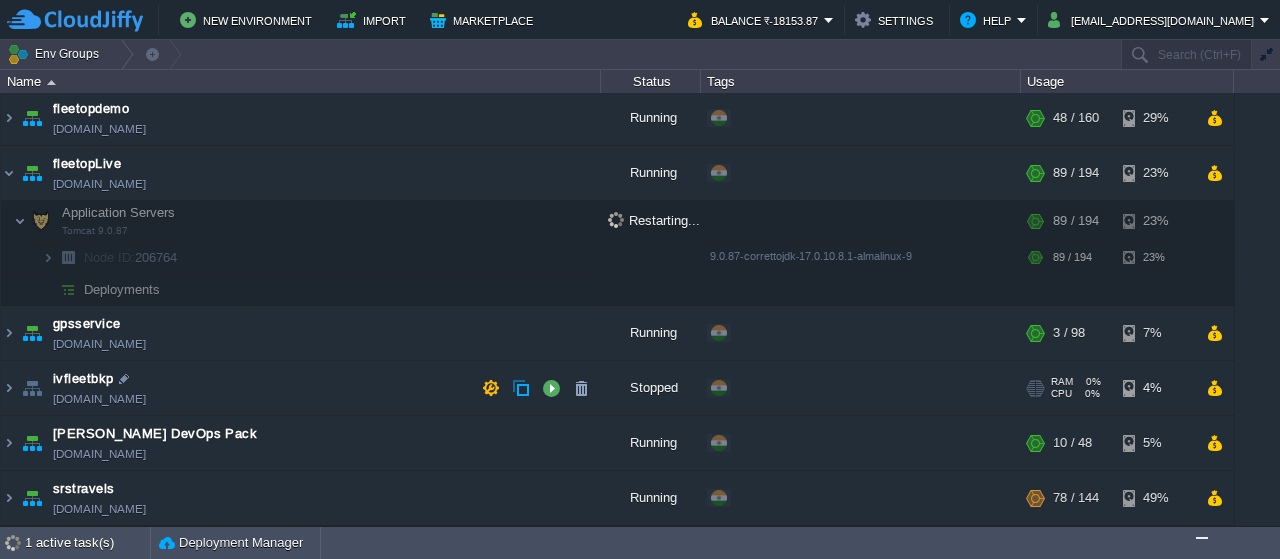click at bounding box center (32, 388) 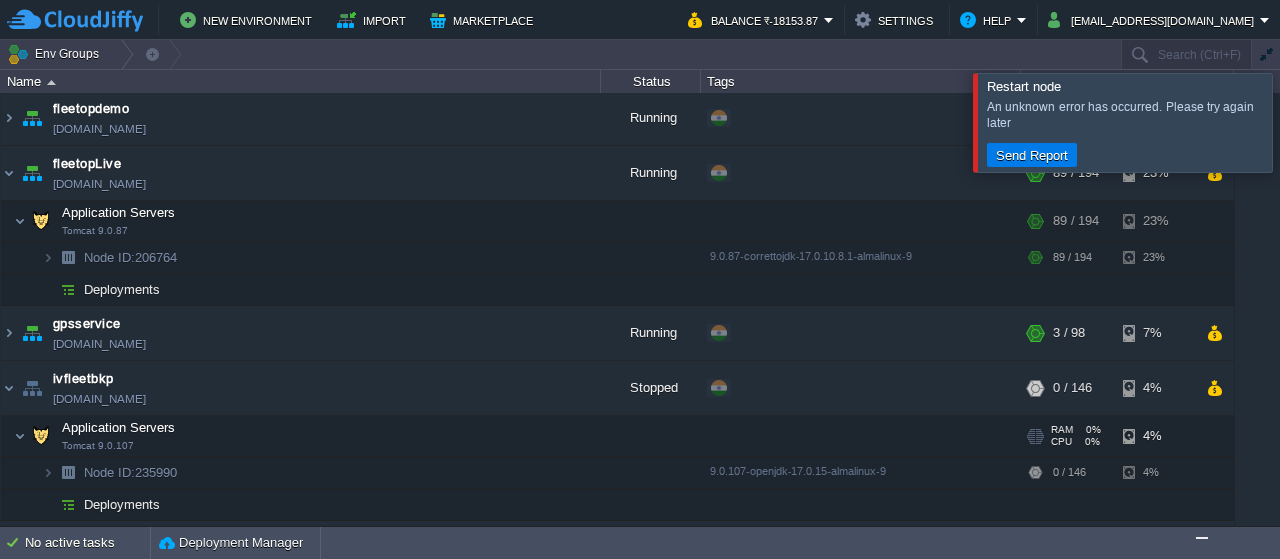 click on "Application Servers Tomcat 9.0.107" at bounding box center (301, 436) 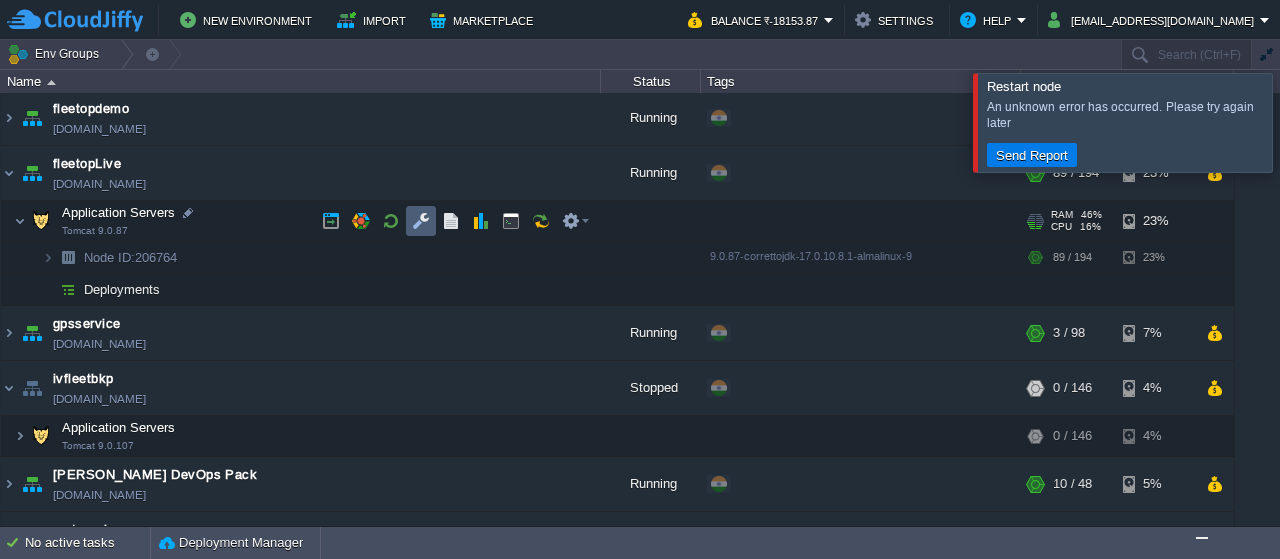 click at bounding box center [421, 221] 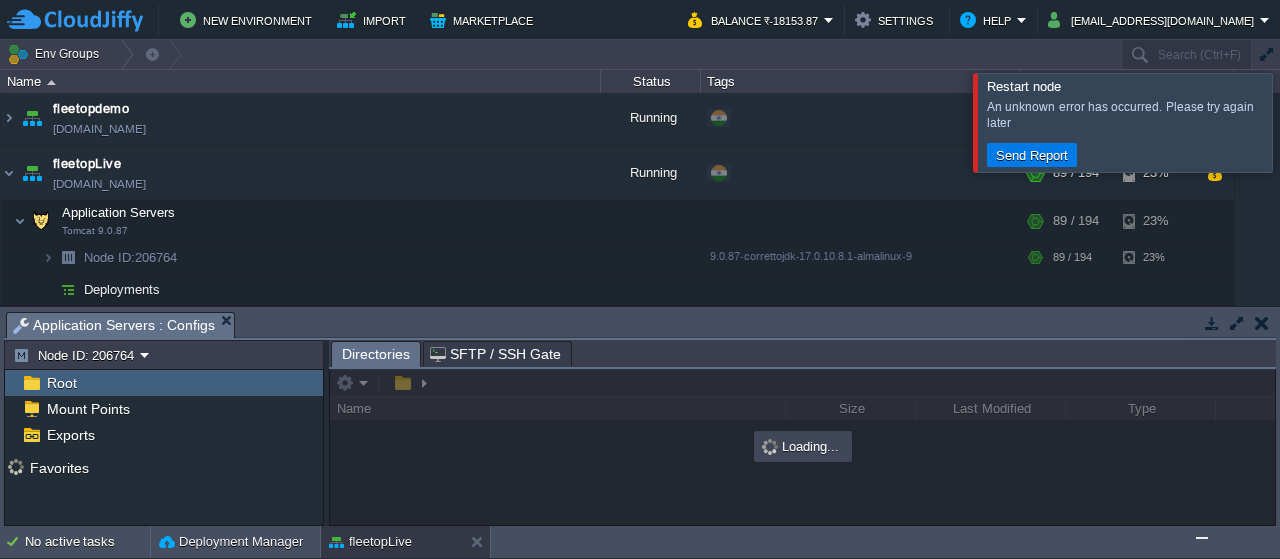 click at bounding box center (1237, 323) 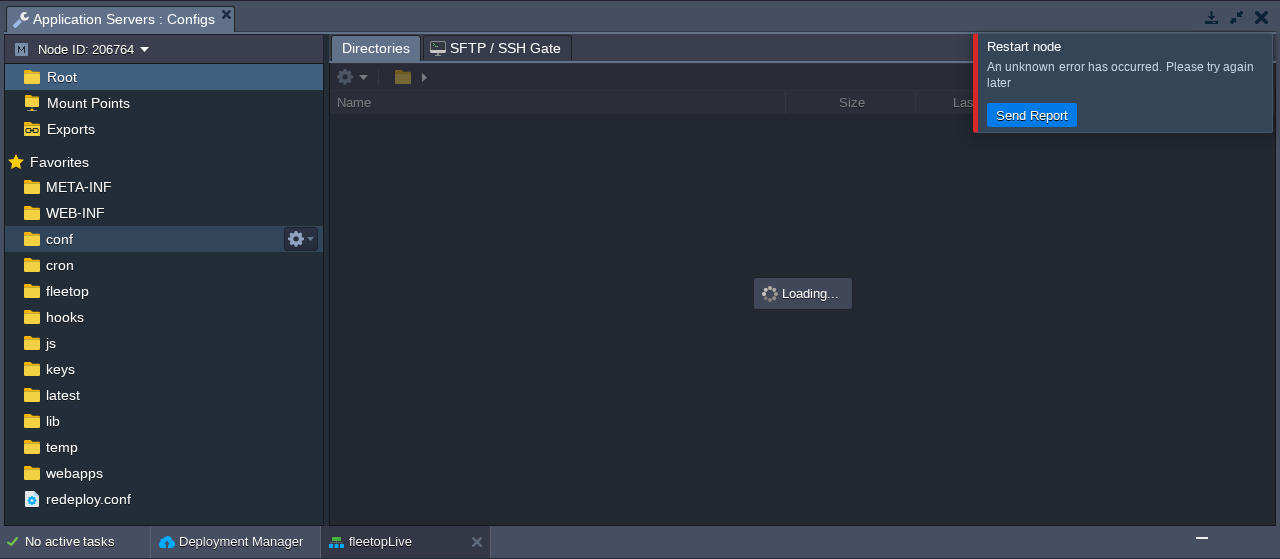 click on "conf" at bounding box center (164, 239) 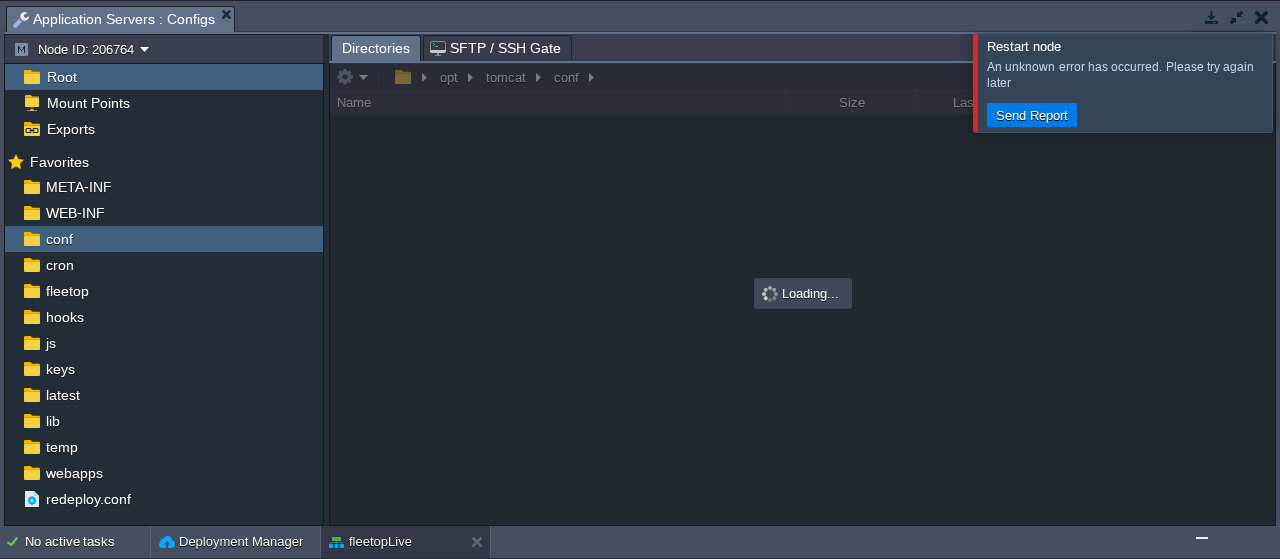 click at bounding box center (1304, 82) 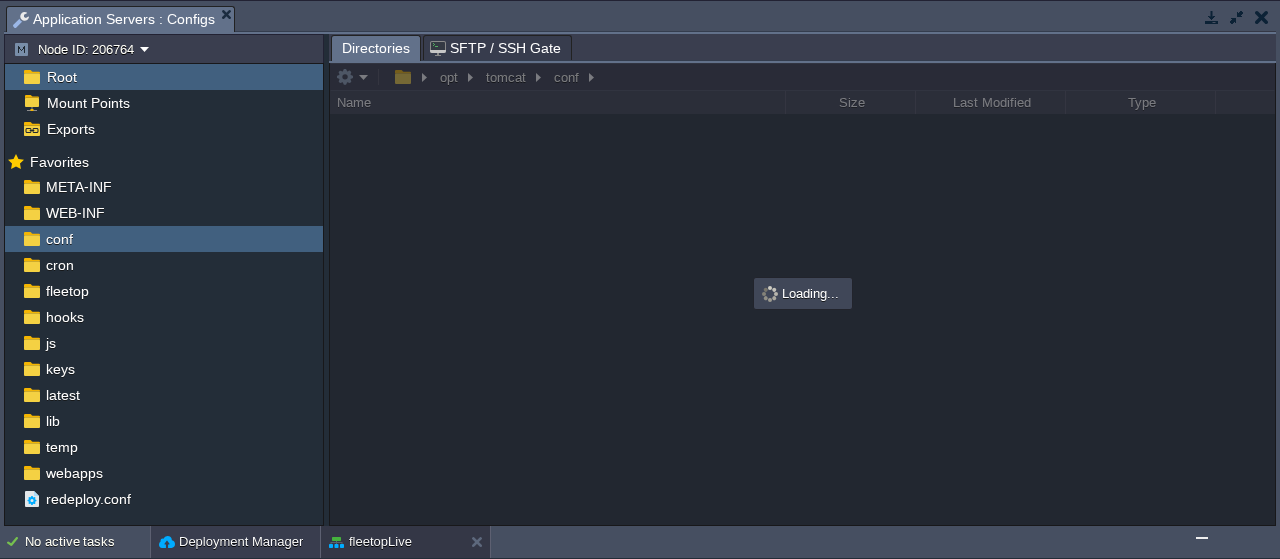 click on "Deployment Manager" at bounding box center (235, 542) 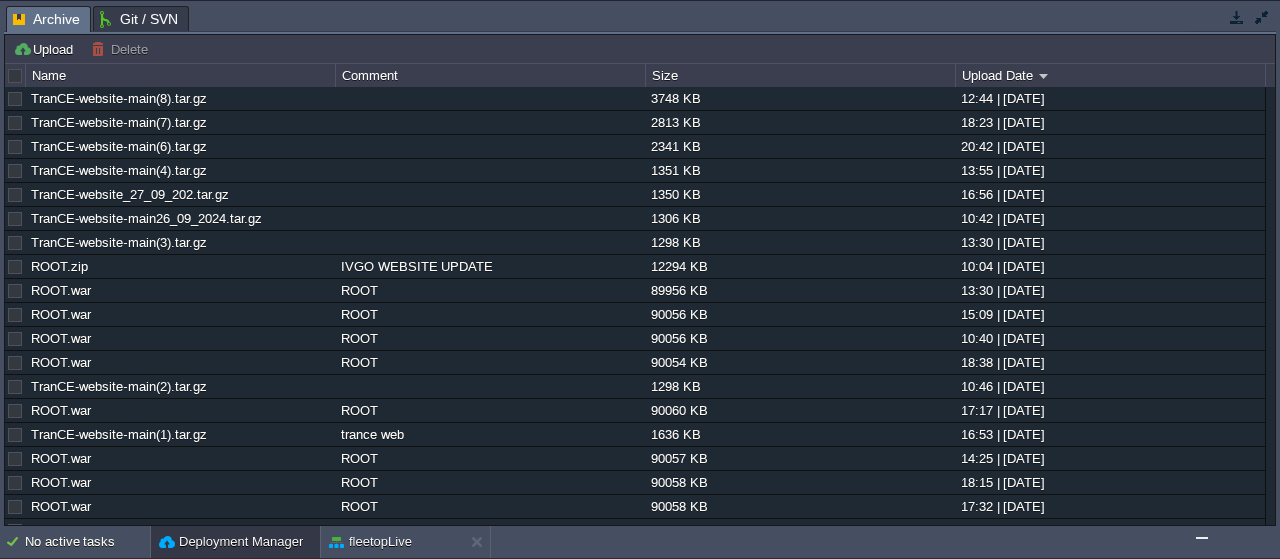 click on "Deployment Manager" at bounding box center [235, 542] 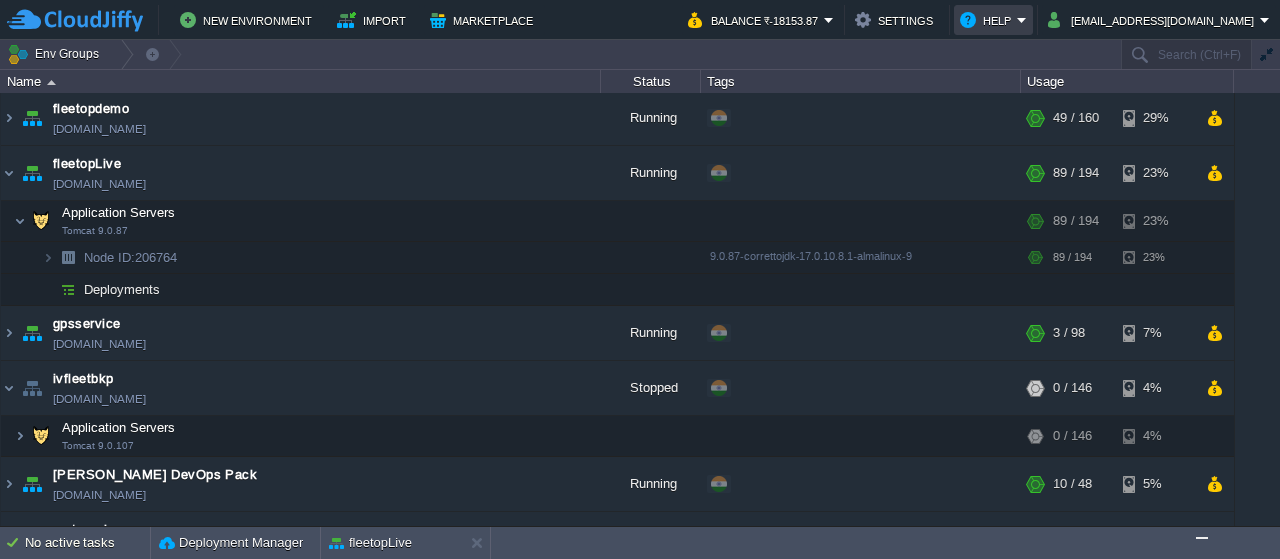 click on "Help" at bounding box center [993, 20] 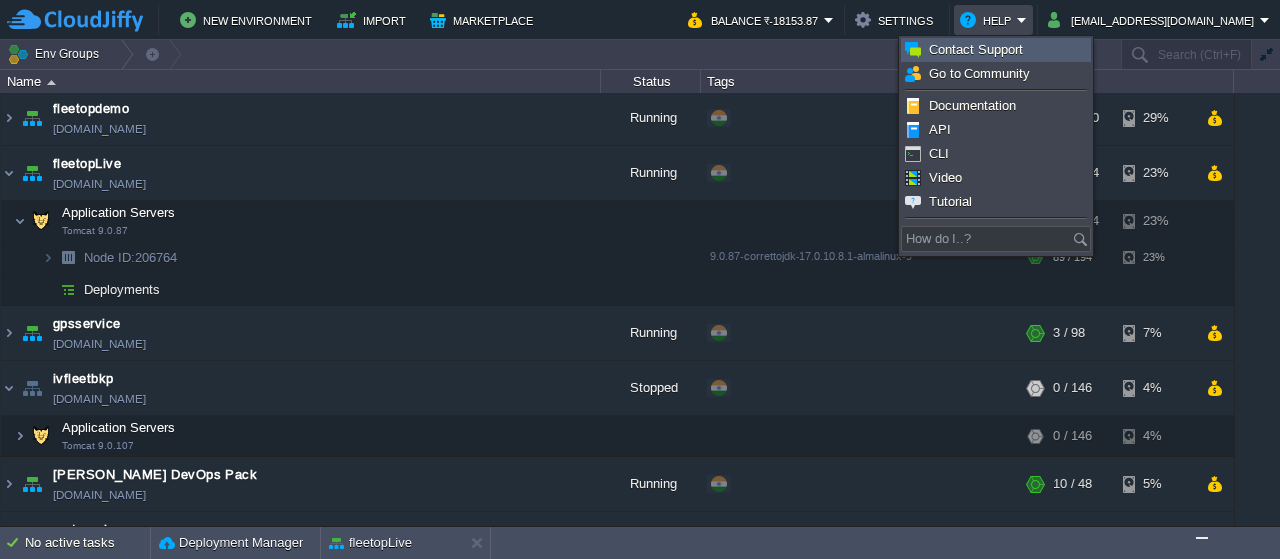 click on "Contact Support" at bounding box center [976, 49] 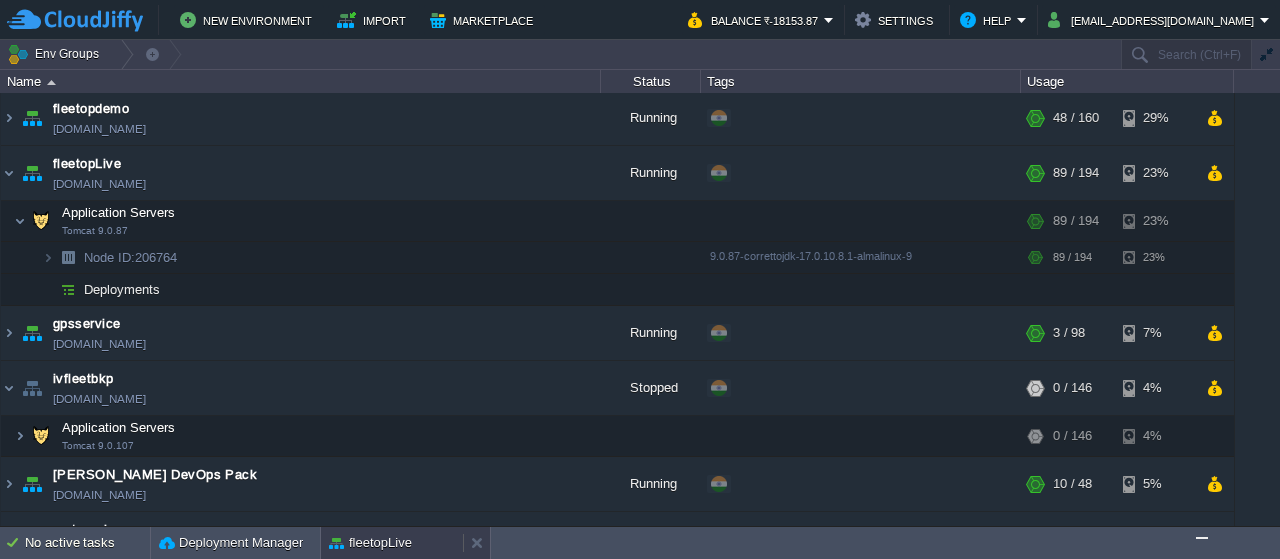 click on "fleetopLive" at bounding box center (370, 543) 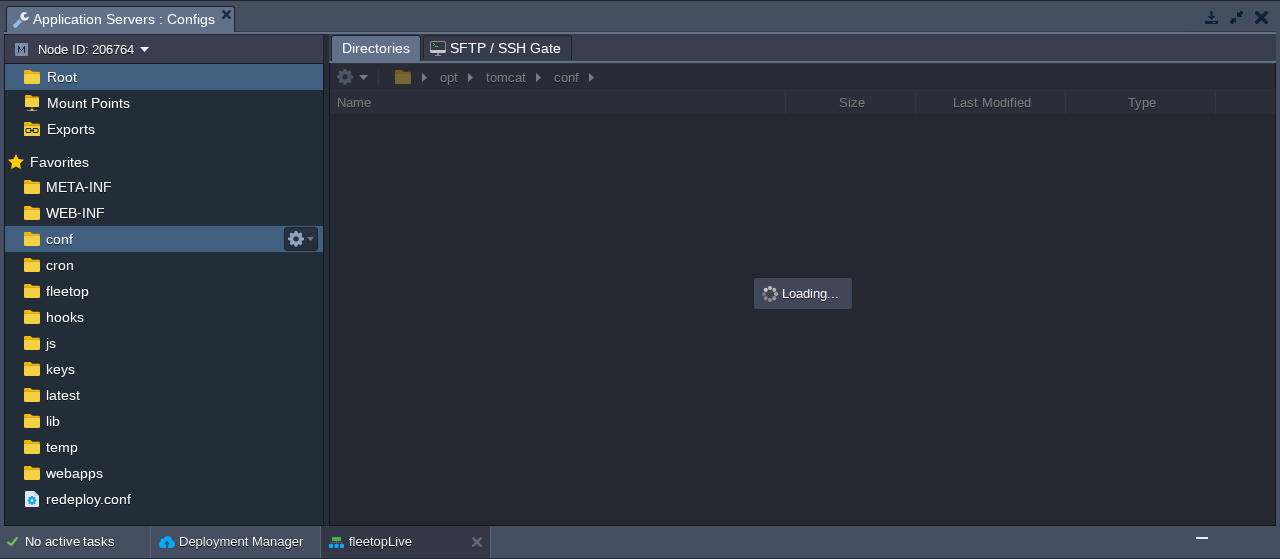 click on "conf" at bounding box center (164, 239) 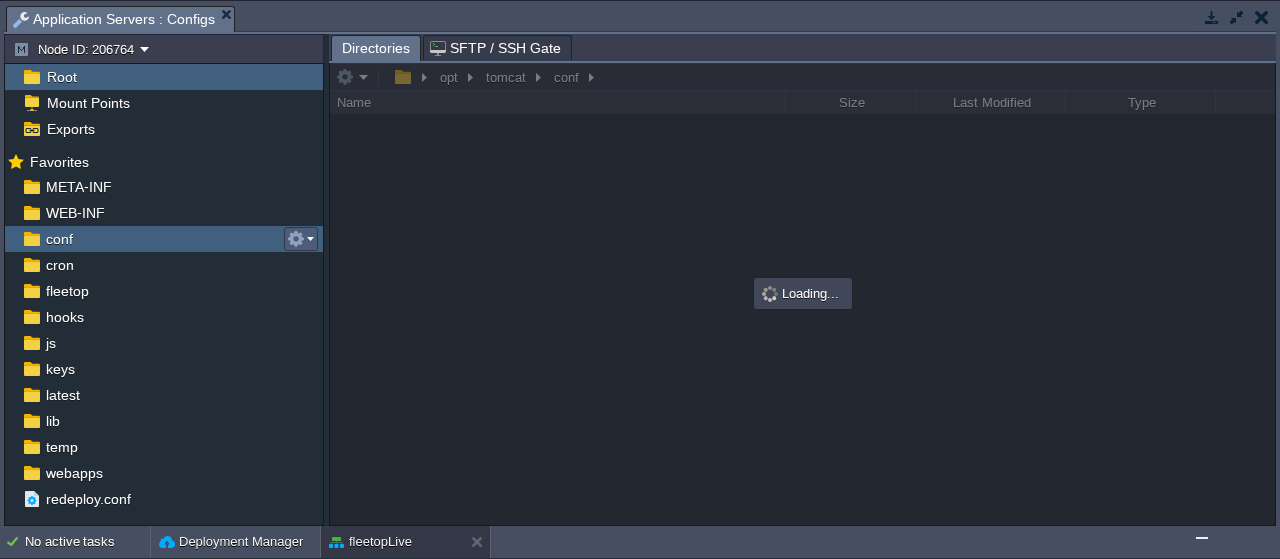 click at bounding box center (300, 239) 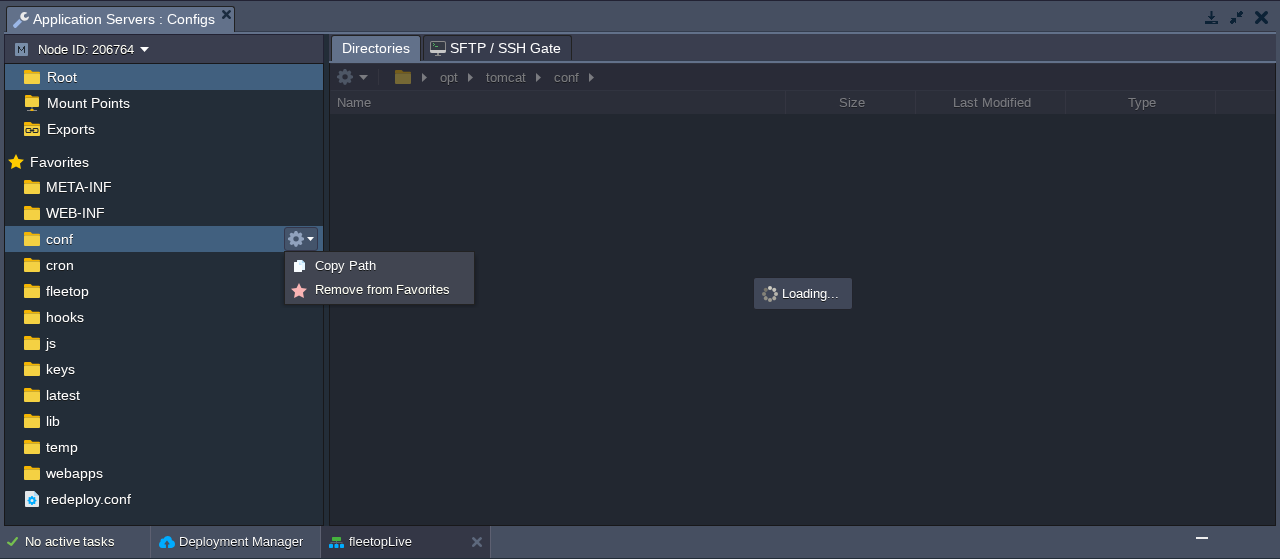 click at bounding box center [802, 294] 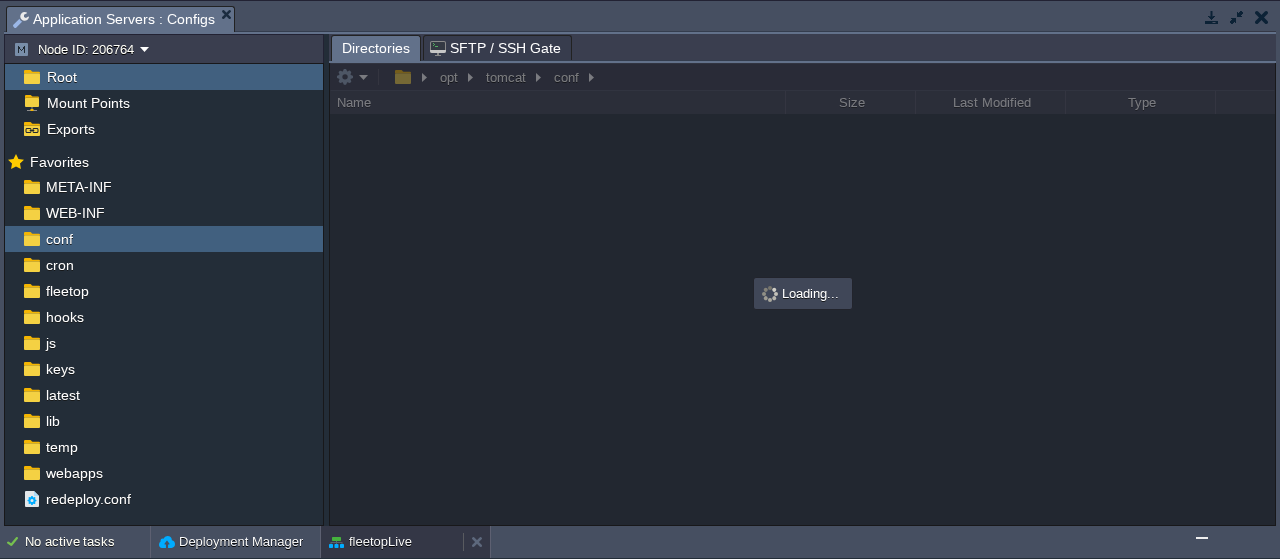 click on "fleetopLive" at bounding box center [392, 542] 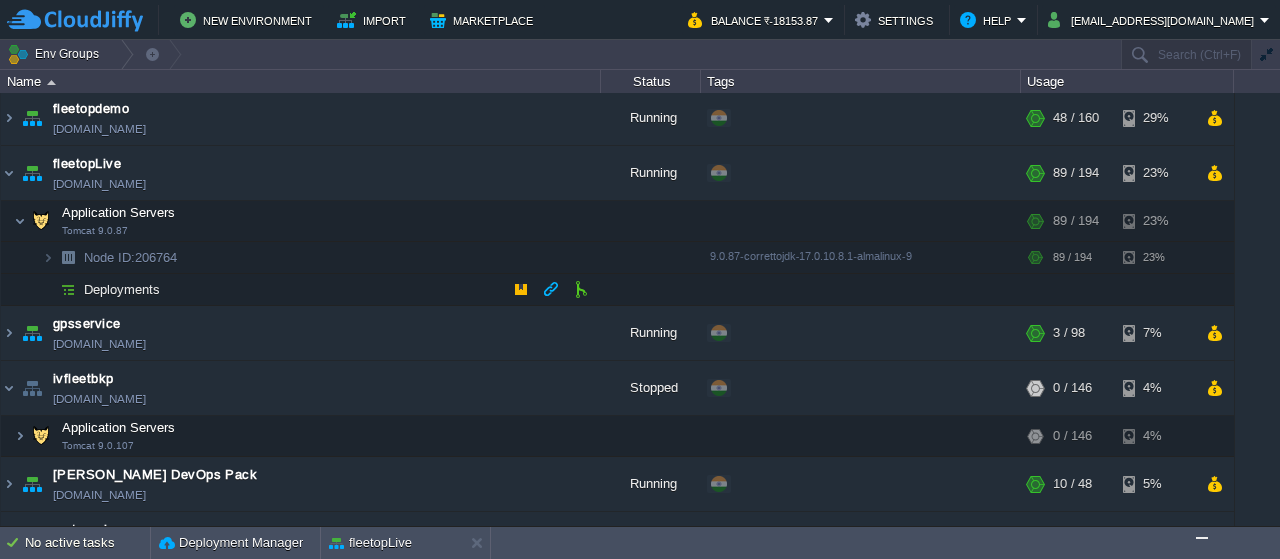 click at bounding box center [68, 289] 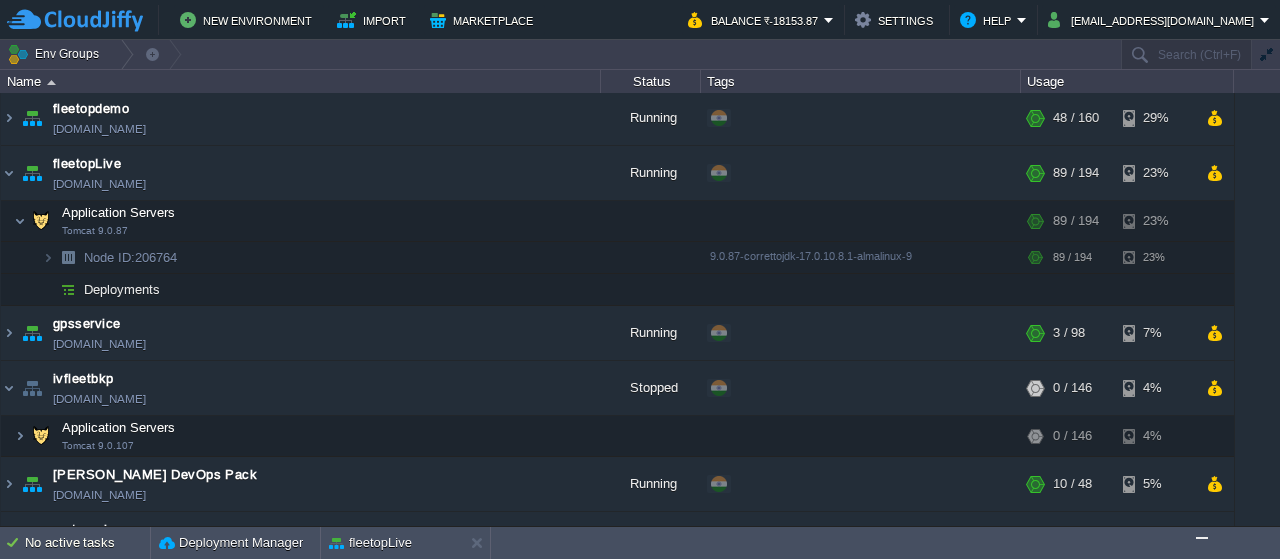 click at bounding box center [1202, 538] 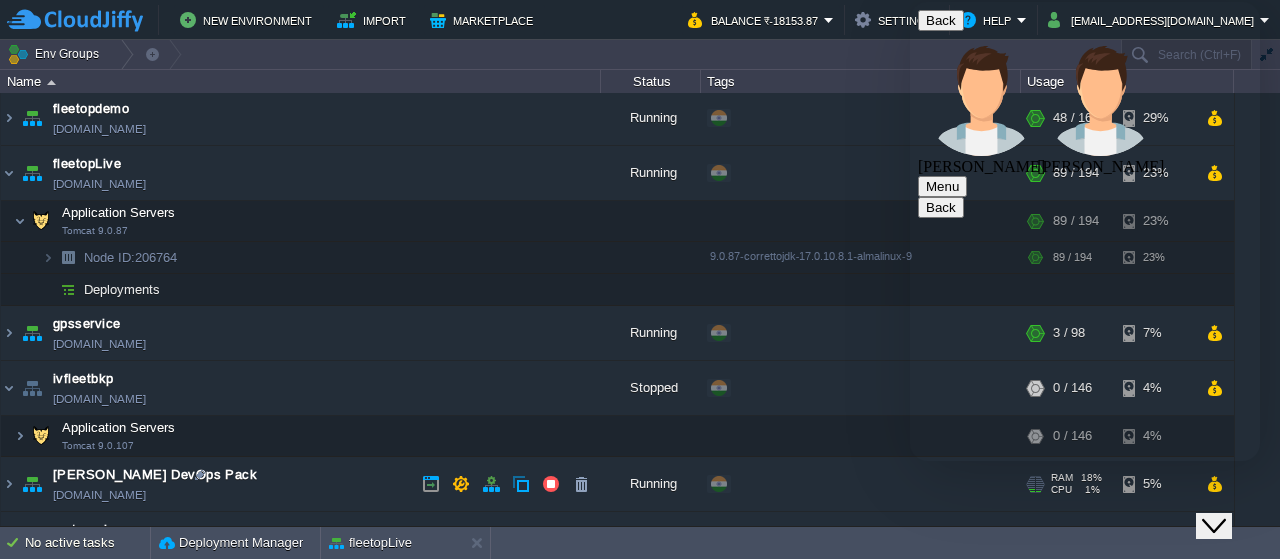 scroll, scrollTop: 522, scrollLeft: 0, axis: vertical 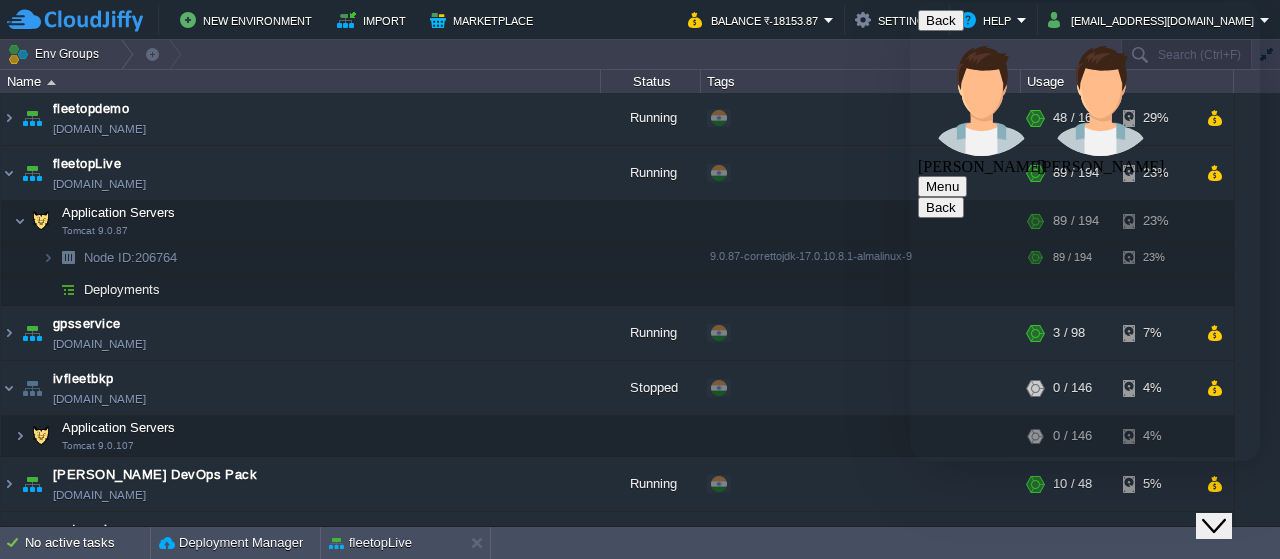 click on "Rate this chat Upload File Insert emoji" at bounding box center [910, 2] 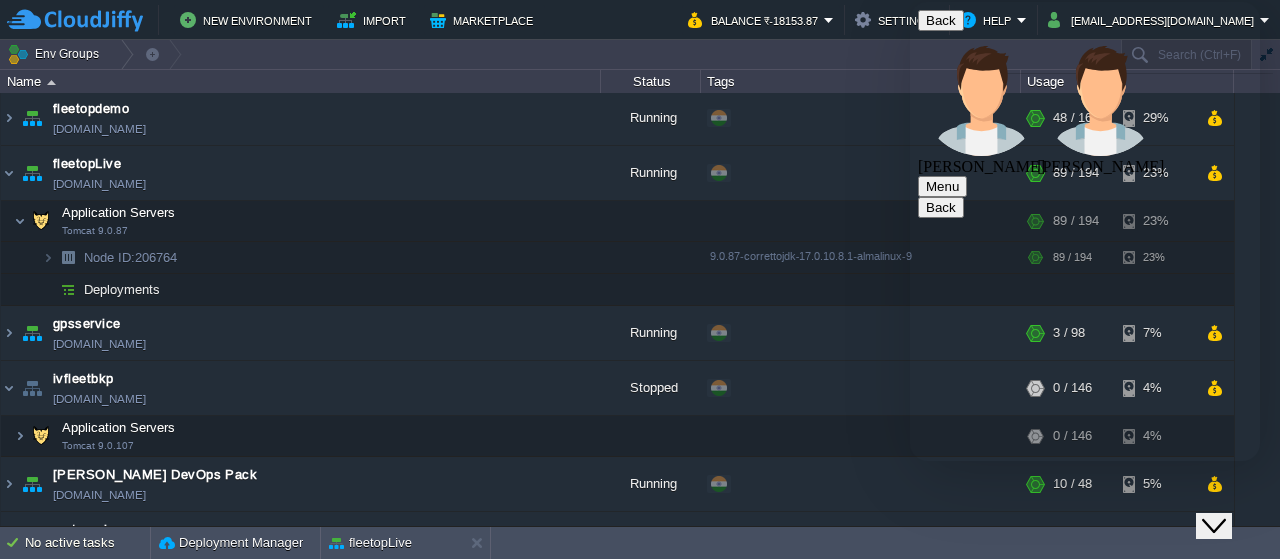 click at bounding box center [910, 2] 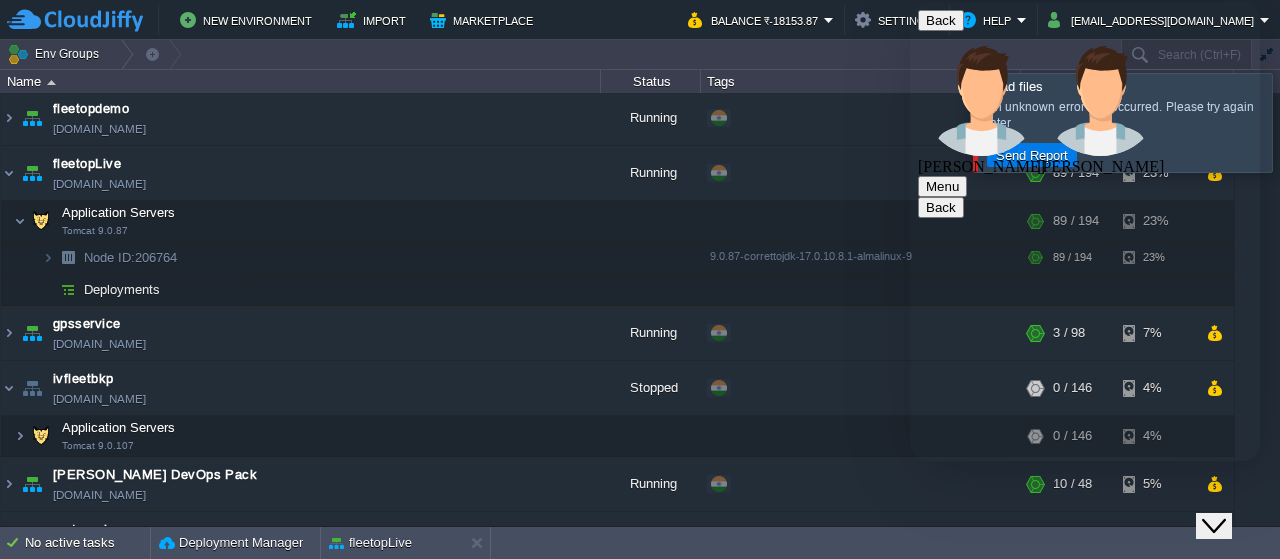click at bounding box center [910, 2] 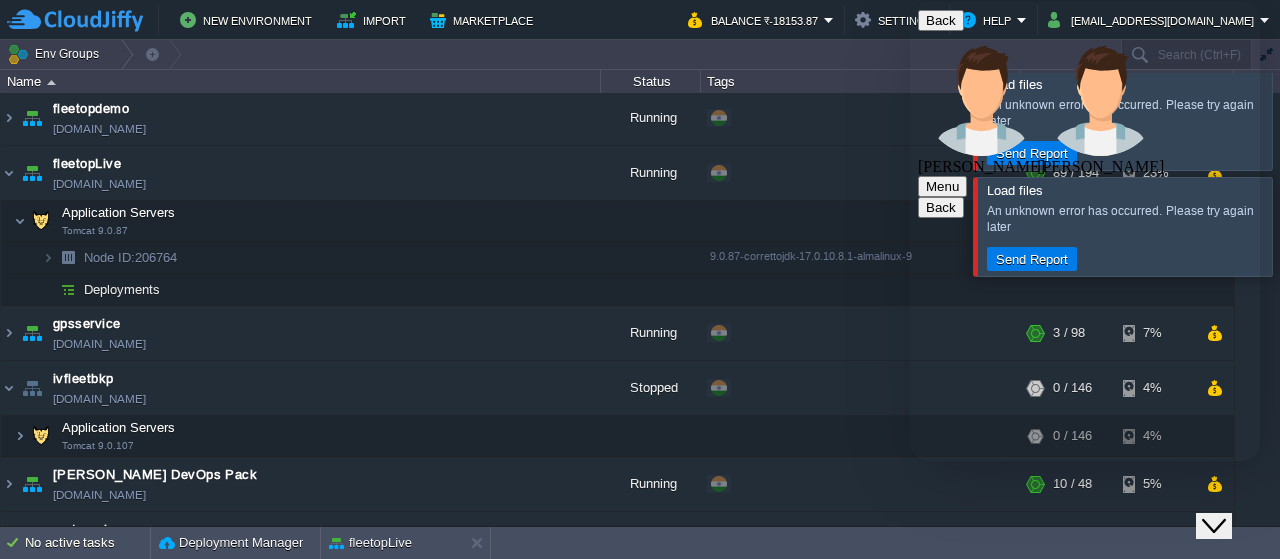 scroll, scrollTop: 572, scrollLeft: 0, axis: vertical 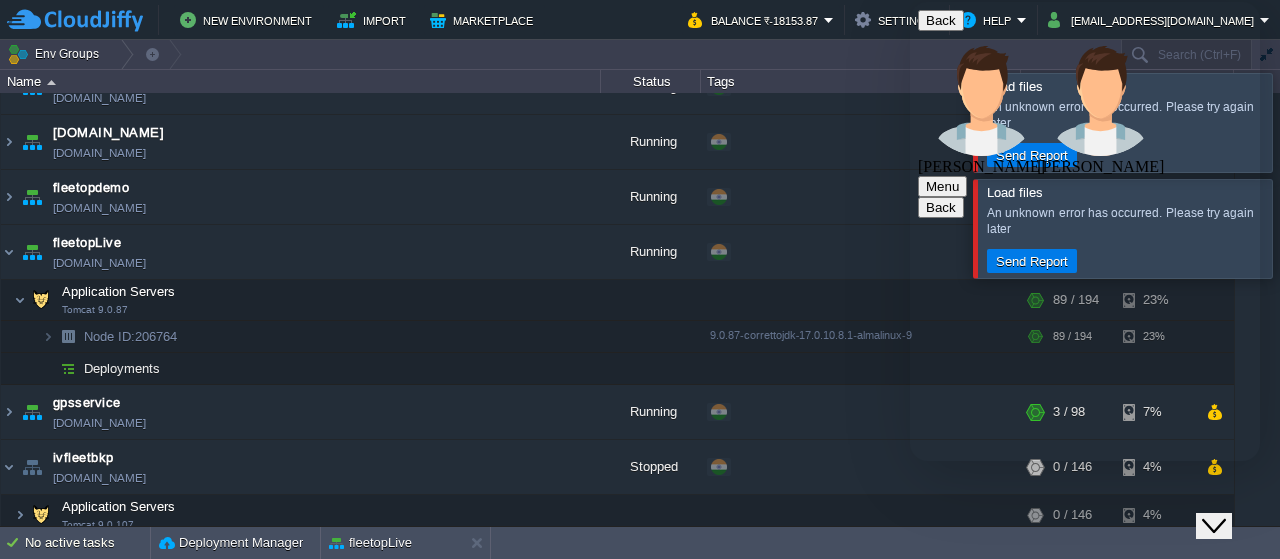 click on "envornment name is : fleetopLive" at bounding box center (1026, 1763) 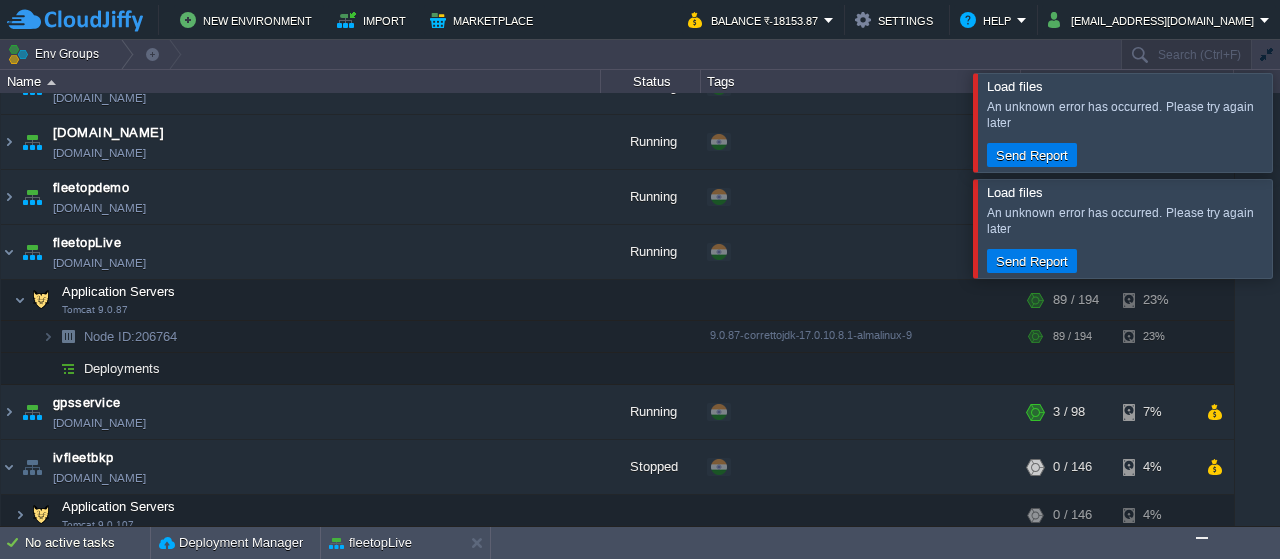 click at bounding box center [1202, 538] 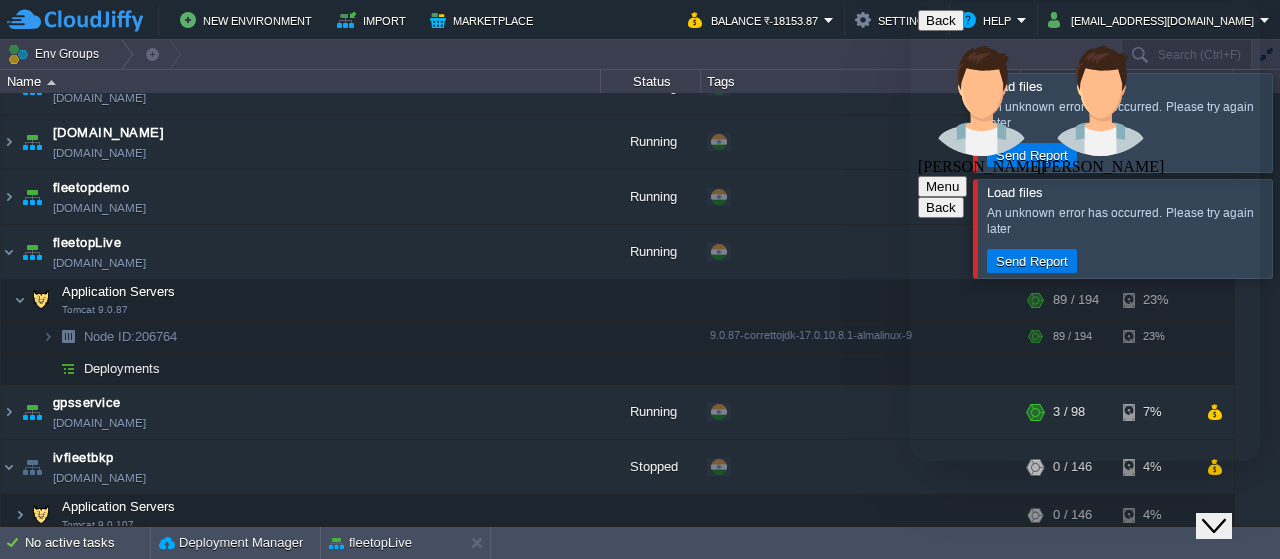 click at bounding box center [910, 2] 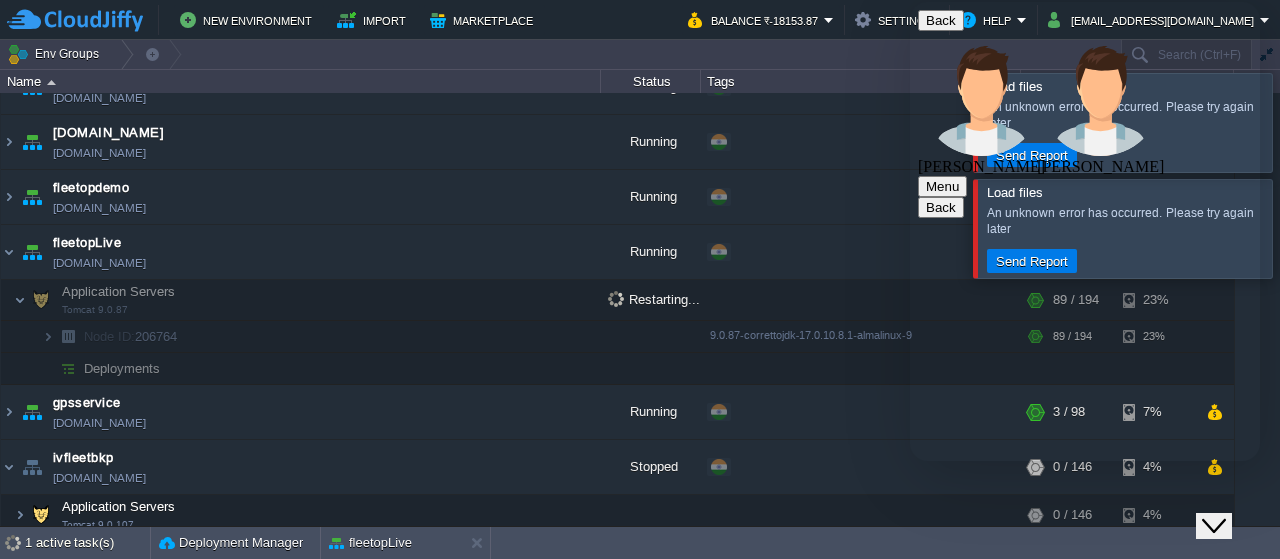 scroll, scrollTop: 0, scrollLeft: 0, axis: both 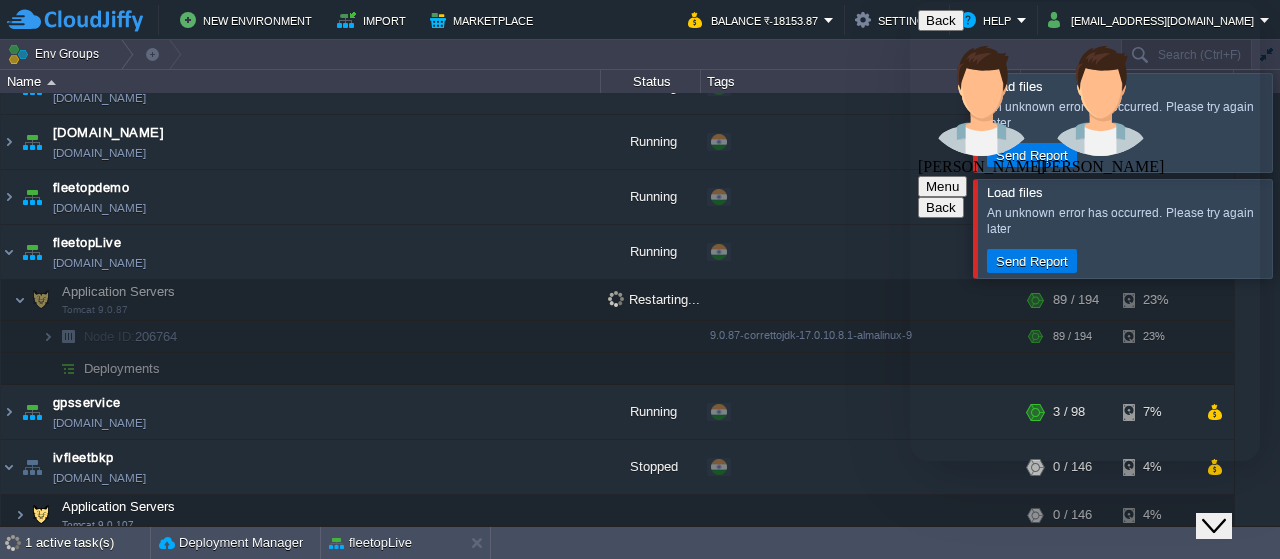 type on "its our production server s pleae do it asap" 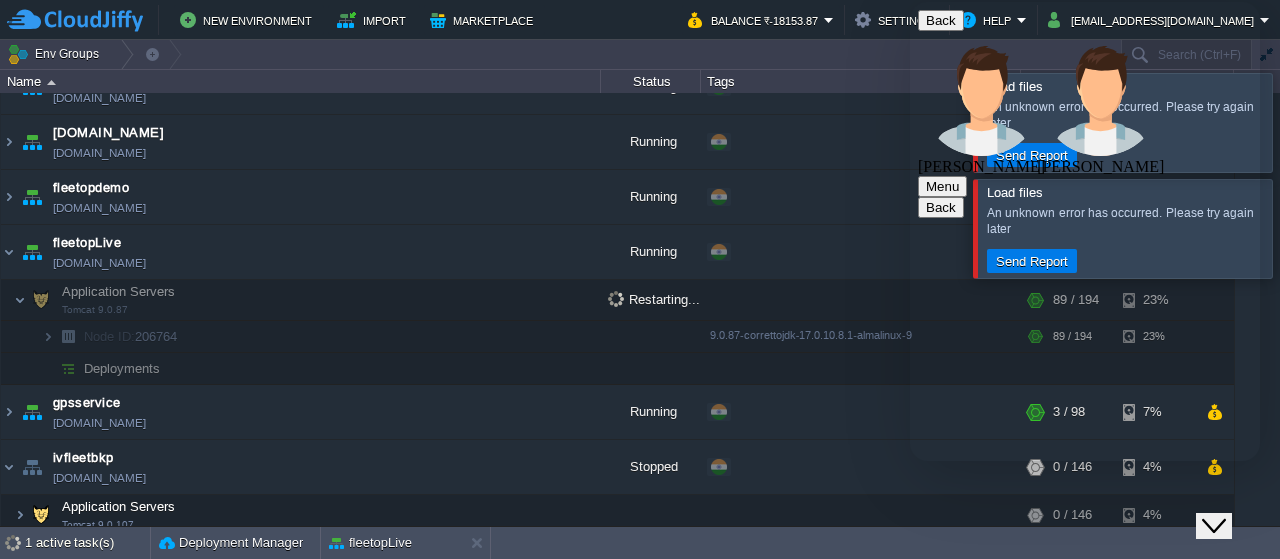 type 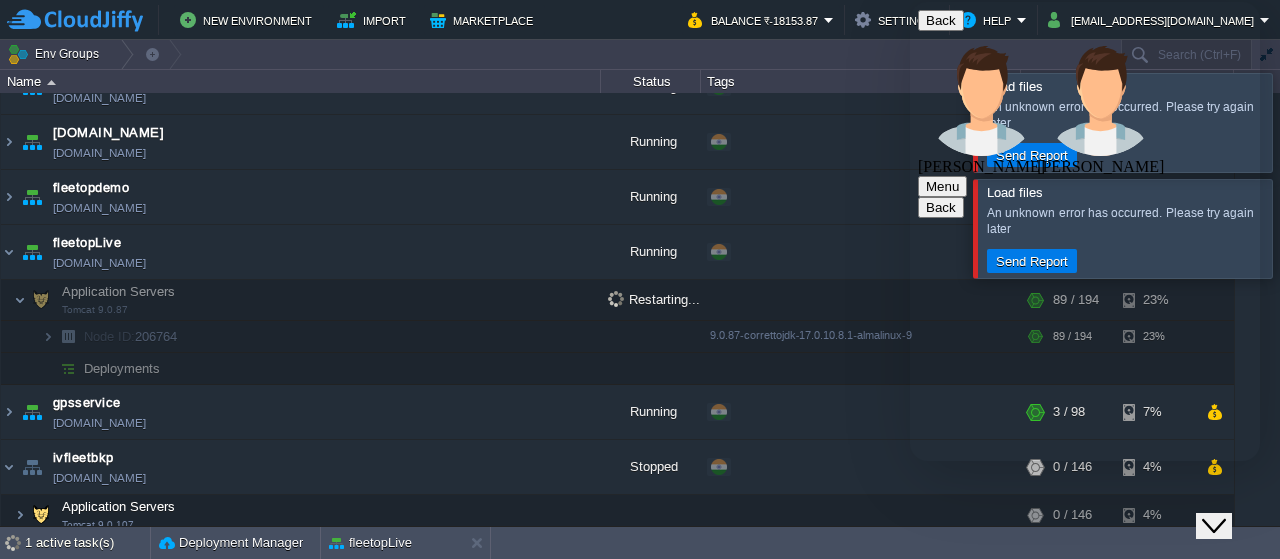 scroll, scrollTop: 752, scrollLeft: 0, axis: vertical 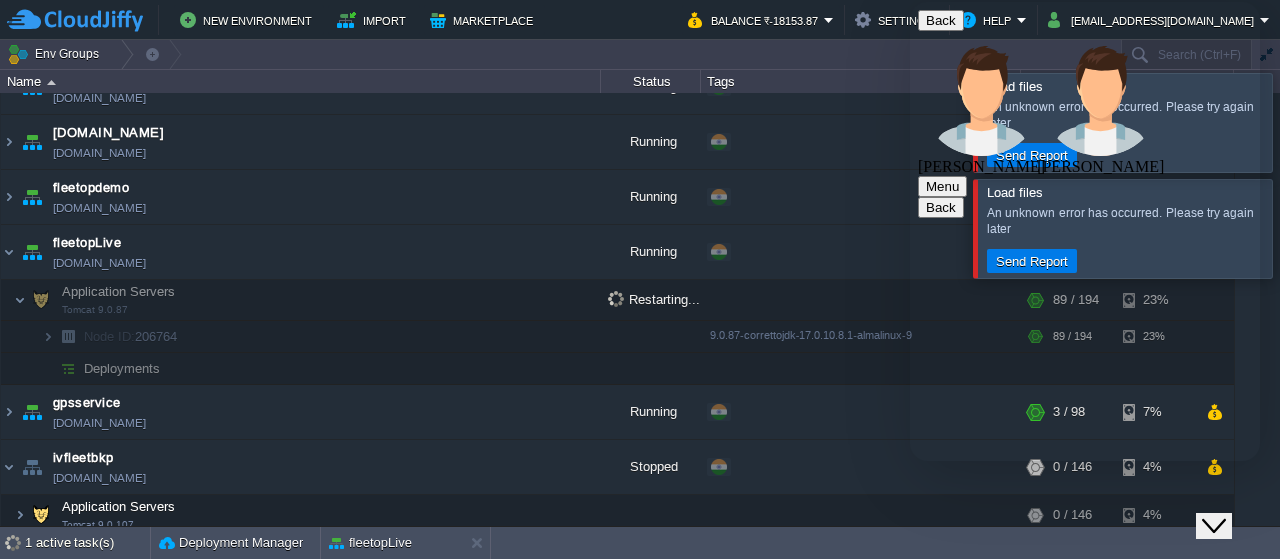 click on "Close Chat This icon closes the chat window." 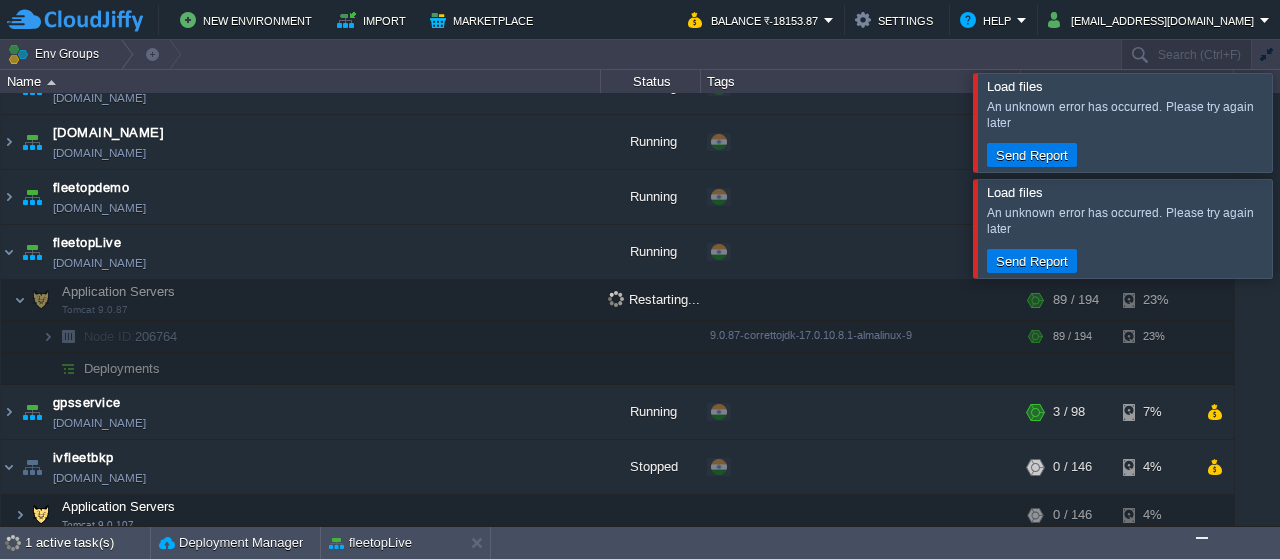 click at bounding box center (1304, 122) 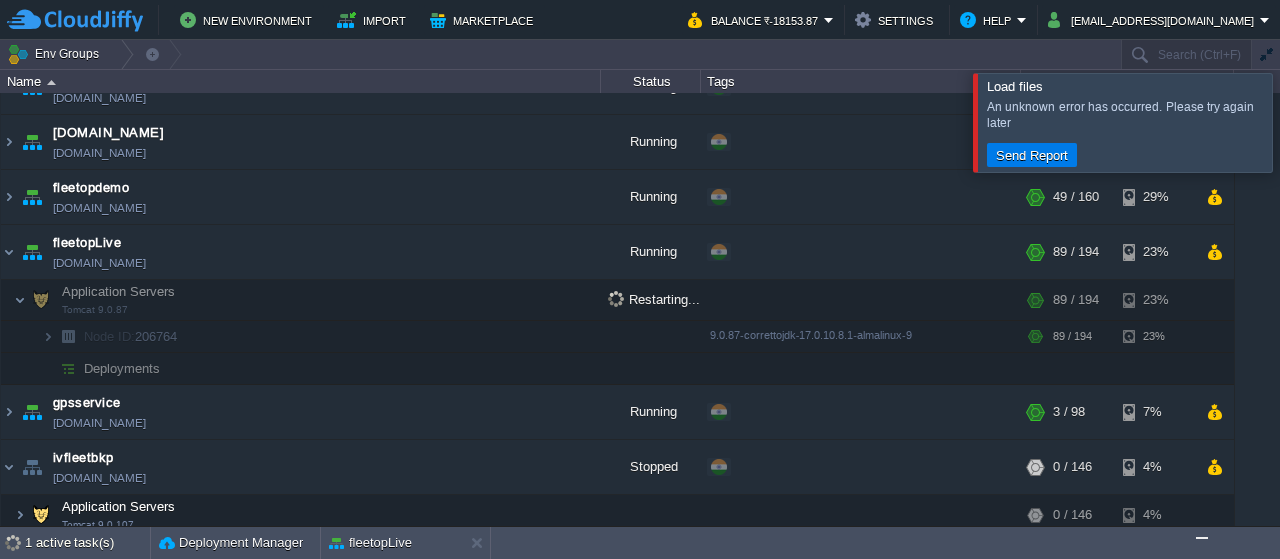 click at bounding box center [1304, 122] 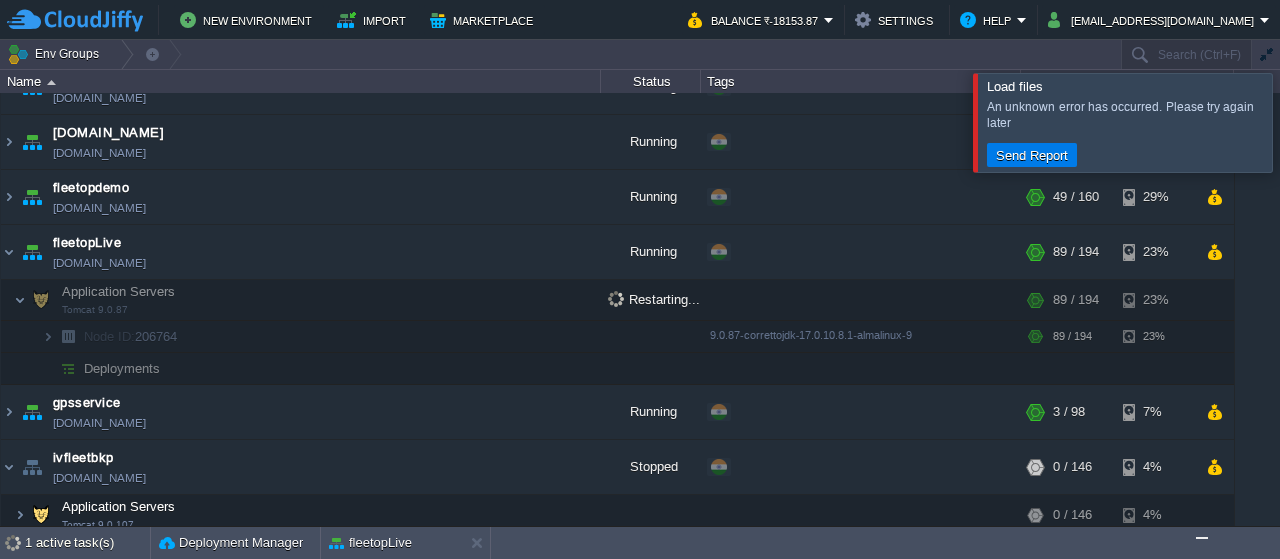click at bounding box center [1304, 122] 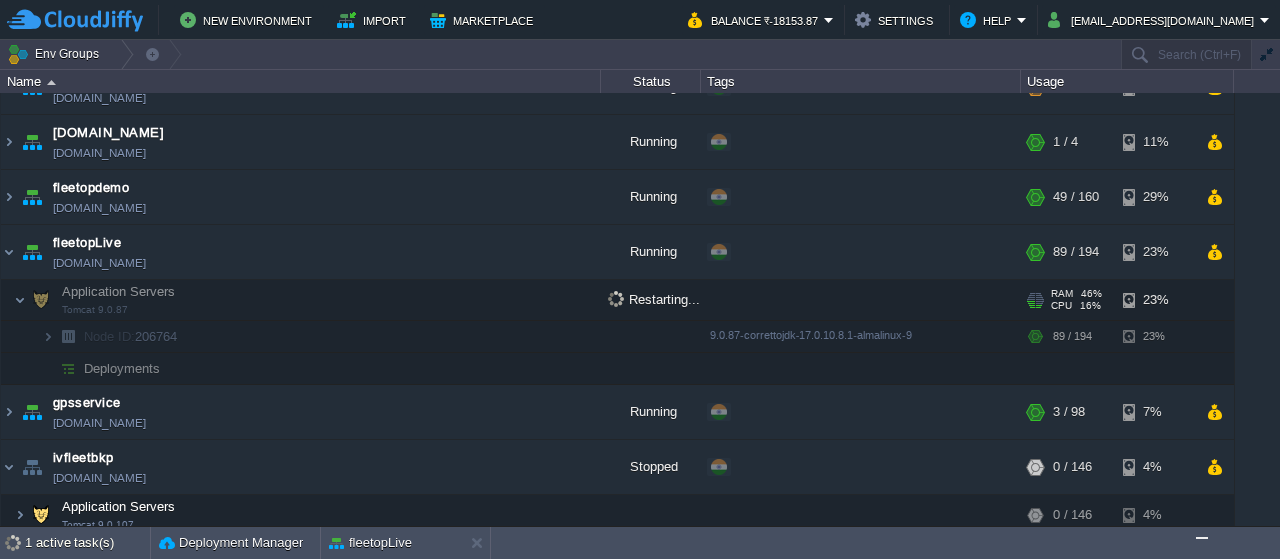 scroll, scrollTop: 263, scrollLeft: 0, axis: vertical 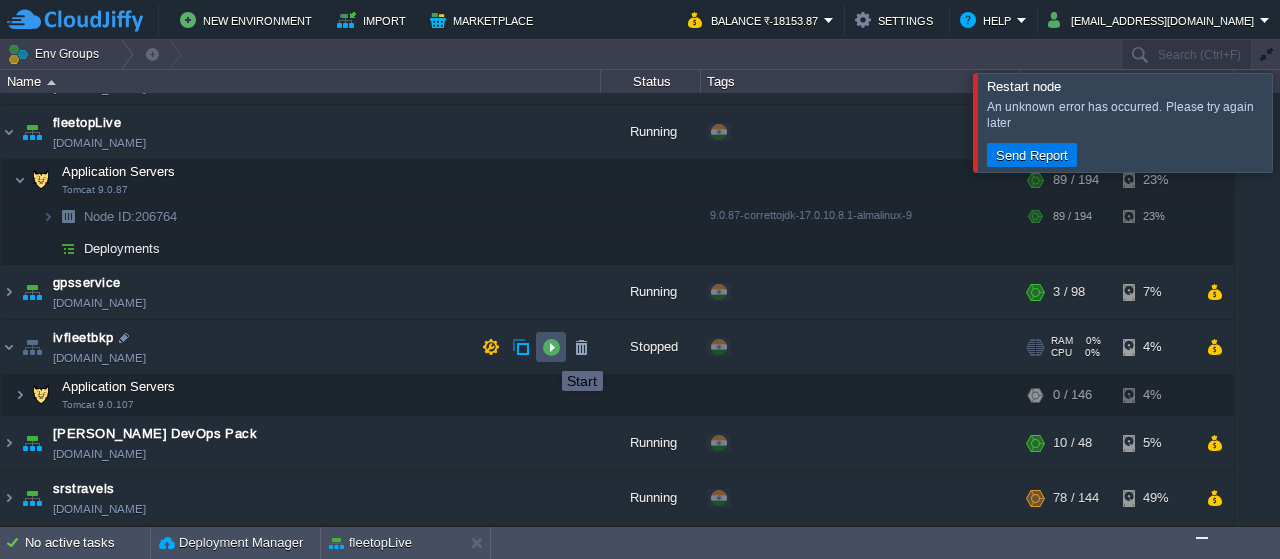 click at bounding box center [551, 347] 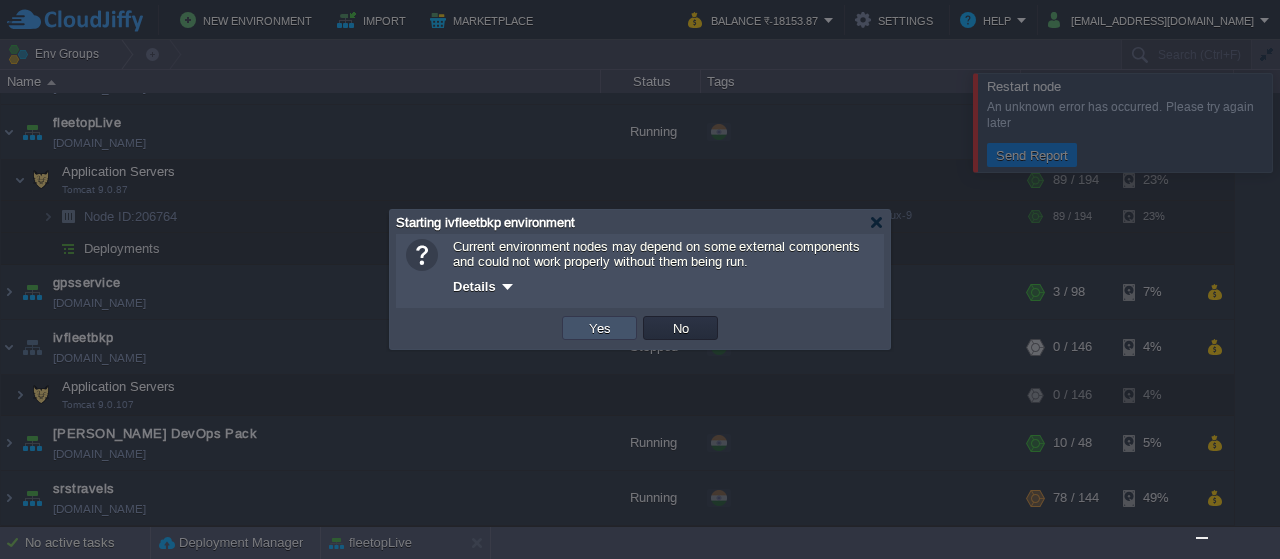 click on "Yes" at bounding box center (600, 328) 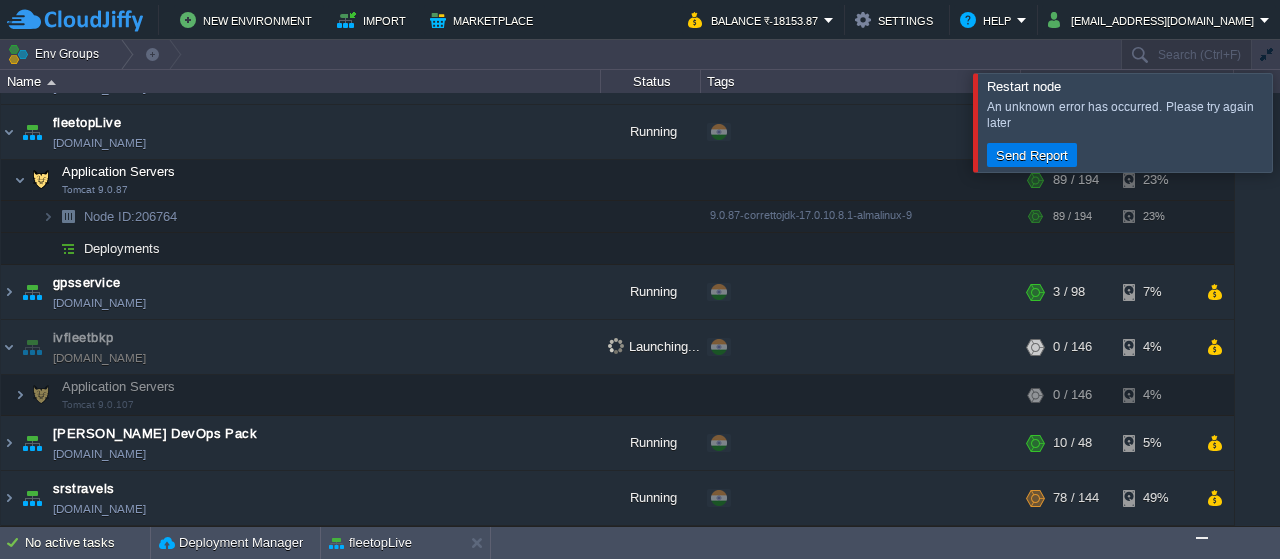 click at bounding box center [1304, 122] 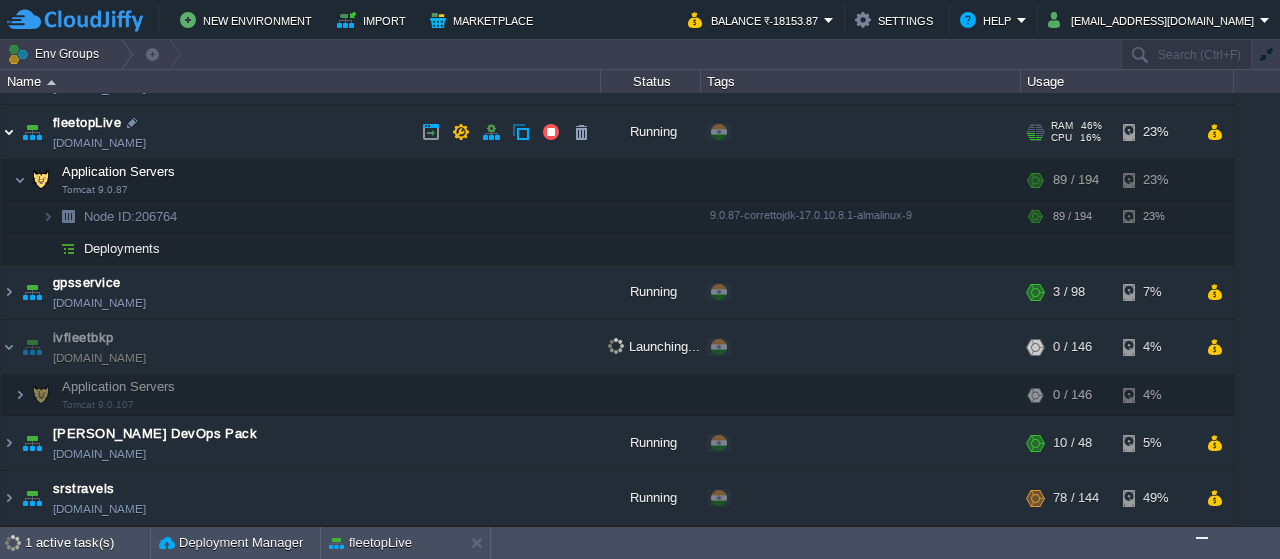 click at bounding box center (9, 132) 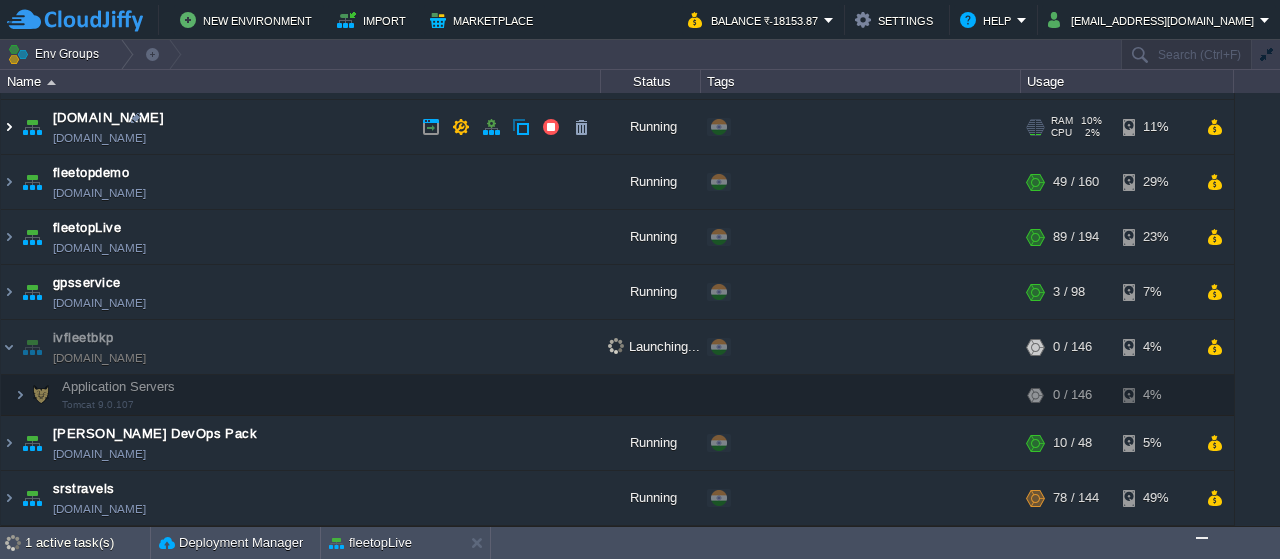 scroll, scrollTop: 158, scrollLeft: 0, axis: vertical 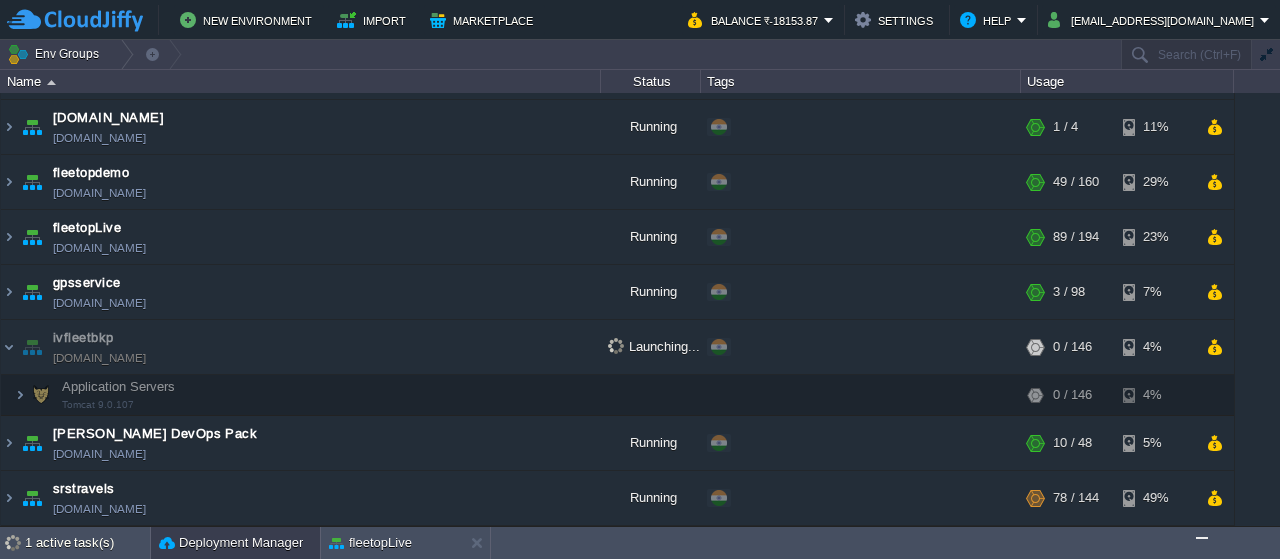 click on "Deployment Manager" at bounding box center (231, 543) 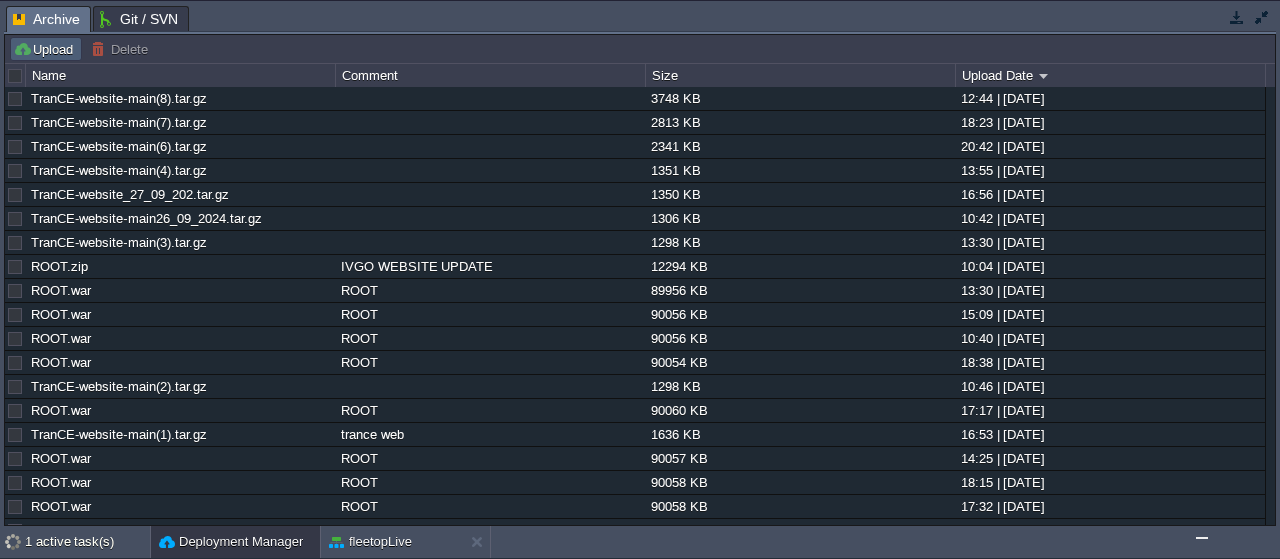 click on "Upload" at bounding box center [46, 49] 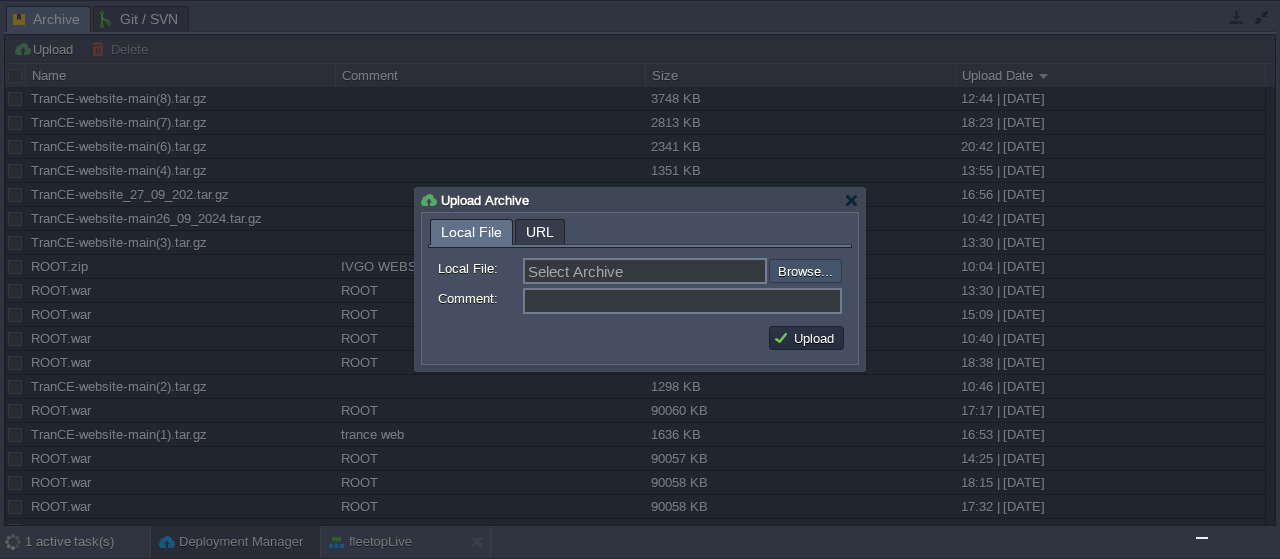 click at bounding box center [715, 271] 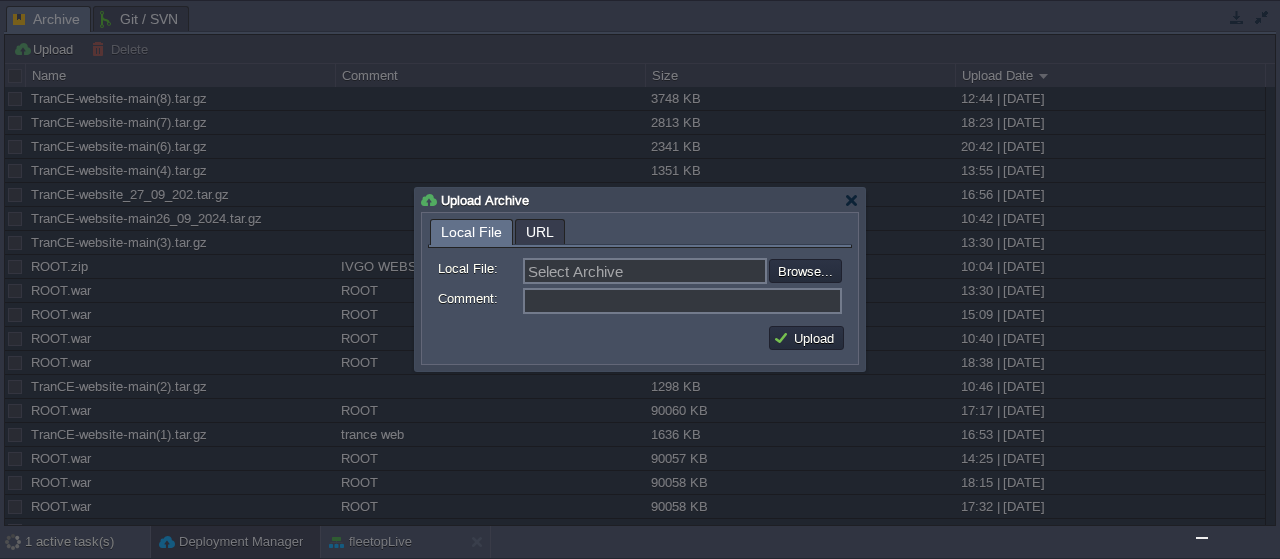 type on "C:\fakepath\ROOT.war" 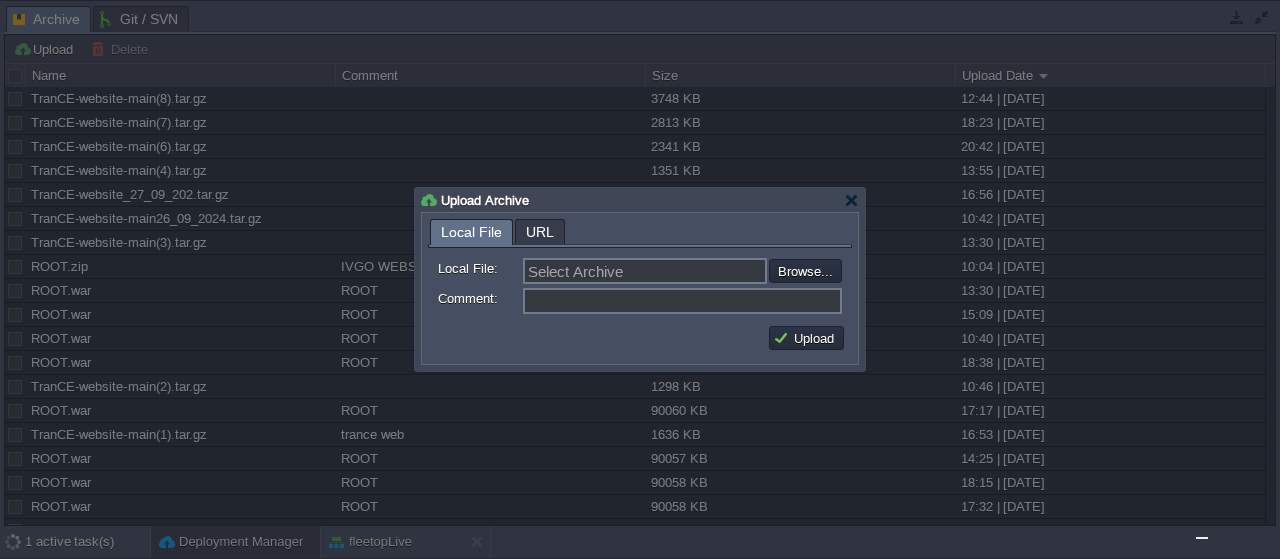 type on "ROOT.war" 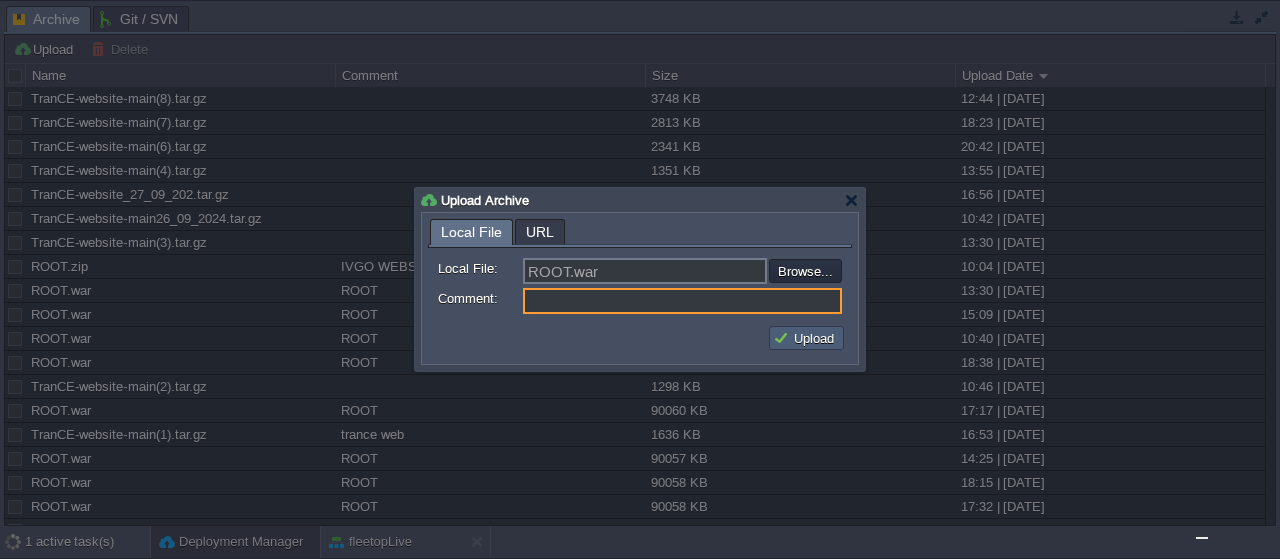 click on "Upload" at bounding box center (806, 338) 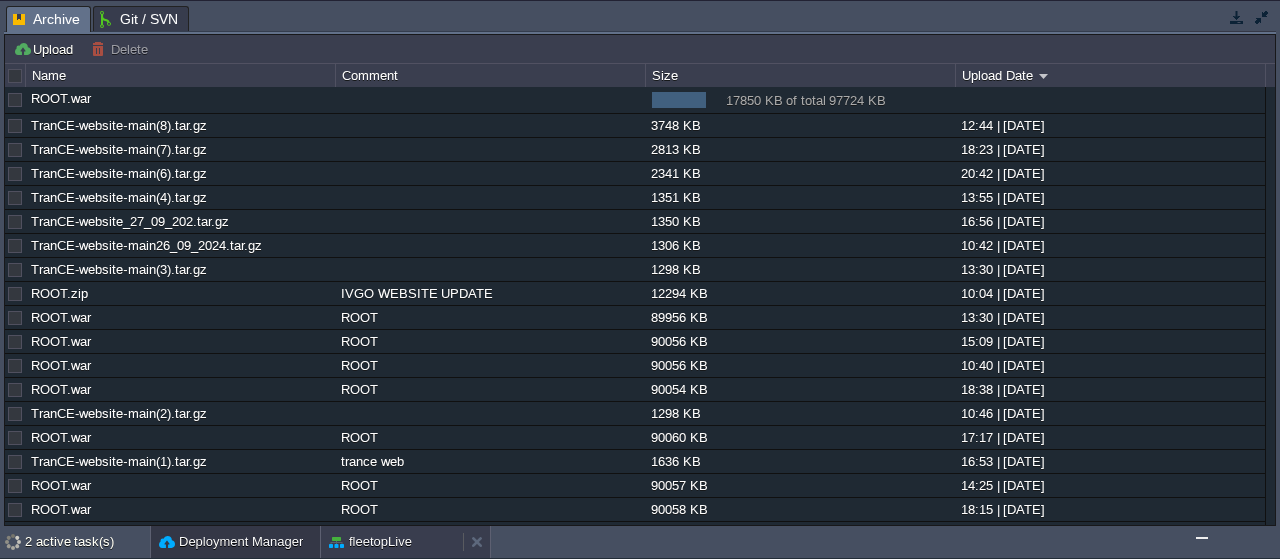 click on "fleetopLive" at bounding box center [392, 542] 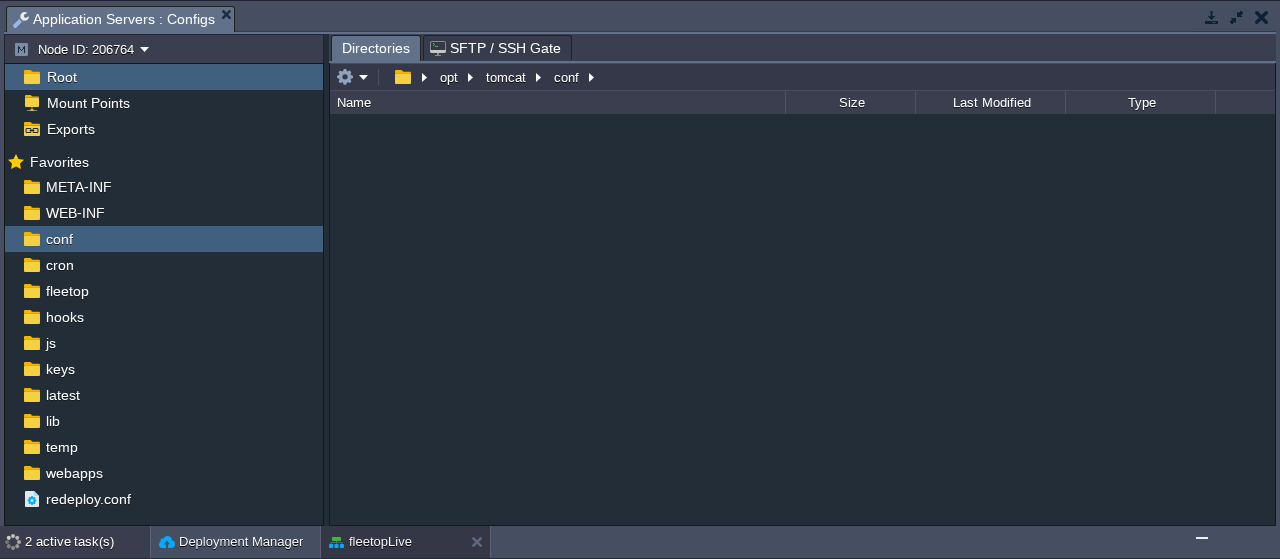 click on "2 active task(s)" at bounding box center [87, 542] 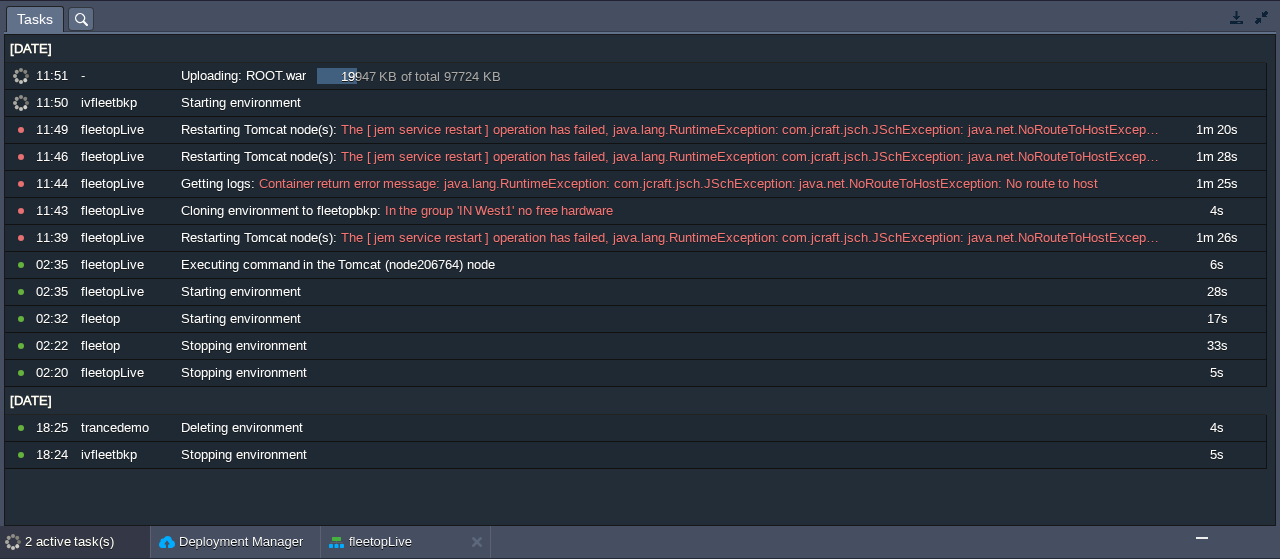 click on "2 active task(s)" at bounding box center [87, 542] 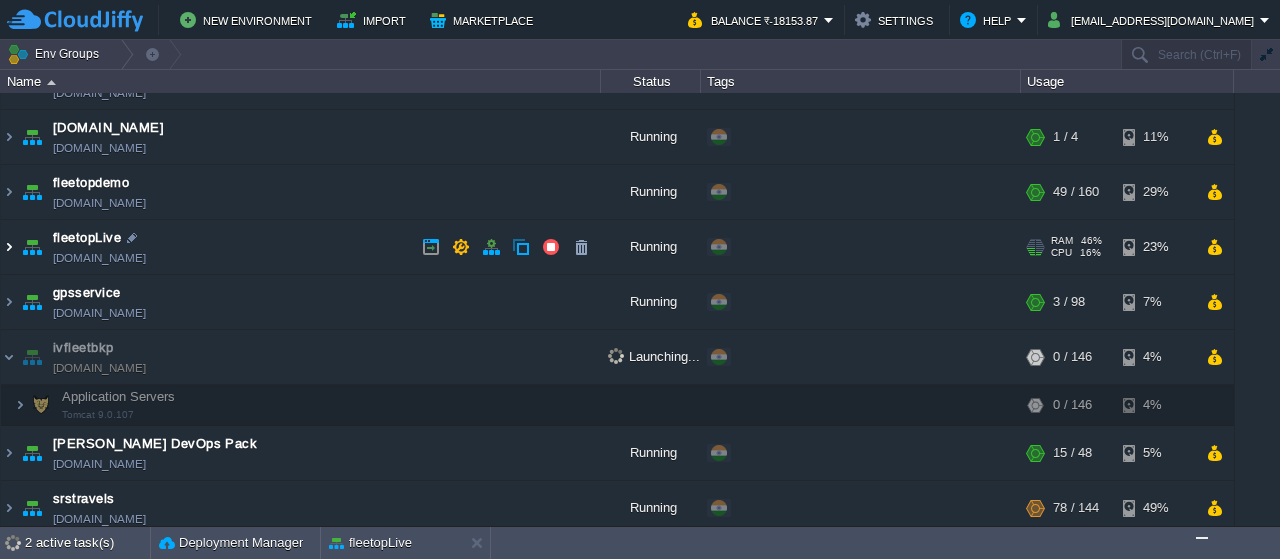 click at bounding box center (9, 247) 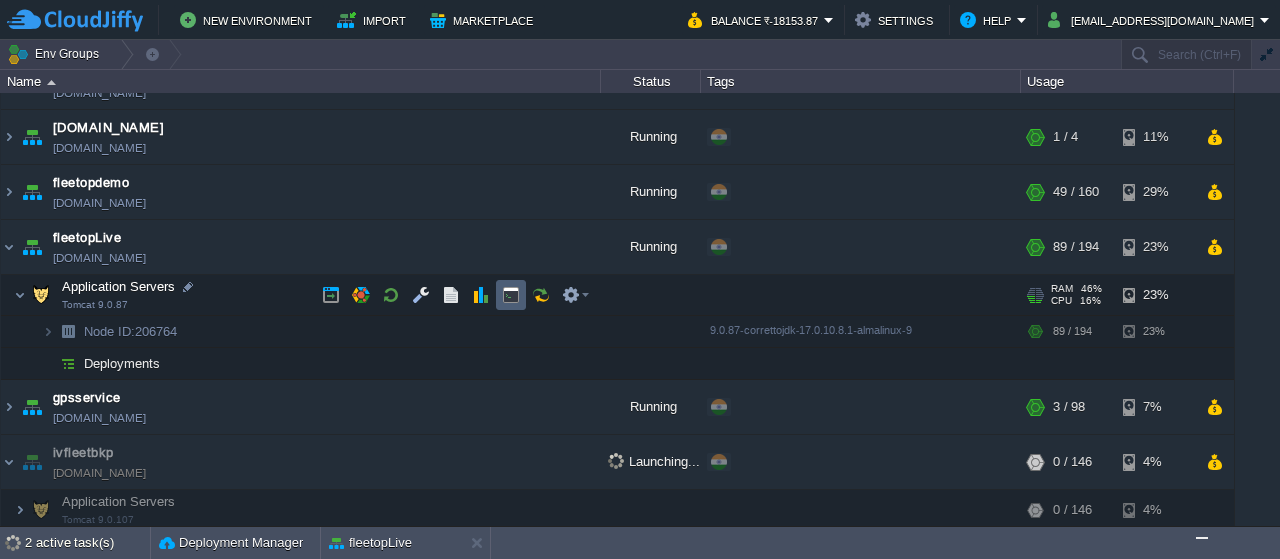 click at bounding box center [511, 295] 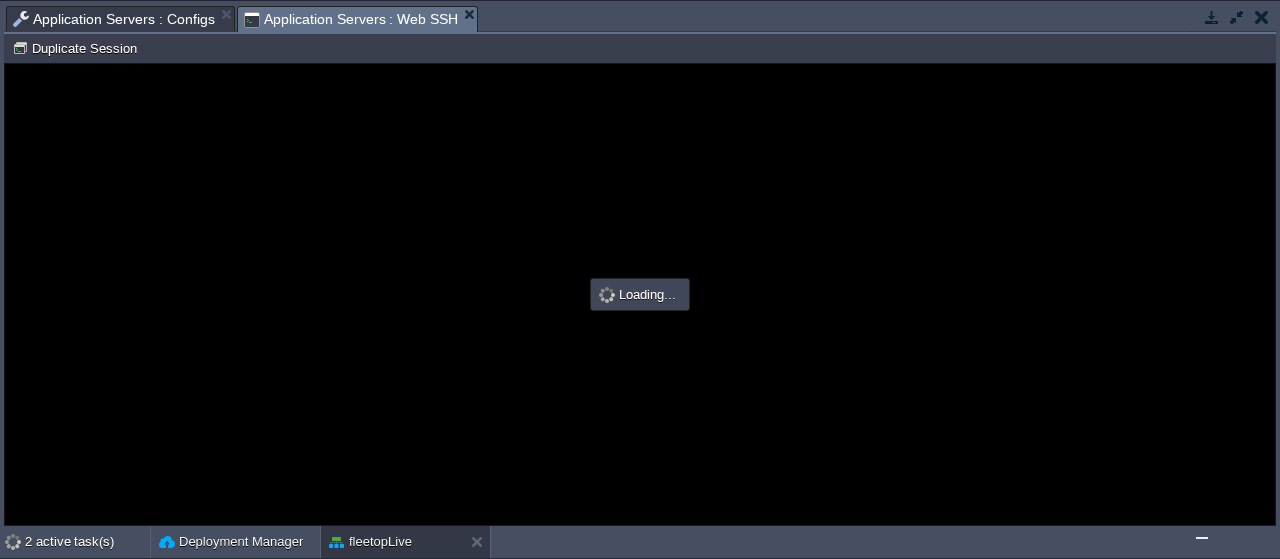 scroll, scrollTop: 0, scrollLeft: 0, axis: both 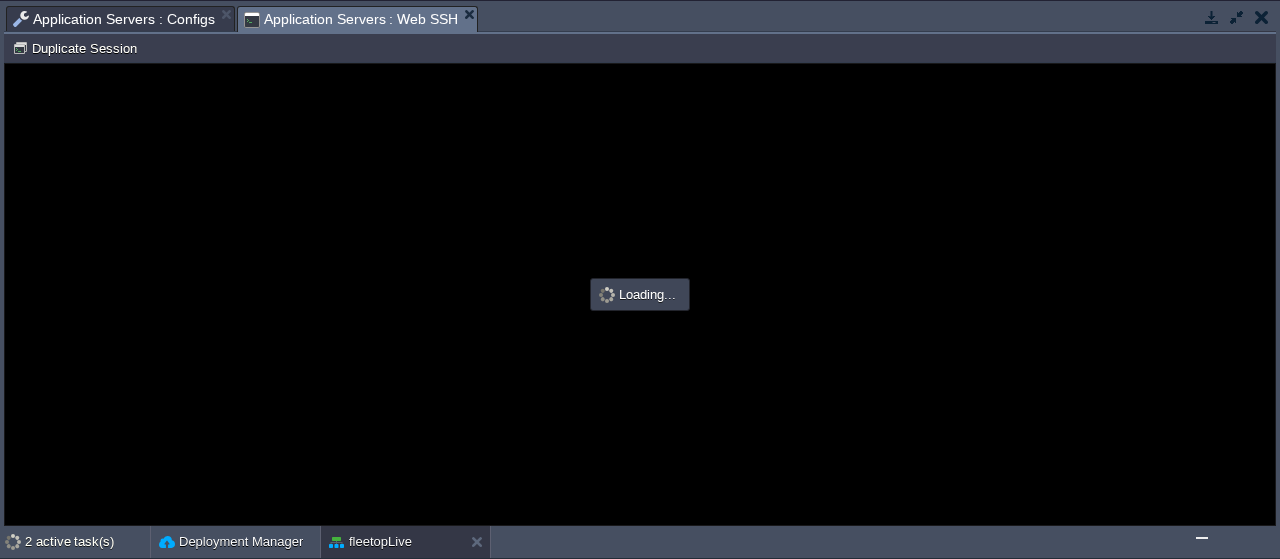 type on "#000000" 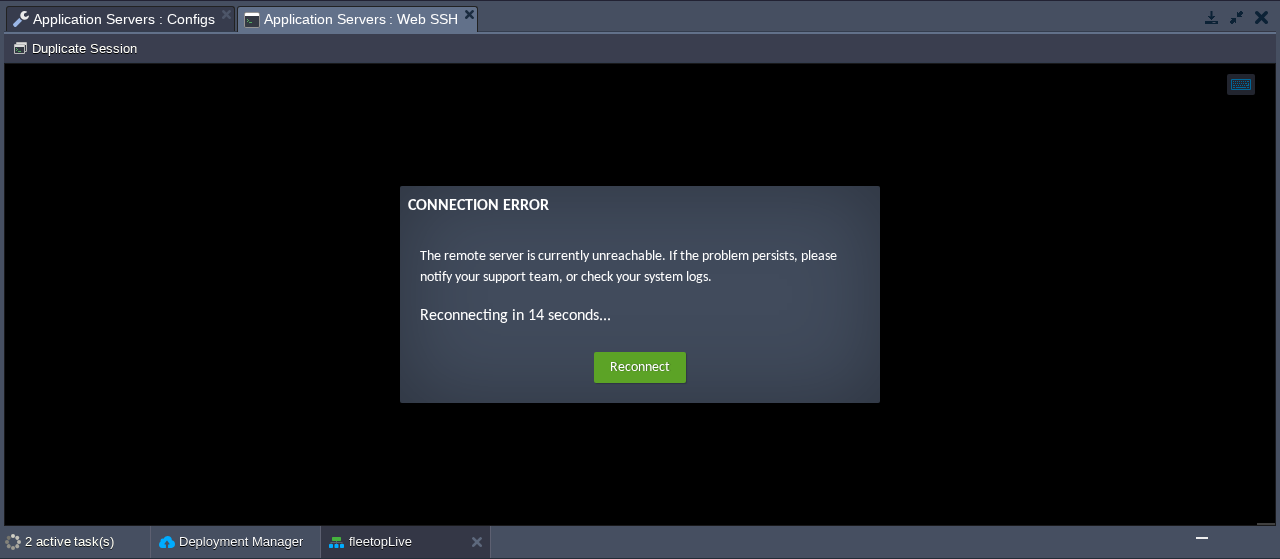 click on "Connection Error
The remote server is currently unreachable. If the problem persists, please notify your support team, or check your system logs.
Reconnecting in 14 seconds...
Home Reconnect Logout" at bounding box center (640, 294) 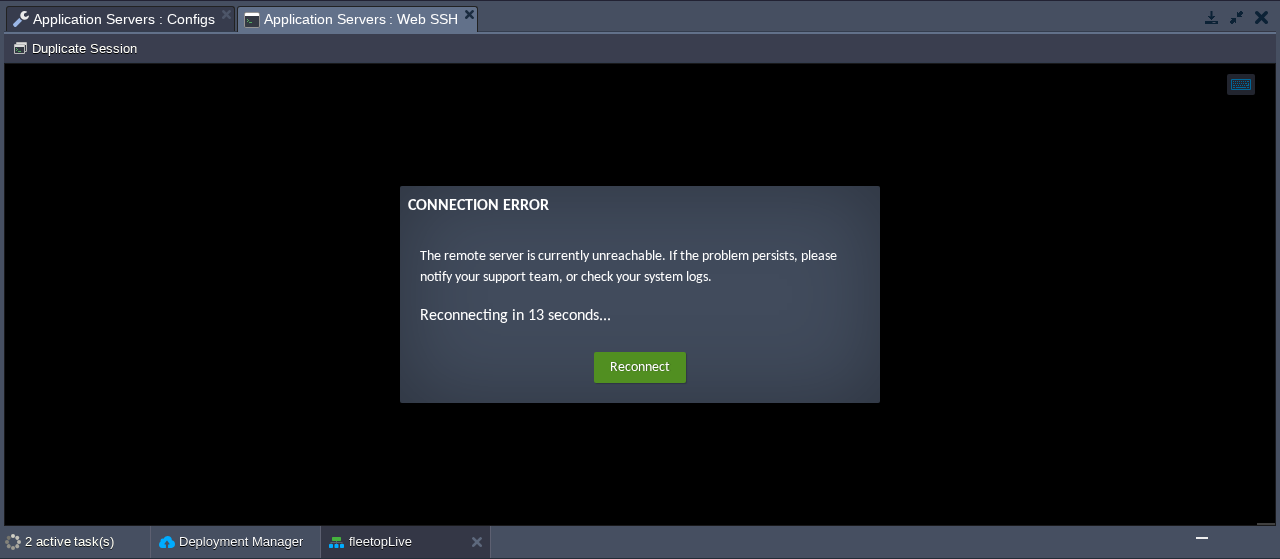 click on "Reconnect" at bounding box center [640, 368] 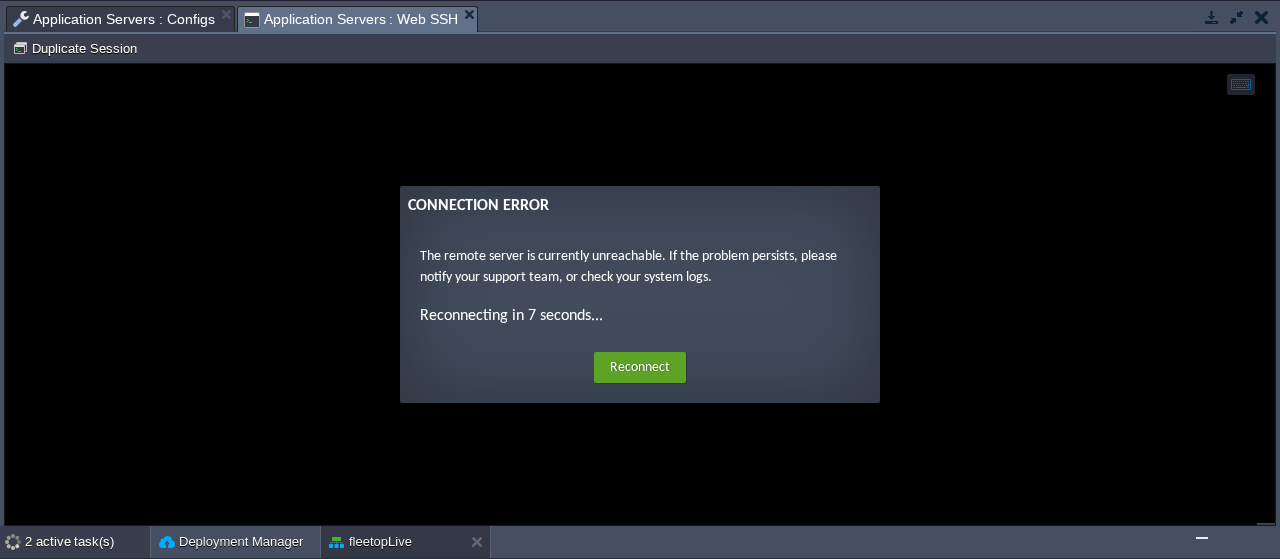 click on "2 active task(s)" at bounding box center (87, 542) 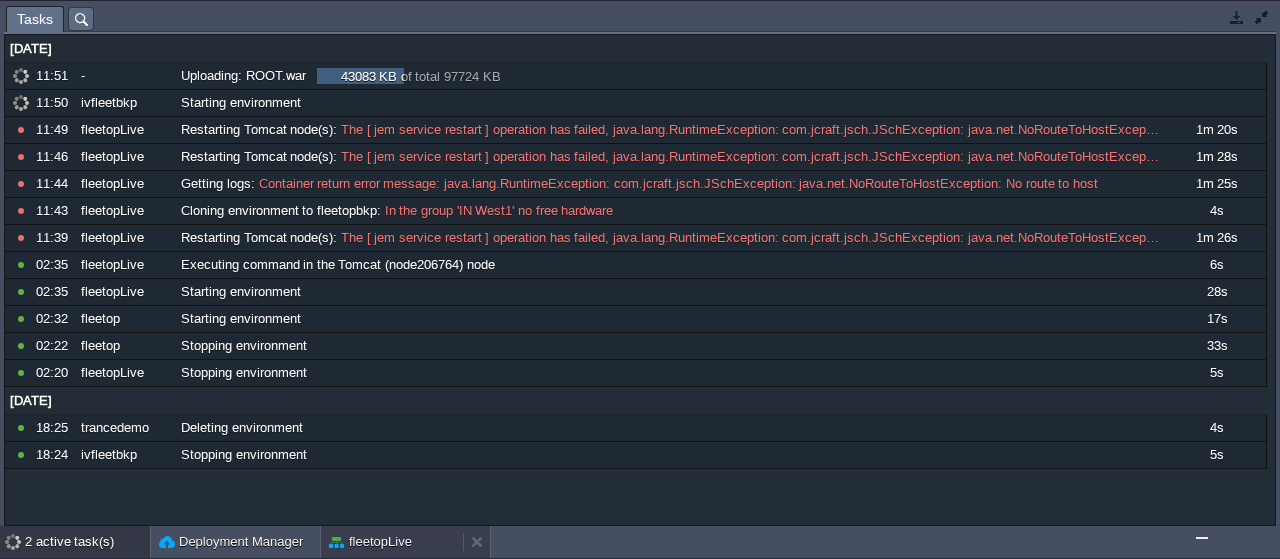 click on "fleetopLive" at bounding box center (370, 542) 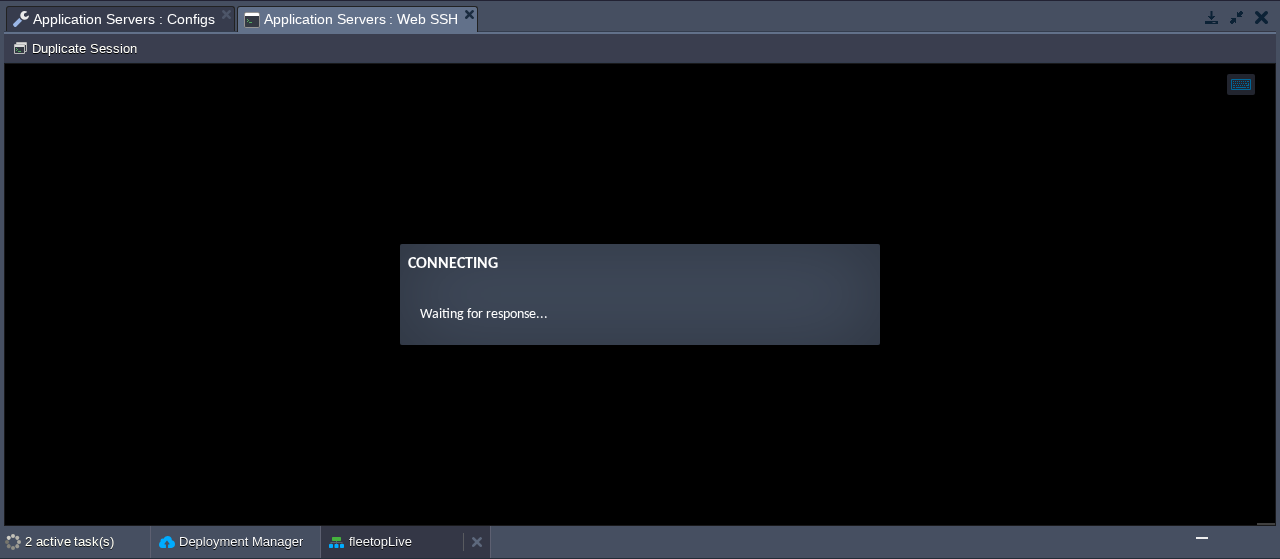 click on "fleetopLive" at bounding box center (370, 542) 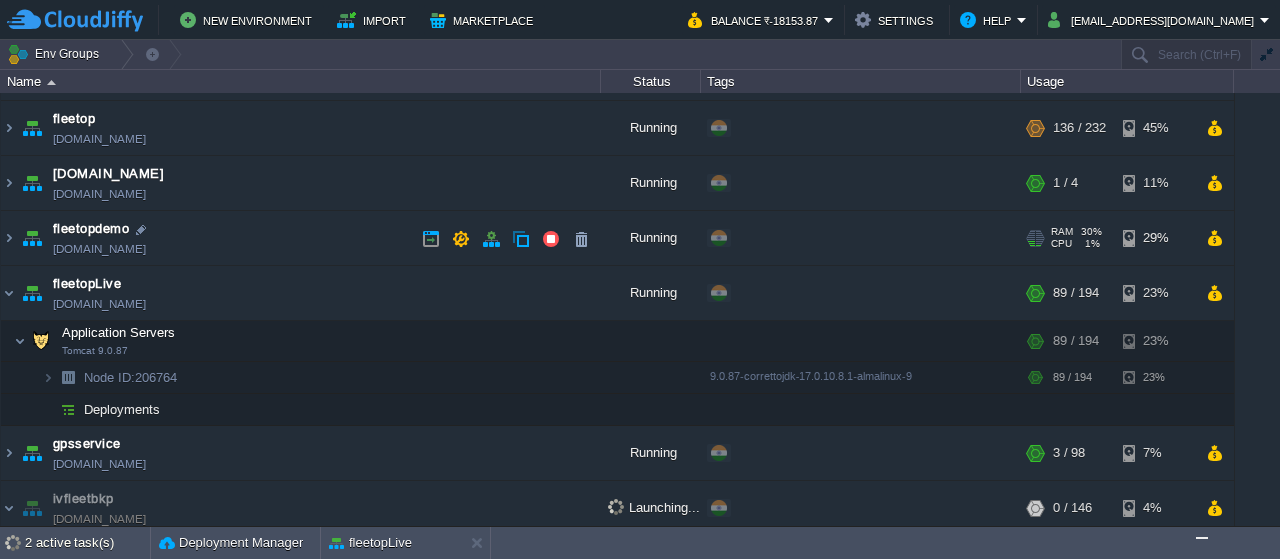 scroll, scrollTop: 28, scrollLeft: 0, axis: vertical 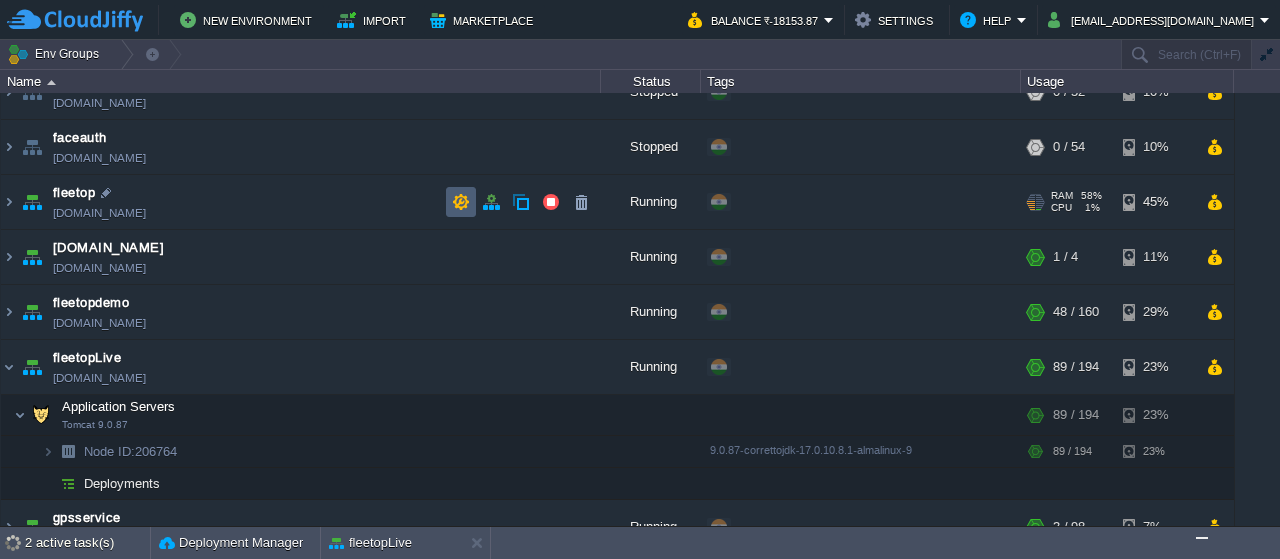 click at bounding box center (461, 202) 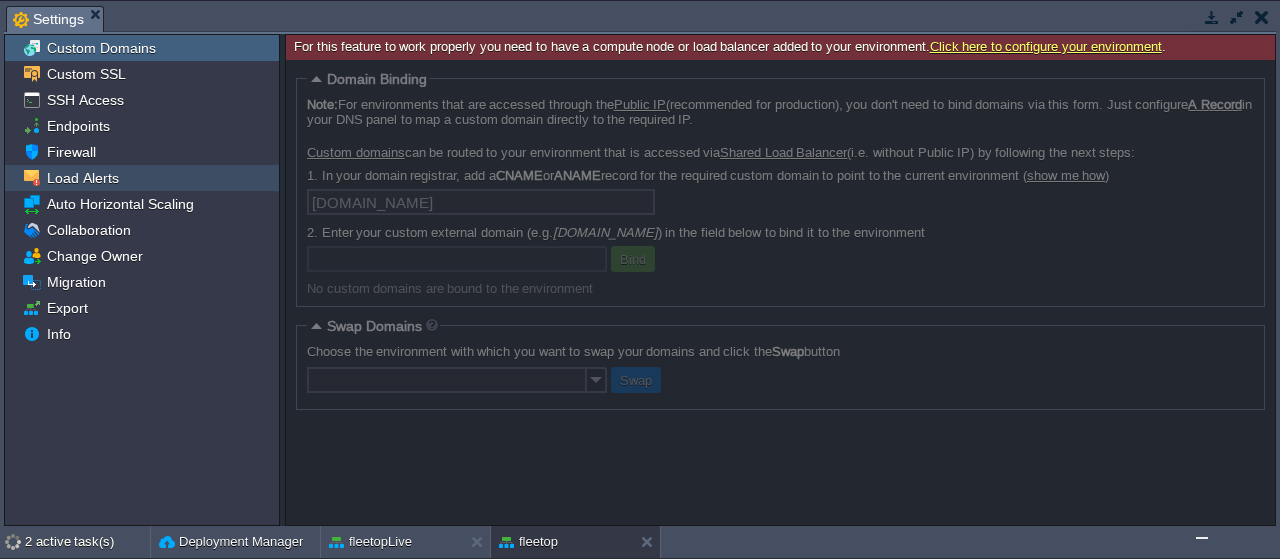 click on "Load Alerts" at bounding box center (82, 178) 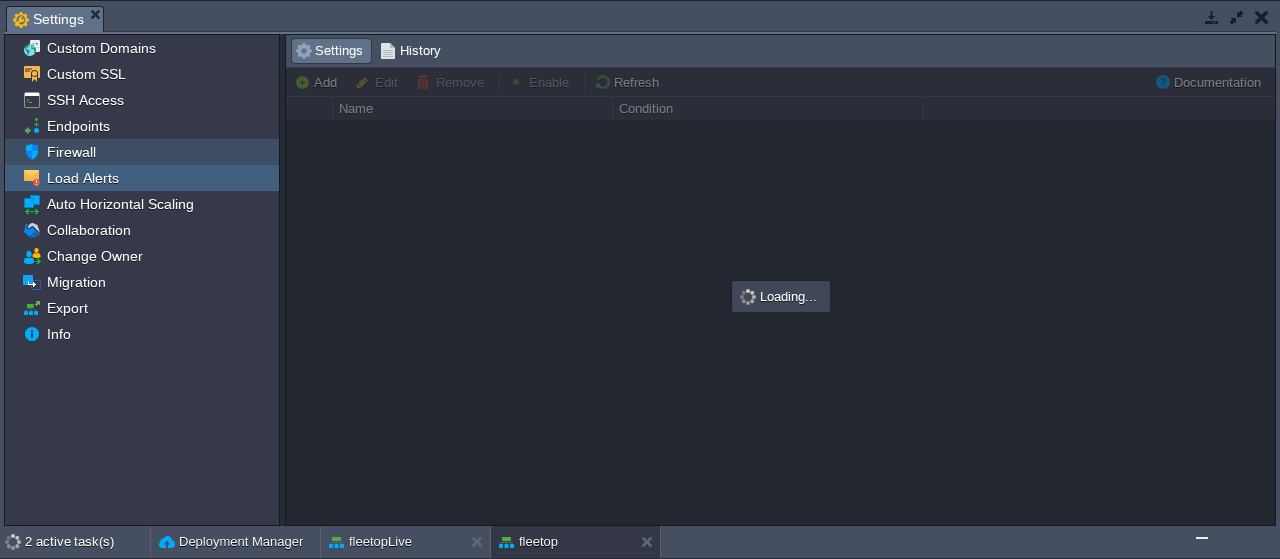 click on "Firewall" at bounding box center (71, 152) 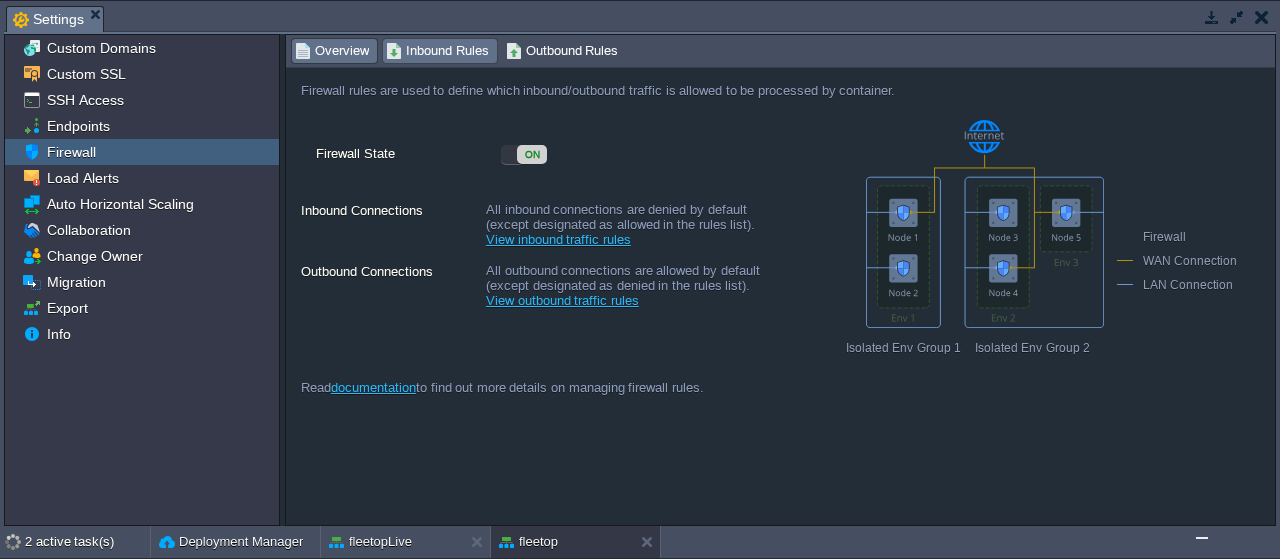 click on "Inbound Rules" at bounding box center (437, 51) 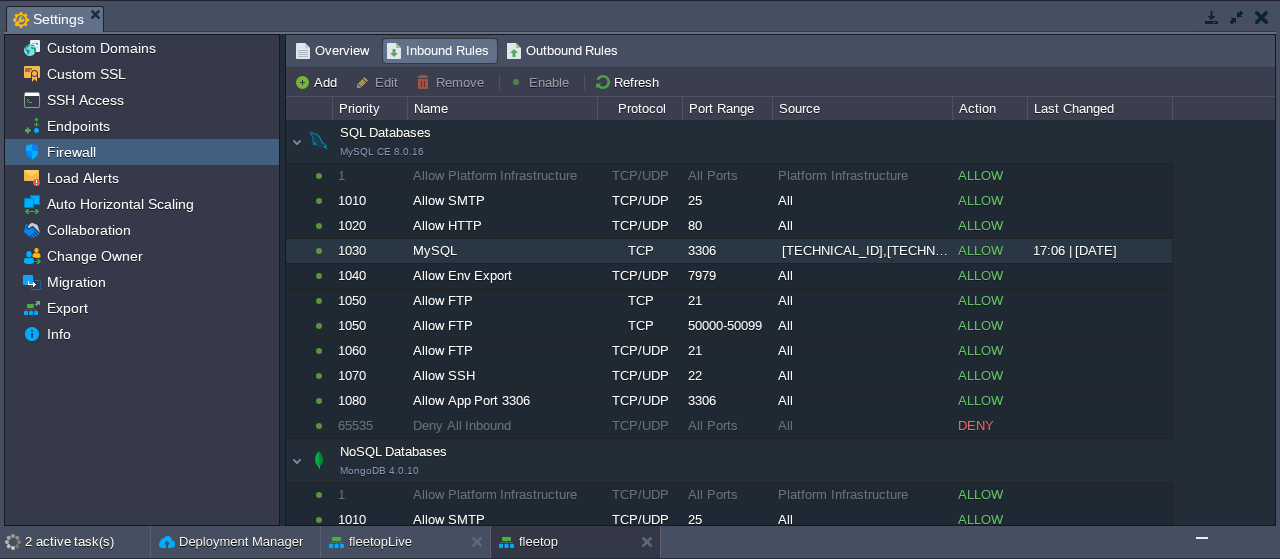 click on "192.168.5.89,192.168.15.170,45.252.190.142,192.168.12.62,103.217.220.248,106.219.174.73,192.168.3.6" at bounding box center (865, 251) 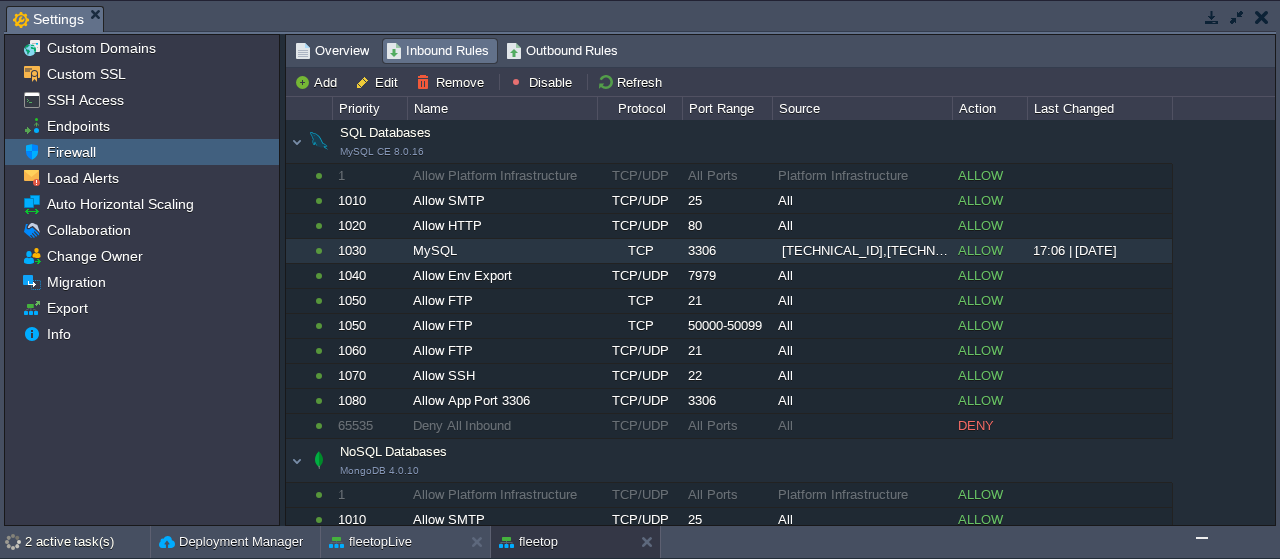 click on "192.168.5.89,192.168.15.170,45.252.190.142,192.168.12.62,103.217.220.248,106.219.174.73,192.168.3.6" at bounding box center (865, 251) 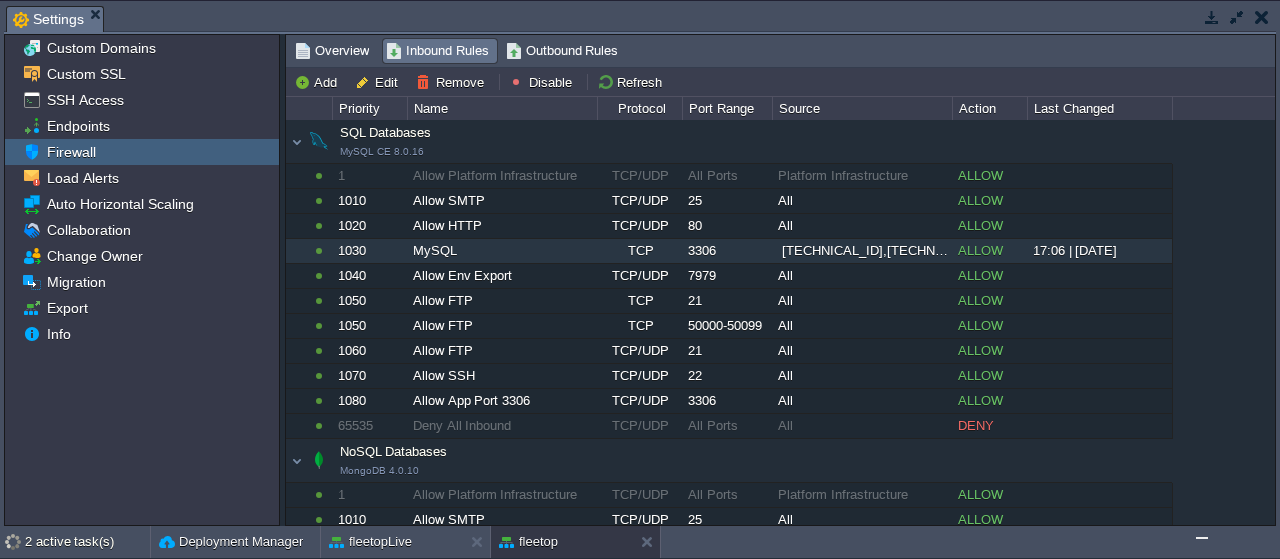 click on "192.168.5.89,192.168.15.170,45.252.190.142,192.168.12.62,103.217.220.248,106.219.174.73,192.168.3.6" at bounding box center (865, 251) 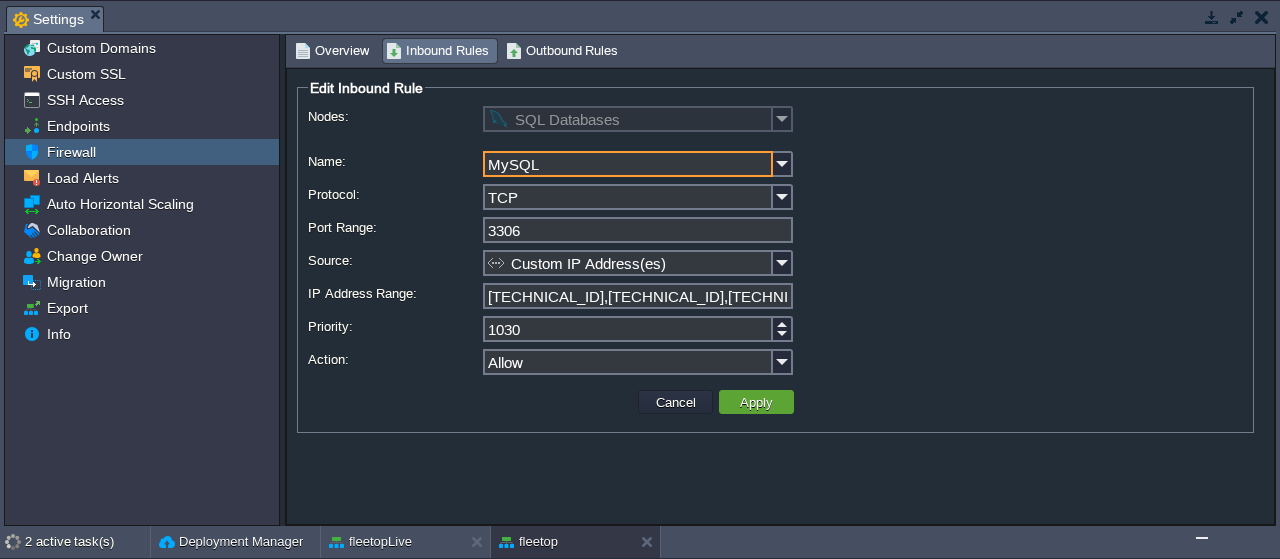 click on "192.168.5.89,192.168.15.170,45.252.190.142,192.168.12.62,103.217.220.248,106.219.174.73,192.168.3.6" at bounding box center (638, 296) 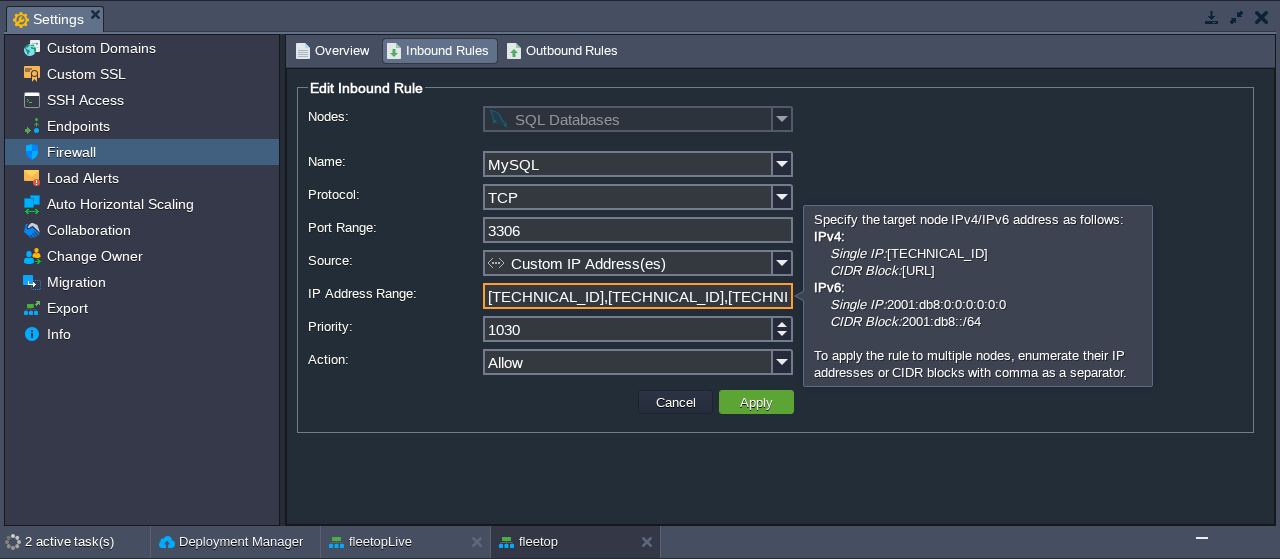 click on "192.168.5.89,192.168.15.170,45.252.190.142,192.168.12.62,103.217.220.248,106.219.174.73,192.168.3.6" at bounding box center [638, 296] 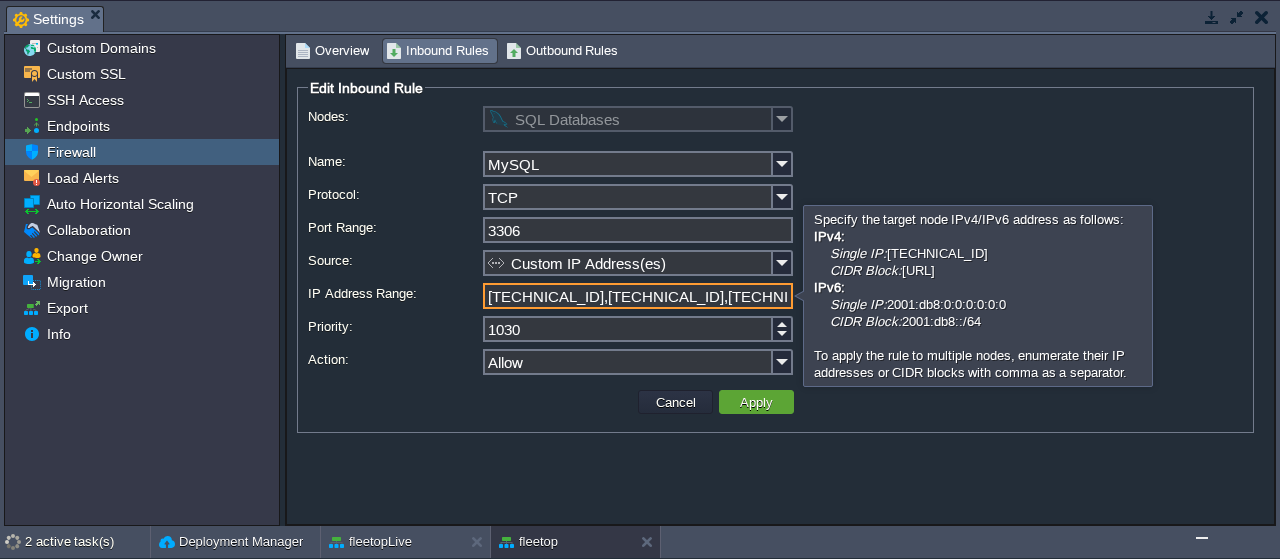 click on "192.168.5.89,192.168.15.170,45.252.190.142,192.168.12.62,103.217.220.248,106.219.174.73,192.168.3.6" at bounding box center (638, 296) 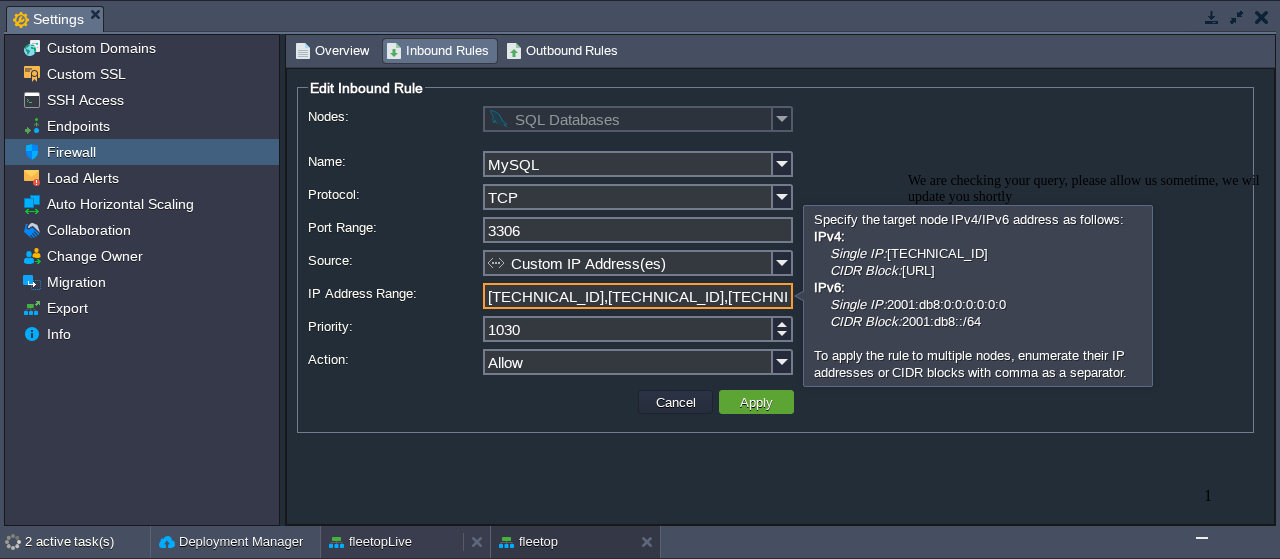 click on "fleetopLive" at bounding box center [370, 542] 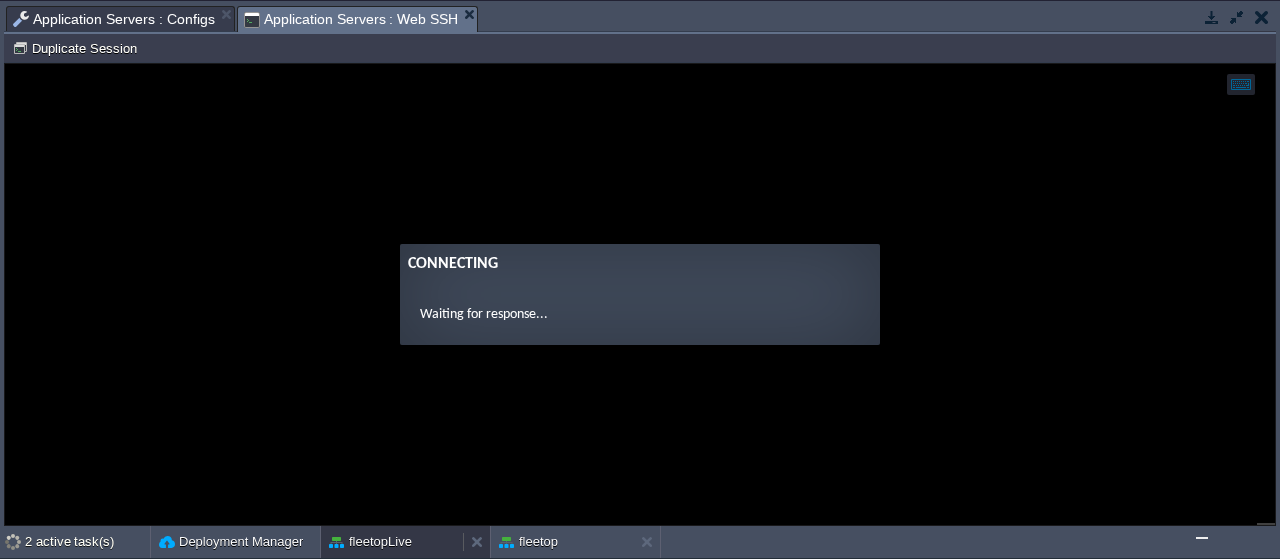 click on "fleetopLive" at bounding box center [370, 542] 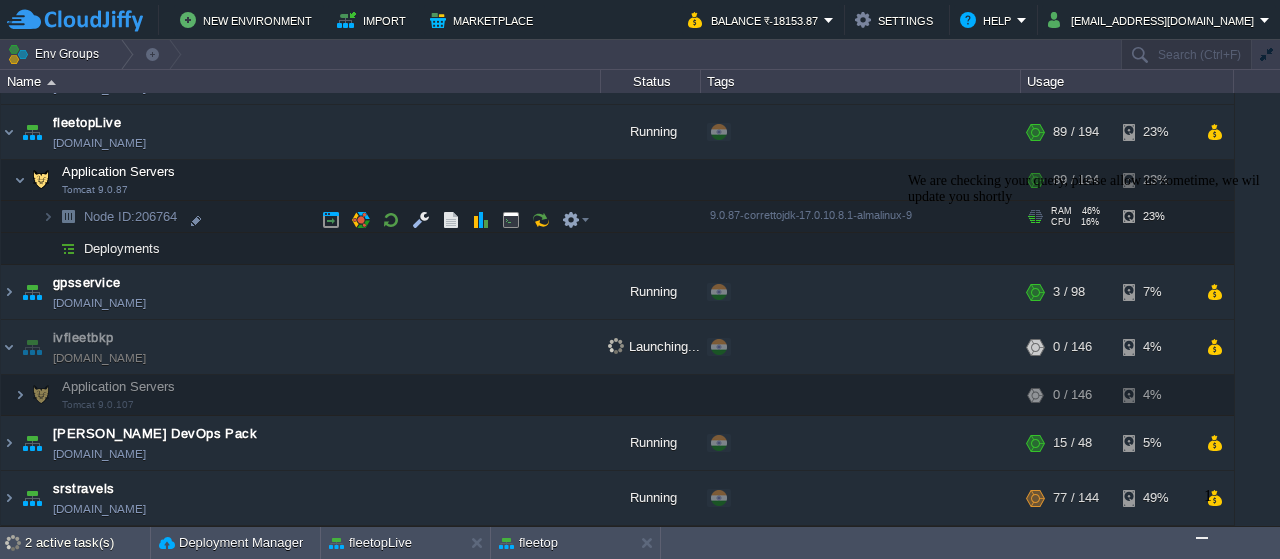 scroll, scrollTop: 143, scrollLeft: 0, axis: vertical 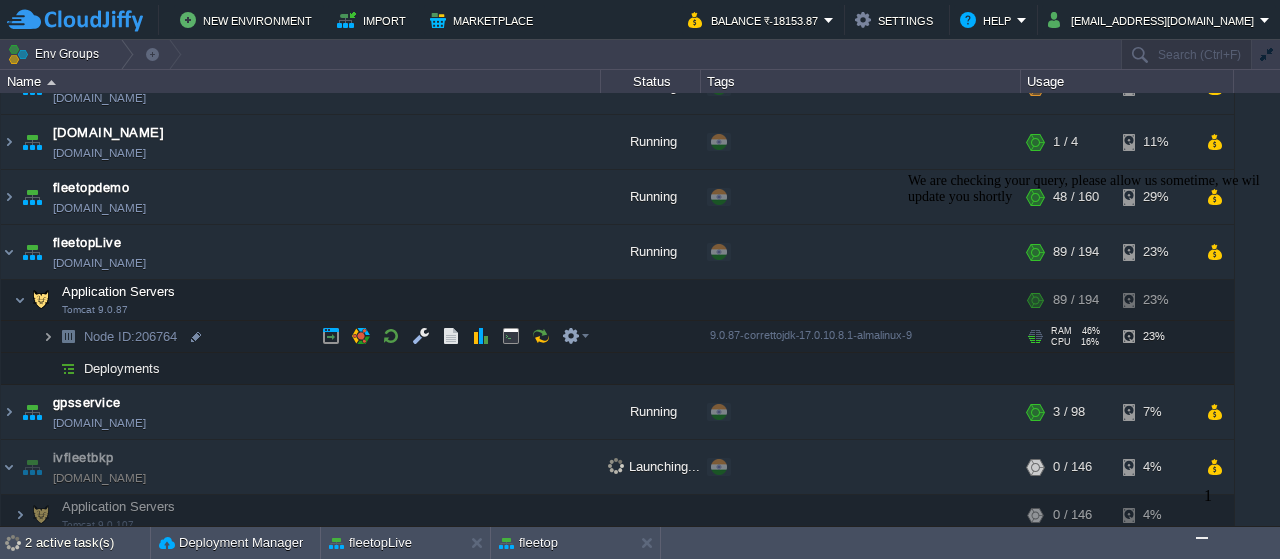 click at bounding box center [48, 336] 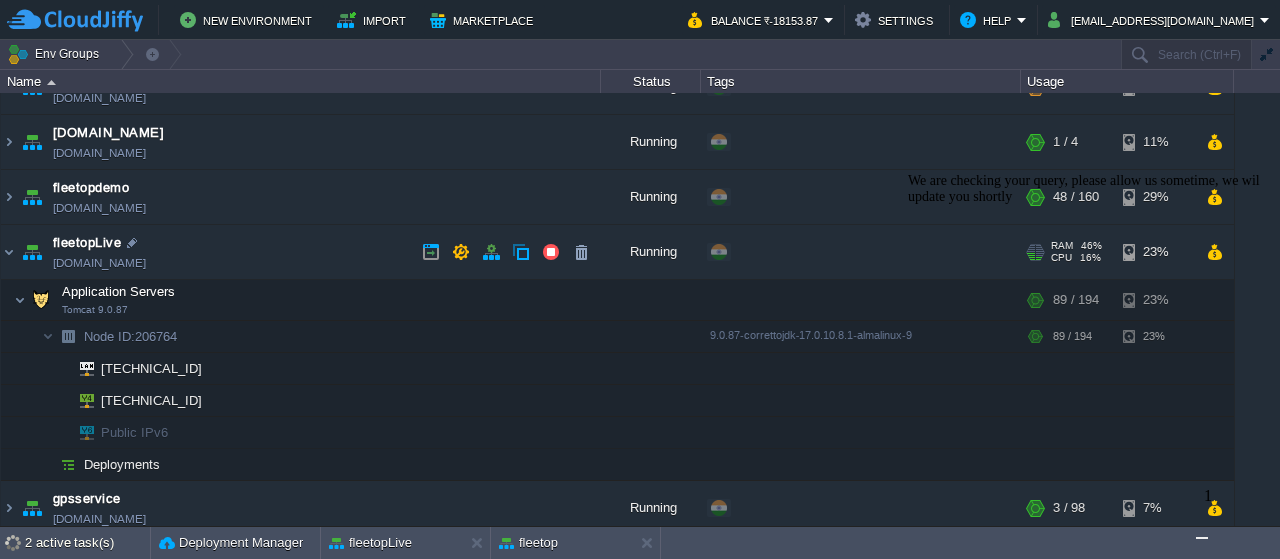 scroll, scrollTop: 23, scrollLeft: 0, axis: vertical 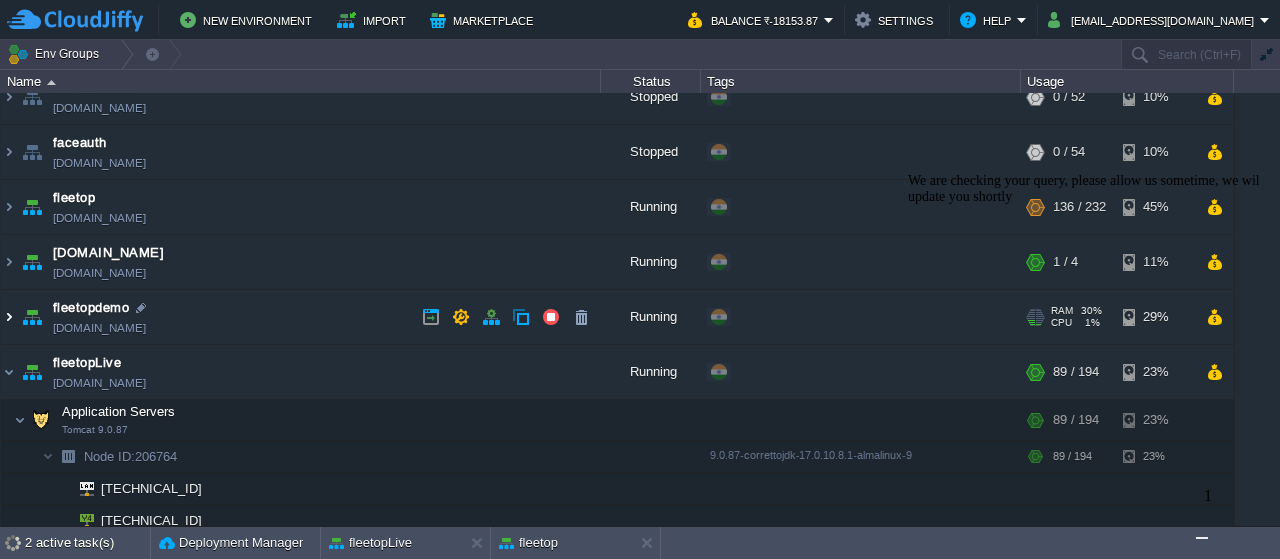 click at bounding box center (9, 317) 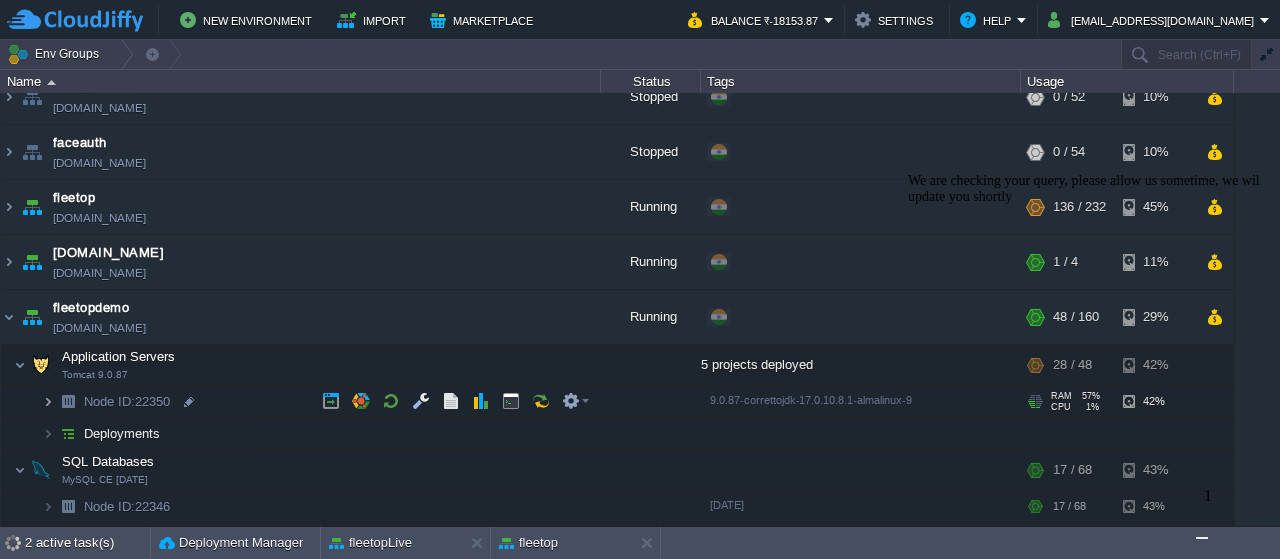 click at bounding box center (48, 401) 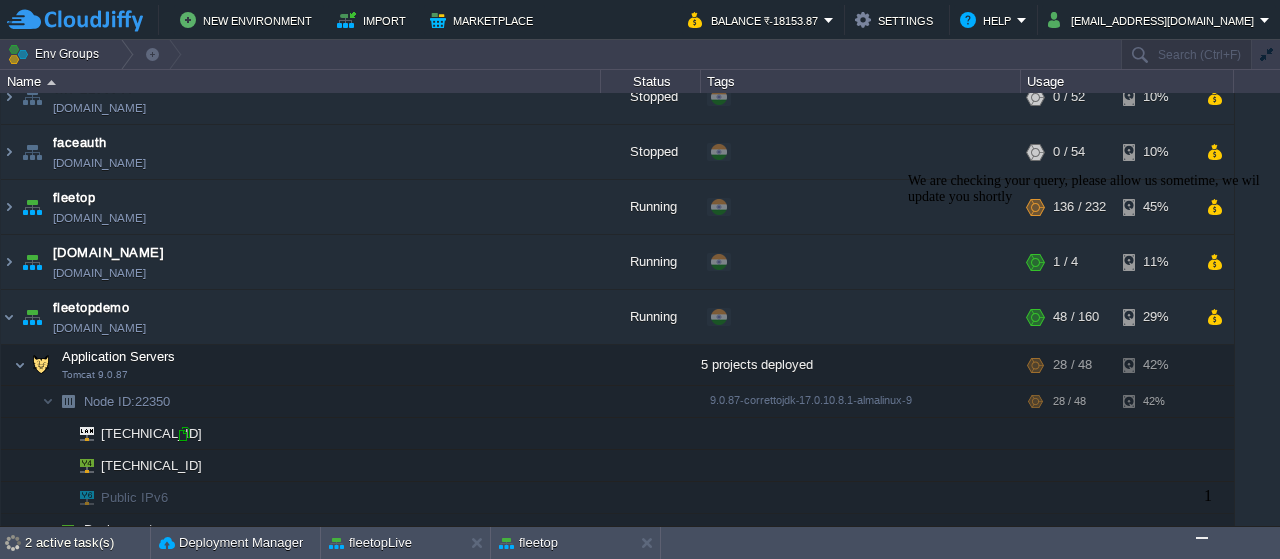 click at bounding box center [184, 434] 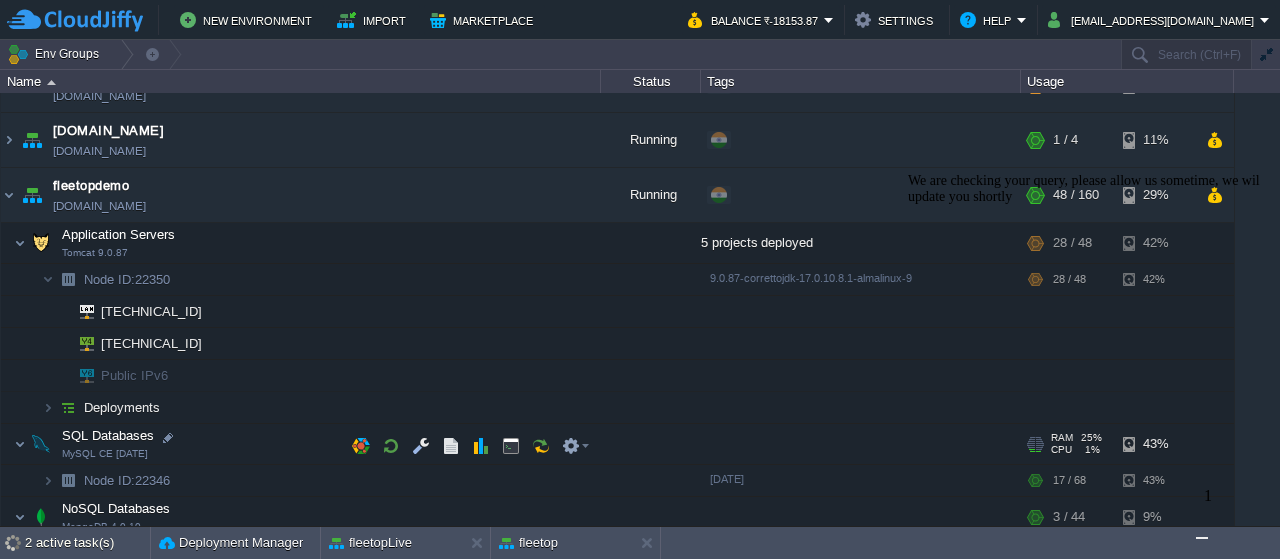 scroll, scrollTop: 383, scrollLeft: 0, axis: vertical 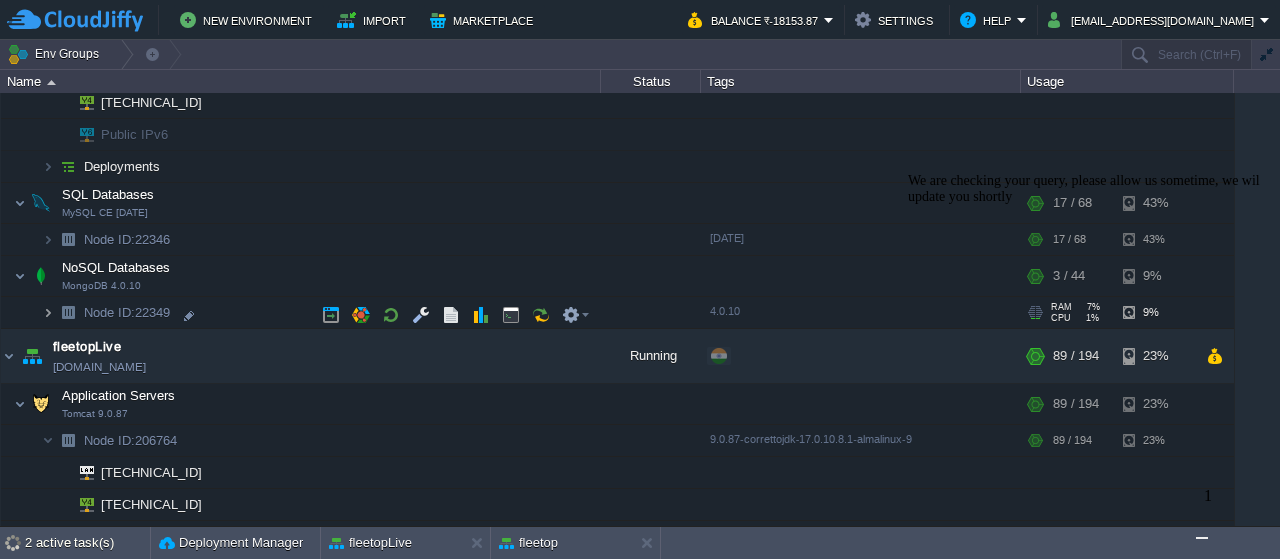 click at bounding box center (48, 315) 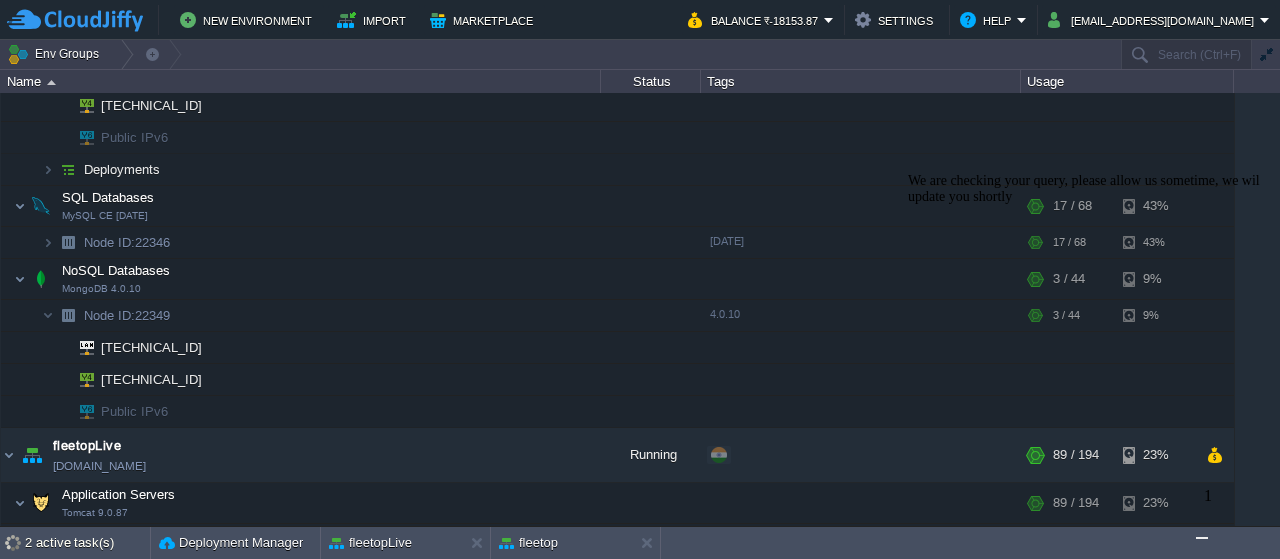scroll, scrollTop: 23, scrollLeft: 0, axis: vertical 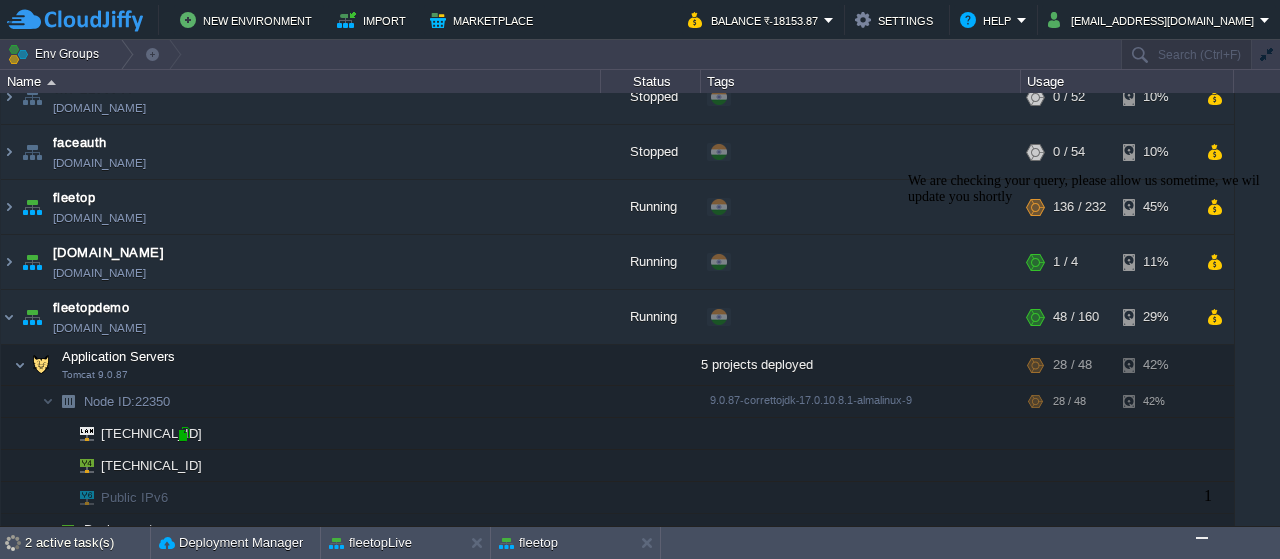 click at bounding box center (184, 434) 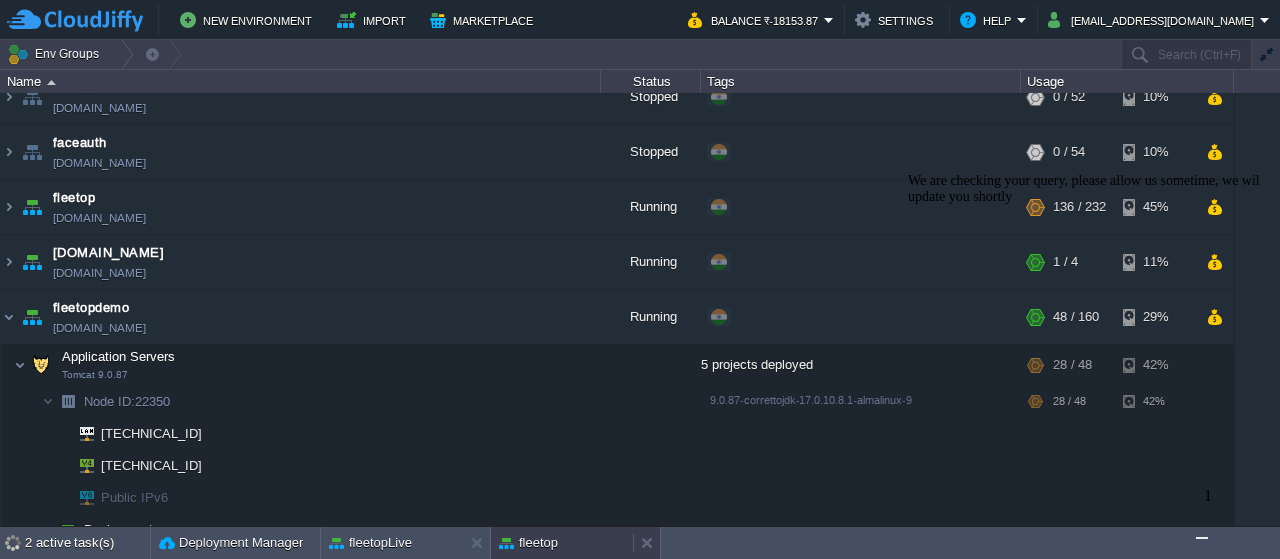 click on "fleetop" at bounding box center [562, 543] 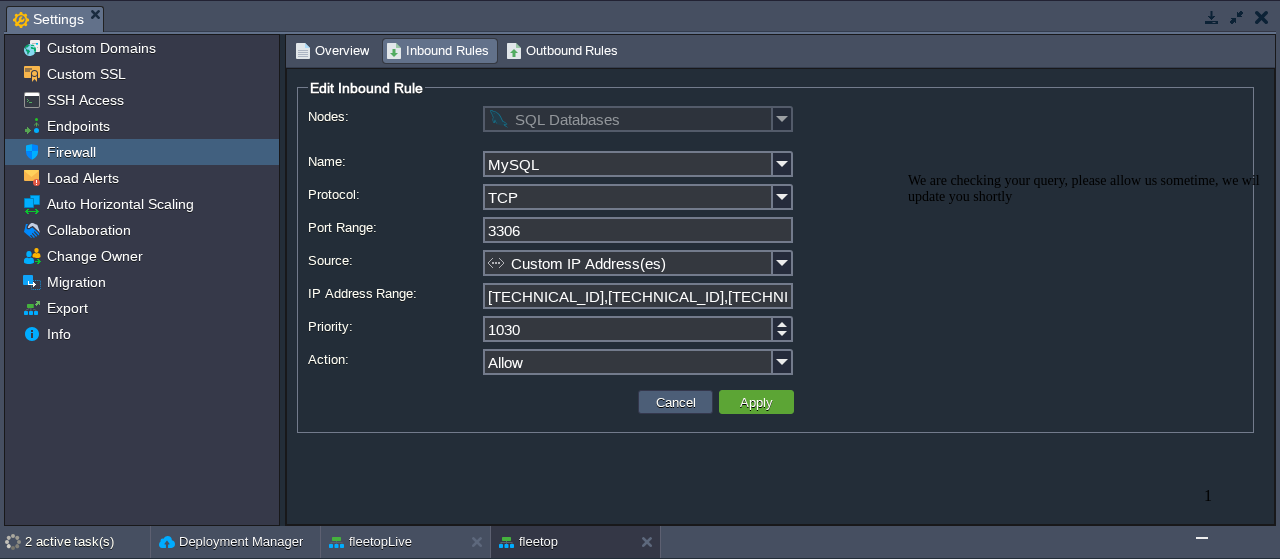 click on "Cancel" at bounding box center (676, 402) 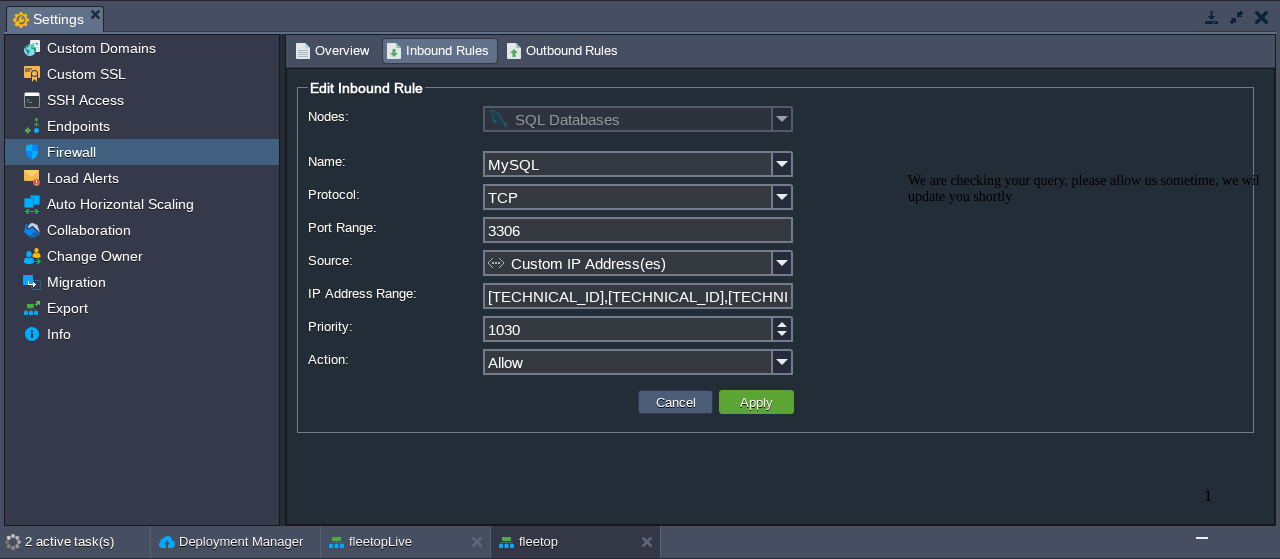 type 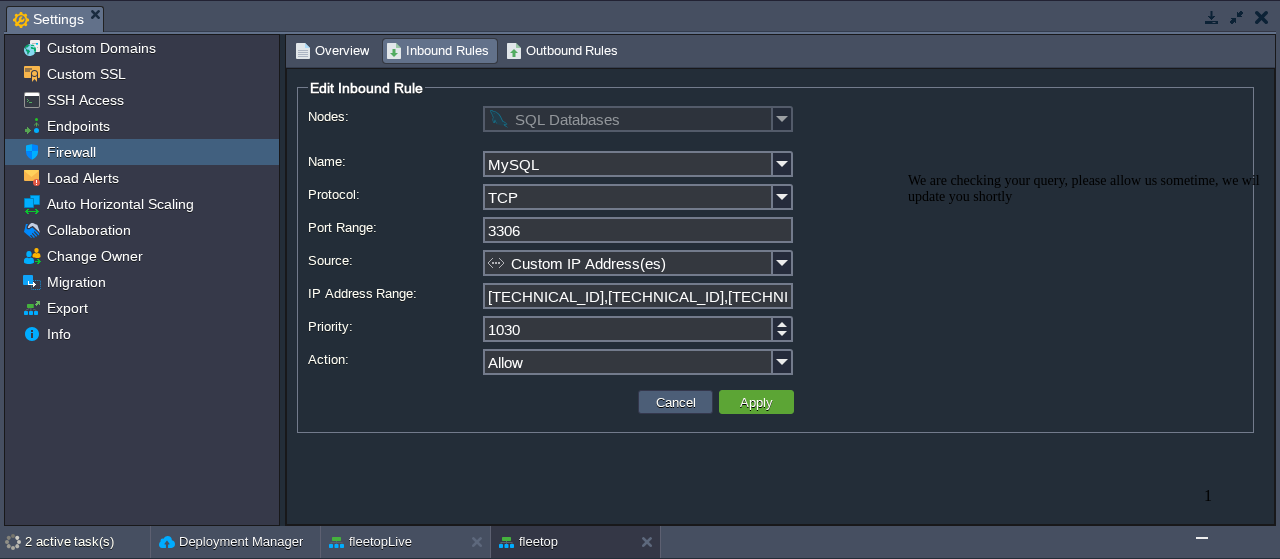type 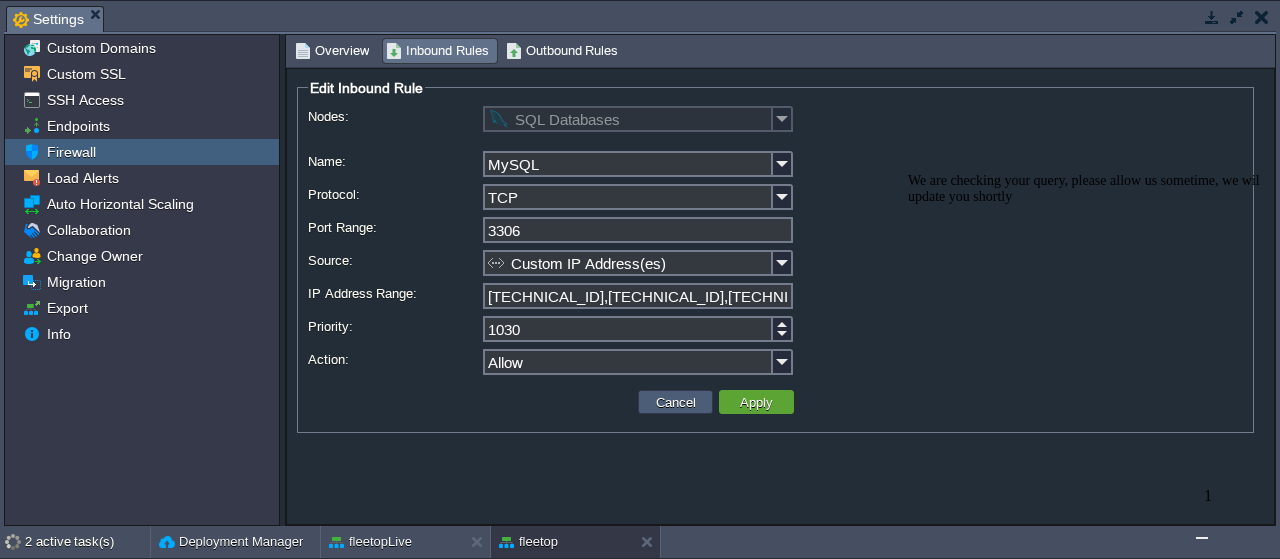 type on "All Ports" 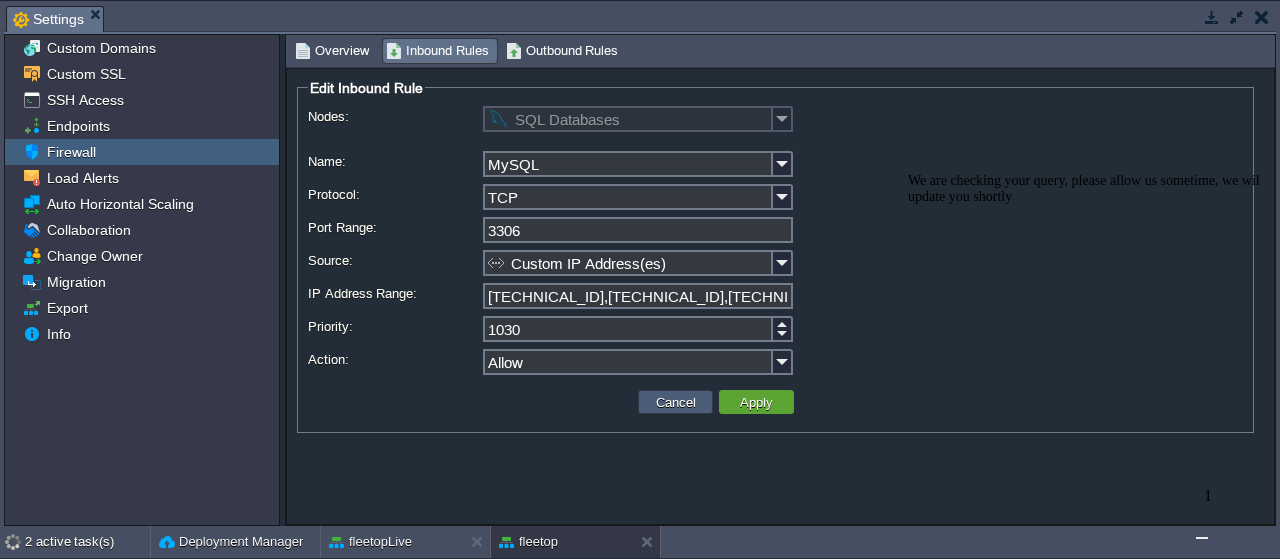 type on "All" 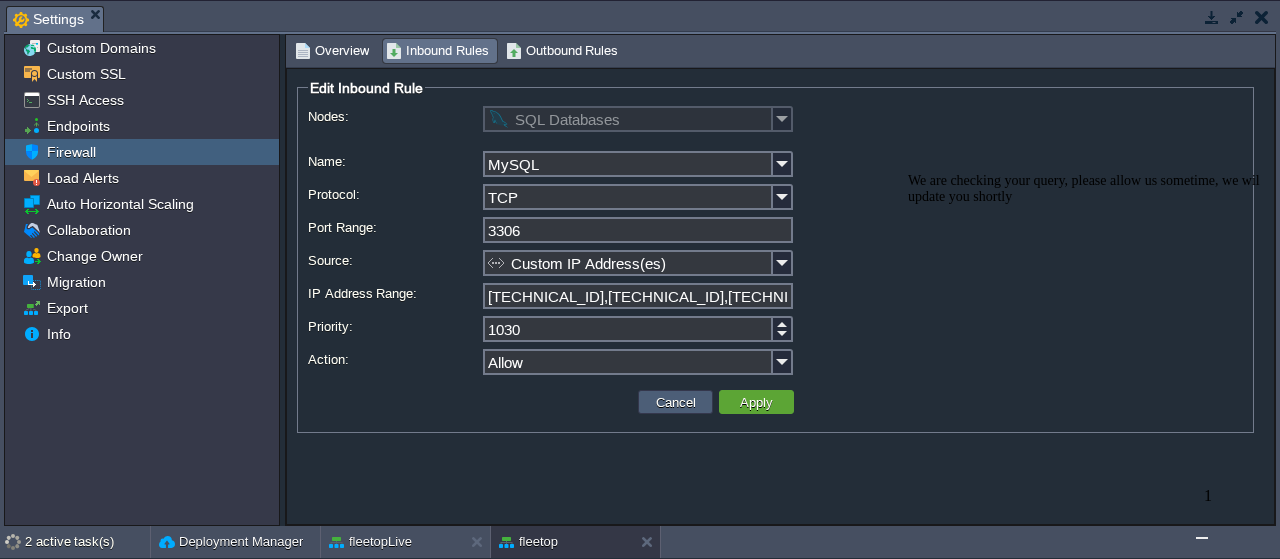 type on "1090" 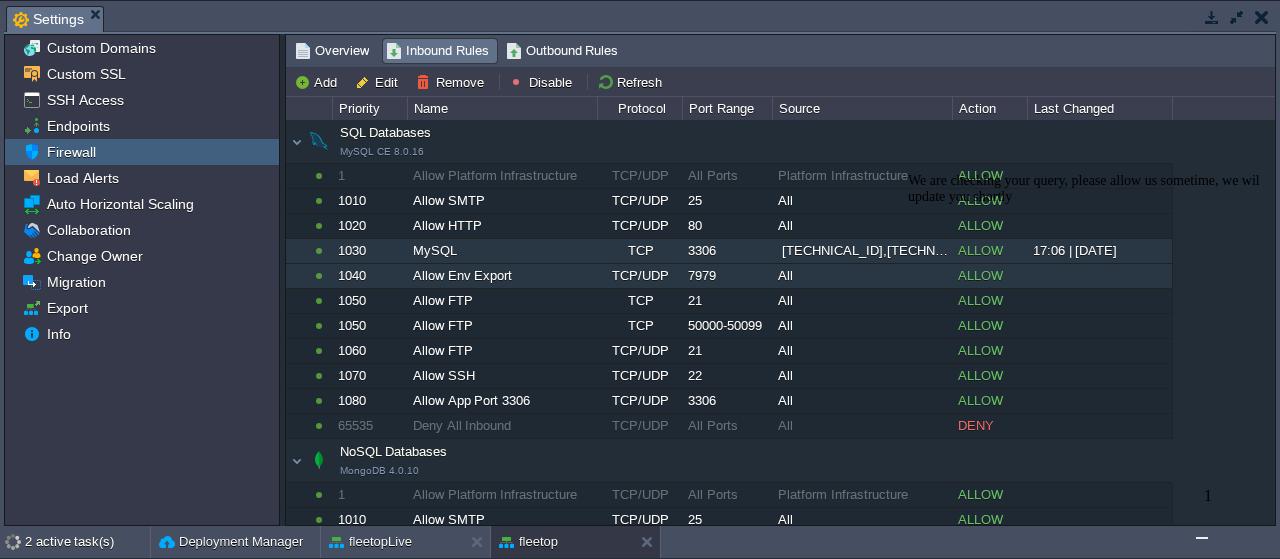 scroll, scrollTop: 183, scrollLeft: 0, axis: vertical 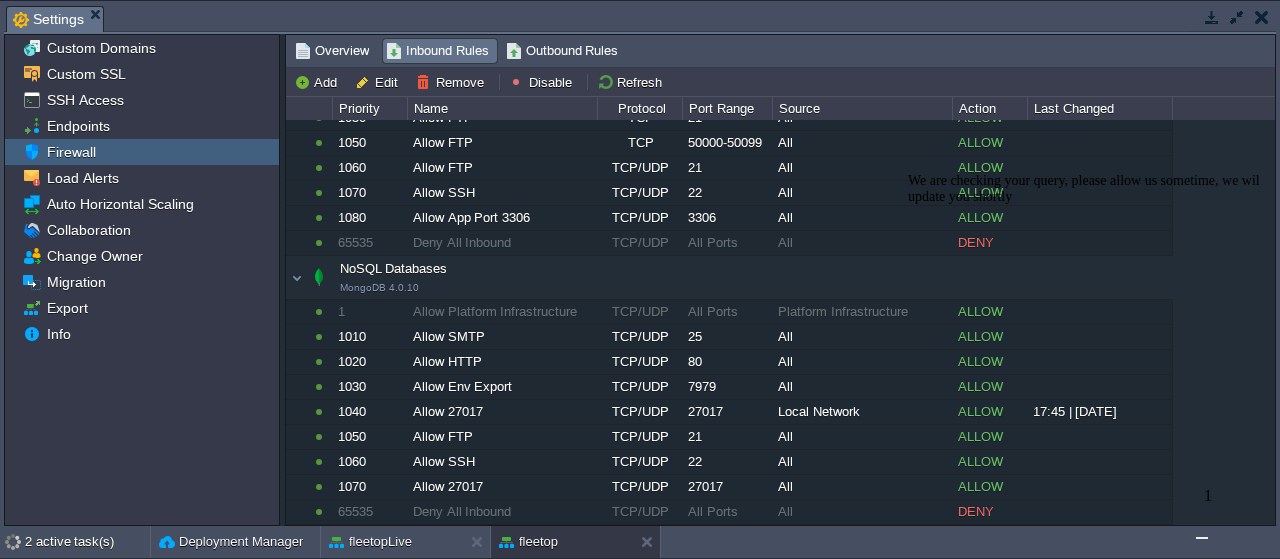 click at bounding box center (908, 173) 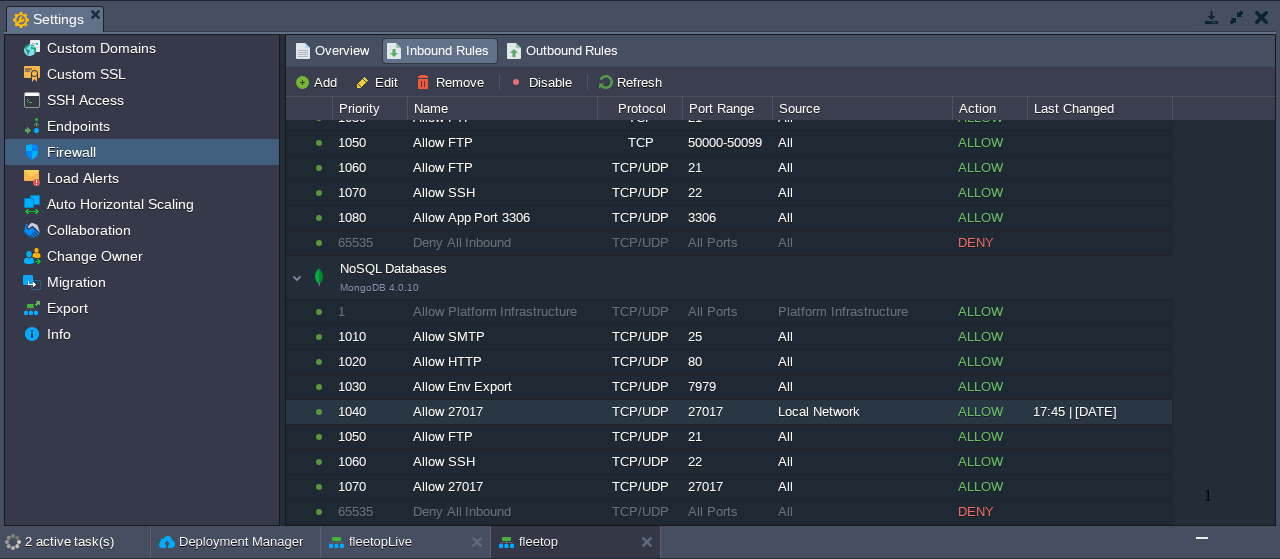 click on "Local Network" at bounding box center [862, 412] 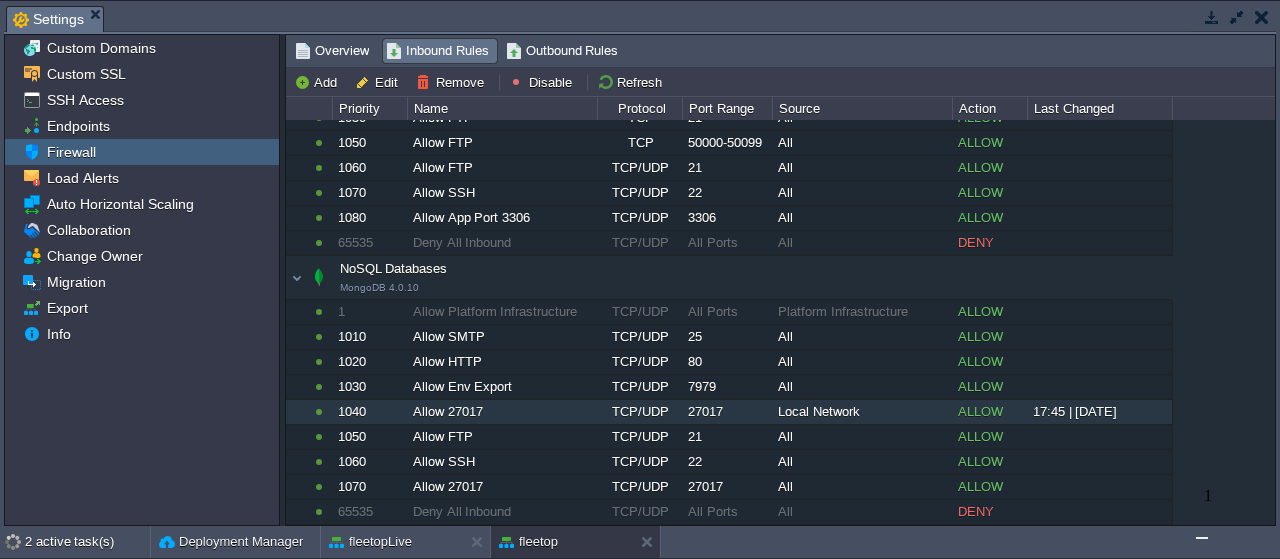 click on "Local Network" at bounding box center (862, 412) 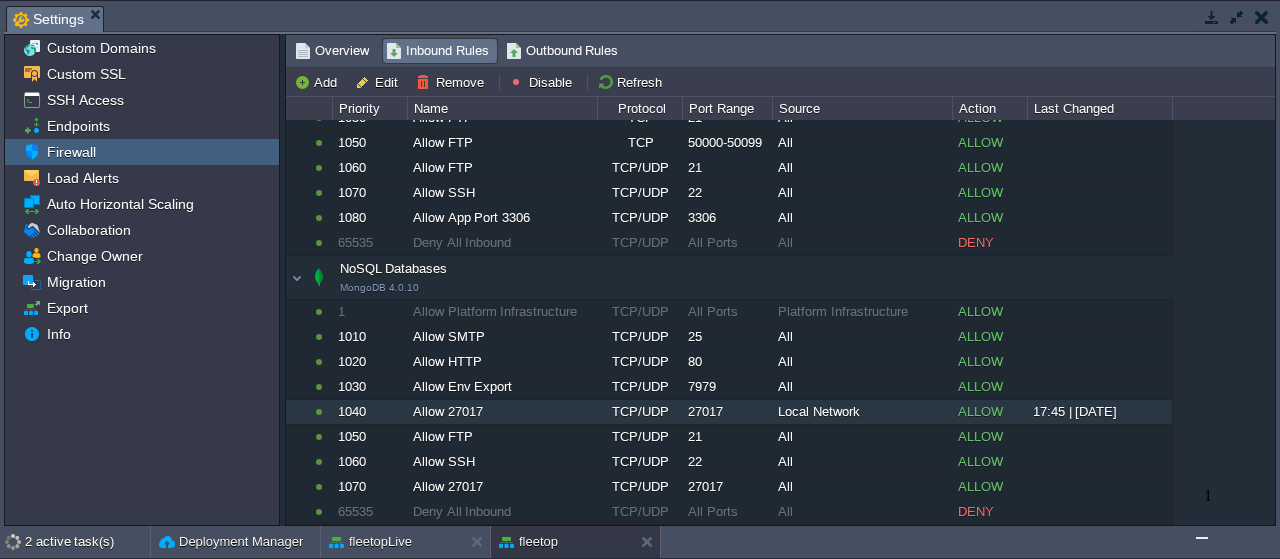 type on "NoSQL Databases" 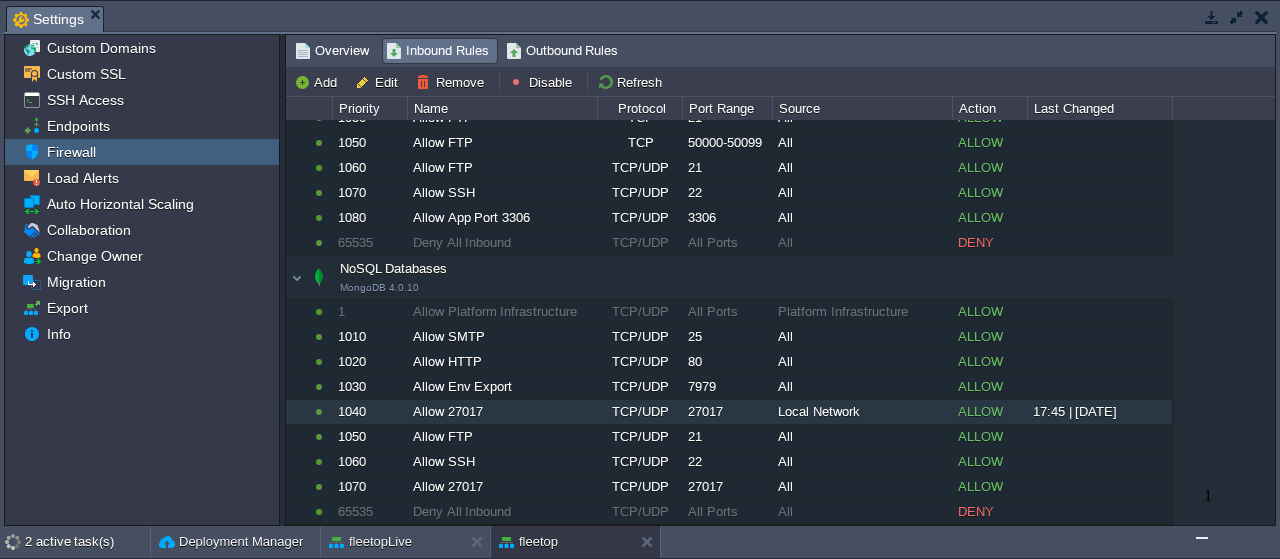 type on "Allow 27017" 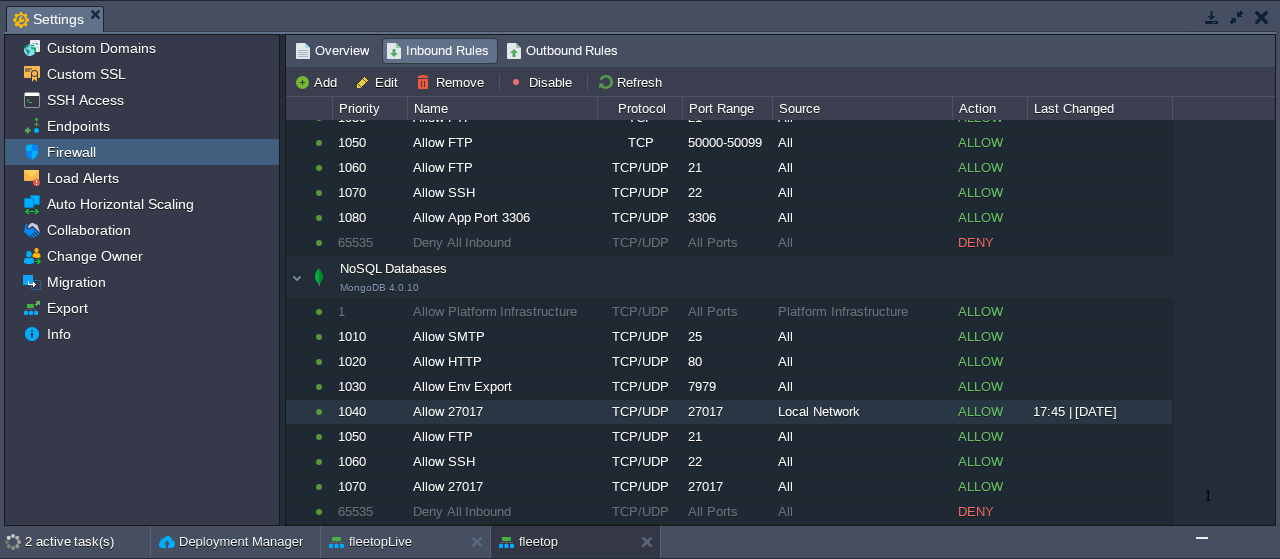 type on "TCP/UDP" 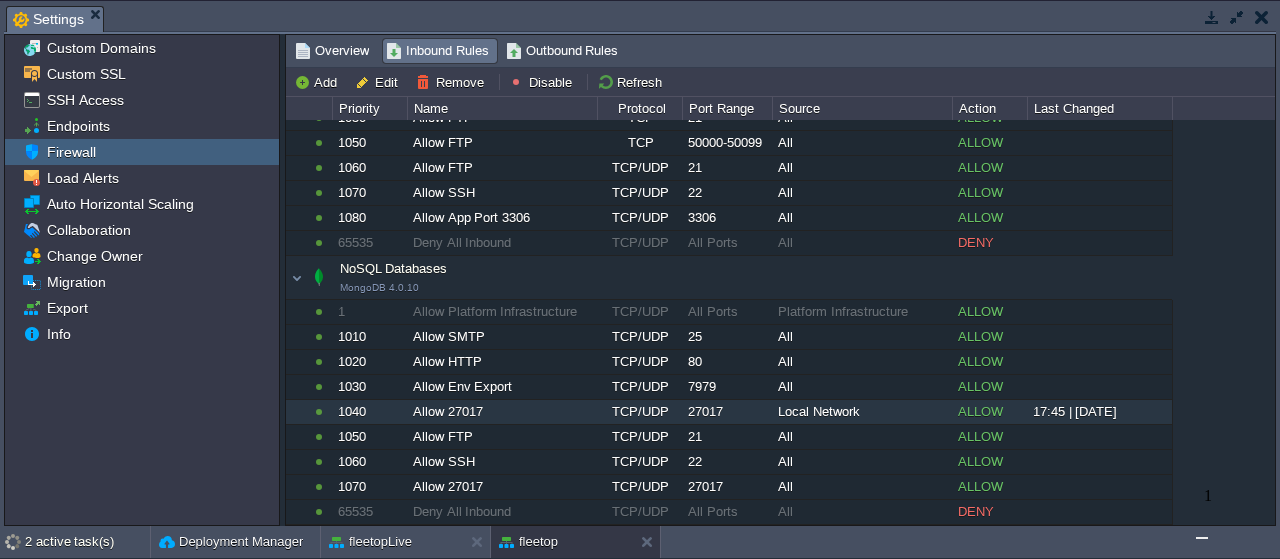 type on "27017" 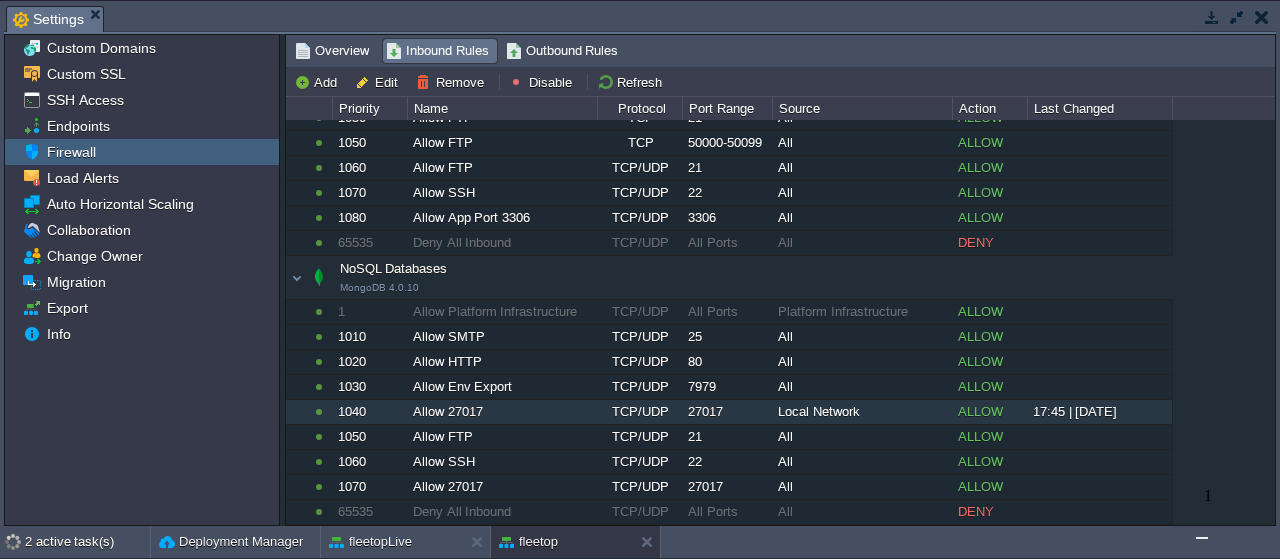 type on "Local Network" 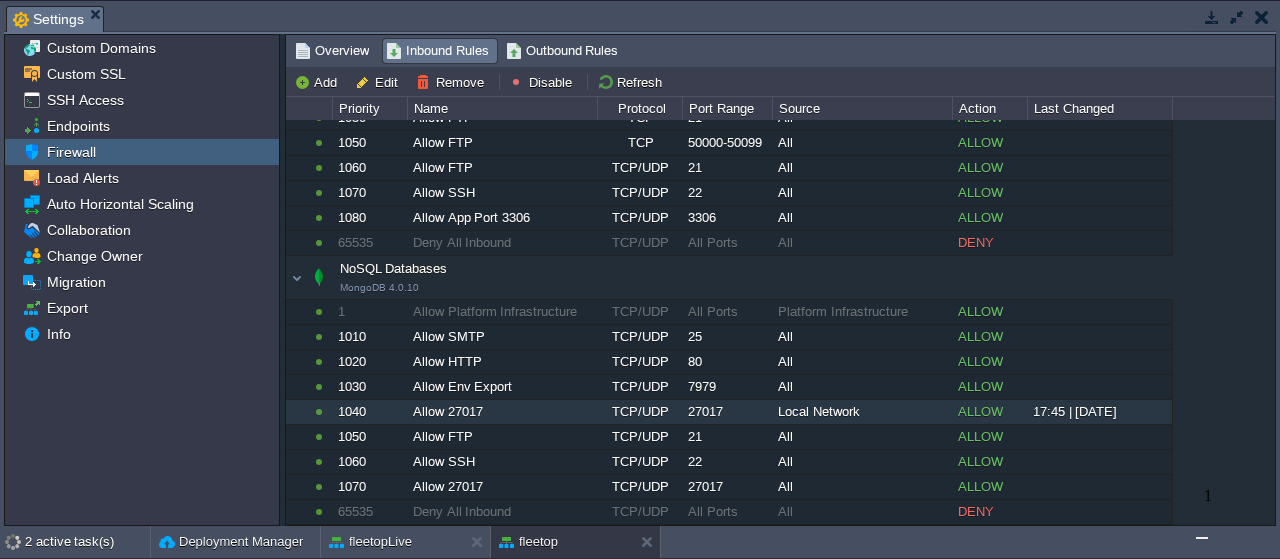 type on "1040" 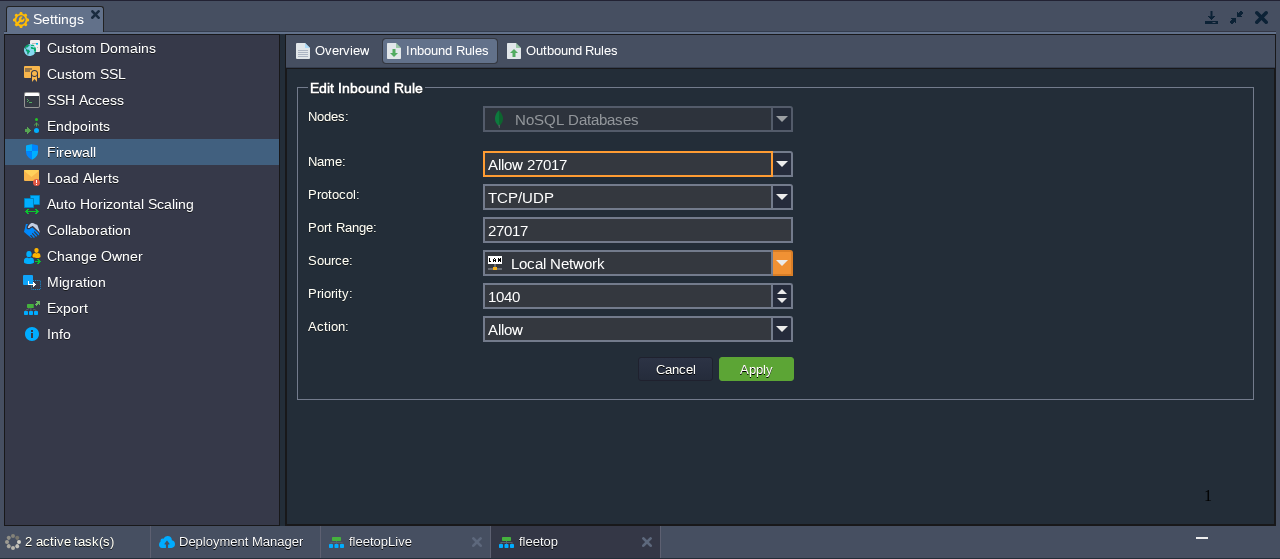 click at bounding box center [783, 263] 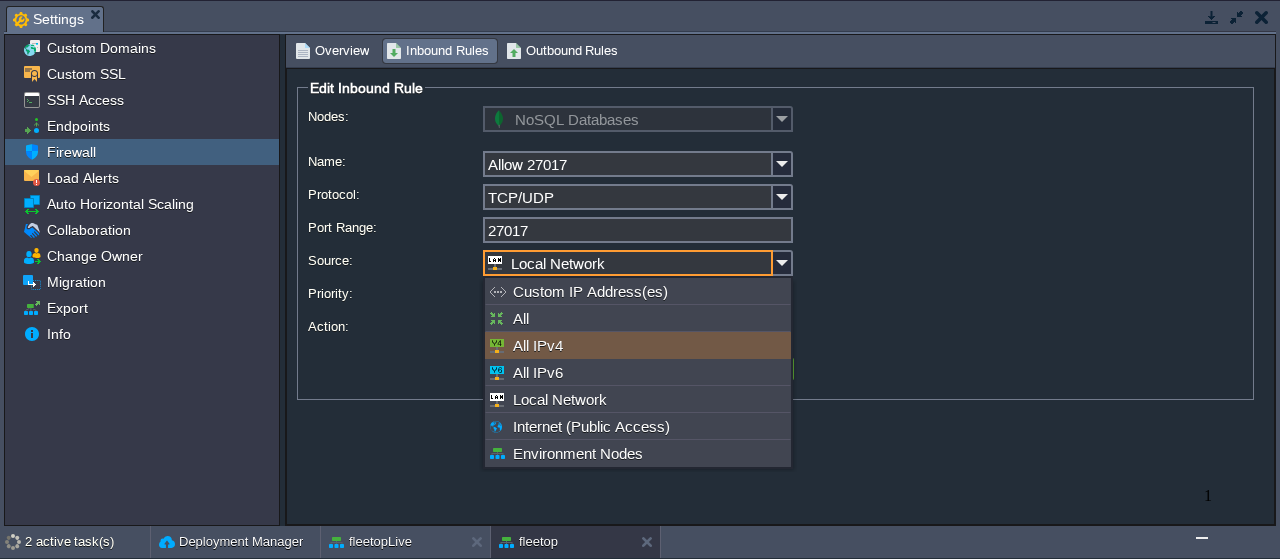 click on "All IPv4" at bounding box center [638, 345] 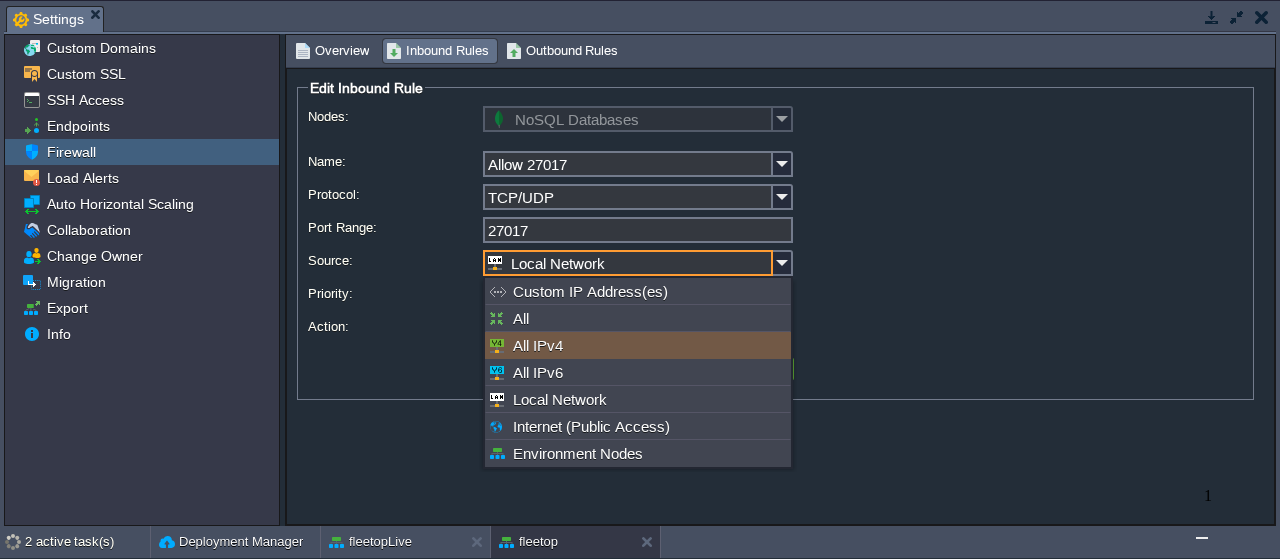 type on "All IPv4" 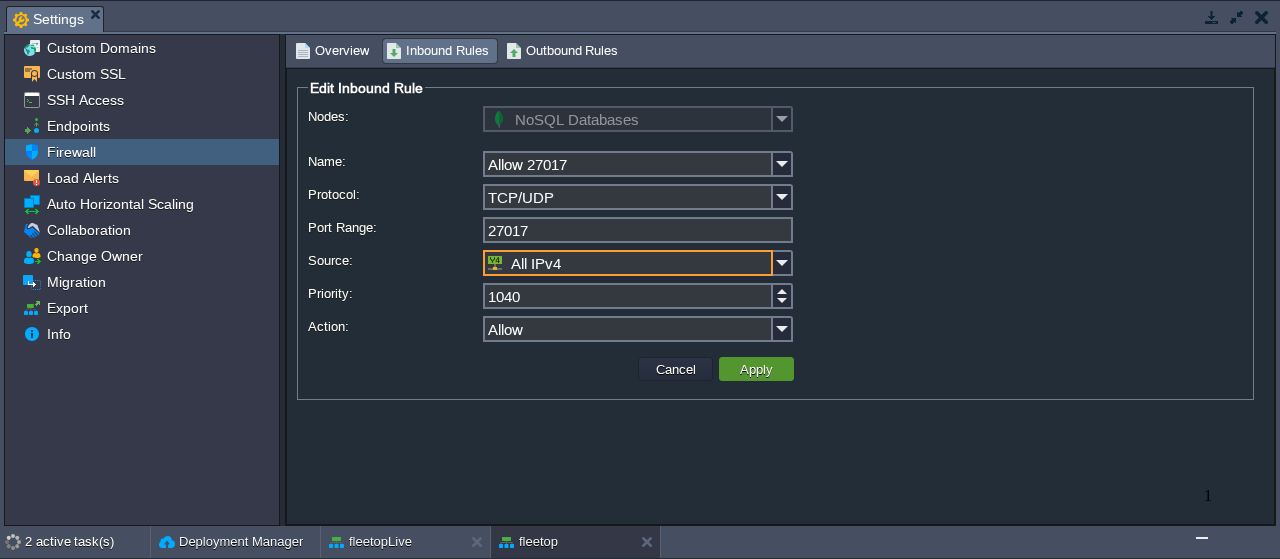 click on "Apply" at bounding box center (756, 369) 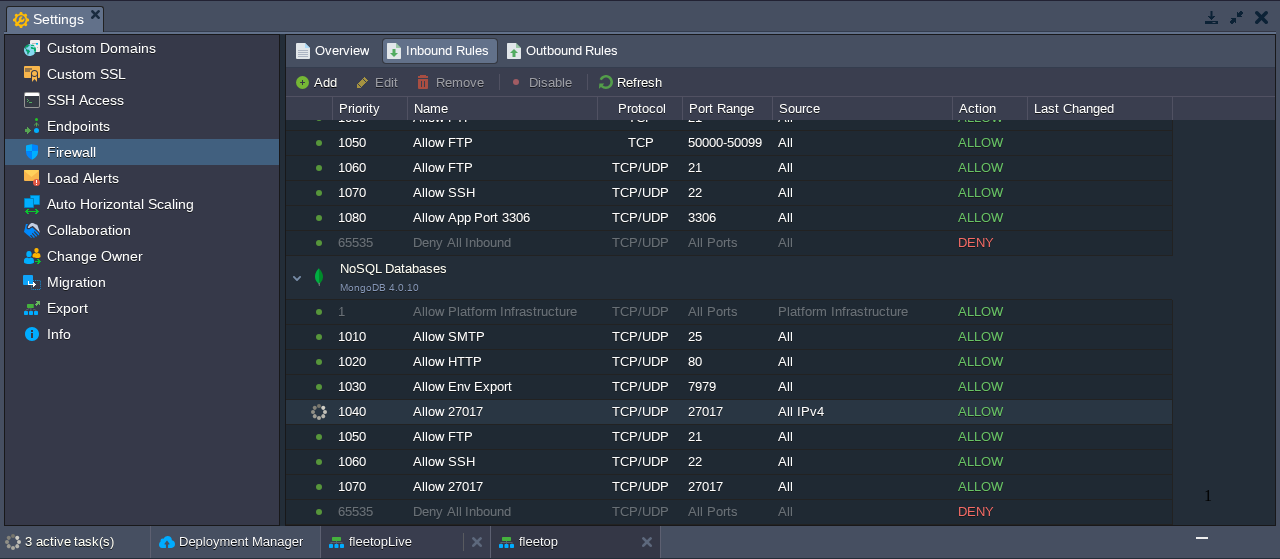 click on "fleetopLive" at bounding box center (370, 542) 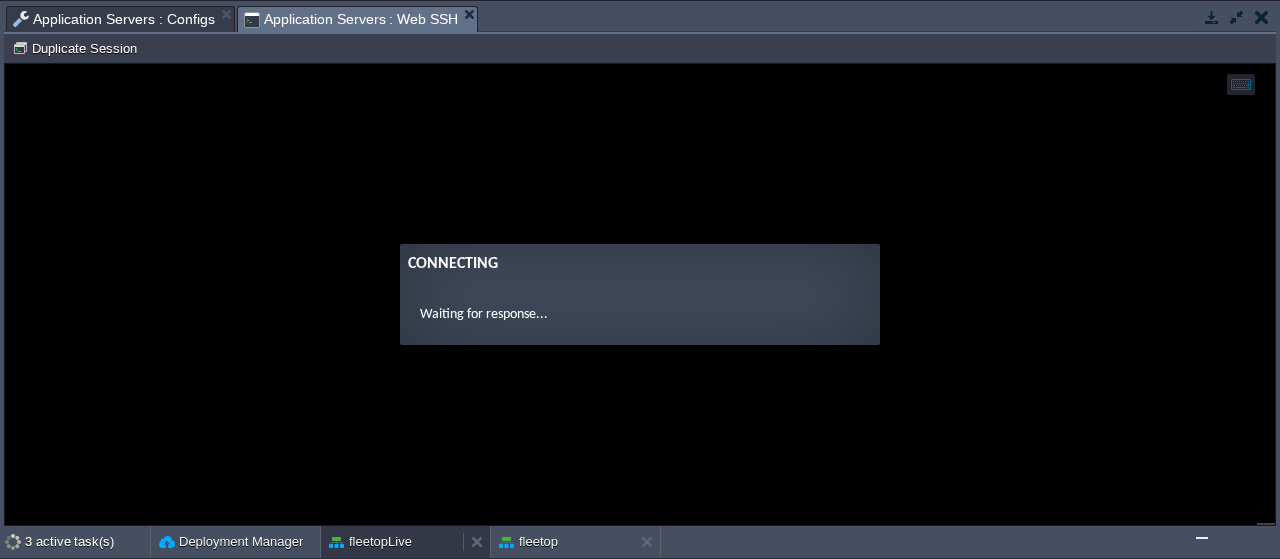 click on "fleetopLive" at bounding box center [370, 542] 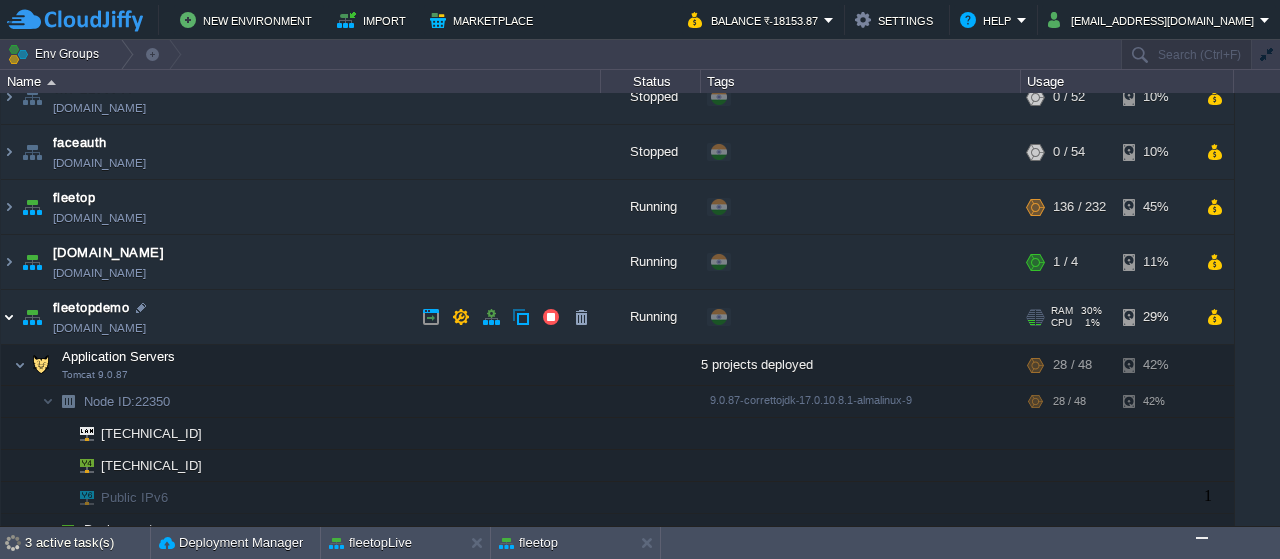 click at bounding box center [9, 317] 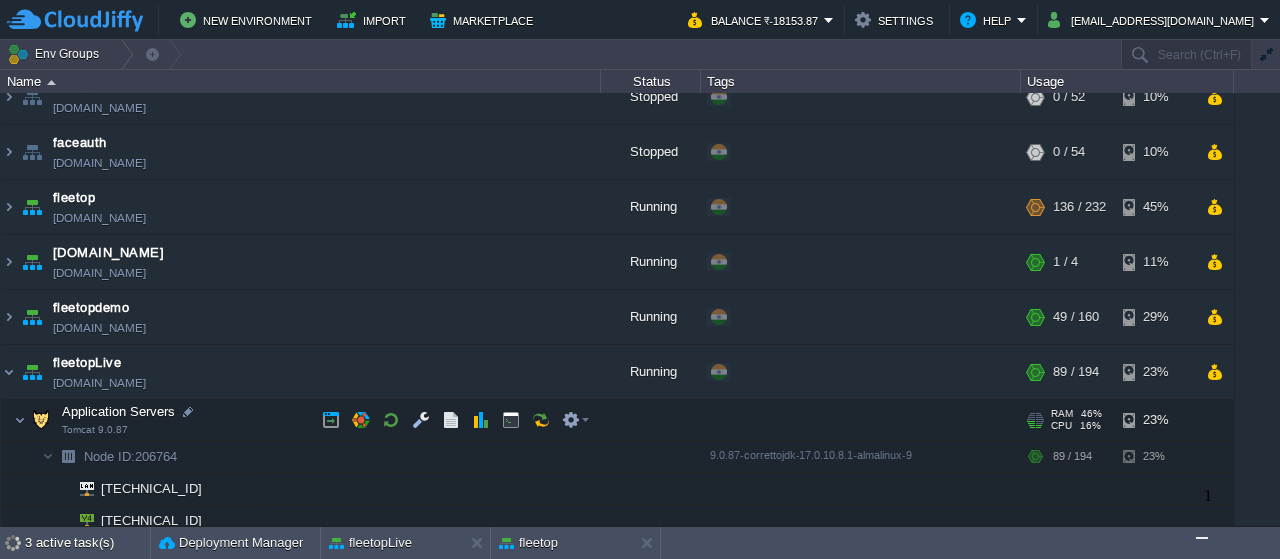 click at bounding box center [41, 420] 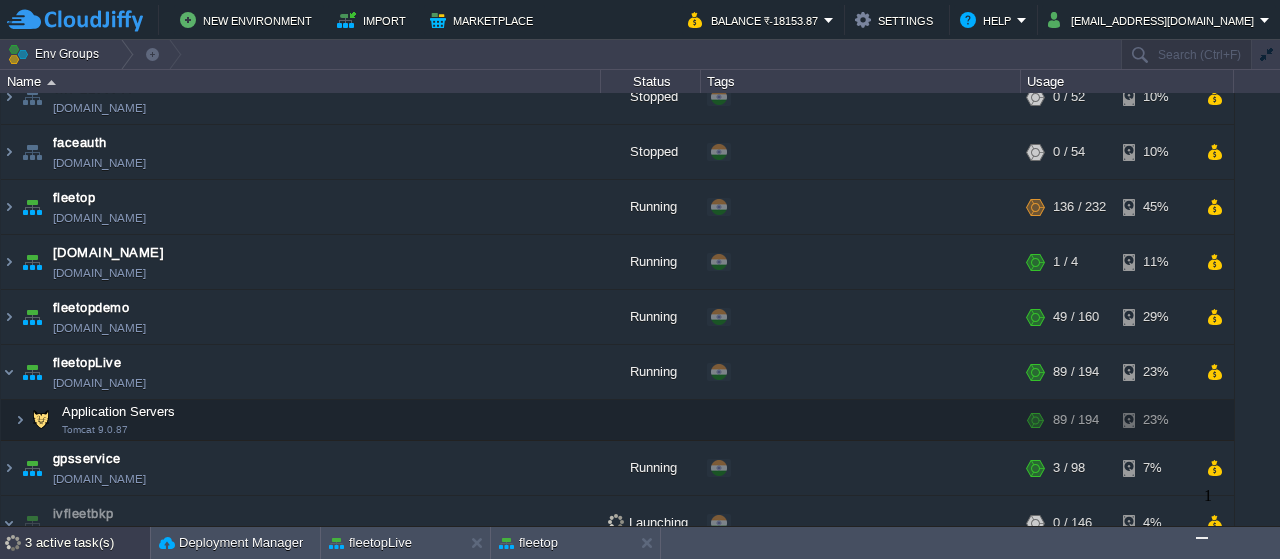 click on "3 active task(s)" at bounding box center (87, 543) 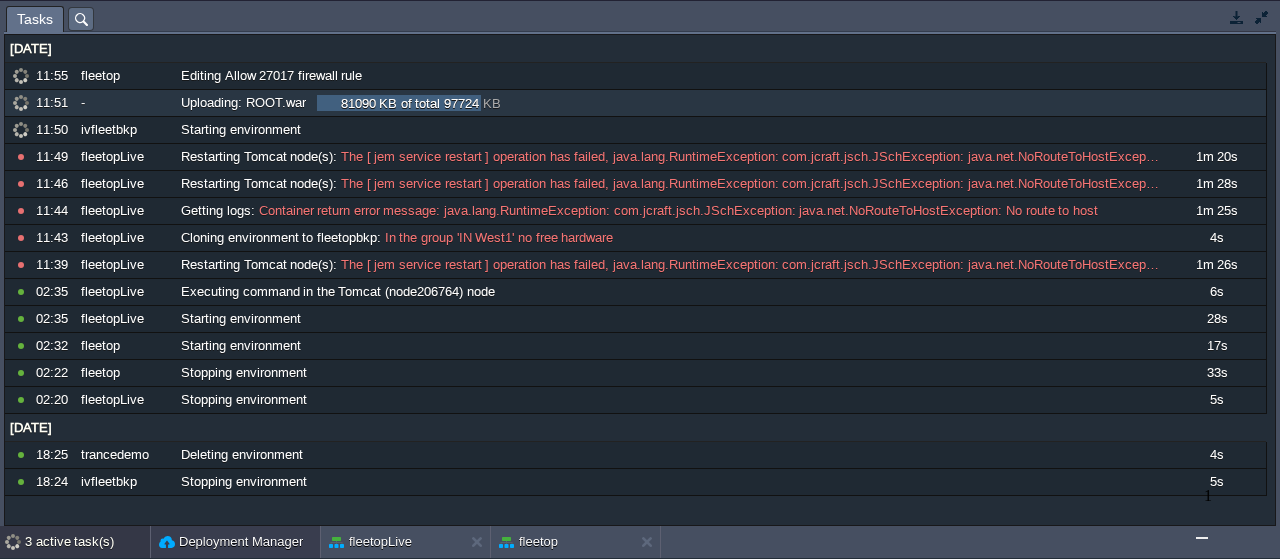 click on "Deployment Manager" at bounding box center (231, 542) 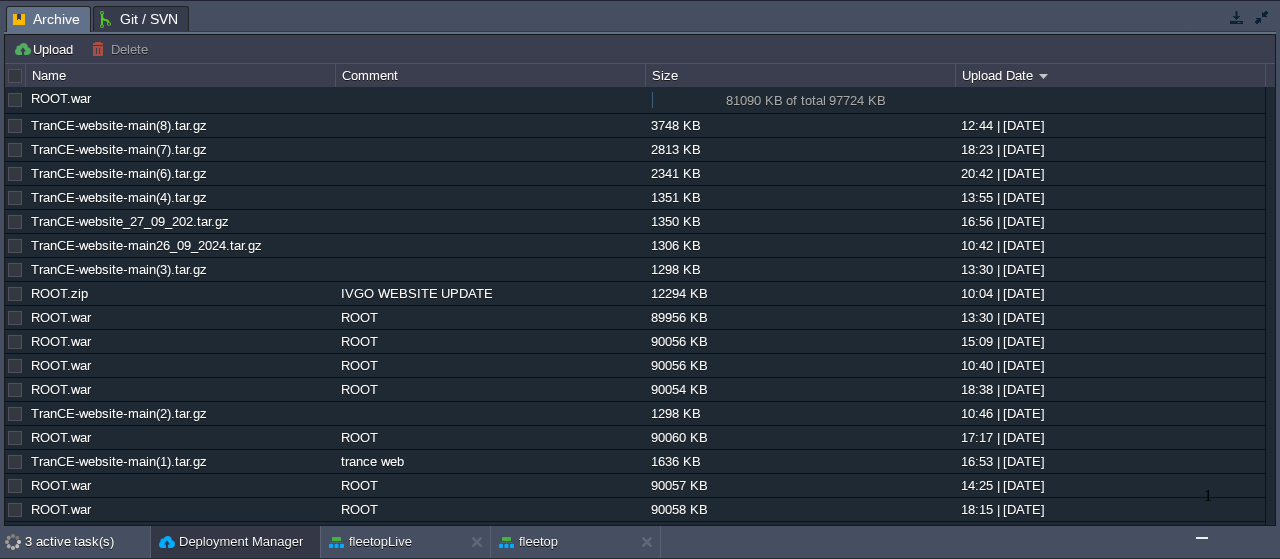 click on "Deployment Manager" at bounding box center [231, 542] 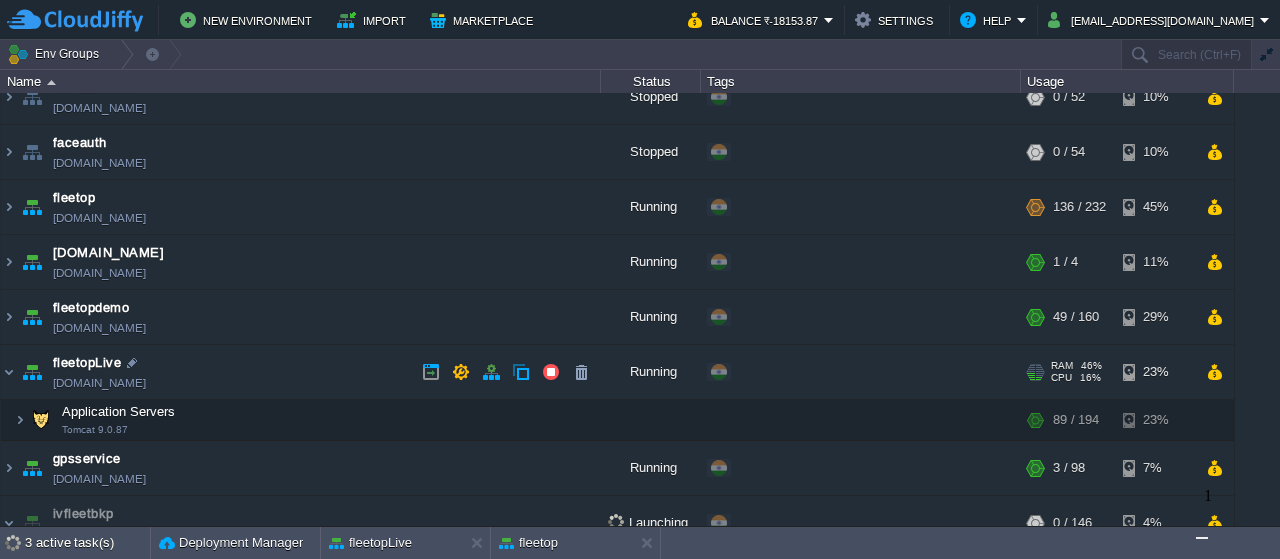 scroll, scrollTop: 199, scrollLeft: 0, axis: vertical 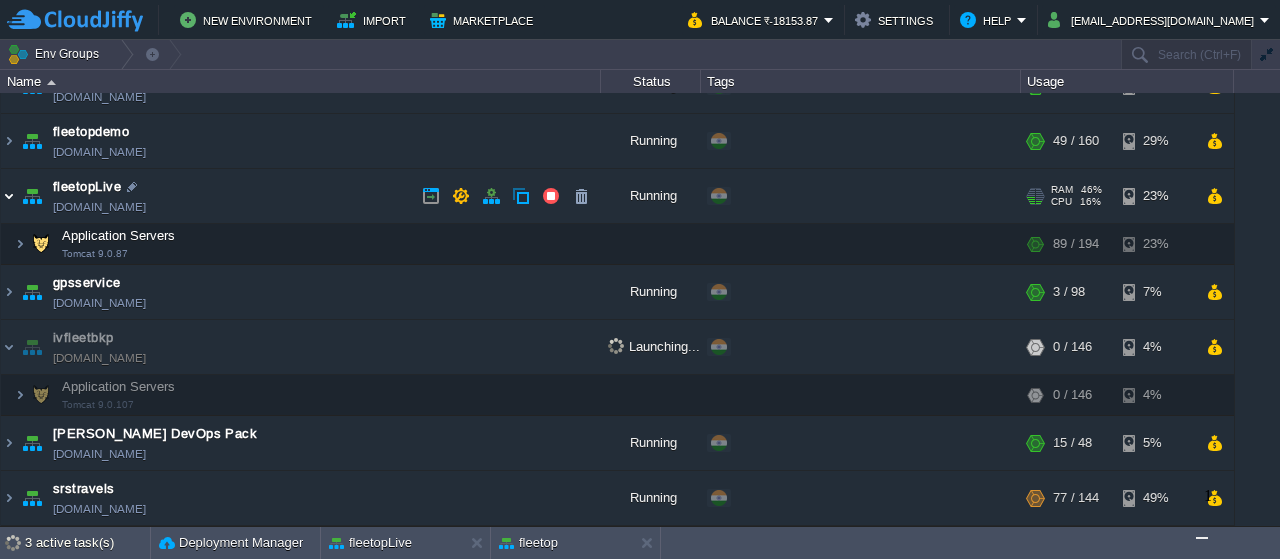 click at bounding box center (9, 196) 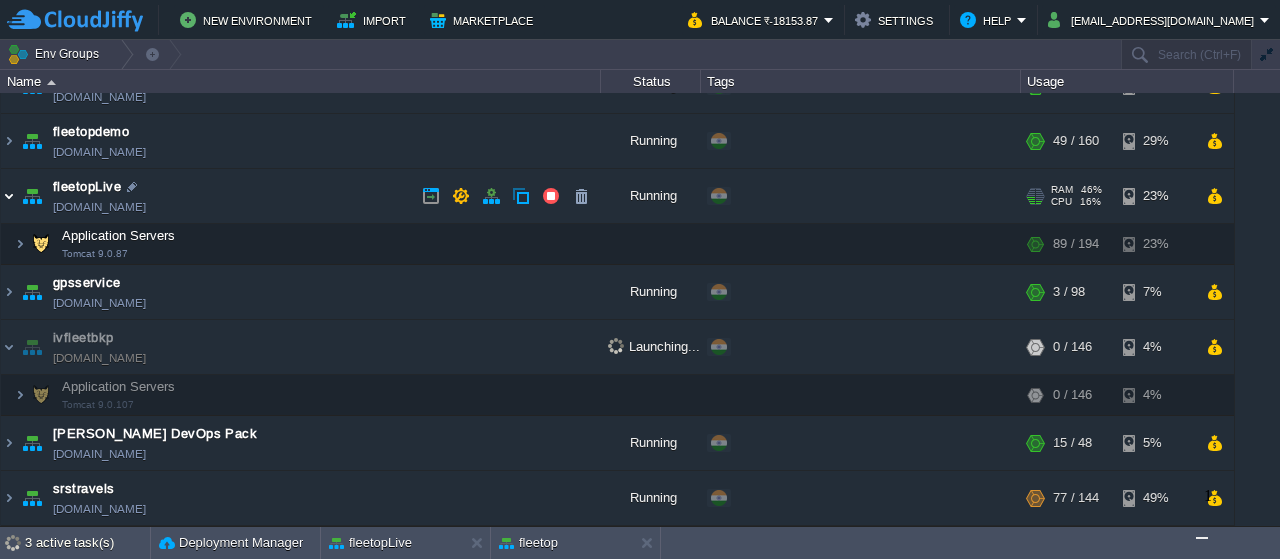 scroll, scrollTop: 158, scrollLeft: 0, axis: vertical 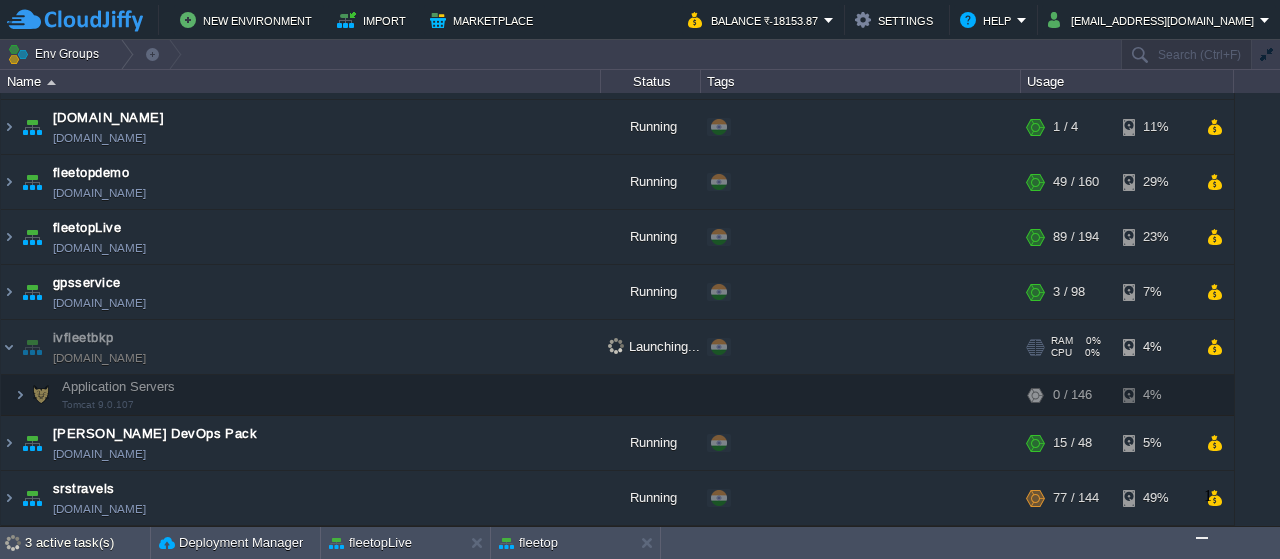 click at bounding box center (32, 347) 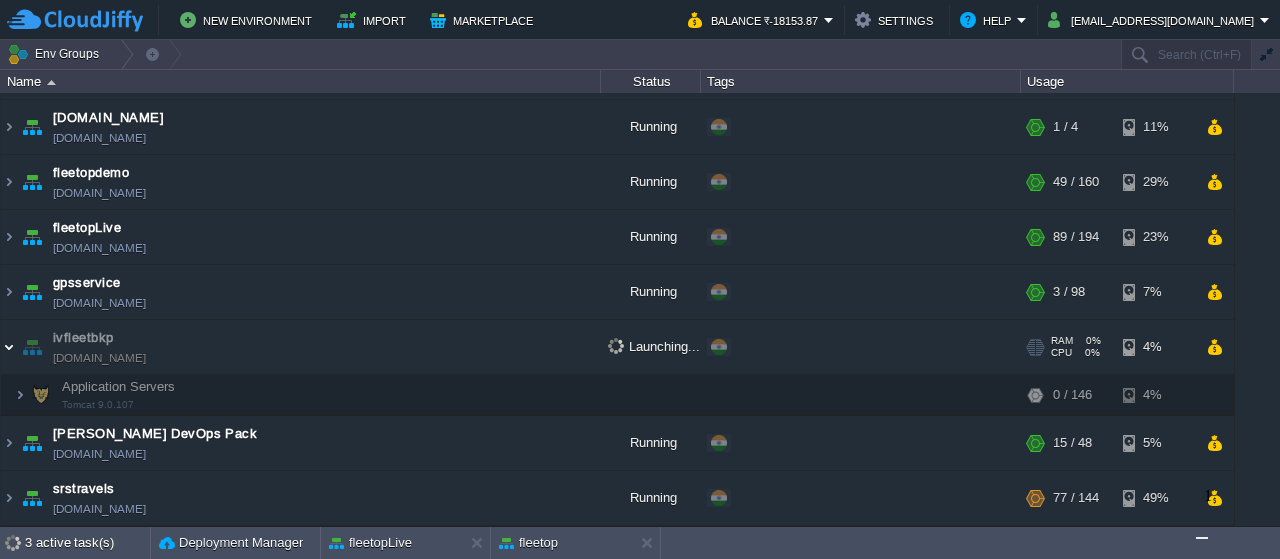 click at bounding box center (9, 347) 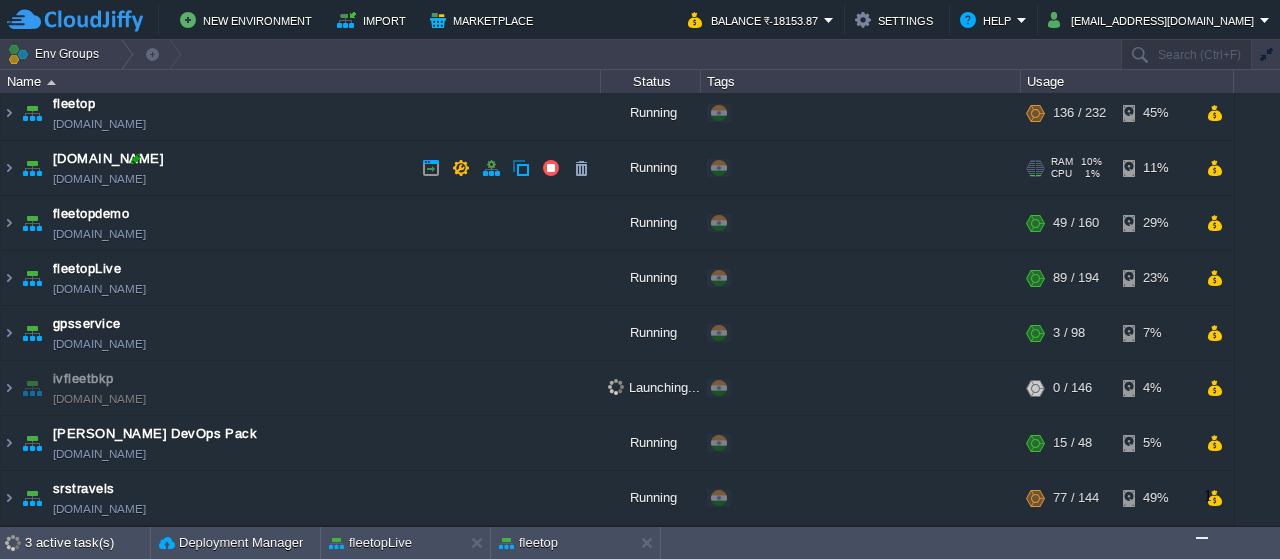 scroll, scrollTop: 0, scrollLeft: 0, axis: both 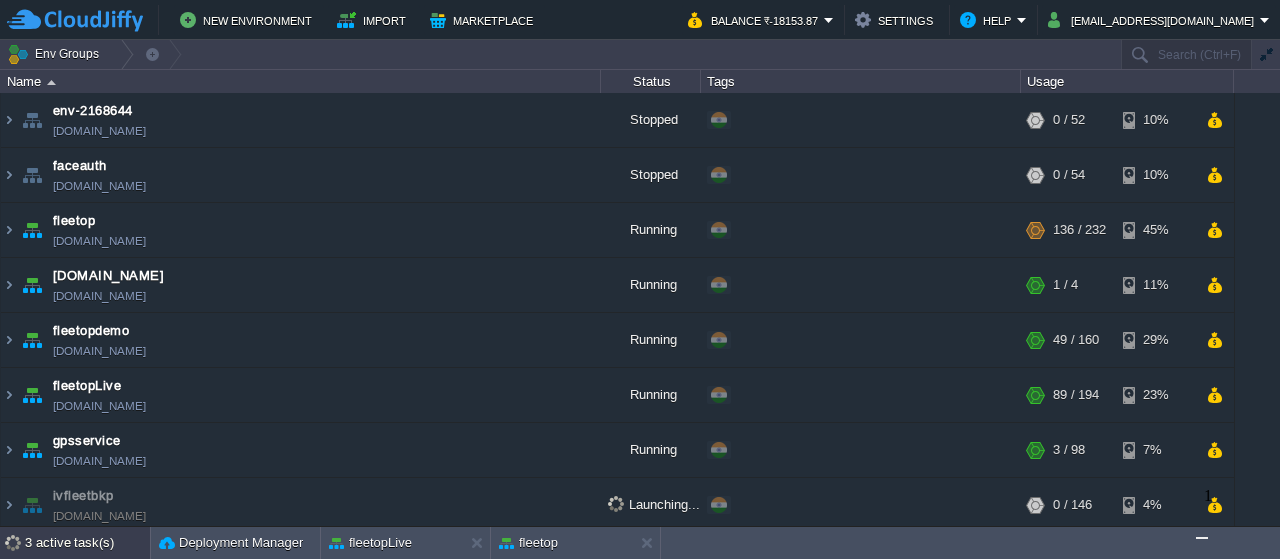 click on "3 active task(s)" at bounding box center (87, 543) 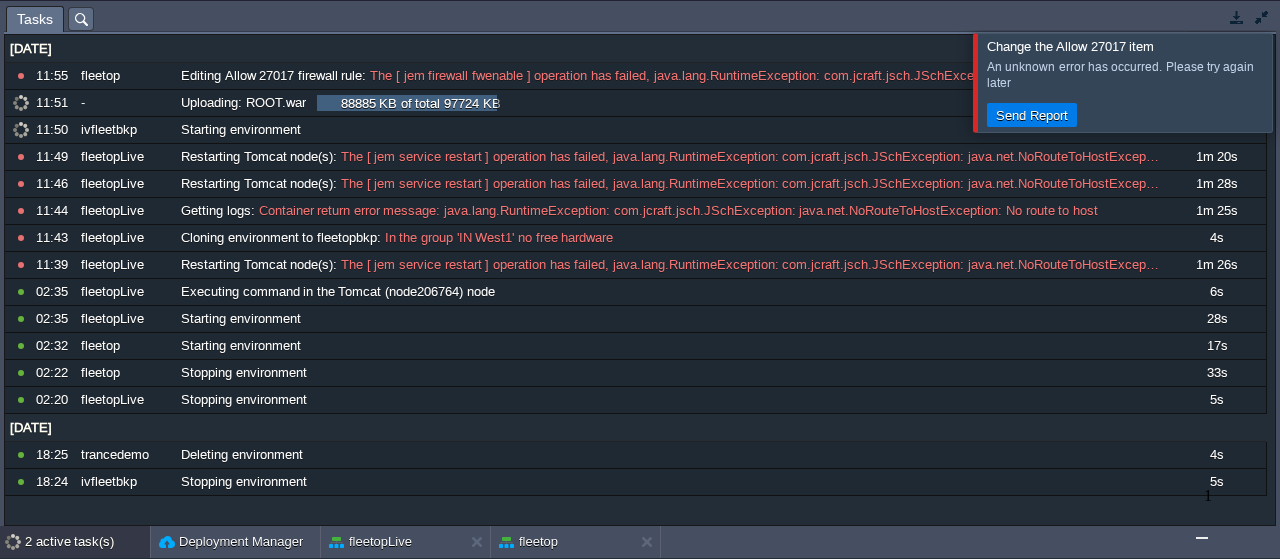 click at bounding box center (1304, 82) 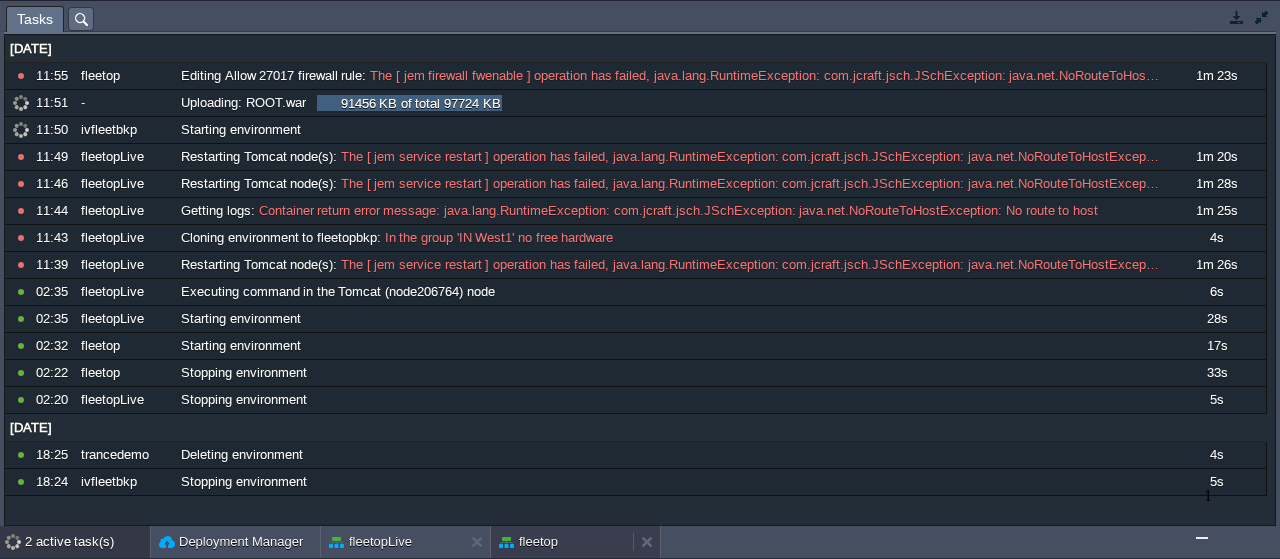 click on "fleetop" at bounding box center [562, 542] 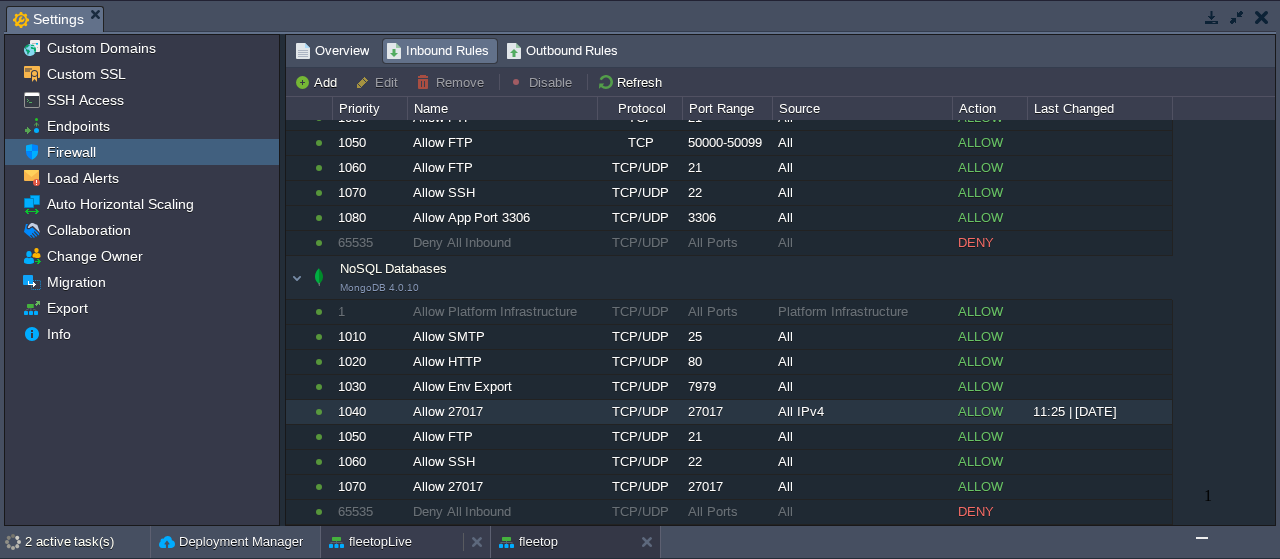 click on "fleetopLive" at bounding box center [392, 542] 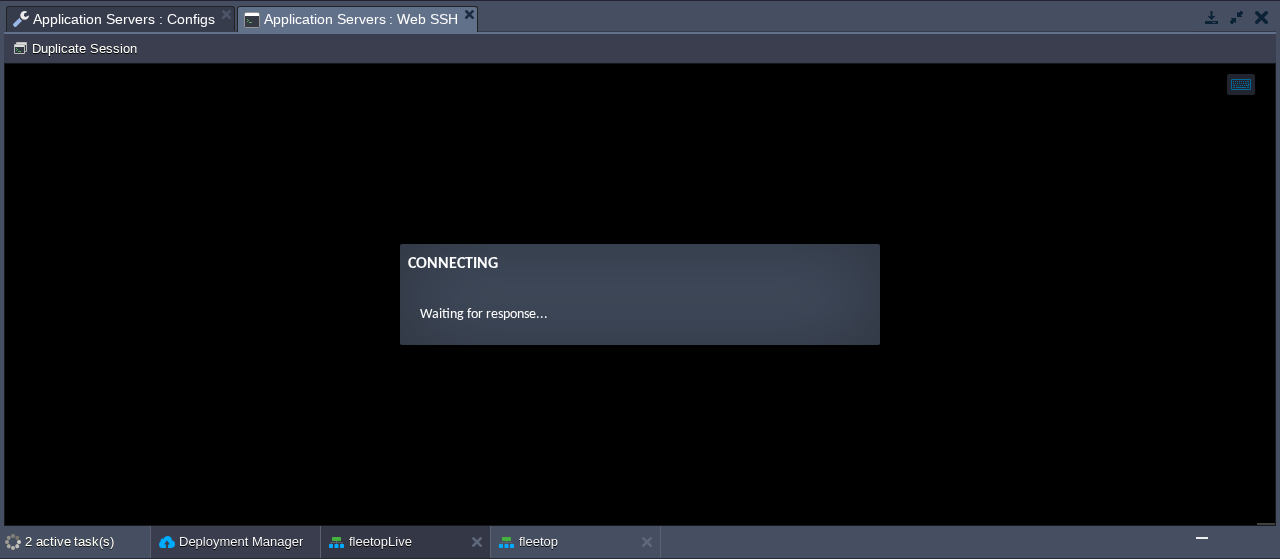 click on "Deployment Manager" at bounding box center [231, 542] 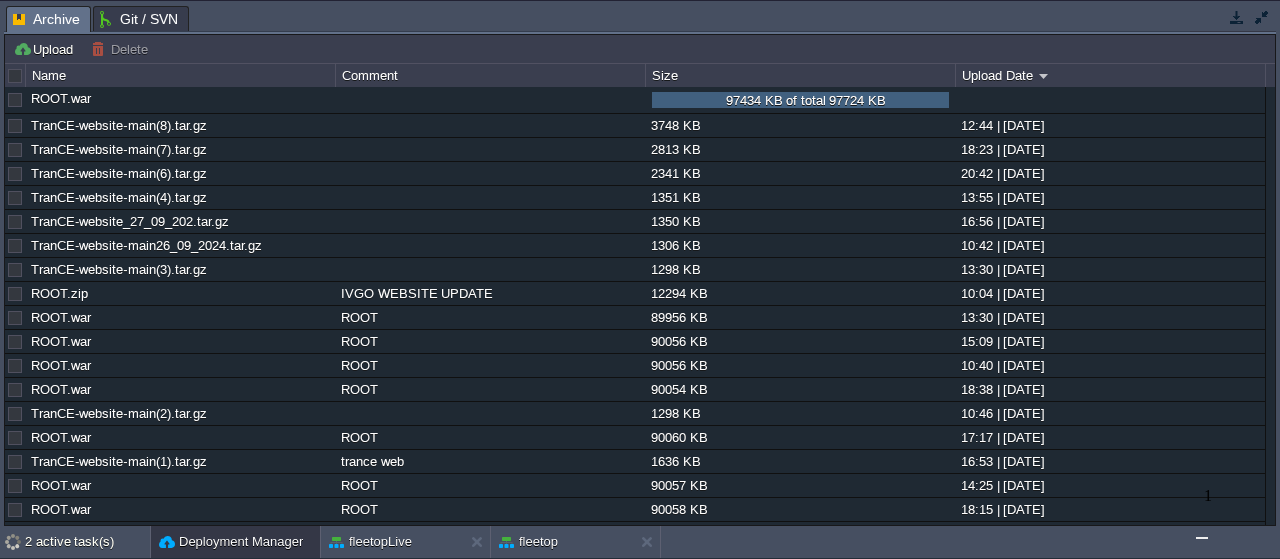 click at bounding box center (1202, 538) 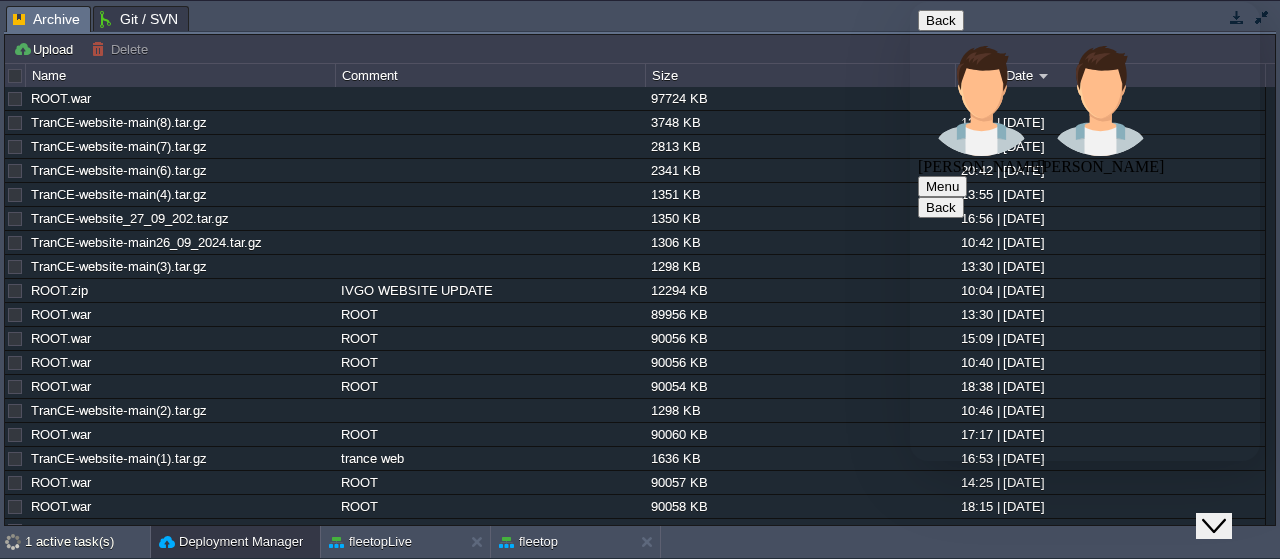 click at bounding box center [910, 2] 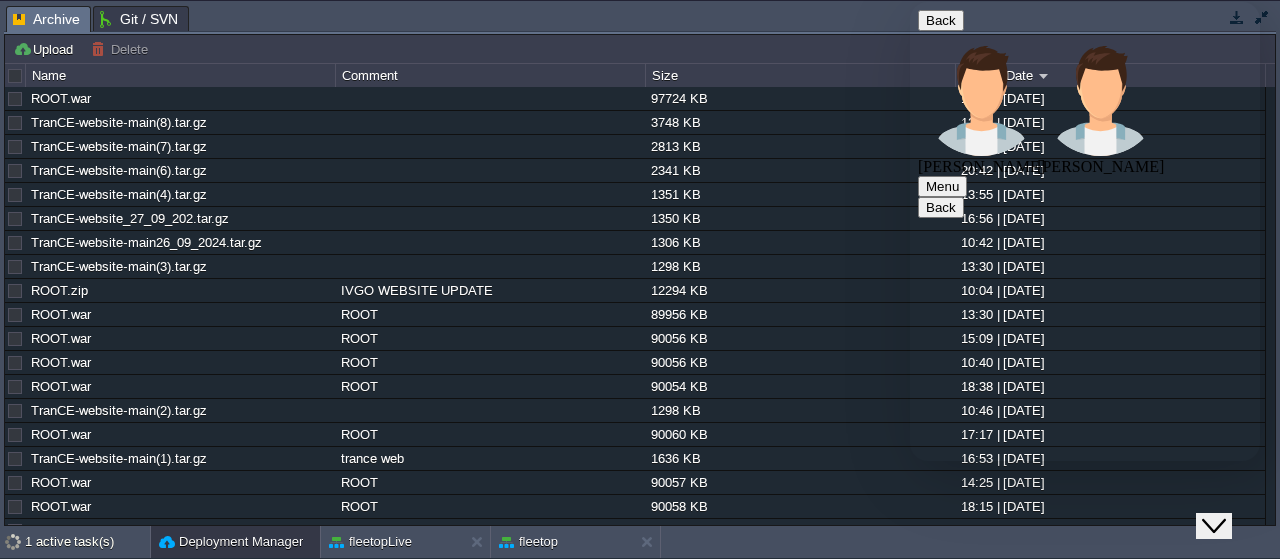 scroll, scrollTop: 887, scrollLeft: 0, axis: vertical 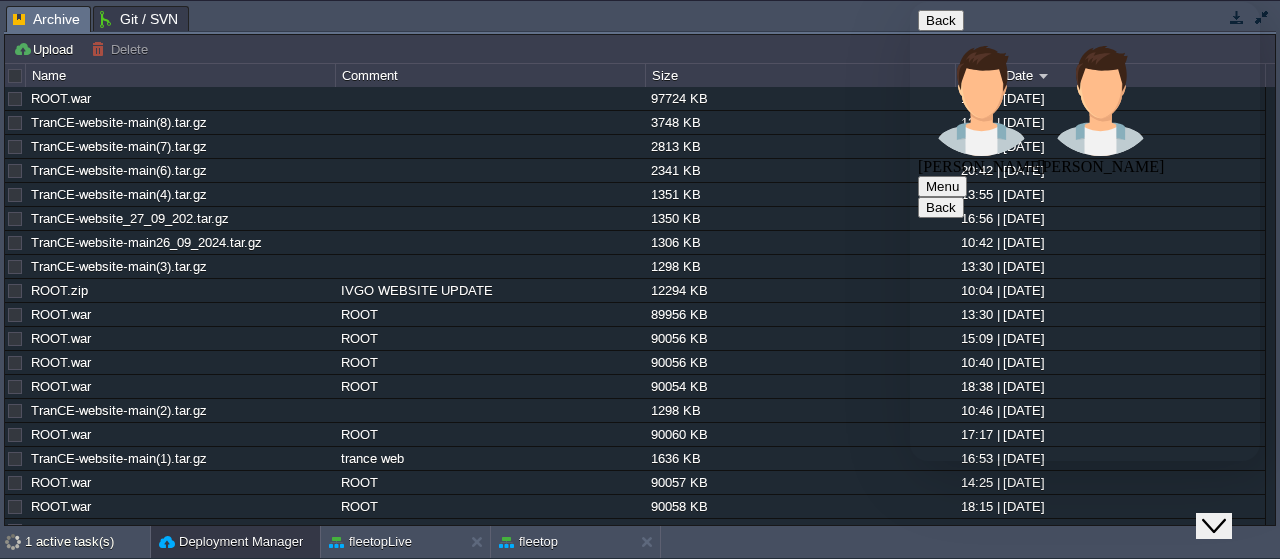 click at bounding box center (910, 2) 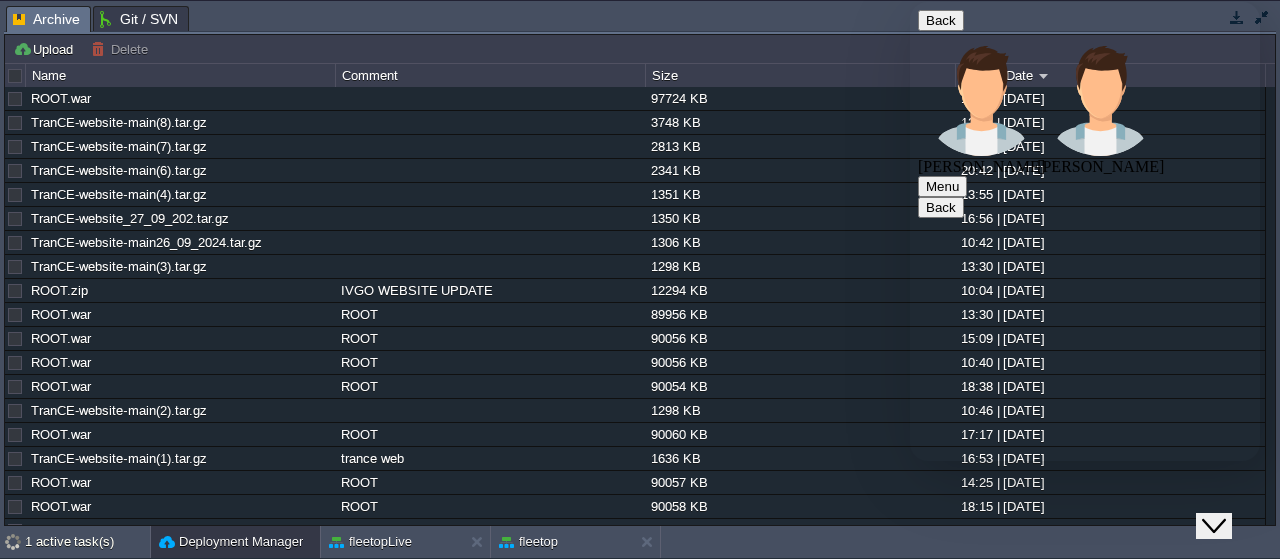 click at bounding box center (910, 2) 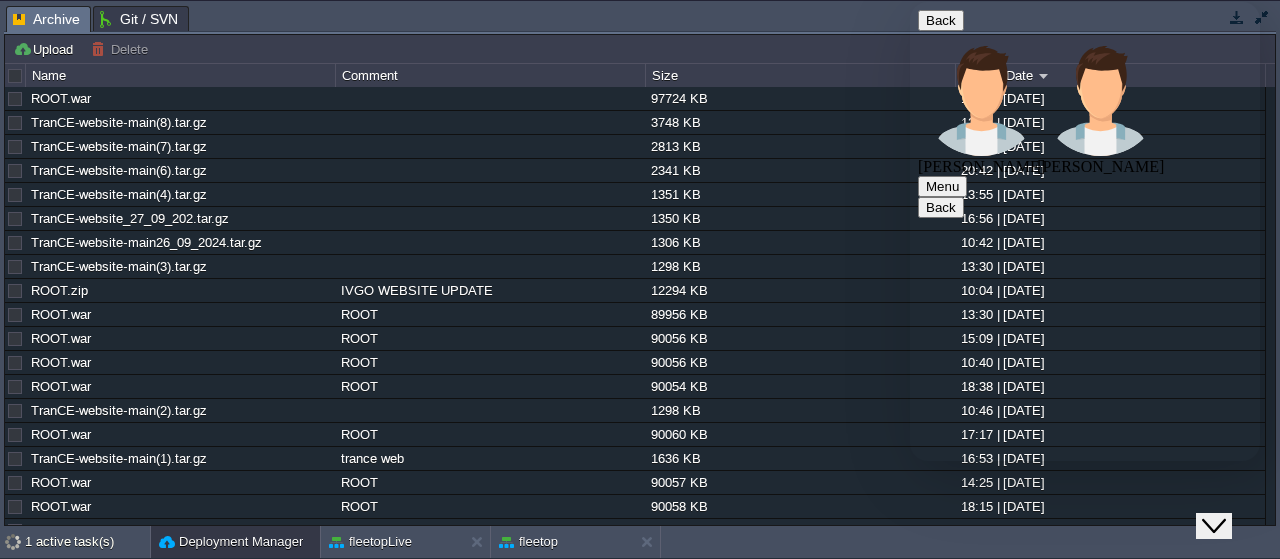 click at bounding box center [910, 2] 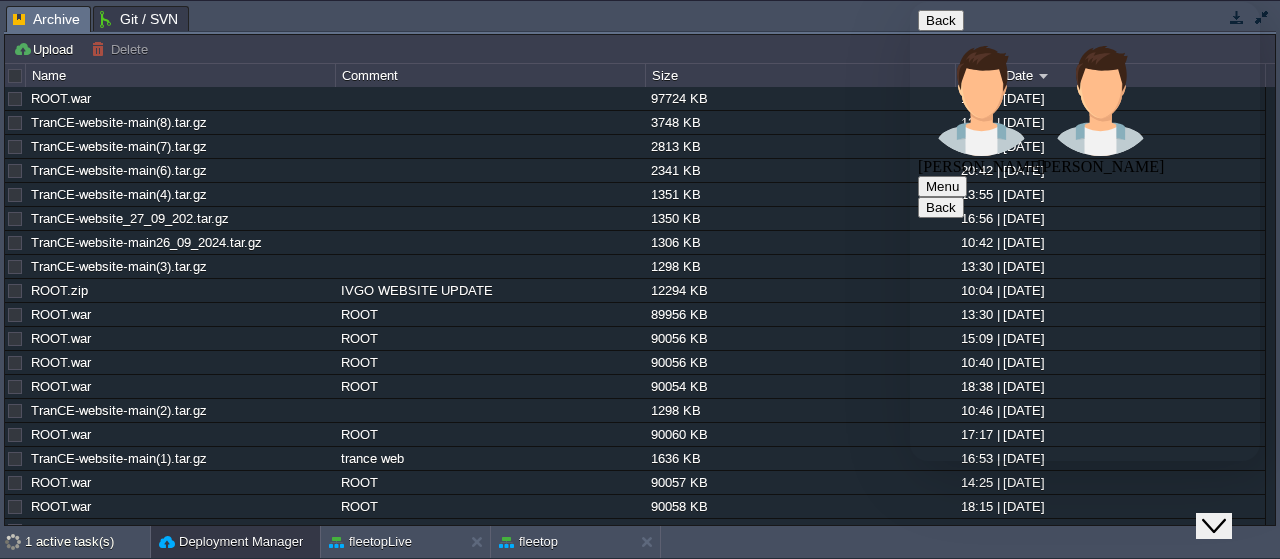 click at bounding box center (910, 2) 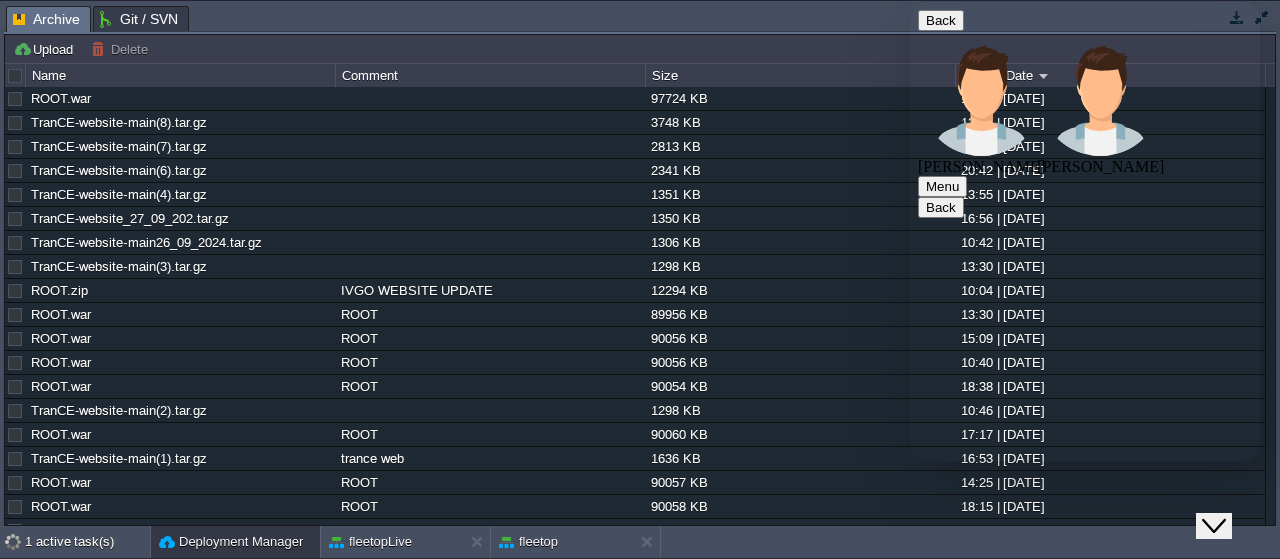 click at bounding box center [910, 2] 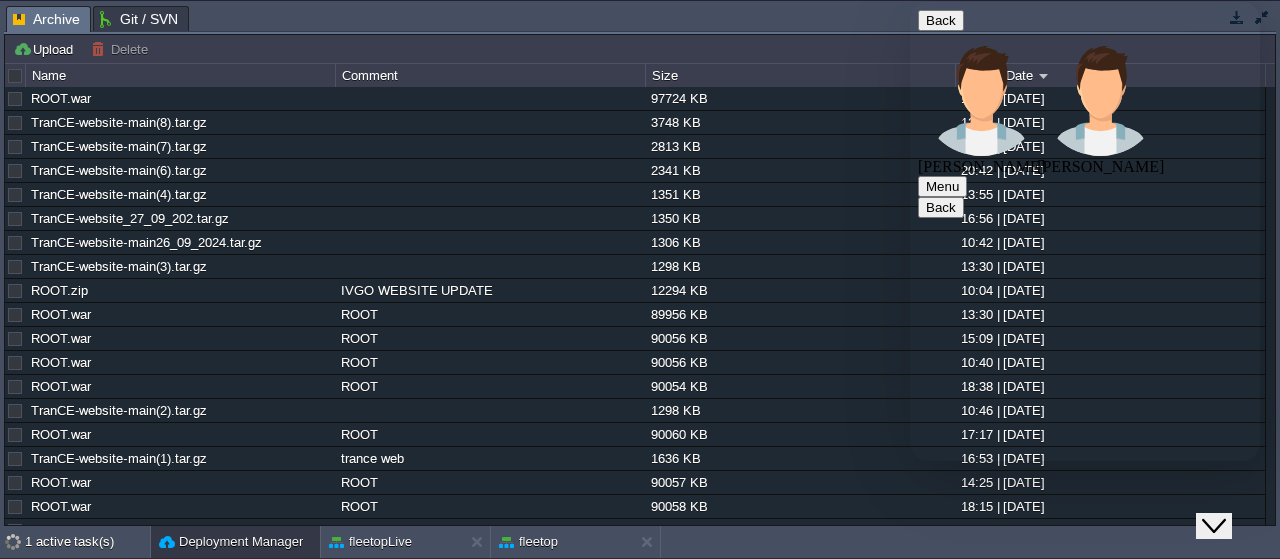 click at bounding box center [910, 2] 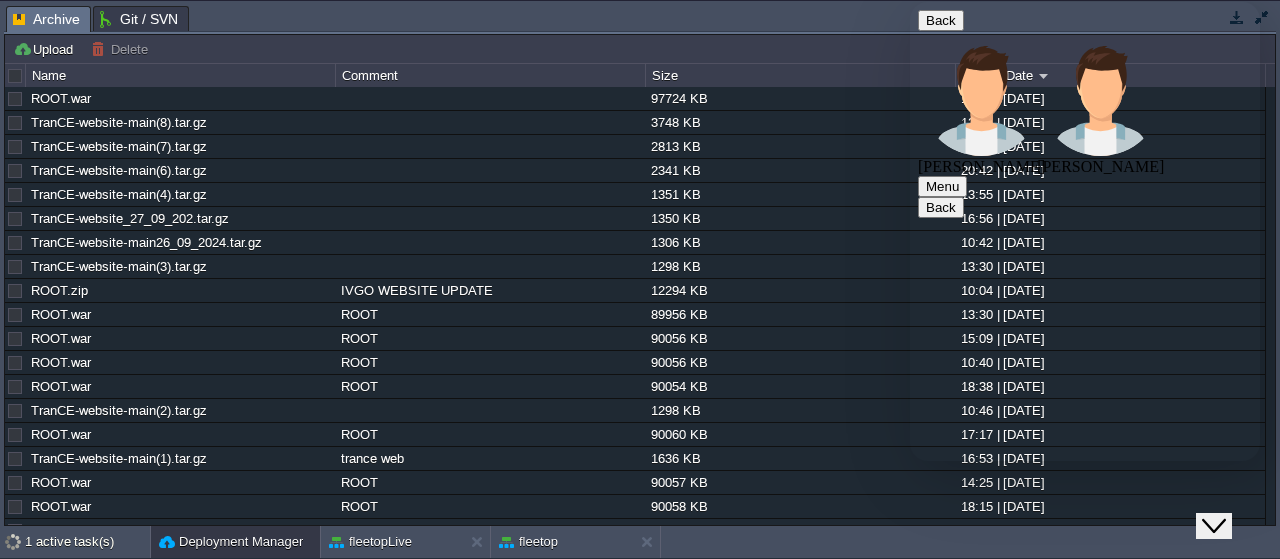 click at bounding box center (910, 2) 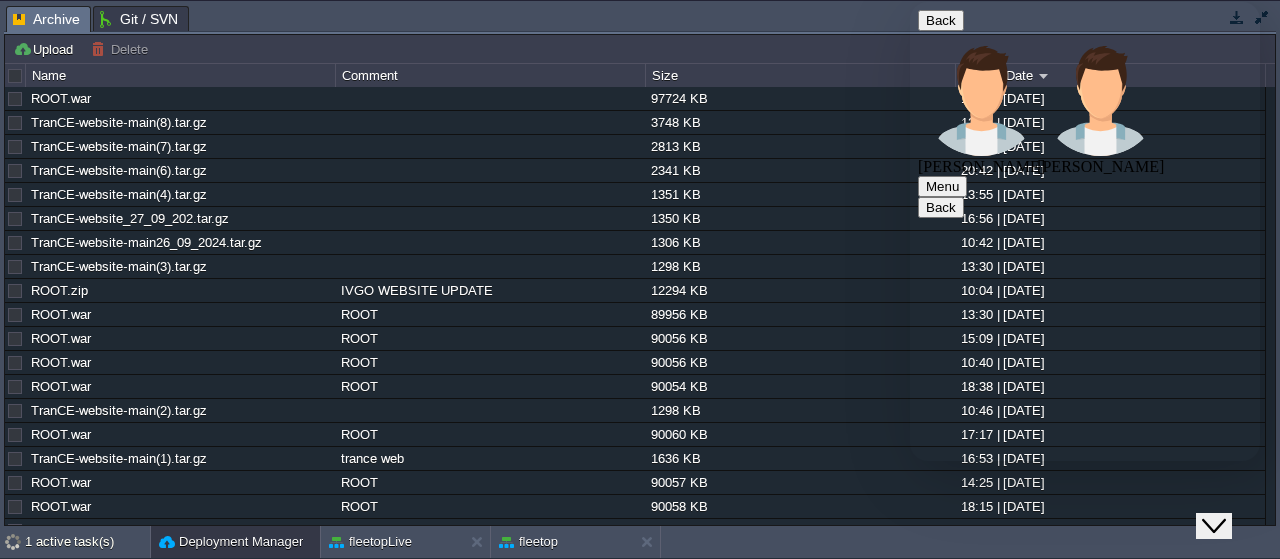 click on "Close Chat This icon closes the chat window." 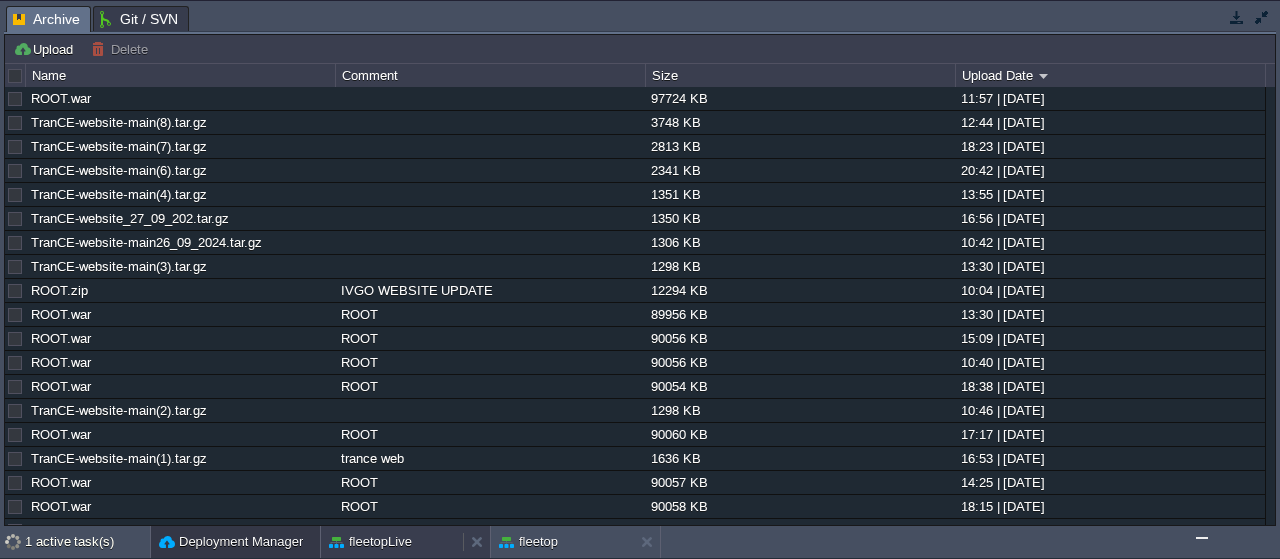 click on "fleetopLive" at bounding box center (370, 542) 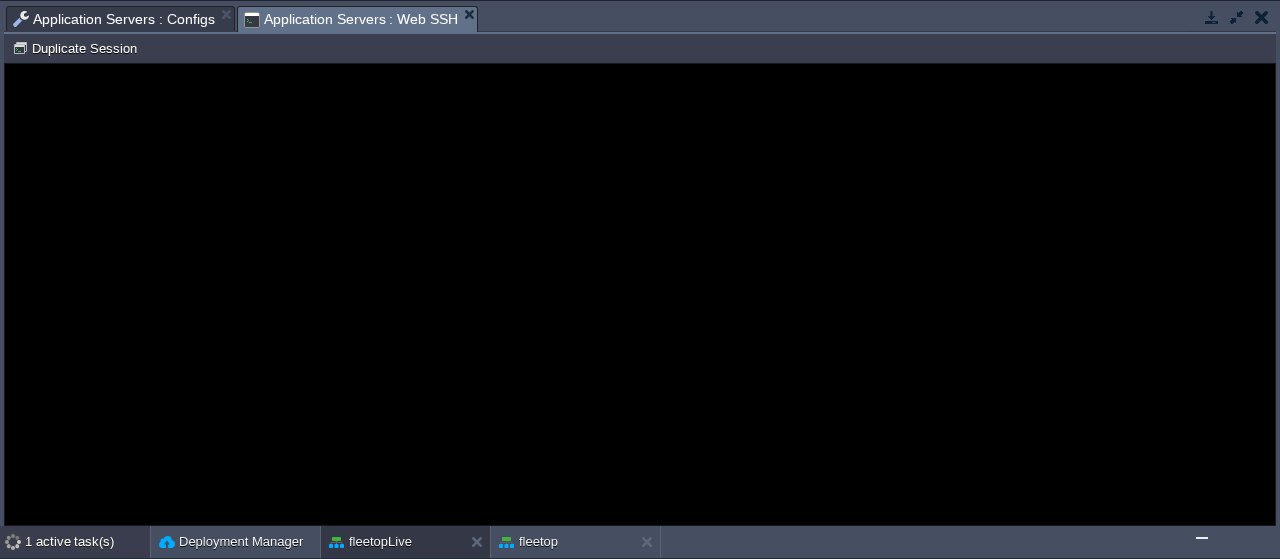 click on "1 active task(s)" at bounding box center [87, 542] 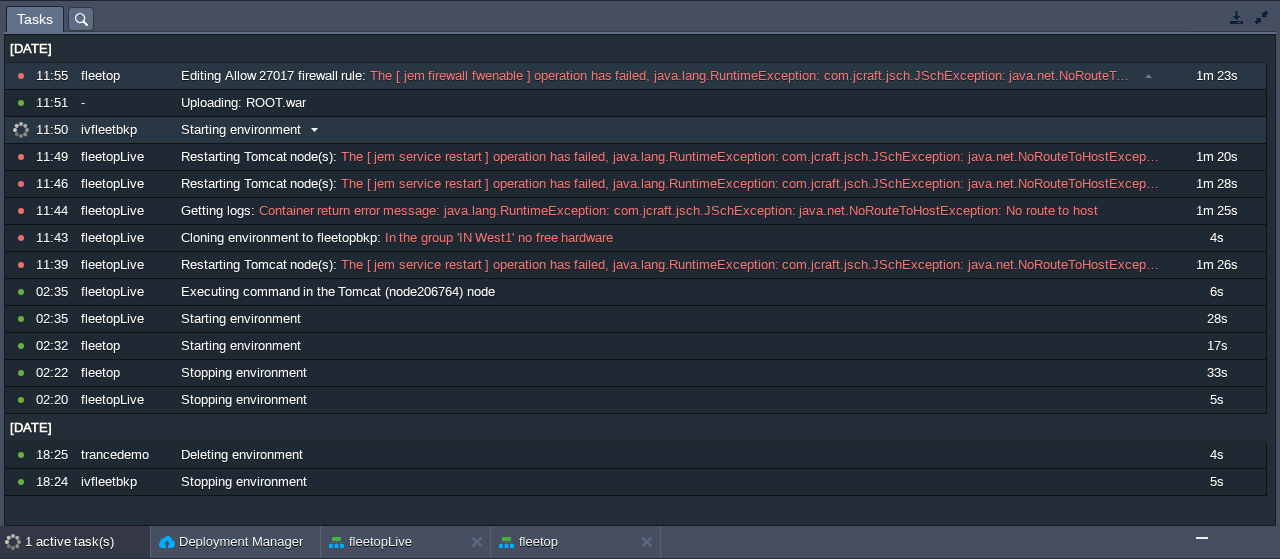drag, startPoint x: 495, startPoint y: 78, endPoint x: 361, endPoint y: 116, distance: 139.28389 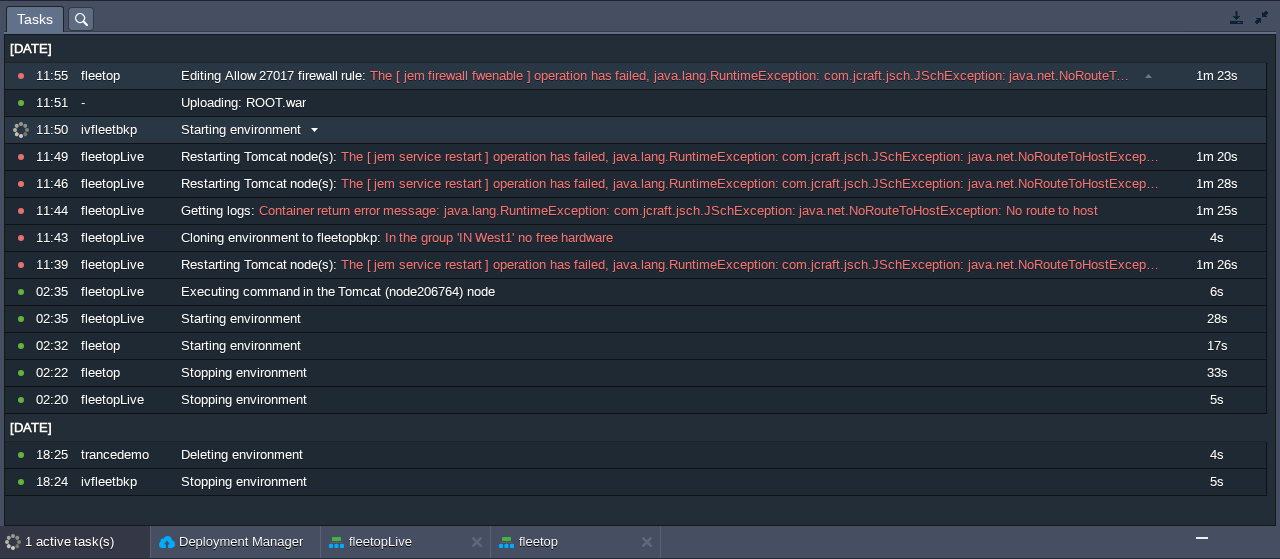 click on "10358028 11:55 fleetop  Editing Allow 27017 firewall rule     :   The [ jem firewall fwenable ] operation has failed, java.lang.RuntimeException: com.jcraft.jsch.JSchException: java.net.NoRouteToHostException: No route to host                     1m 23s 1753295400000   868208 11:51 -  Uploading: ROOT.war    1753295400000   10357966 11:50 ivfleetbkp  Starting environment           1753295400000   10357952 11:49 fleetopLive  Restarting Tomcat node(s)     :   The [ jem service restart ] operation has failed, java.lang.RuntimeException: com.jcraft.jsch.JSchException: java.net.NoRouteToHostException: No route to host                     1m 20s 1753295400000   10357929 11:46 fleetopLive  Restarting Tomcat node(s)     :   The [ jem service restart ] operation has failed, java.lang.RuntimeException: com.jcraft.jsch.JSchException: java.net.NoRouteToHostException: No route to host                     1m 28s 1753295400000   10357903 11:44 fleetopLive  Getting logs     :                     1m 25s" at bounding box center (635, 238) 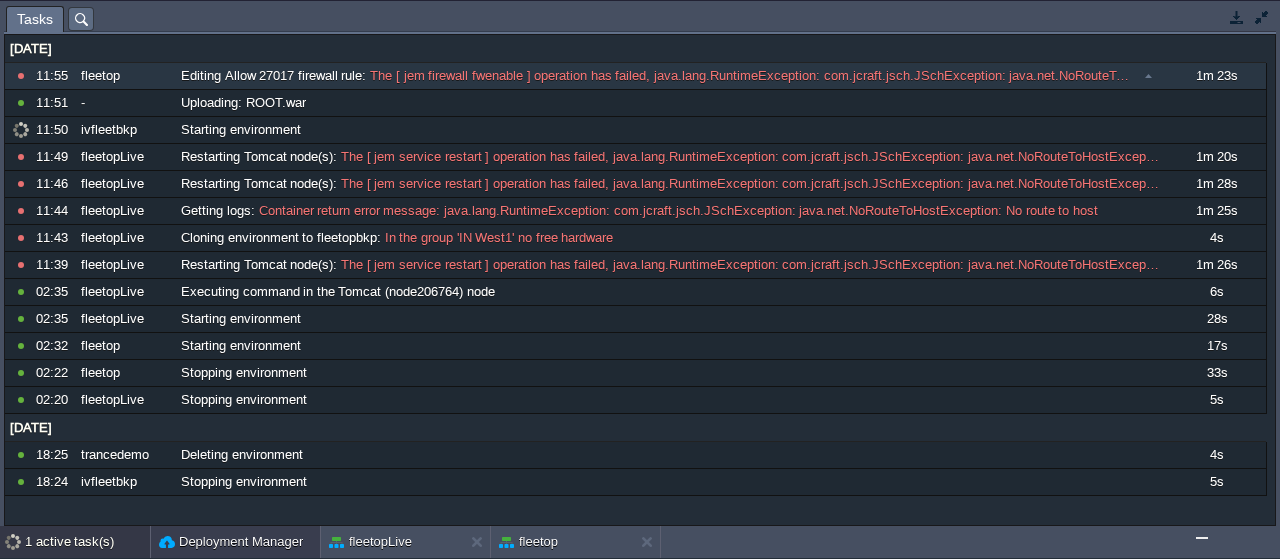 click on "Deployment Manager" at bounding box center (235, 542) 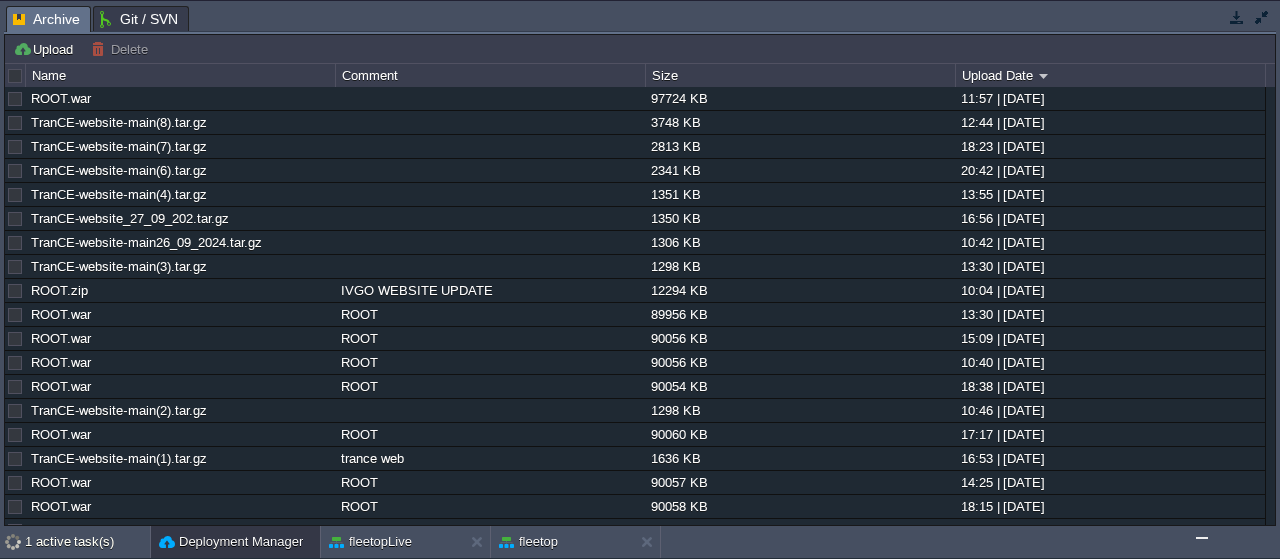 click on "Deployment Manager" at bounding box center (231, 542) 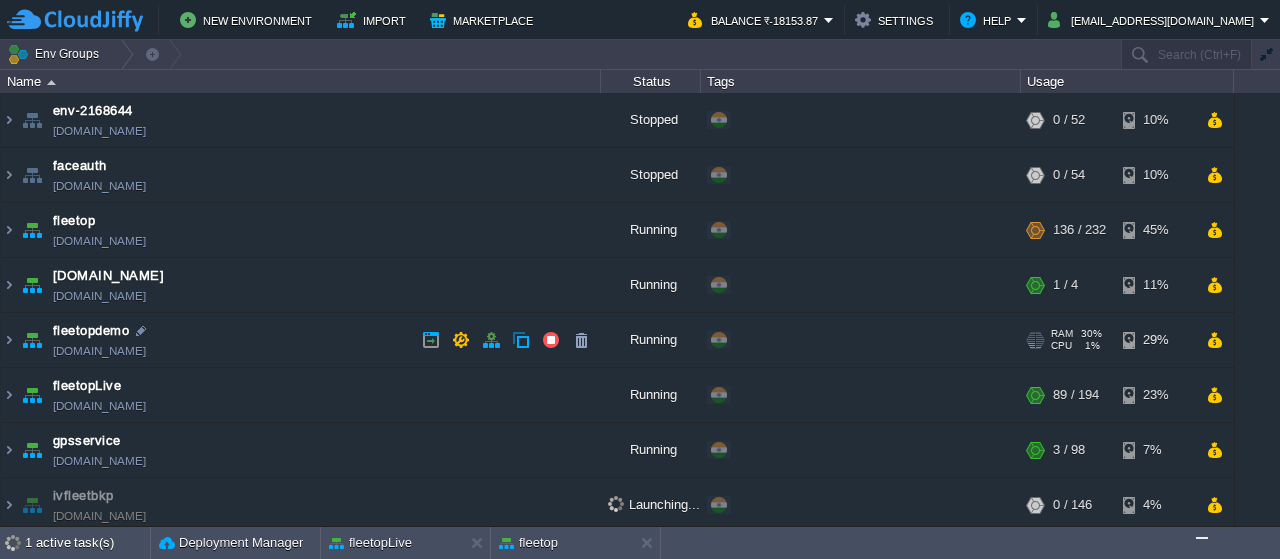 scroll, scrollTop: 117, scrollLeft: 0, axis: vertical 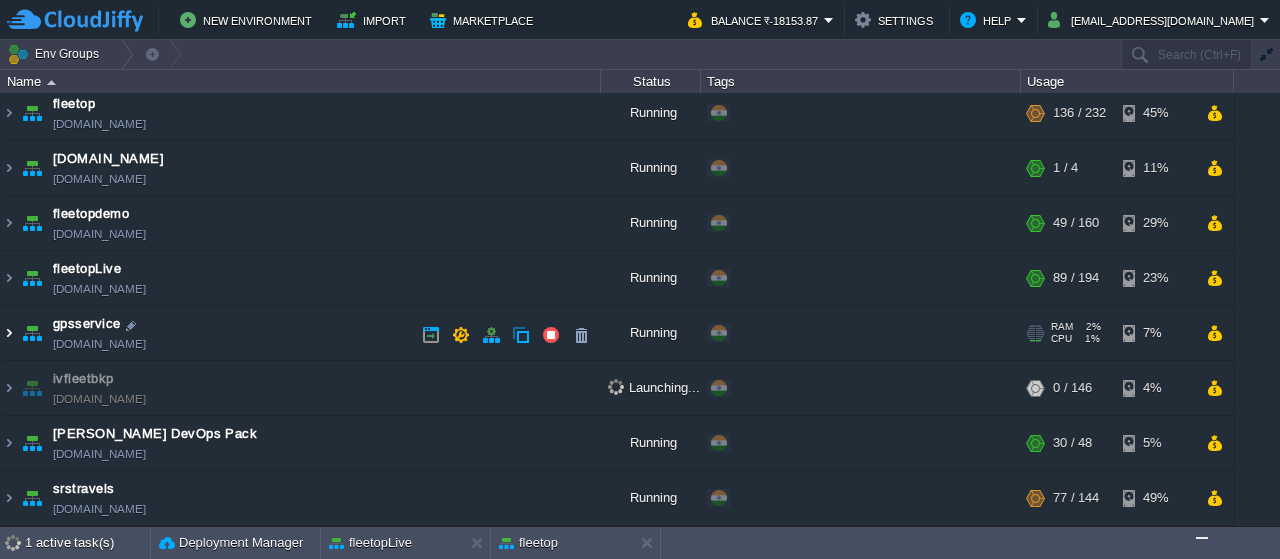 click at bounding box center (9, 333) 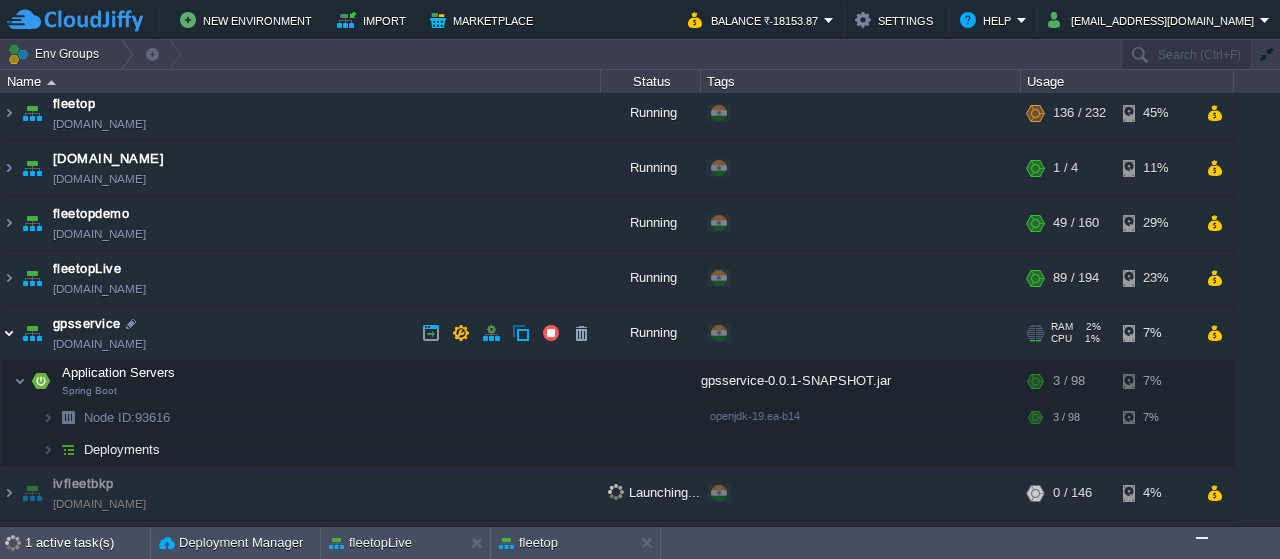 click at bounding box center [9, 333] 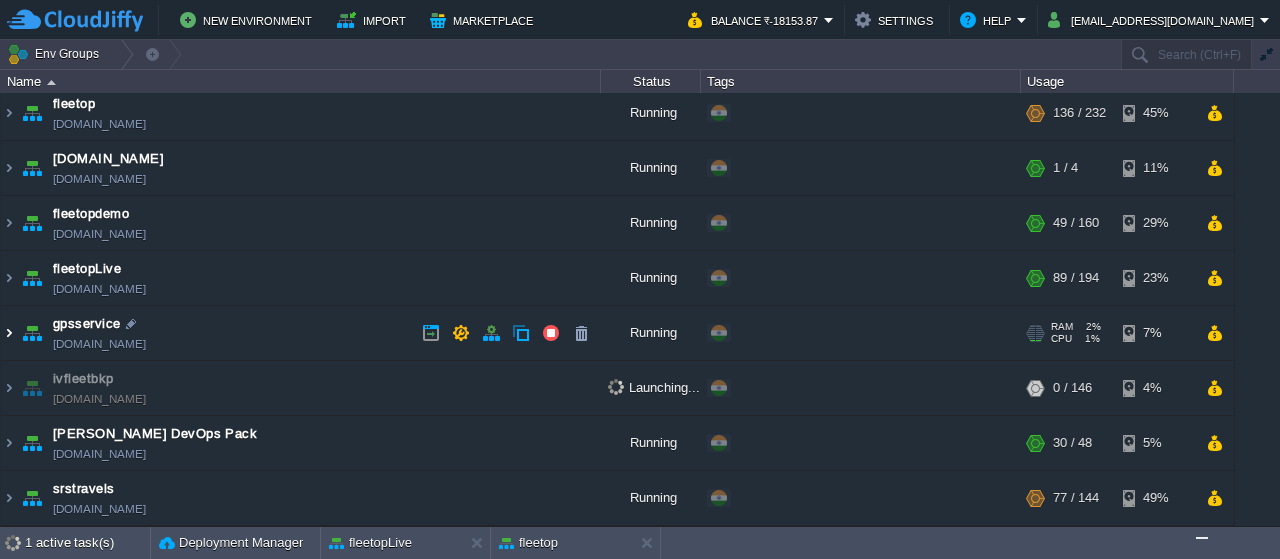 click at bounding box center (9, 333) 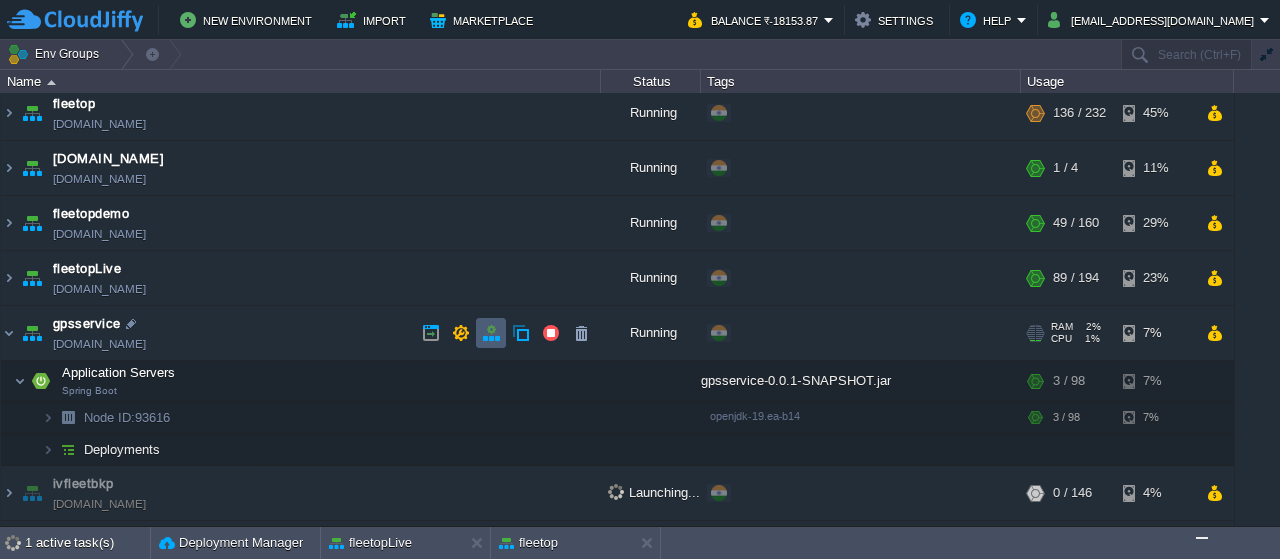 click at bounding box center [491, 333] 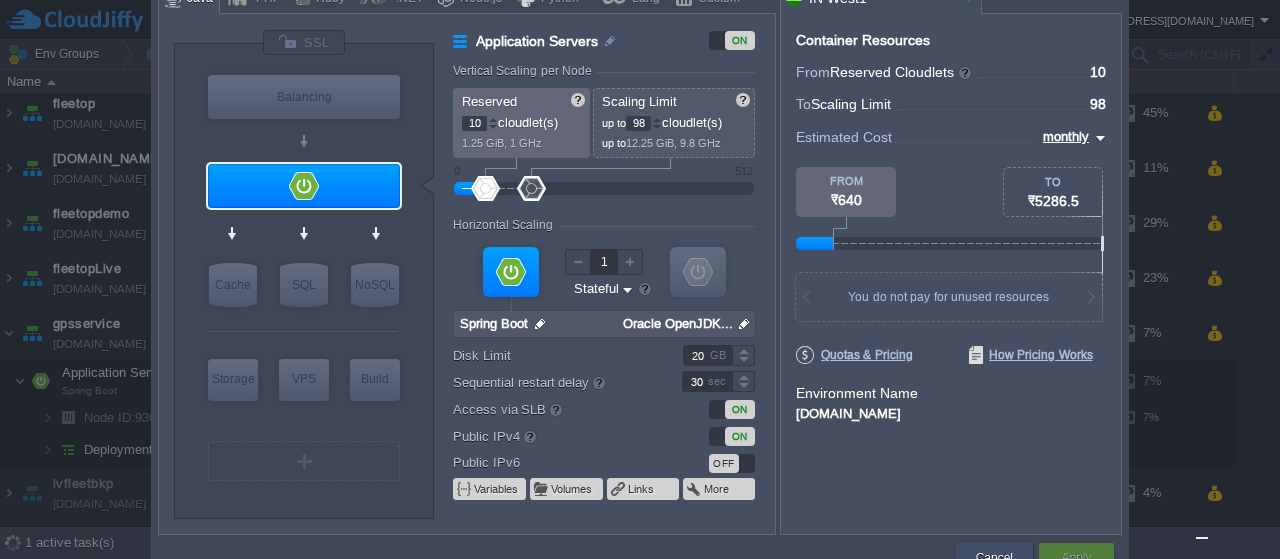 click on "Cancel" at bounding box center [994, 558] 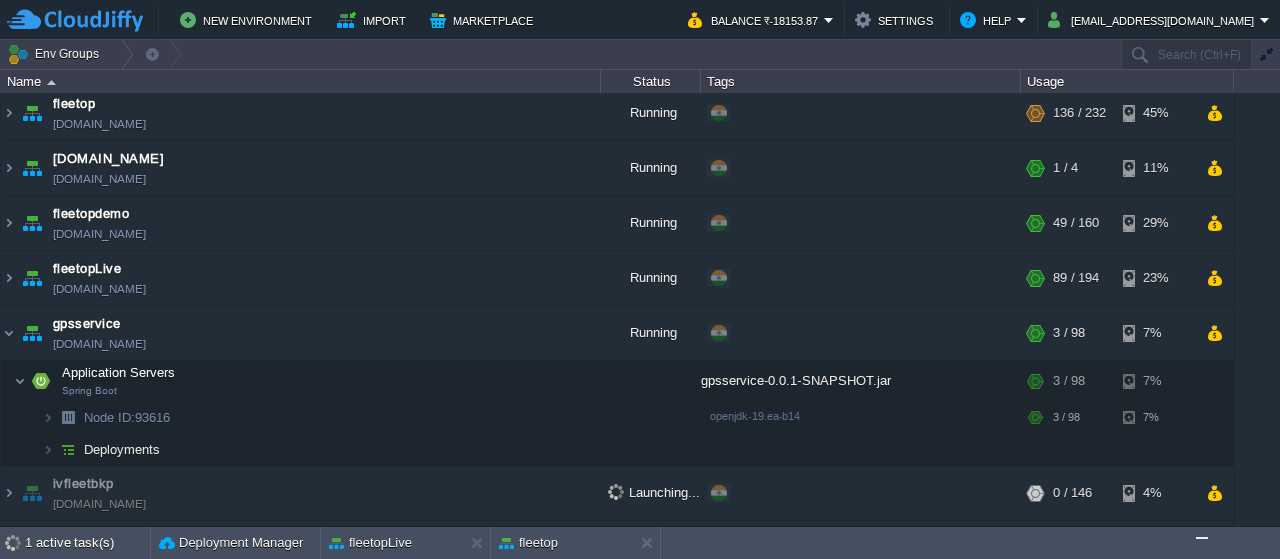 scroll, scrollTop: 222, scrollLeft: 0, axis: vertical 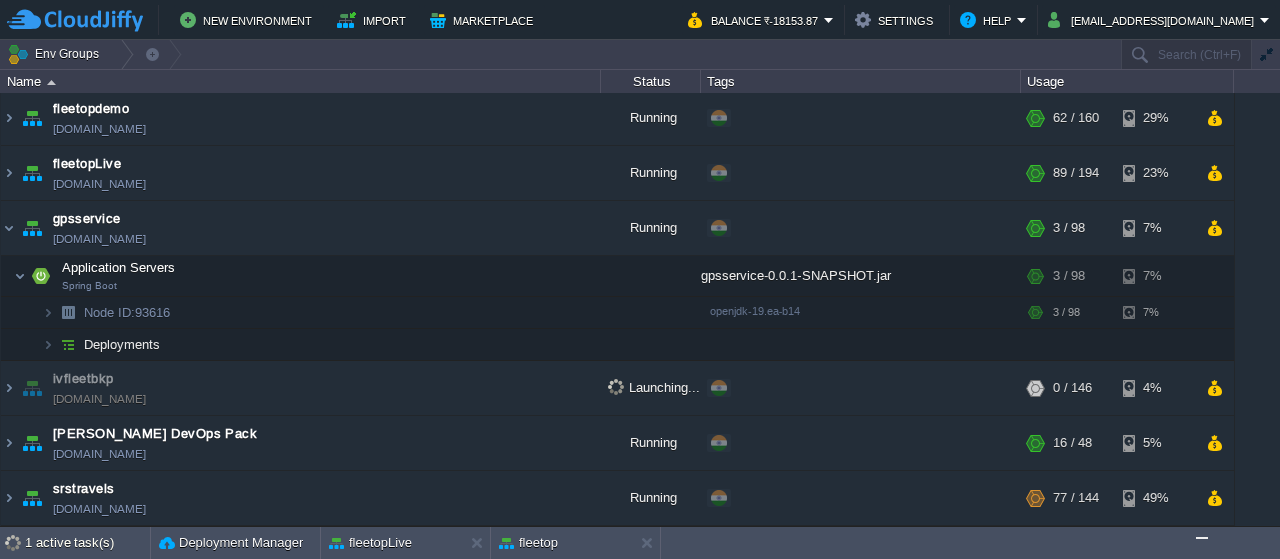 click at bounding box center [1202, 538] 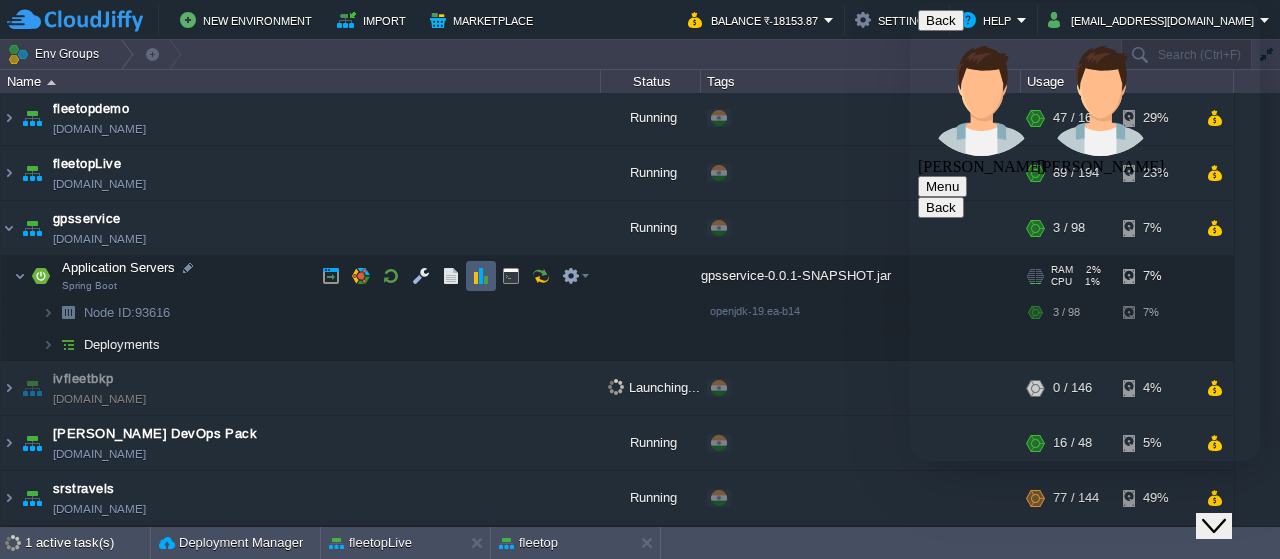 click at bounding box center [481, 276] 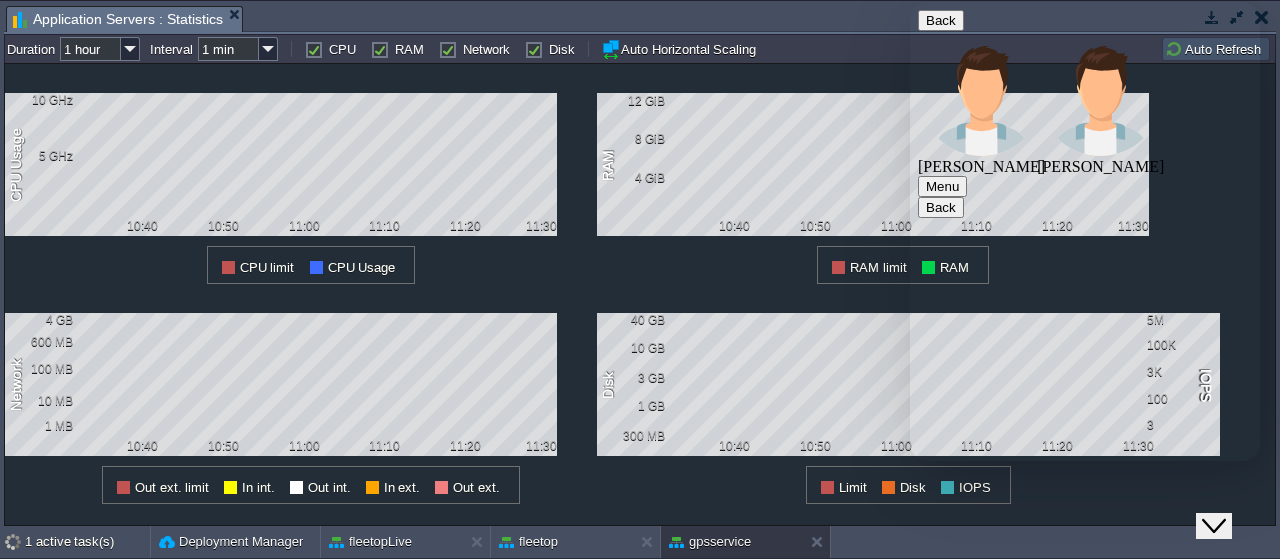 click 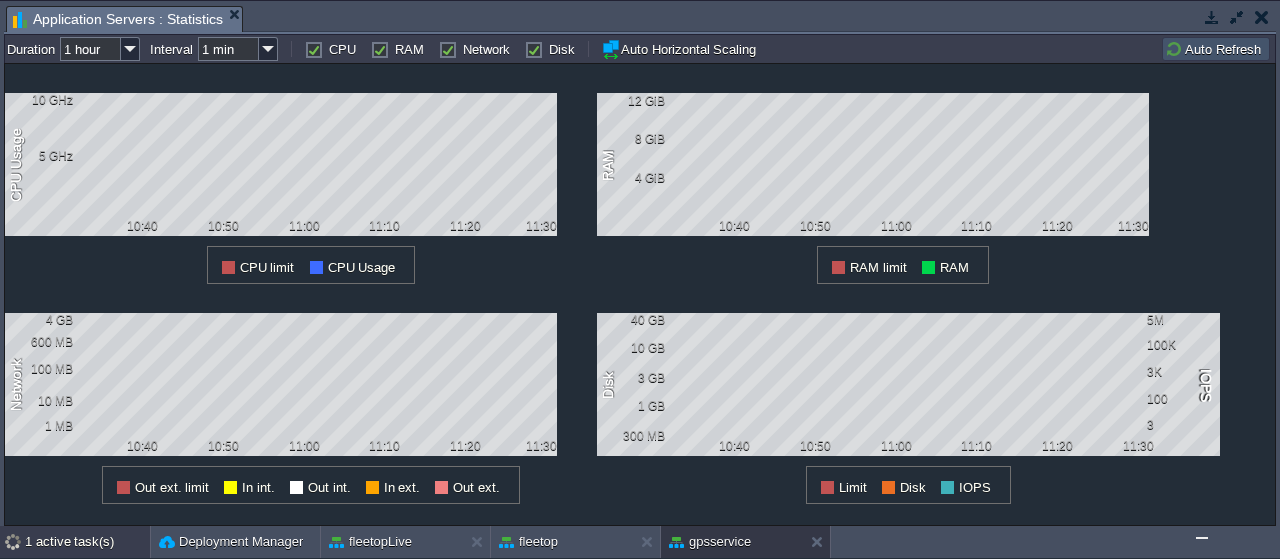 click on "1 active task(s)" at bounding box center [87, 542] 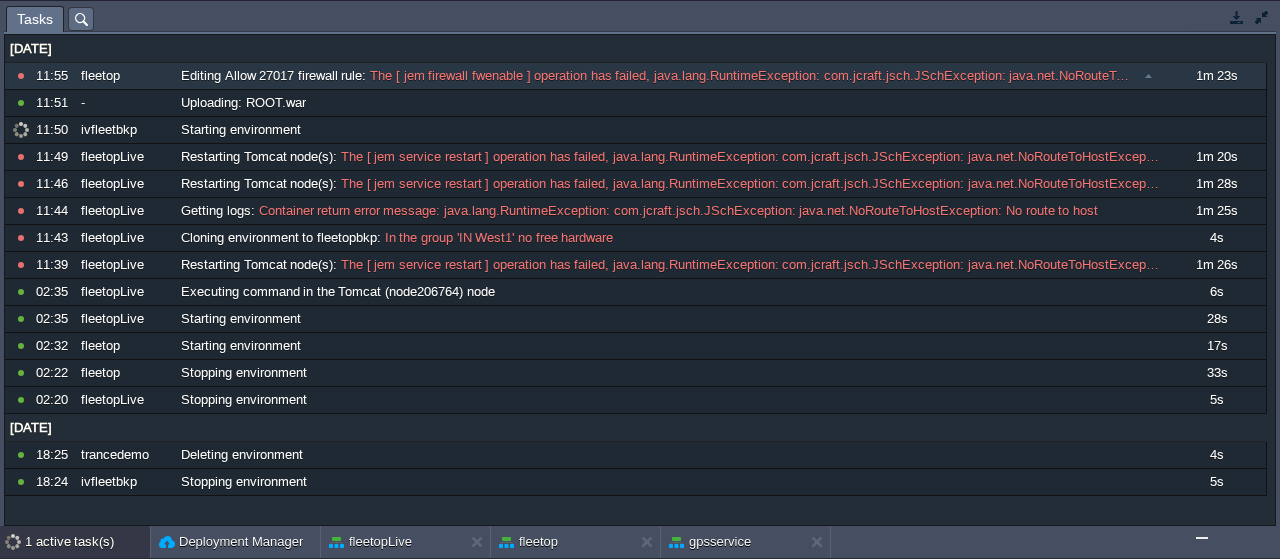 click on "1 active task(s)" at bounding box center [87, 542] 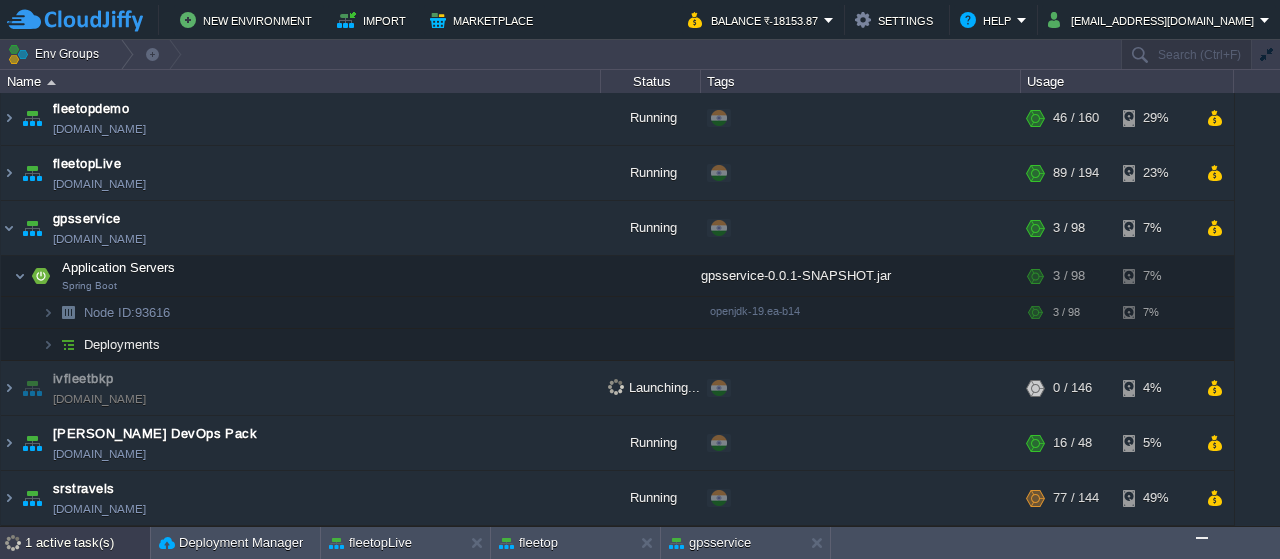 scroll, scrollTop: 212, scrollLeft: 0, axis: vertical 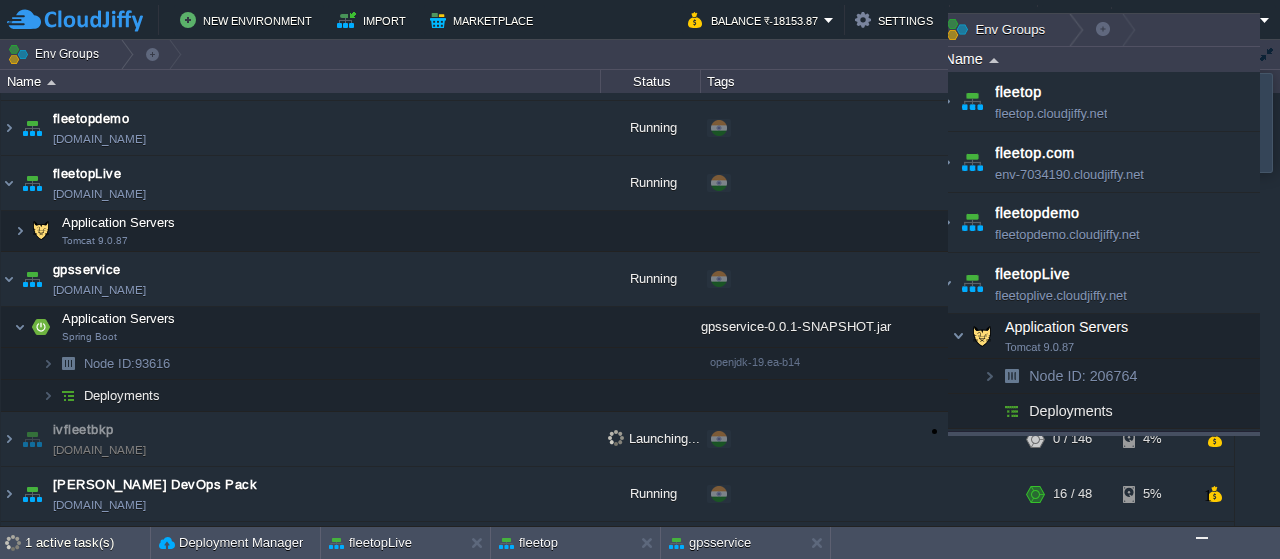 click at bounding box center (1202, 538) 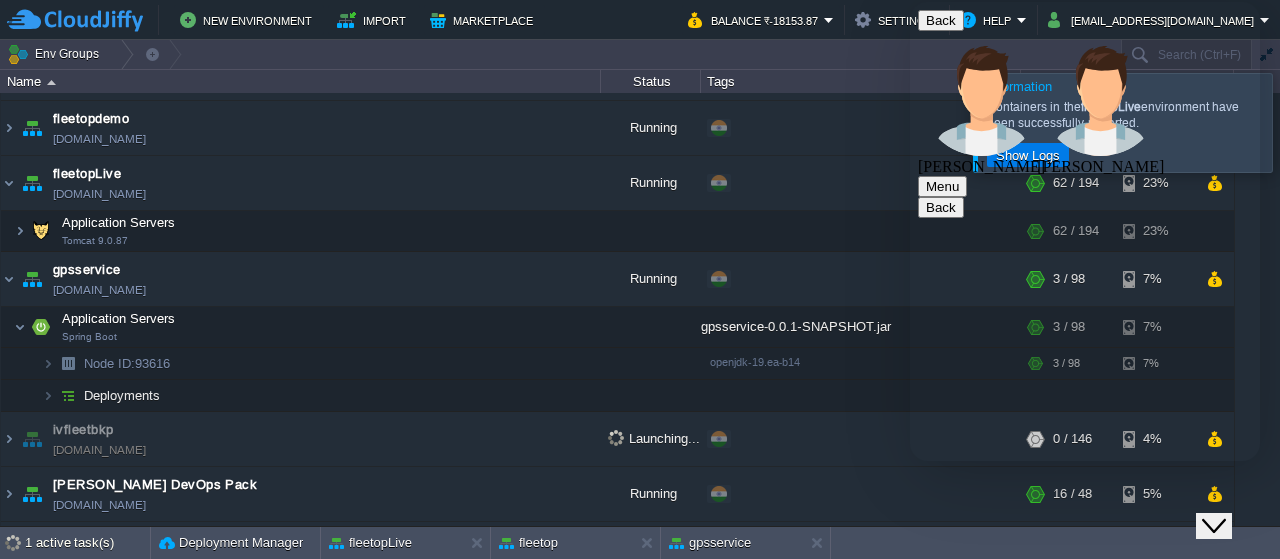 scroll, scrollTop: 1241, scrollLeft: 0, axis: vertical 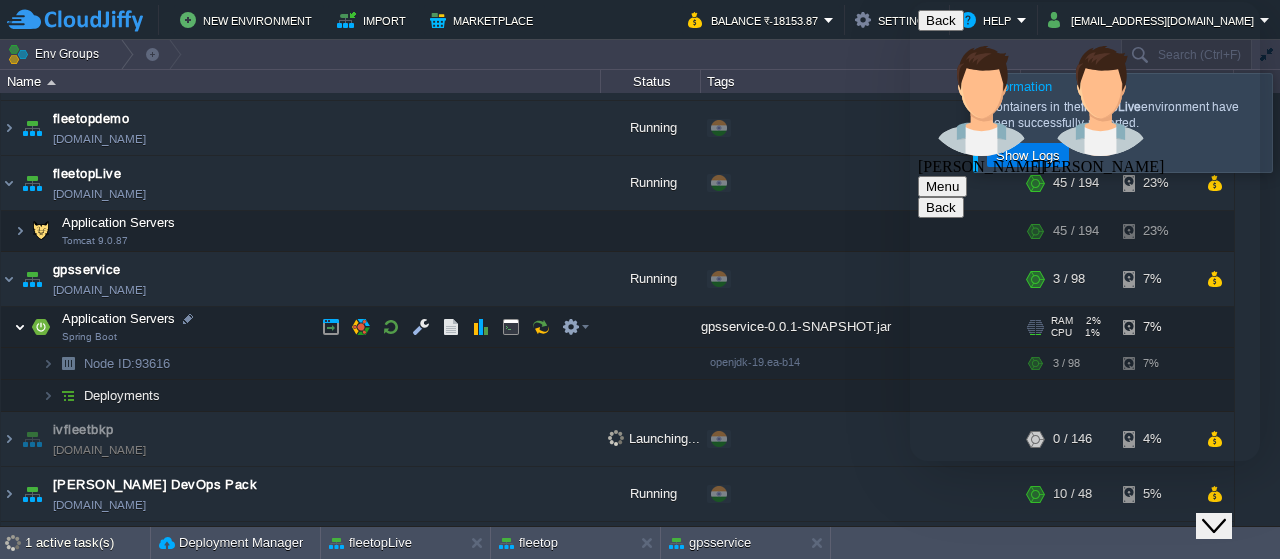 click at bounding box center [20, 327] 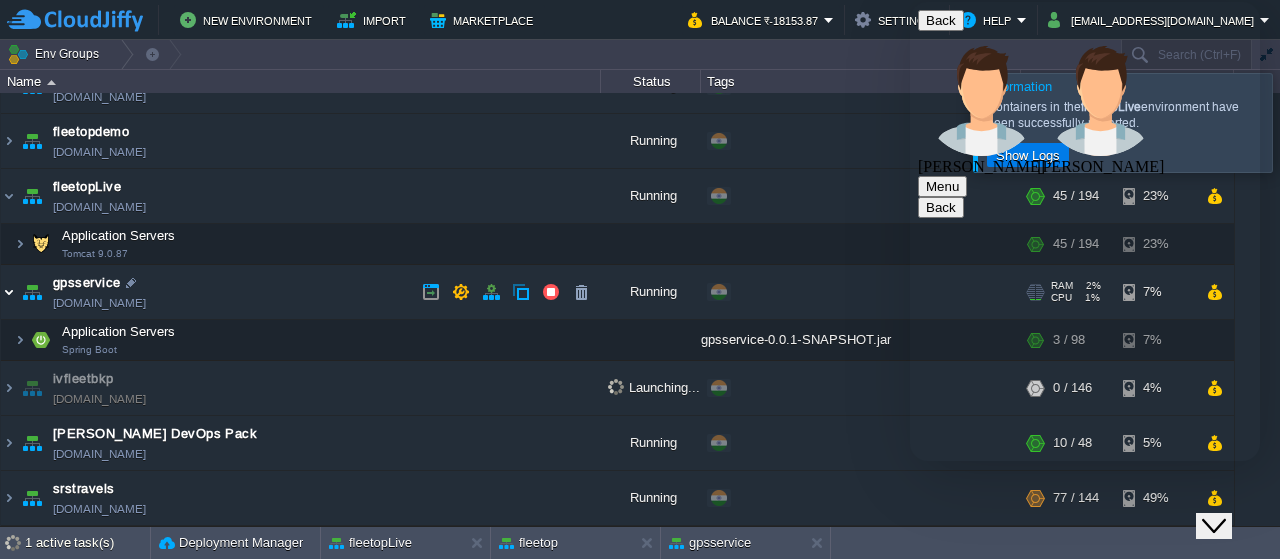 click at bounding box center [9, 292] 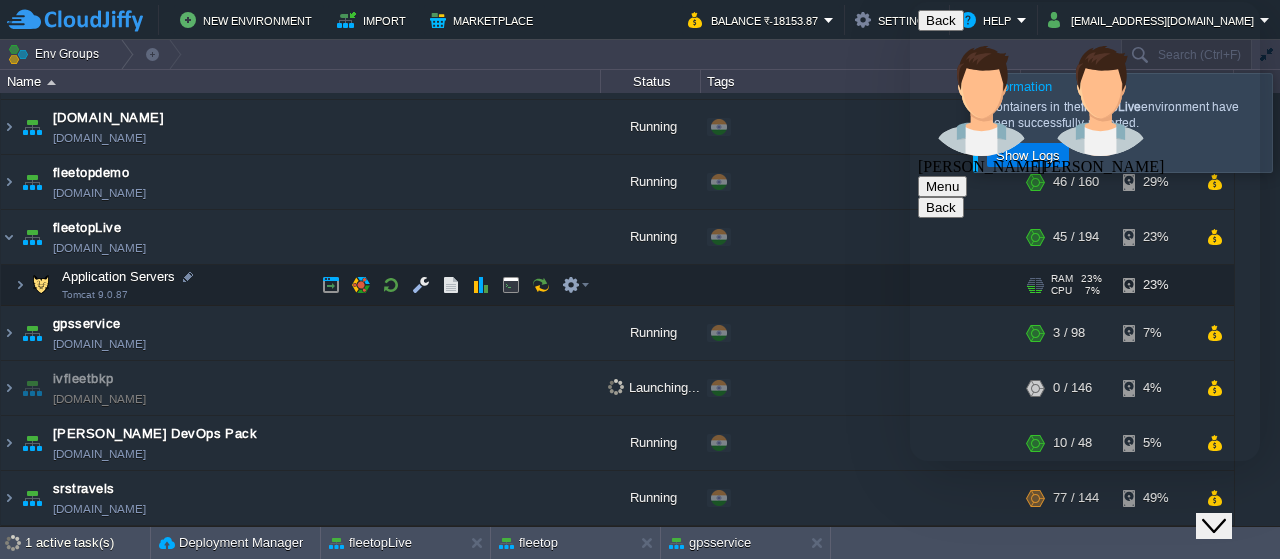 scroll, scrollTop: 158, scrollLeft: 0, axis: vertical 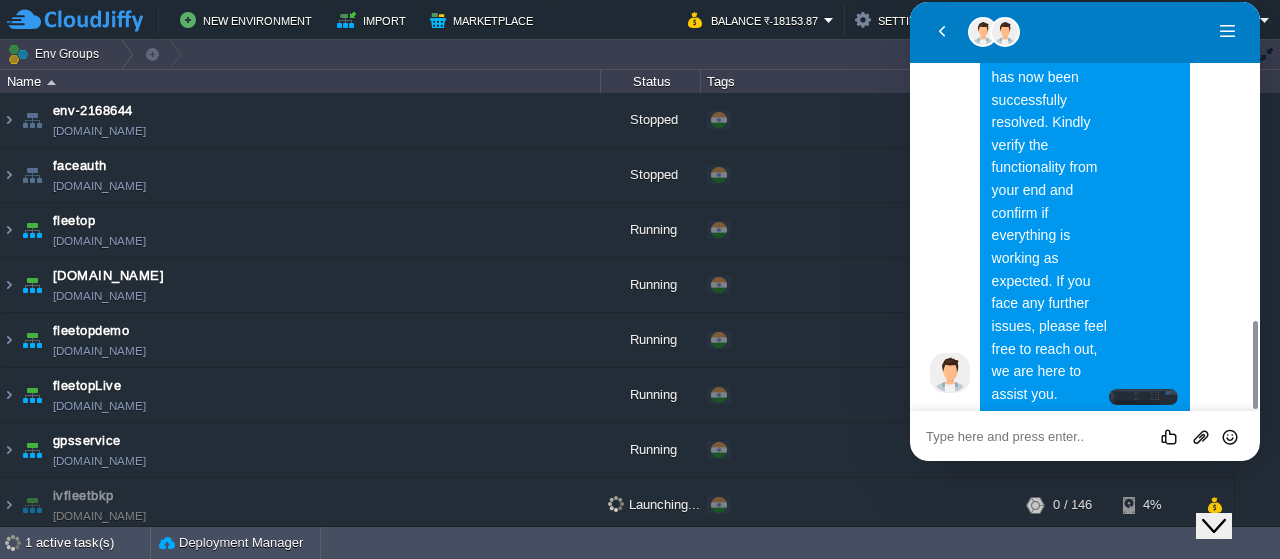 click at bounding box center (910, 2) 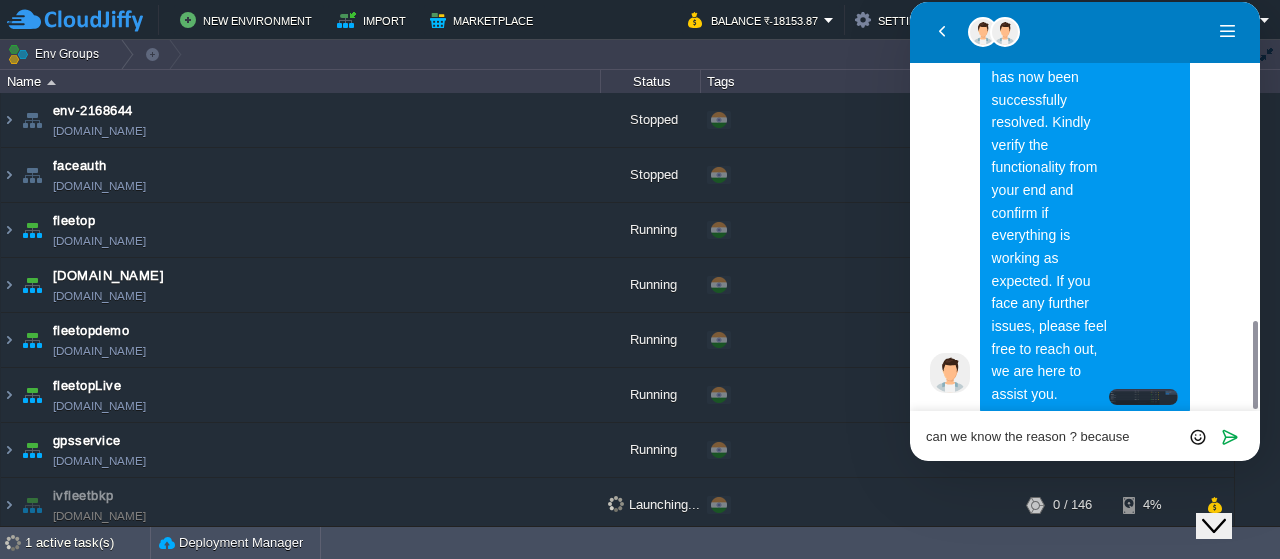 scroll, scrollTop: 0, scrollLeft: 0, axis: both 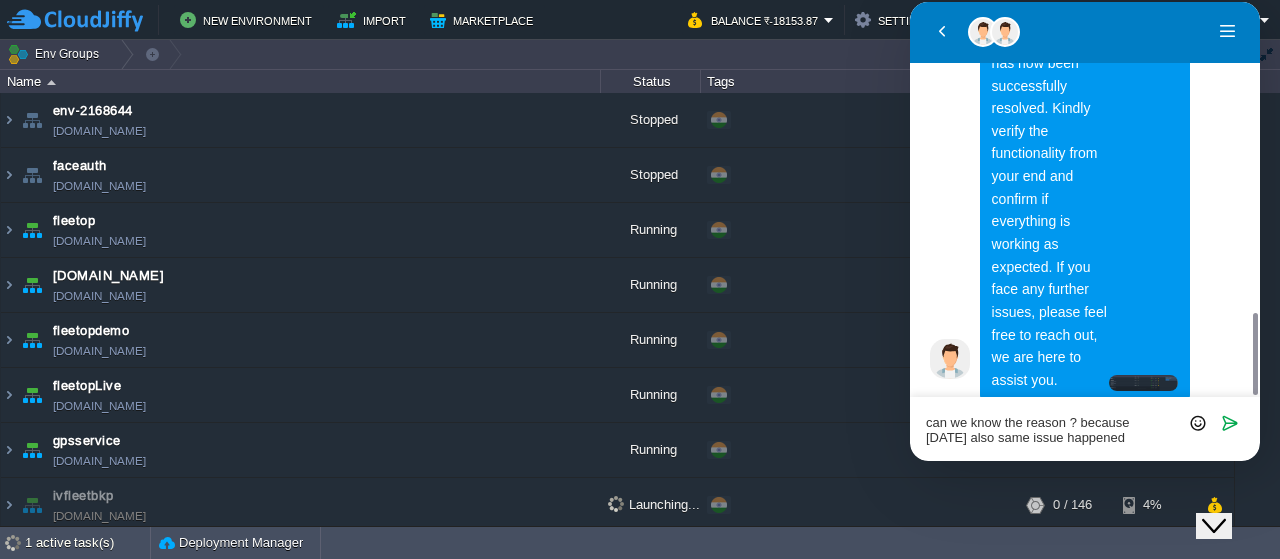 type on "can we know the reason ? because yesterday also same issue happened" 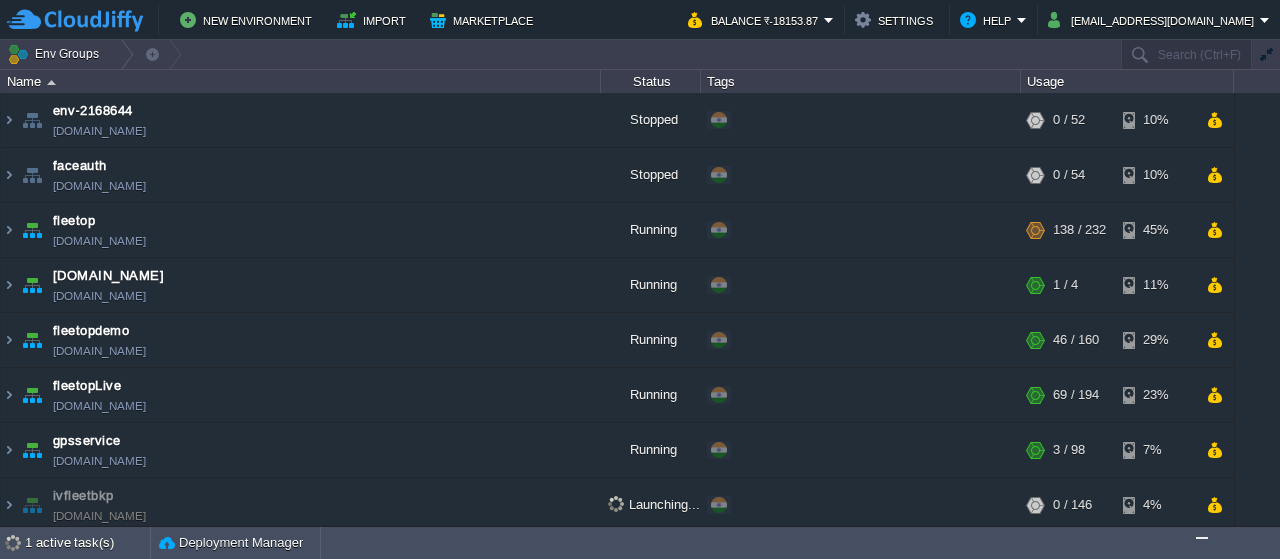 click at bounding box center [1202, 538] 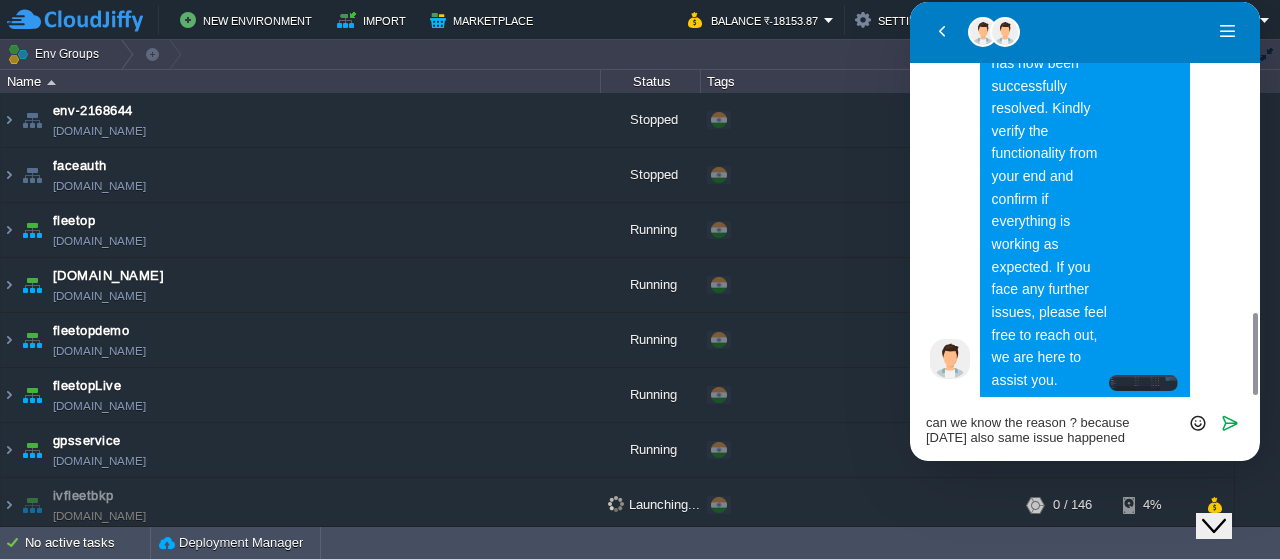click on "Close Chat This icon closes the chat window." at bounding box center (1214, 526) 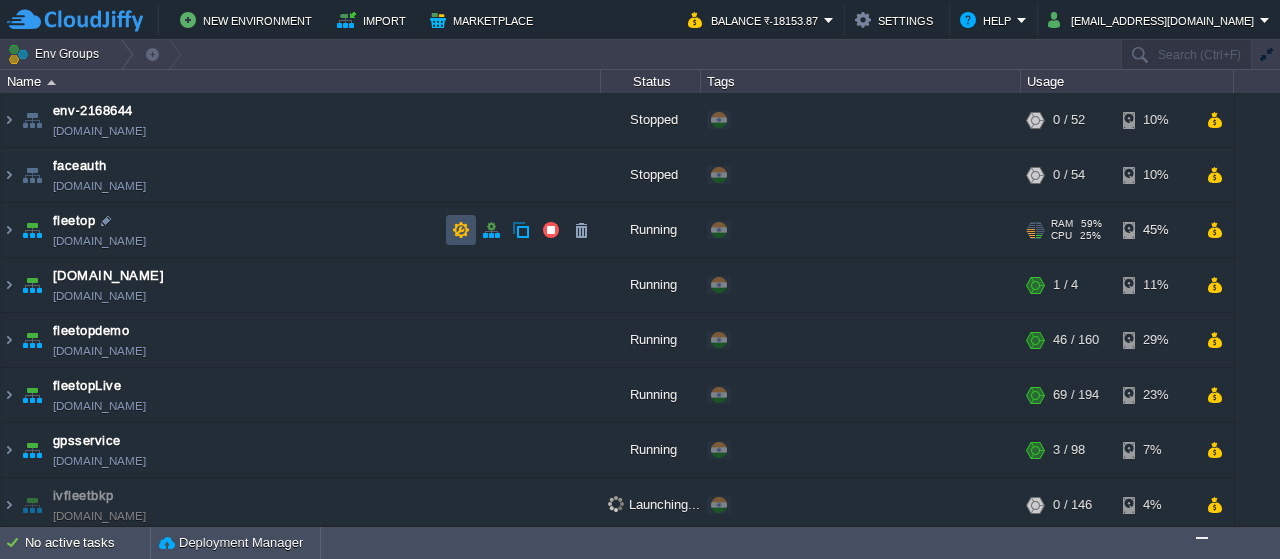 click at bounding box center [461, 230] 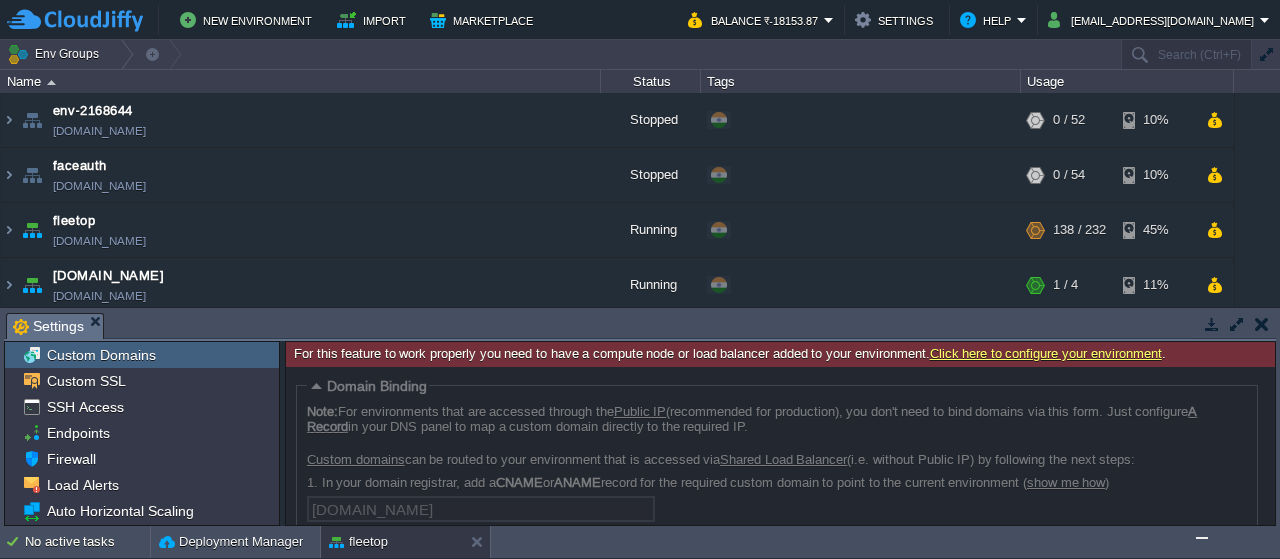 click at bounding box center (1262, 324) 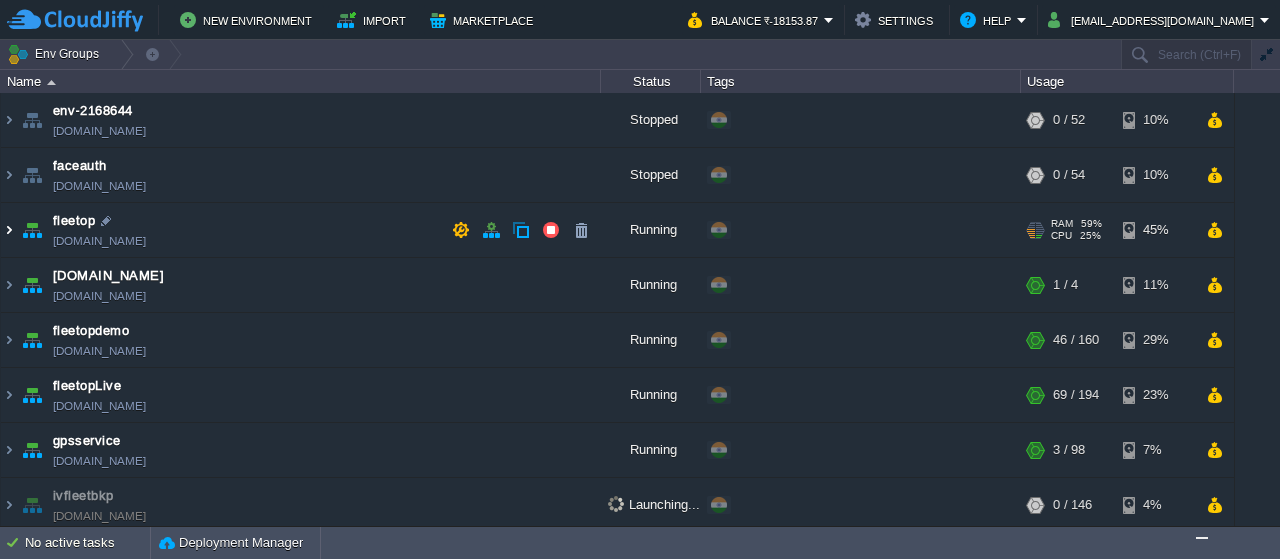 click at bounding box center (9, 230) 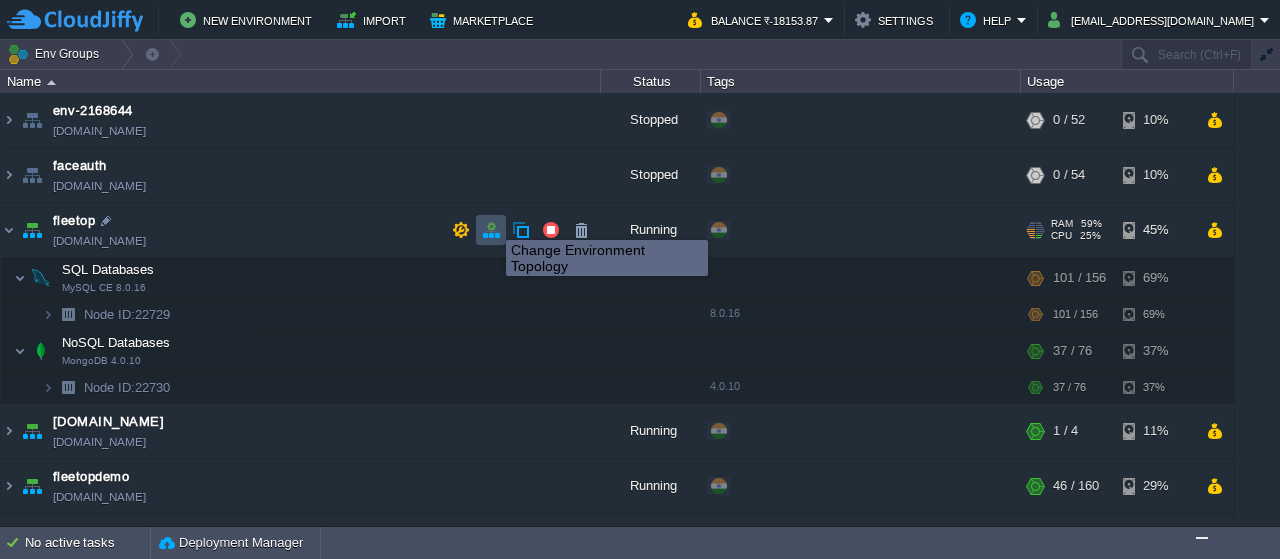 click at bounding box center [491, 230] 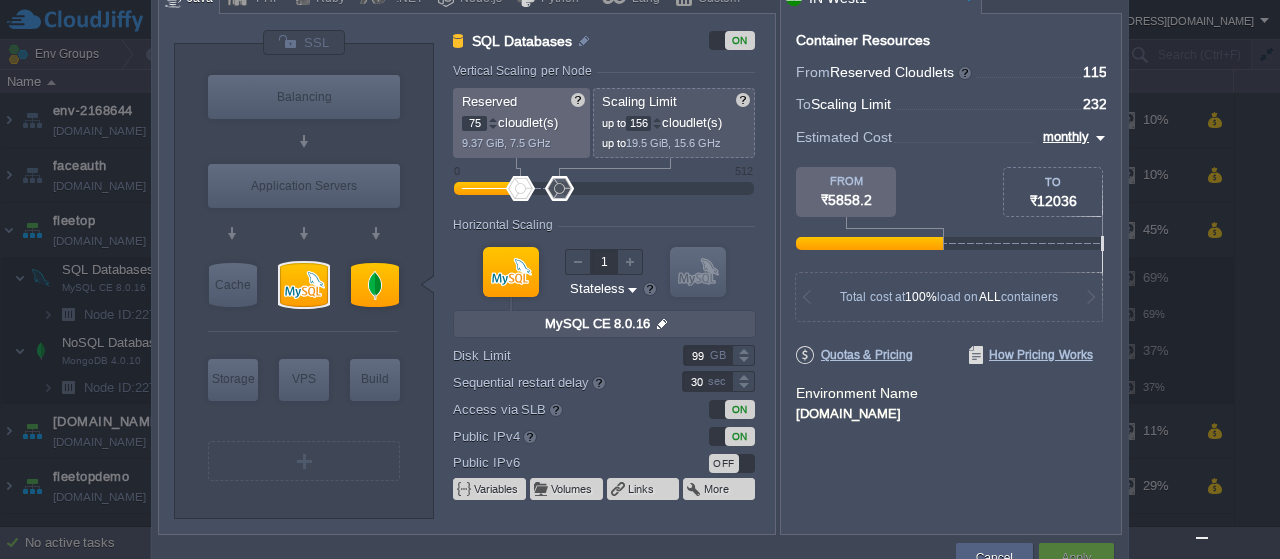 click on "99" at bounding box center [707, 355] 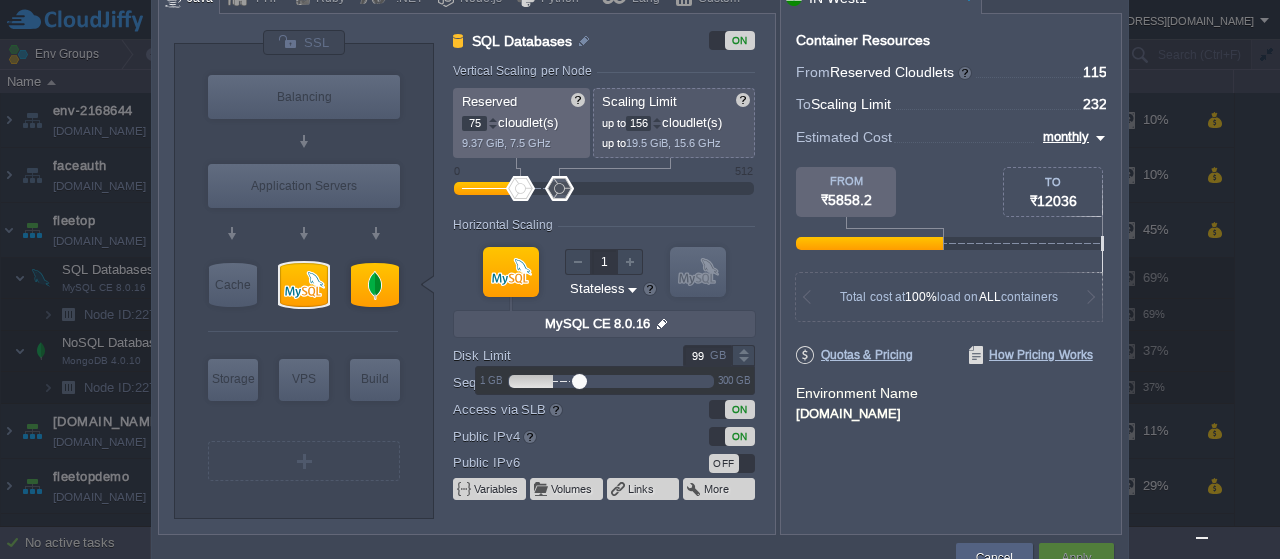 click on "99" at bounding box center [707, 355] 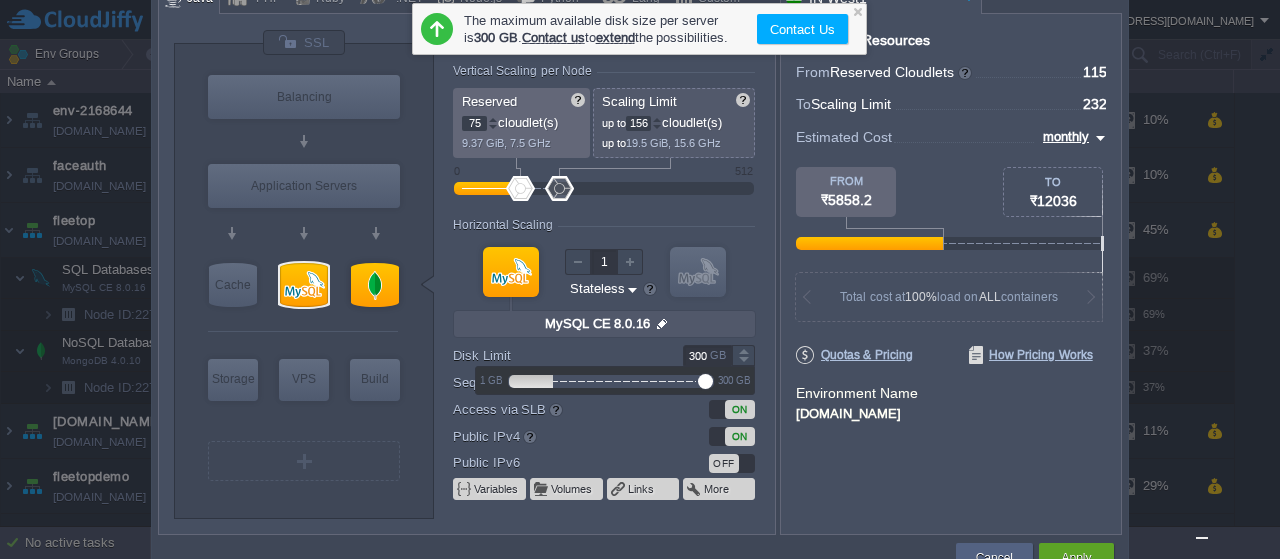 drag, startPoint x: 581, startPoint y: 385, endPoint x: 723, endPoint y: 386, distance: 142.00352 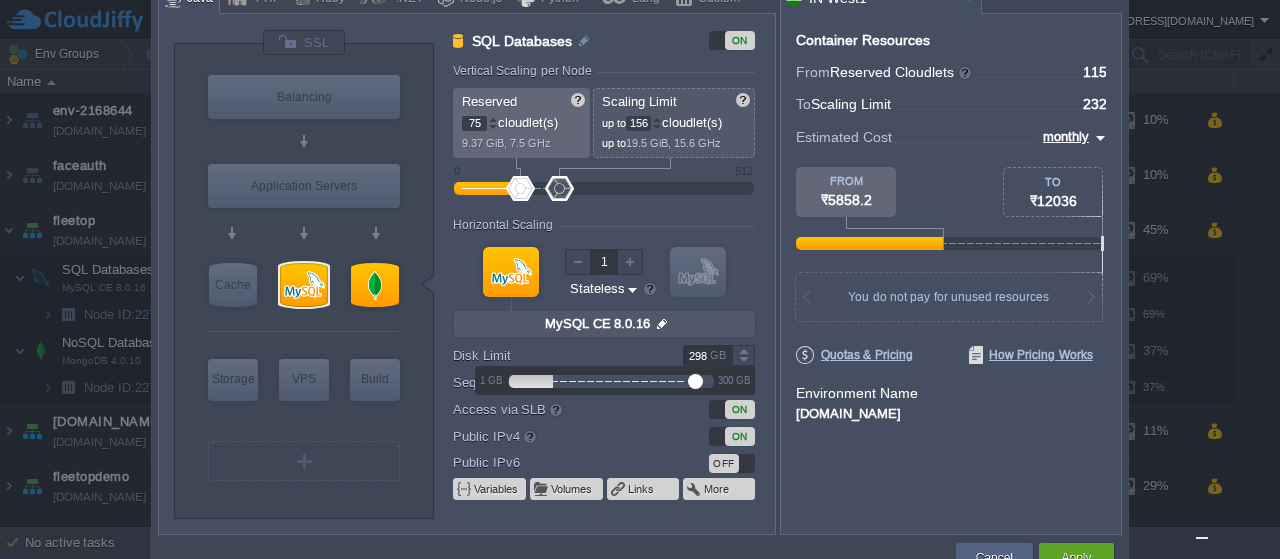 type on "300" 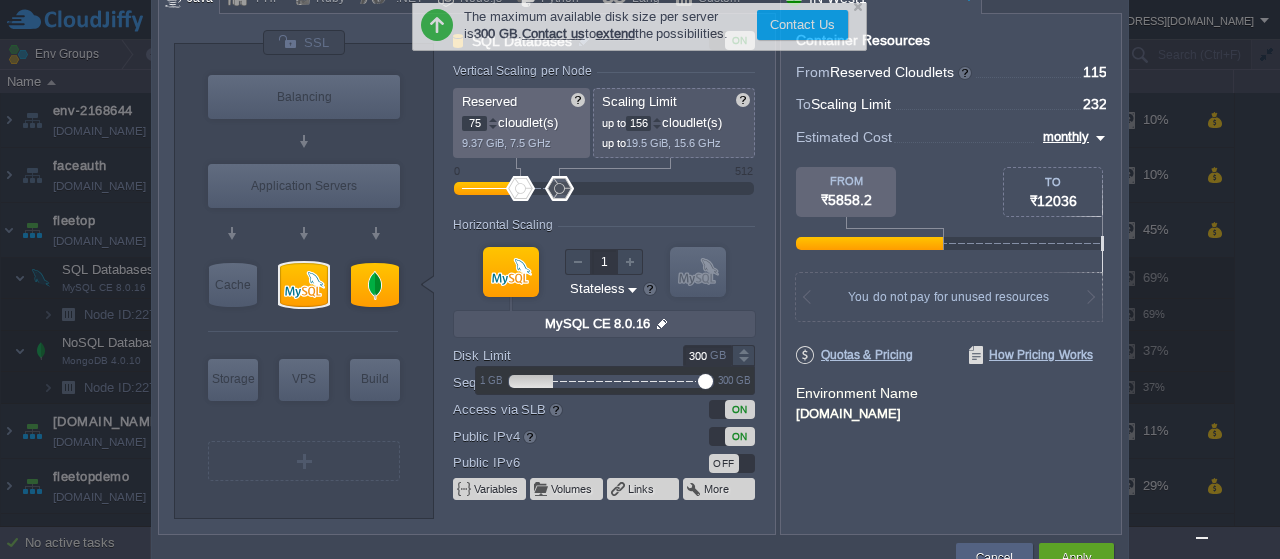 drag, startPoint x: 704, startPoint y: 379, endPoint x: 710, endPoint y: 388, distance: 10.816654 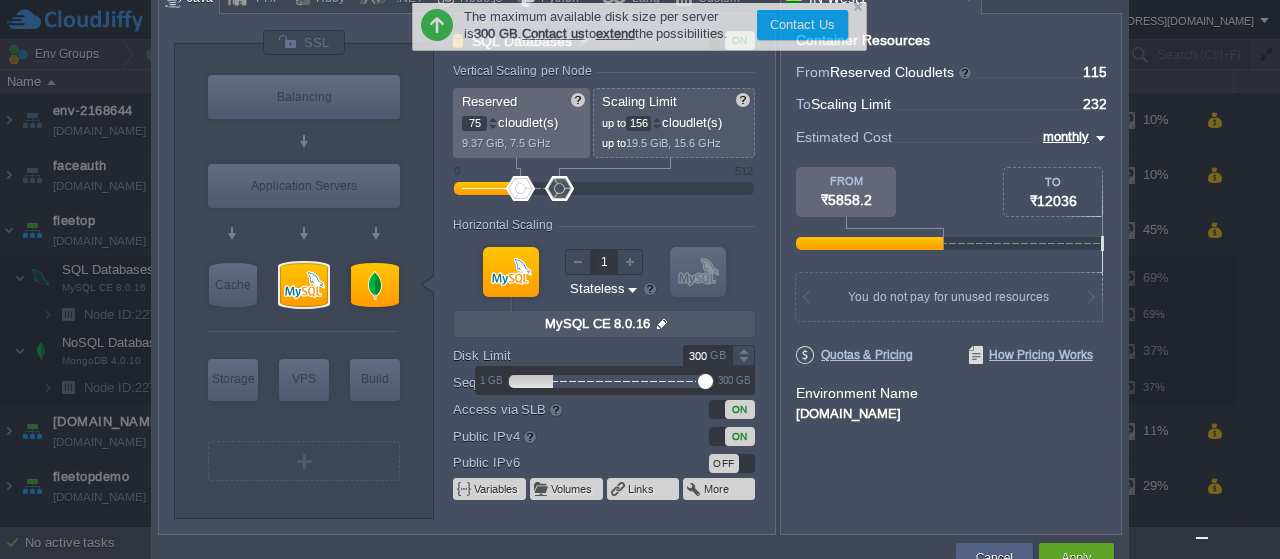 click at bounding box center (615, 381) 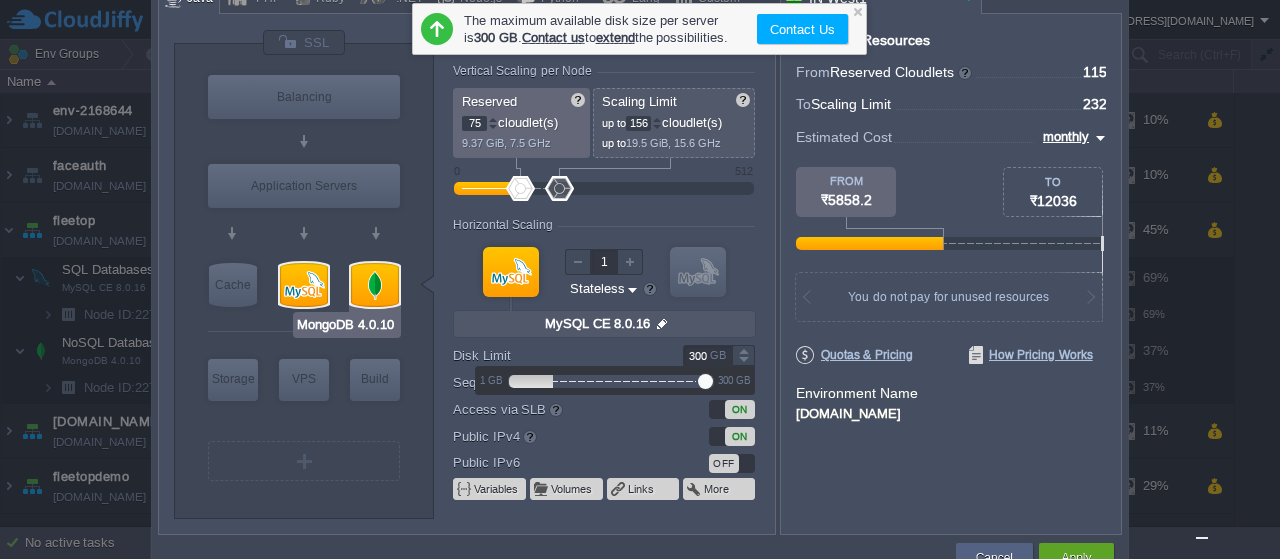 click at bounding box center (375, 285) 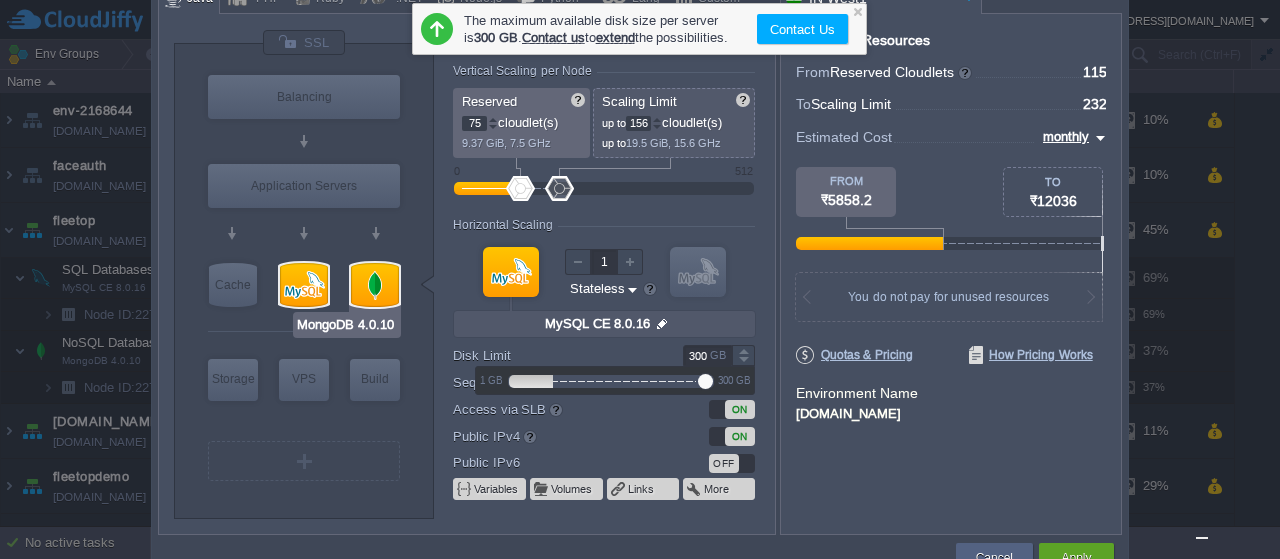 type on "40" 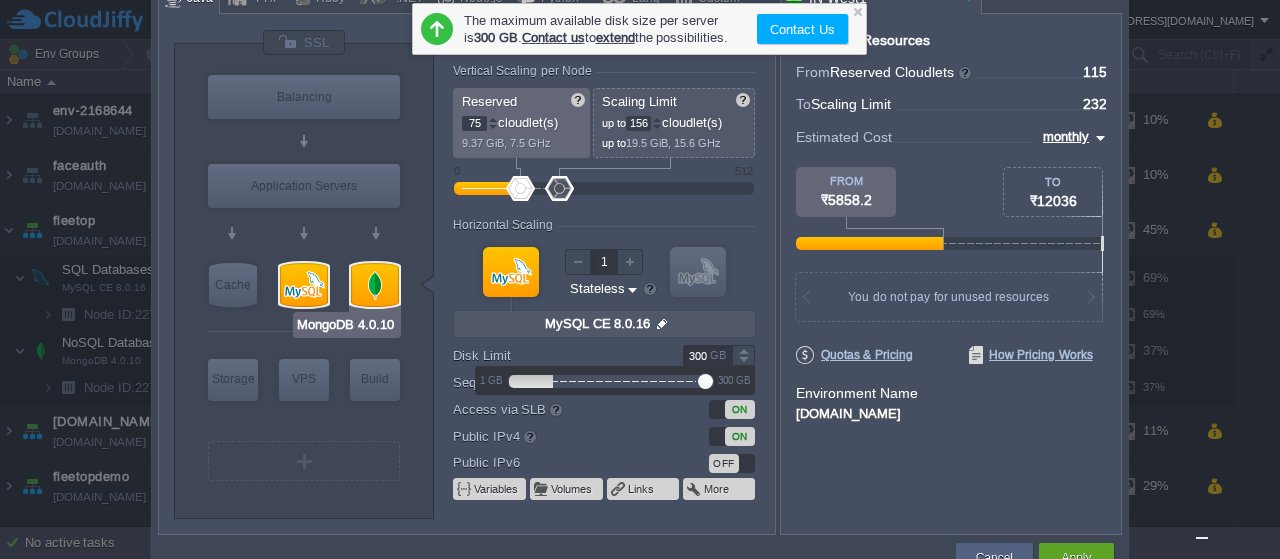 type on "76" 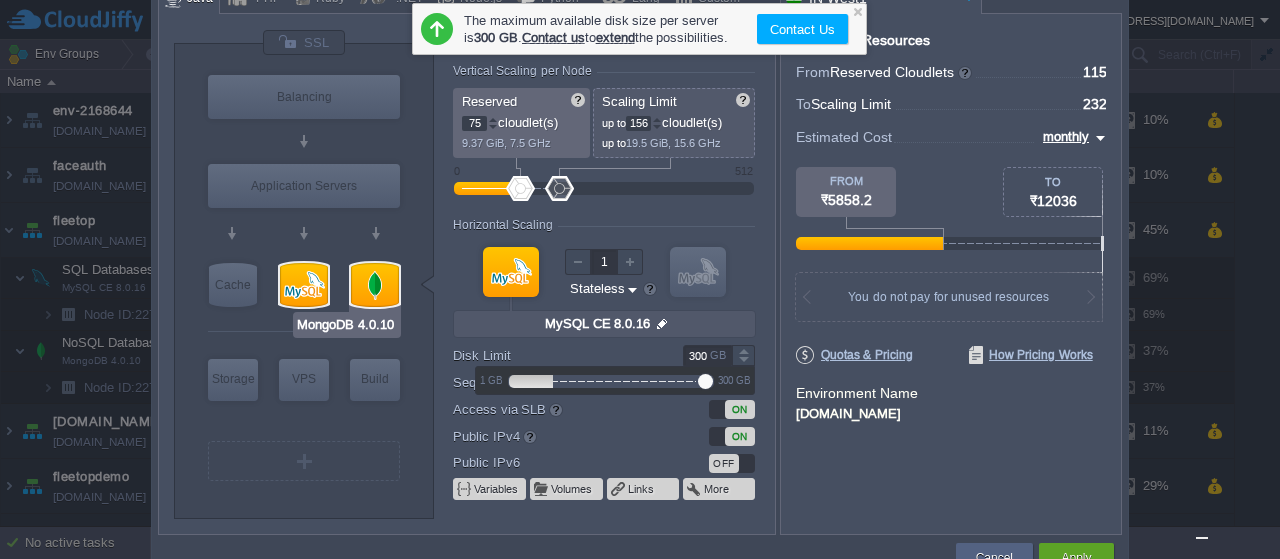 type on "MongoDB 4.0.10" 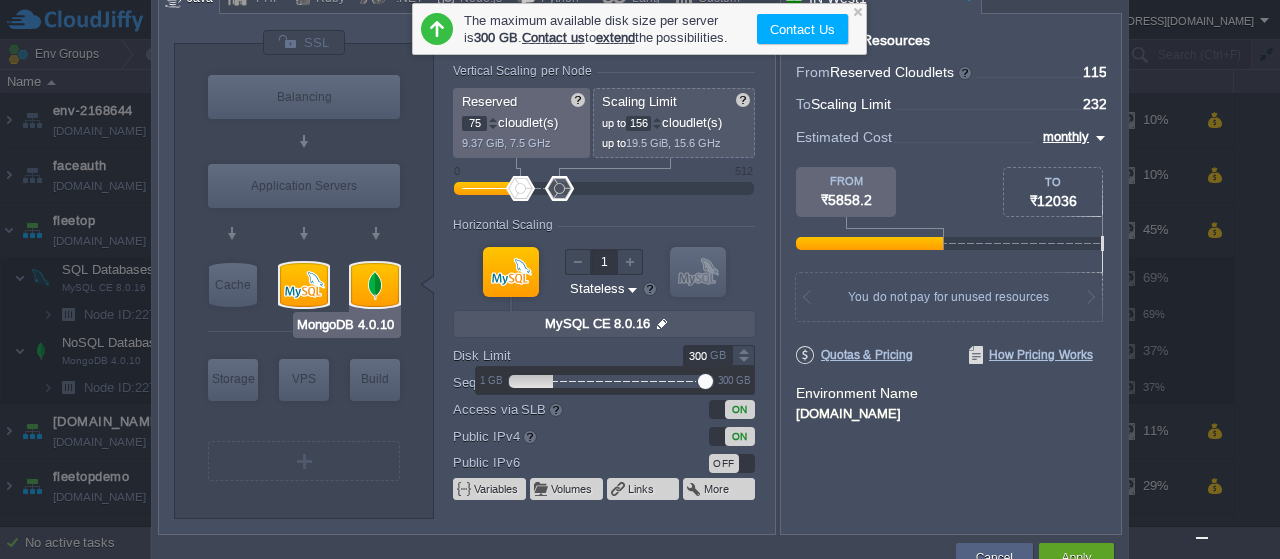 type on "4.0.10" 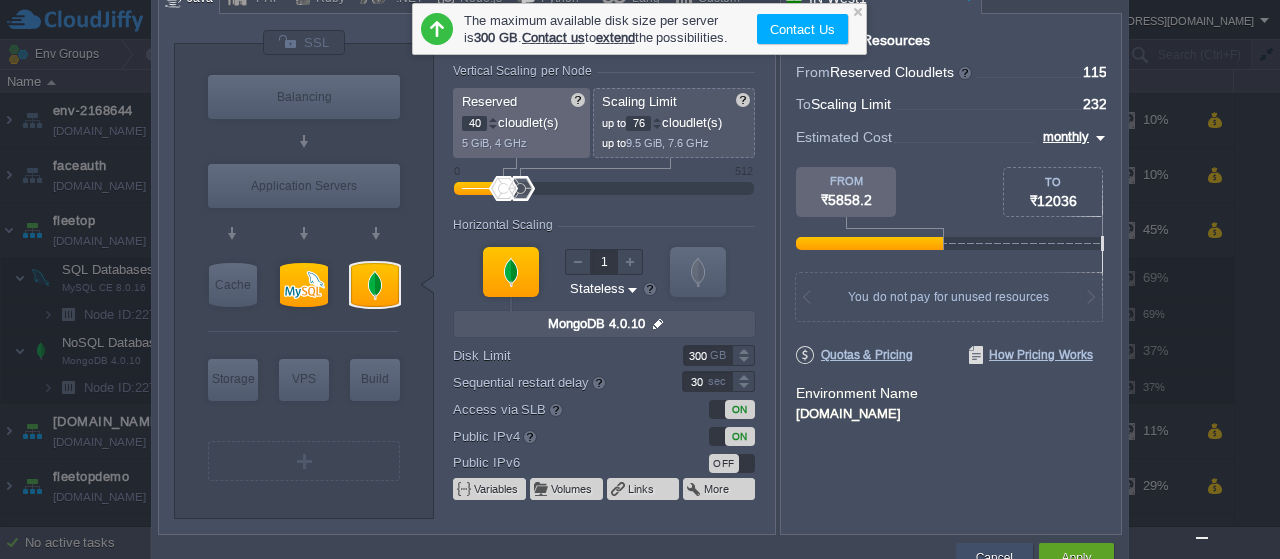 click on "Cancel" at bounding box center [994, 558] 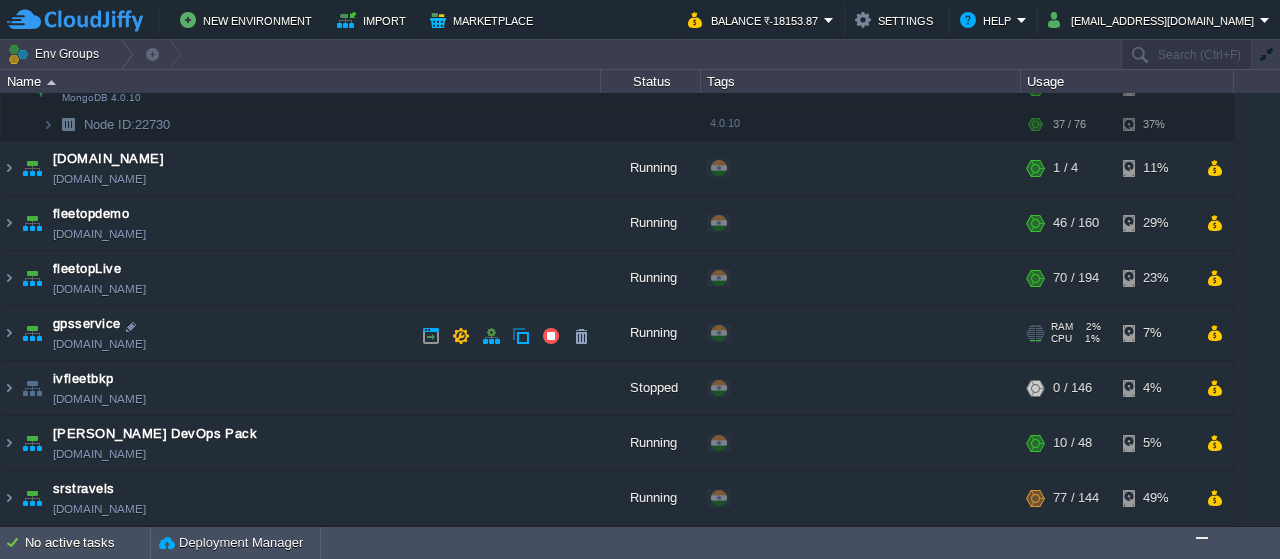 scroll, scrollTop: 263, scrollLeft: 0, axis: vertical 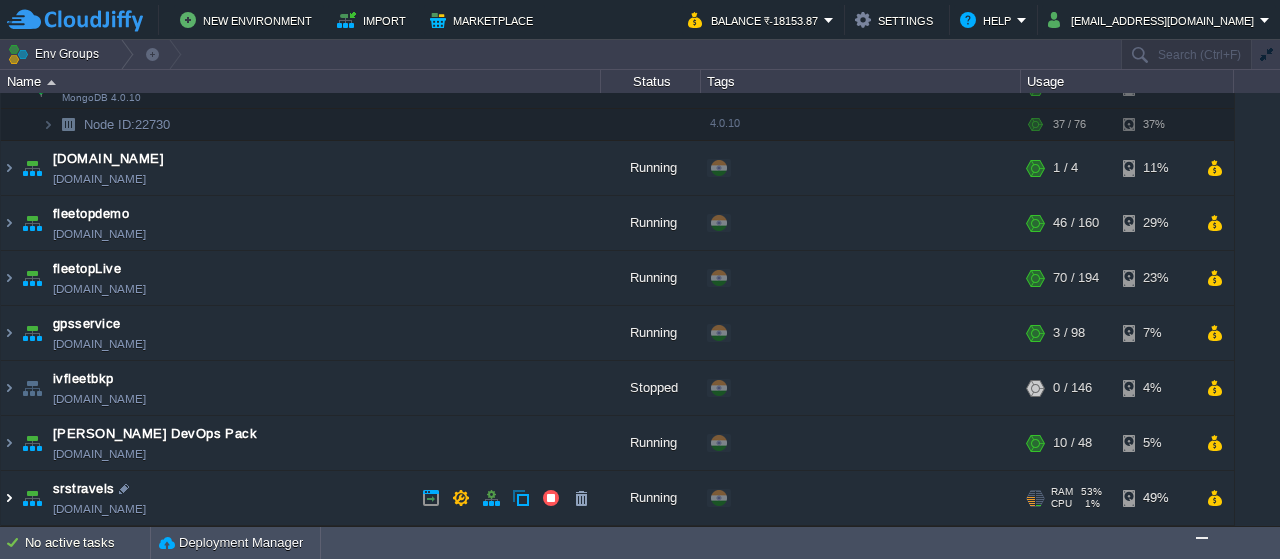 click at bounding box center [9, 498] 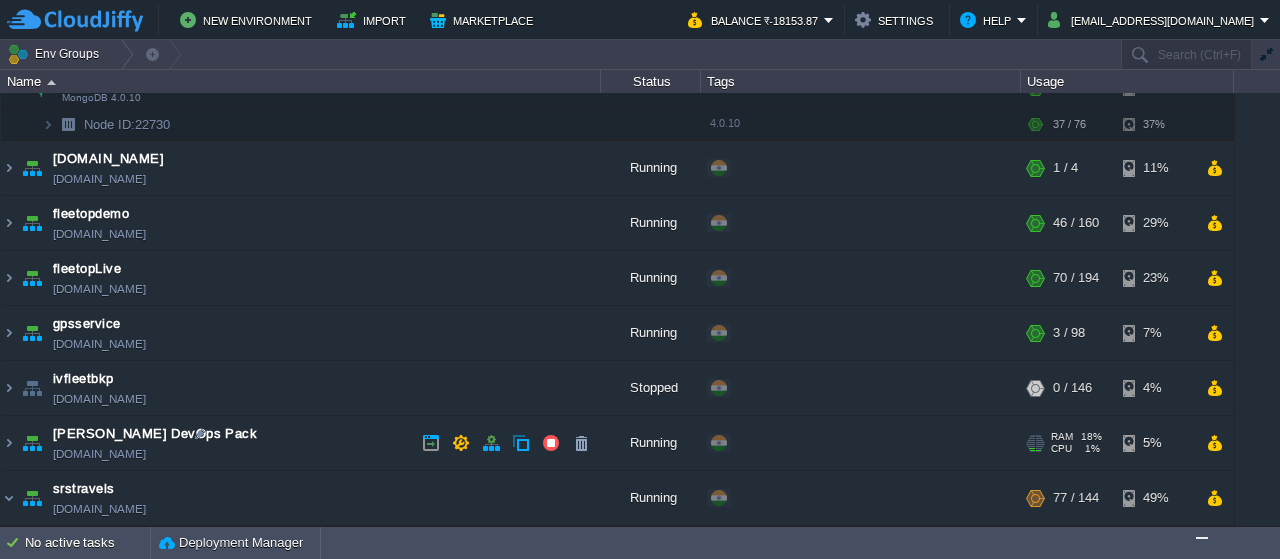 scroll, scrollTop: 514, scrollLeft: 0, axis: vertical 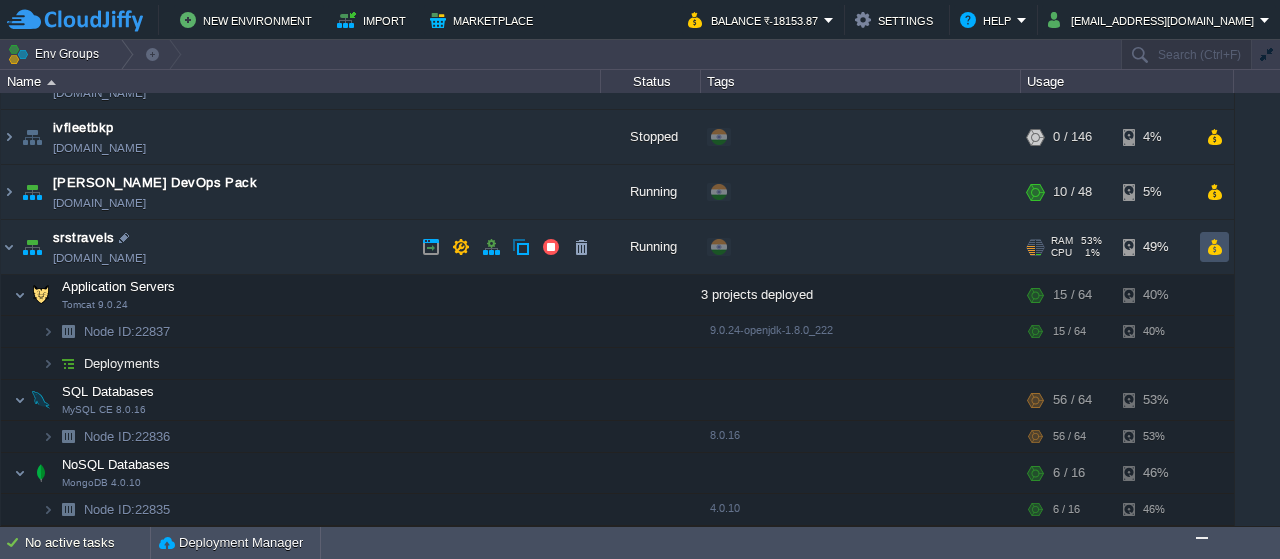 click at bounding box center (1214, 247) 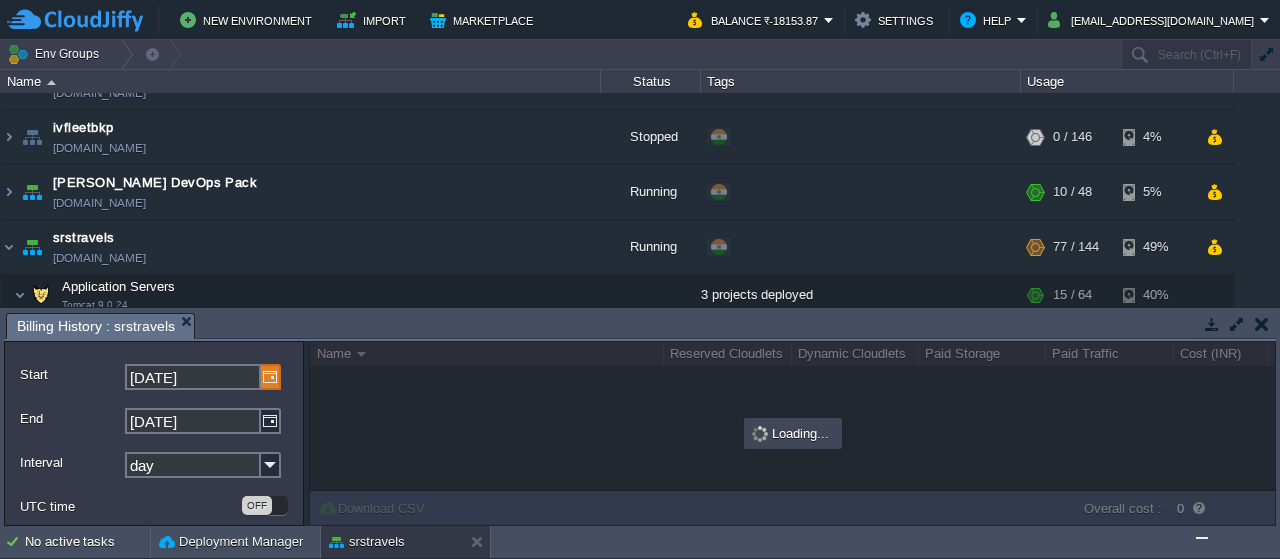 click at bounding box center (271, 377) 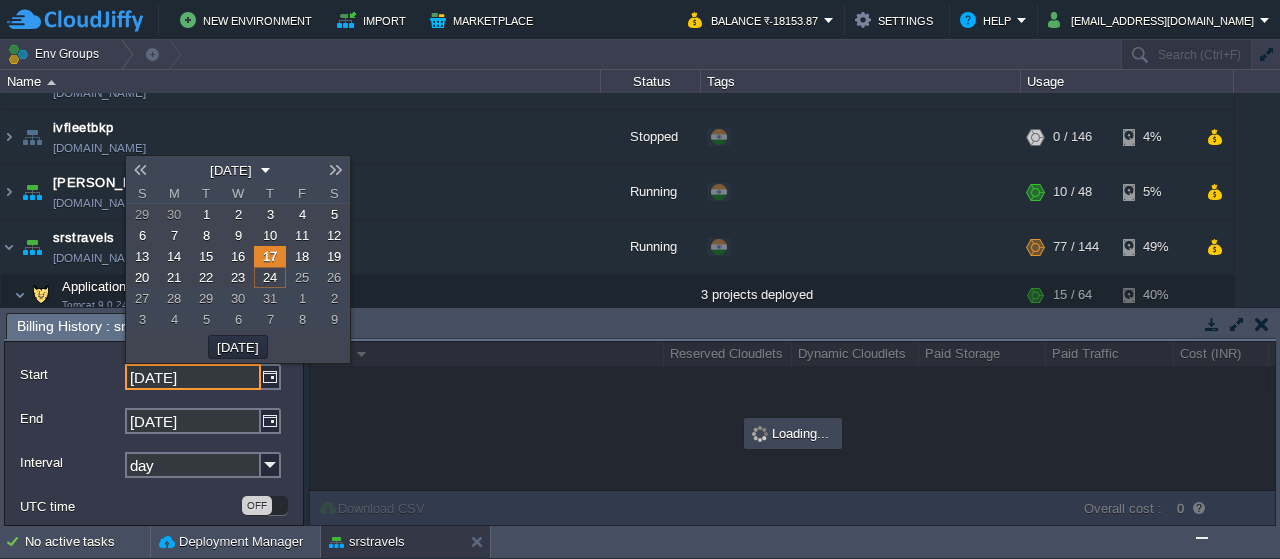 click at bounding box center [140, 170] 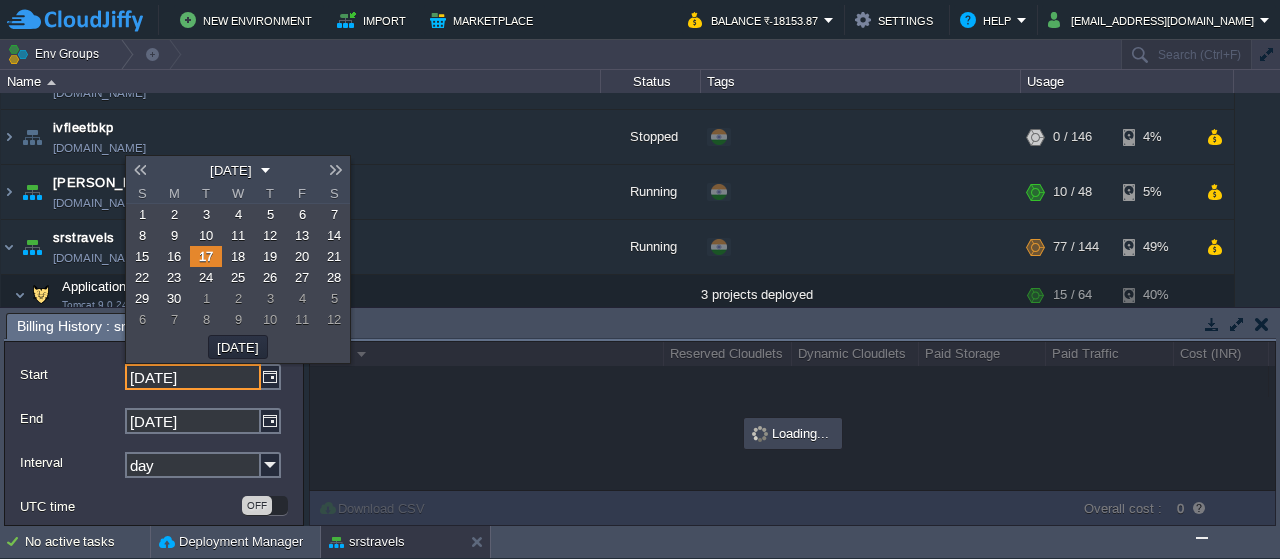 click on "1" at bounding box center (142, 214) 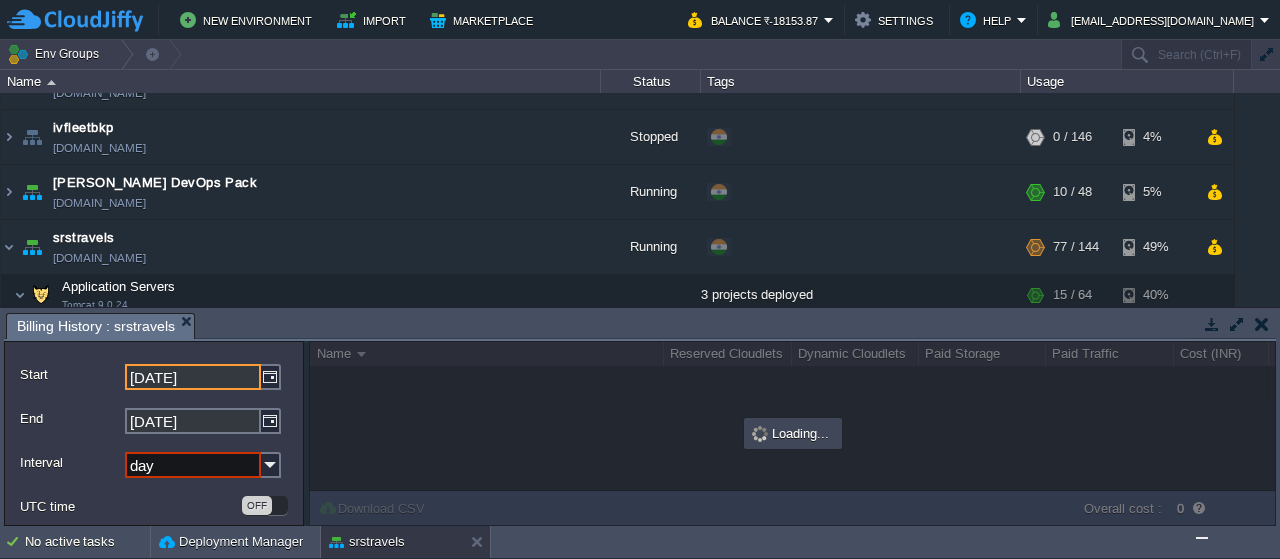 click on "[DATE]" at bounding box center [193, 421] 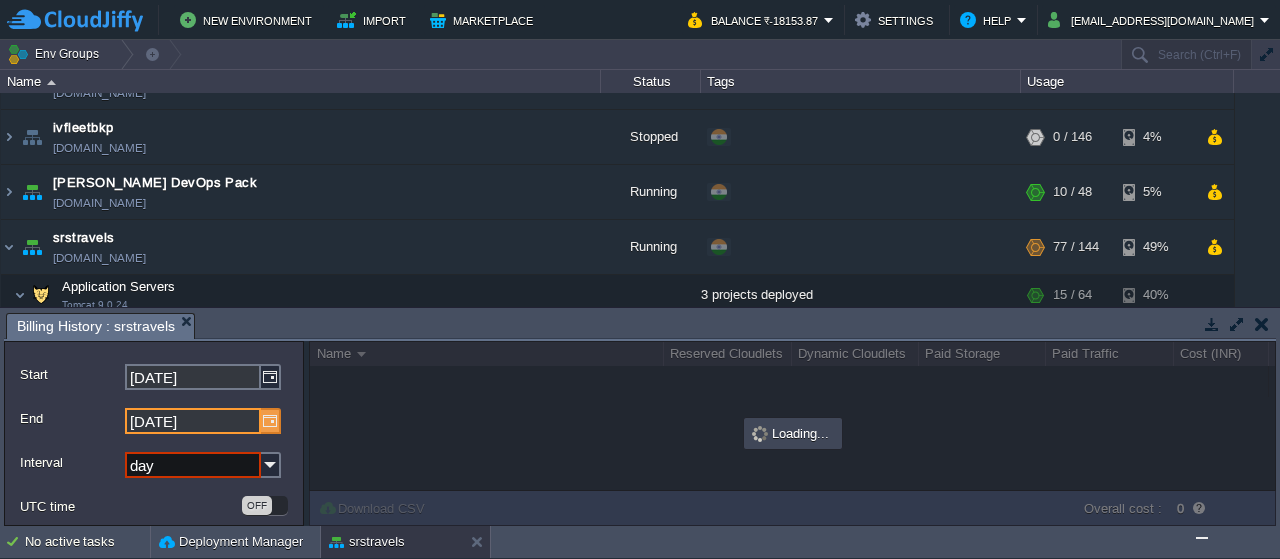click at bounding box center (271, 421) 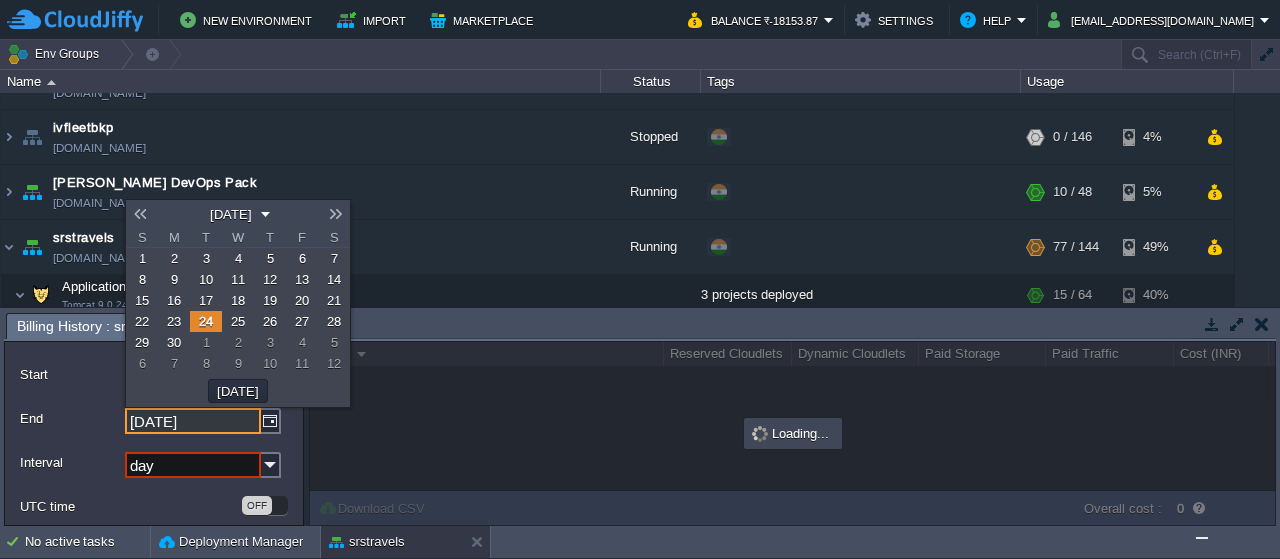 click at bounding box center (140, 214) 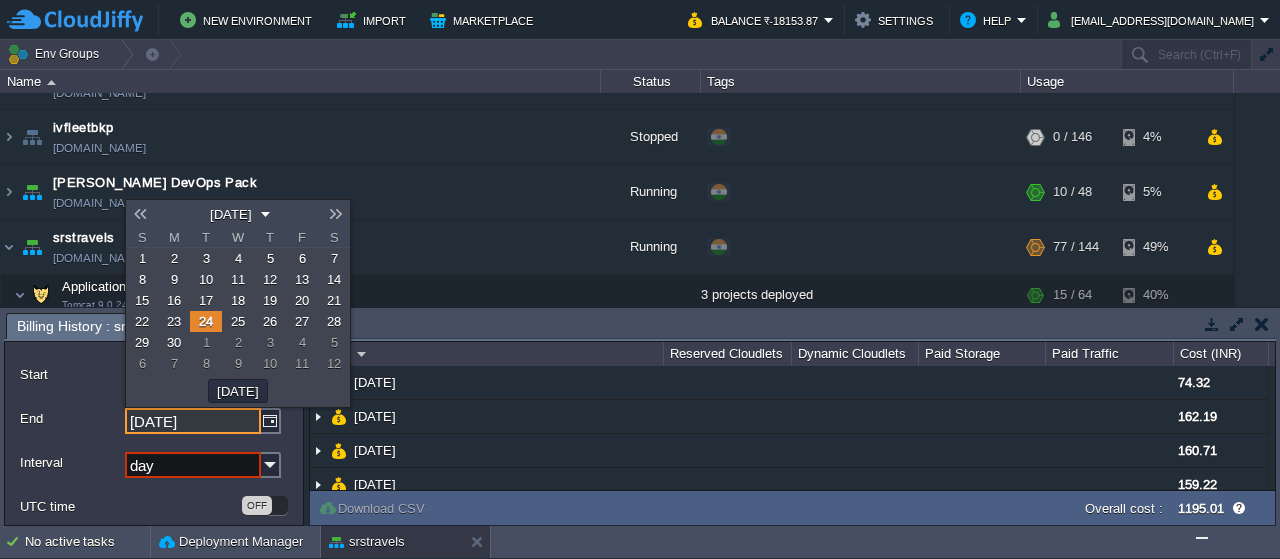 click on "30" at bounding box center (174, 342) 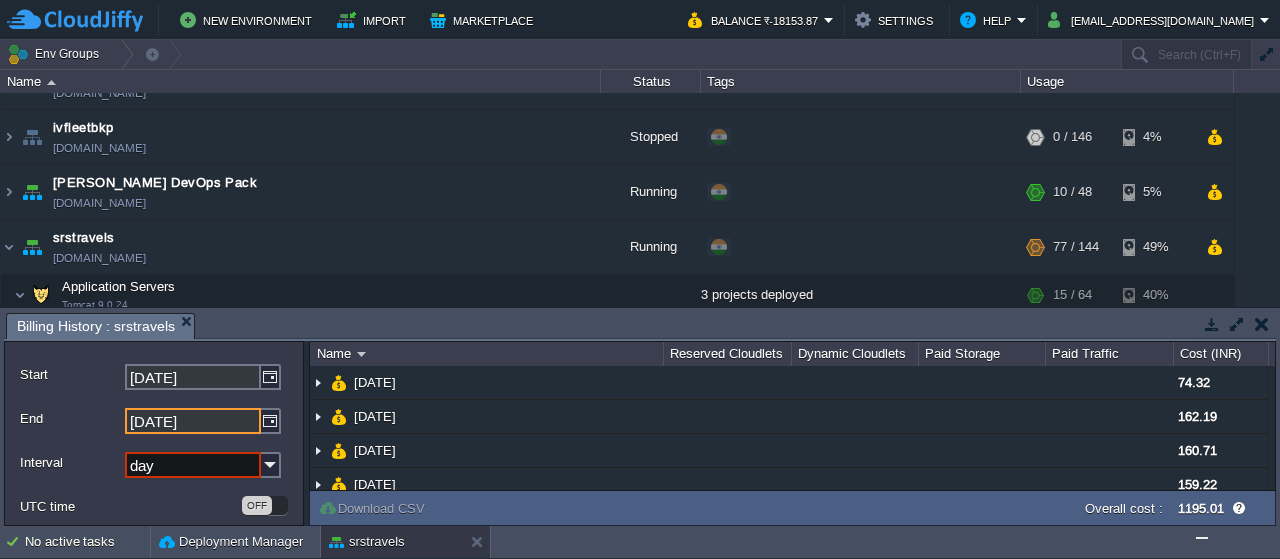 click on "day" at bounding box center (193, 465) 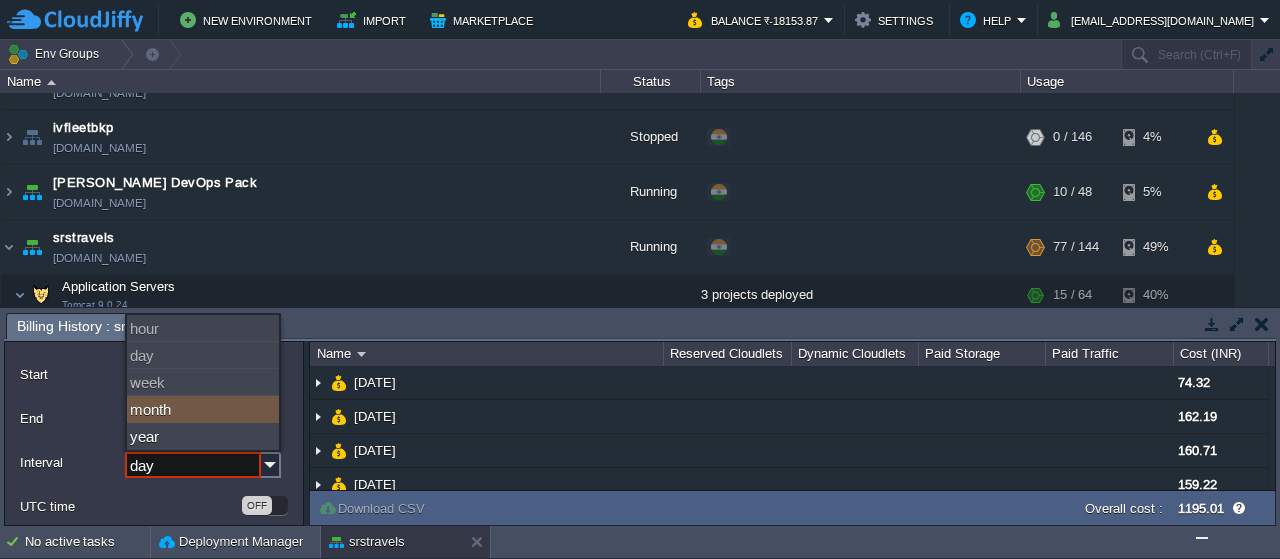 click on "month" at bounding box center (203, 409) 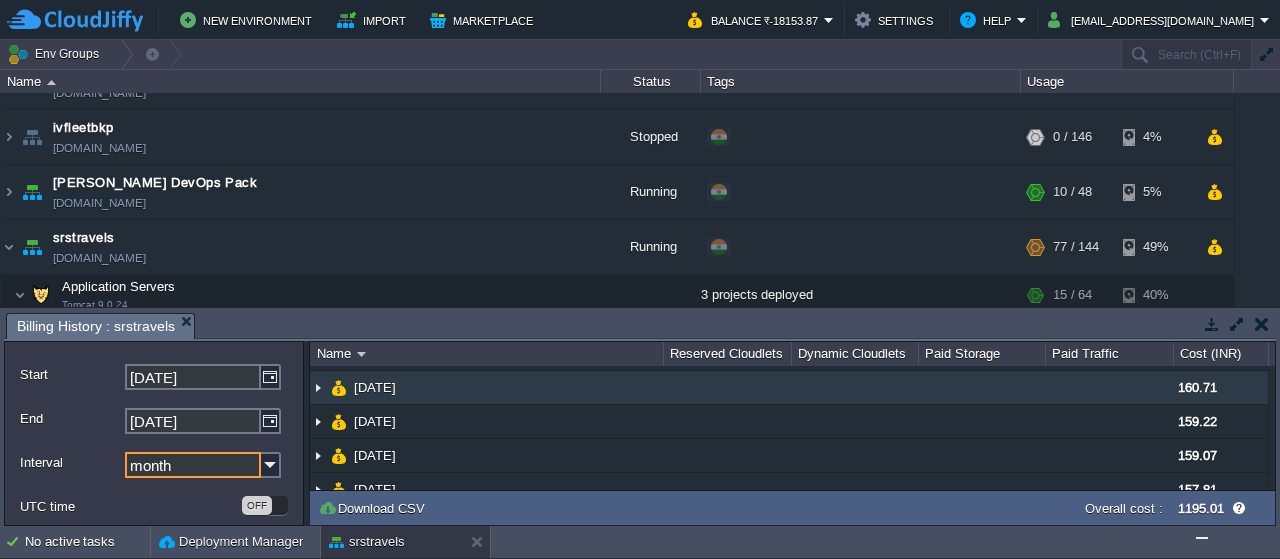 scroll, scrollTop: 120, scrollLeft: 0, axis: vertical 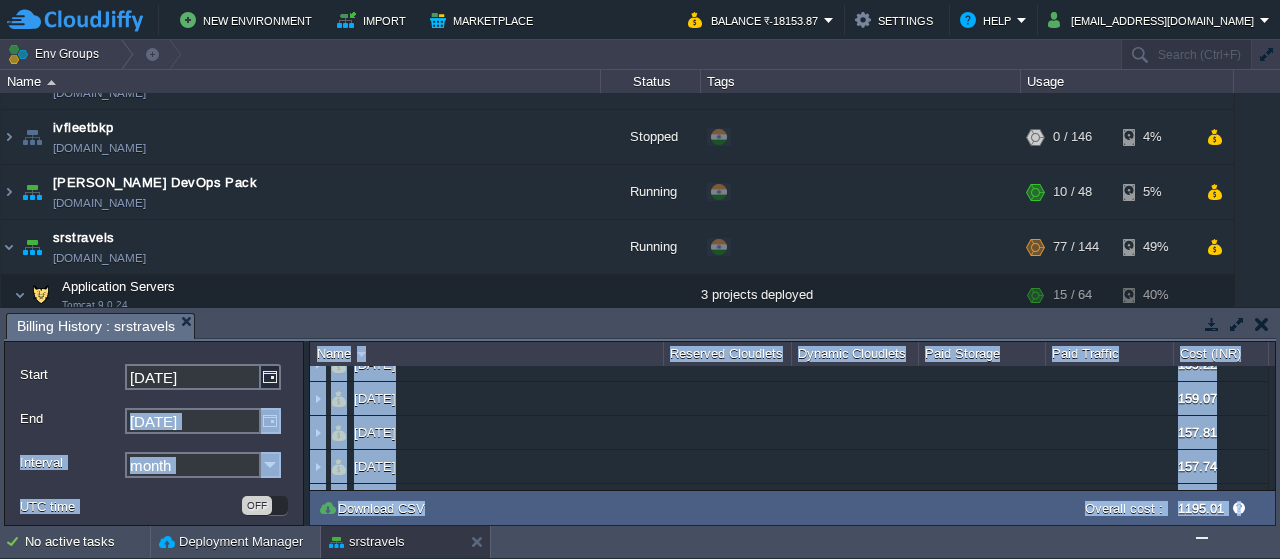 drag, startPoint x: 295, startPoint y: 424, endPoint x: 303, endPoint y: 463, distance: 39.812057 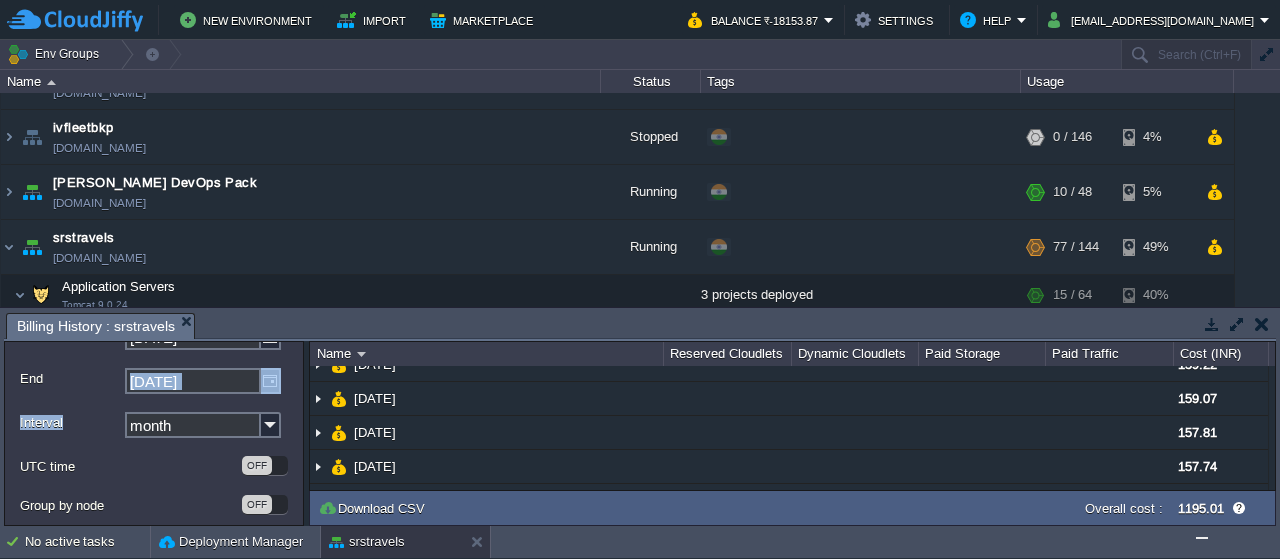 scroll, scrollTop: 68, scrollLeft: 0, axis: vertical 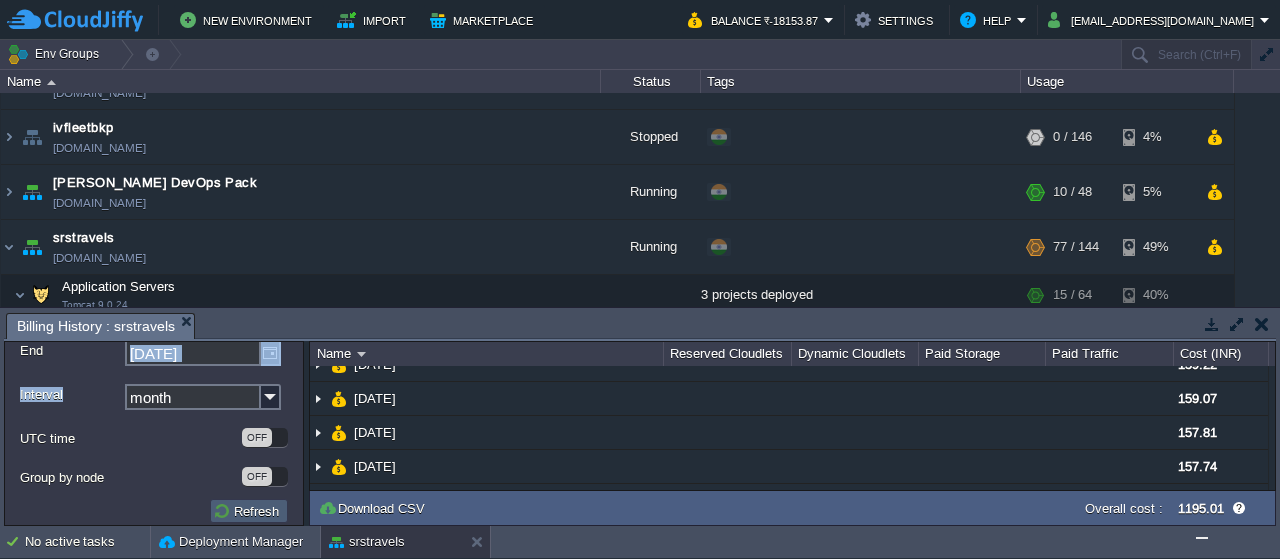 click on "Refresh" at bounding box center (249, 511) 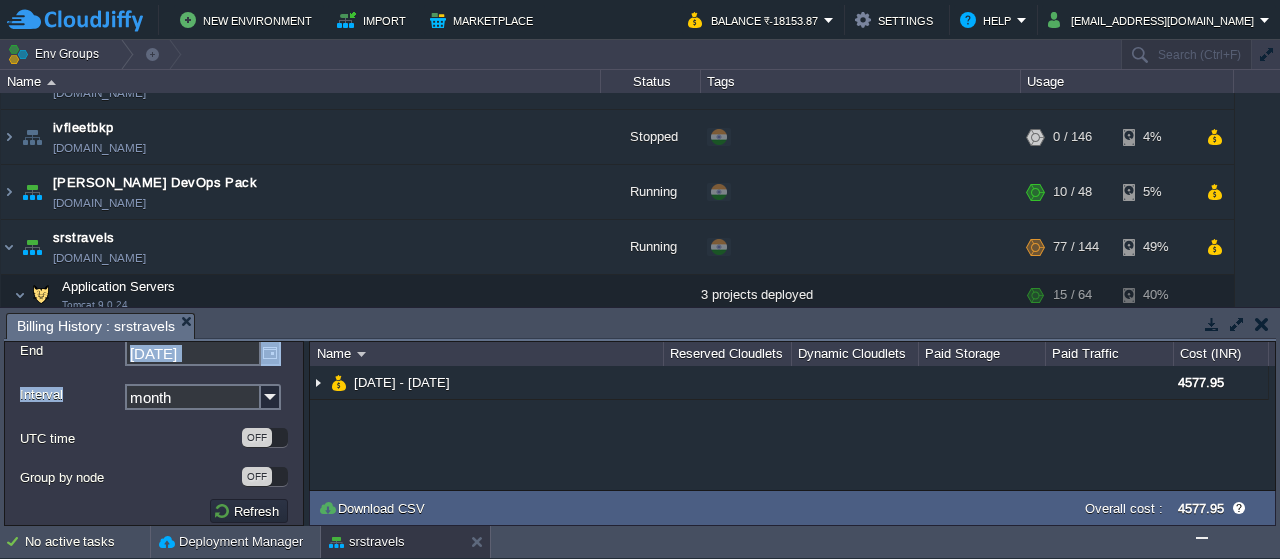 scroll, scrollTop: 0, scrollLeft: 0, axis: both 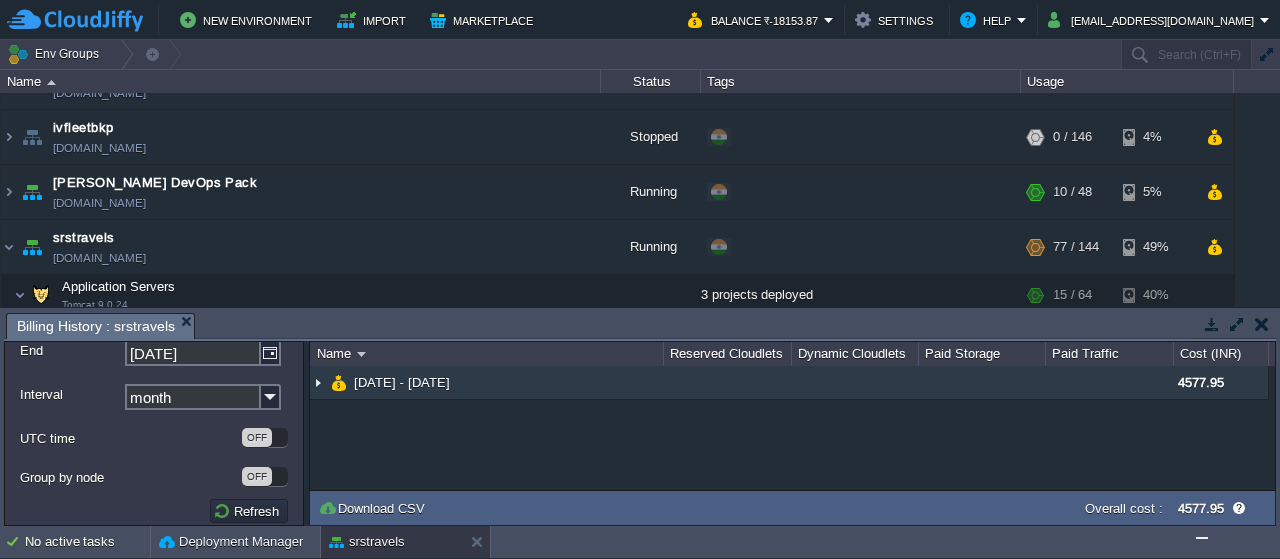 click on "[DATE] - [DATE]" at bounding box center [486, 383] 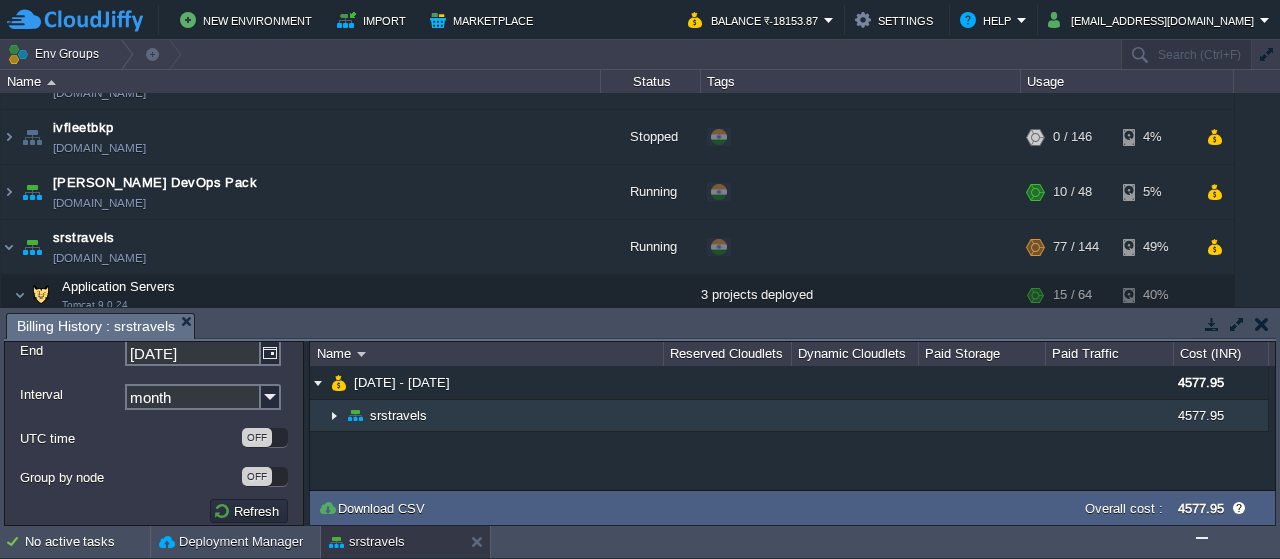 click at bounding box center [334, 415] 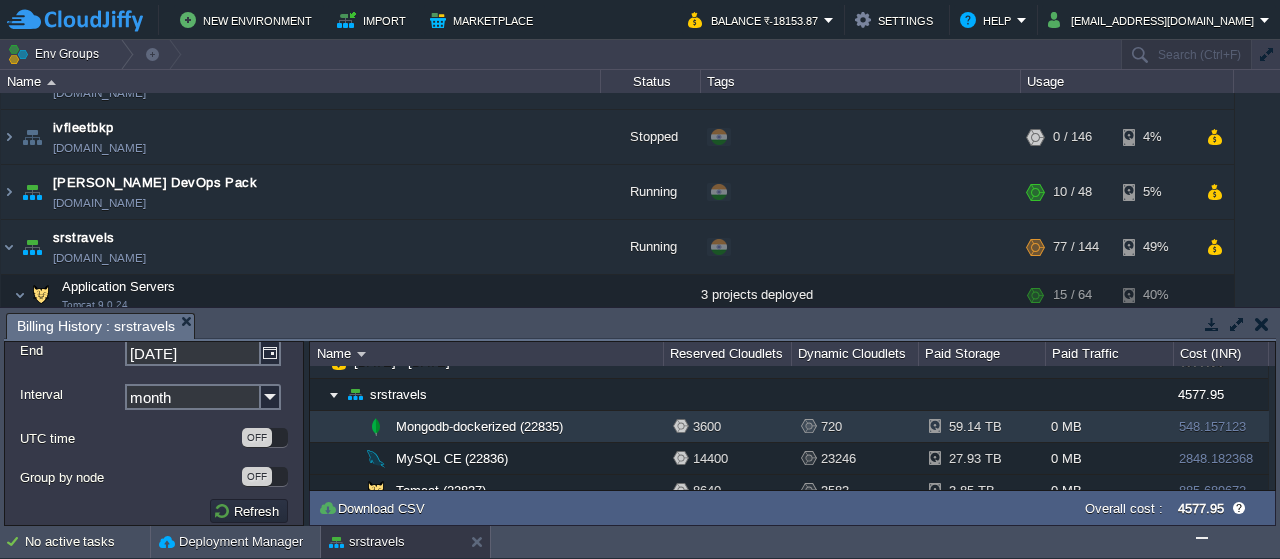 scroll, scrollTop: 141, scrollLeft: 0, axis: vertical 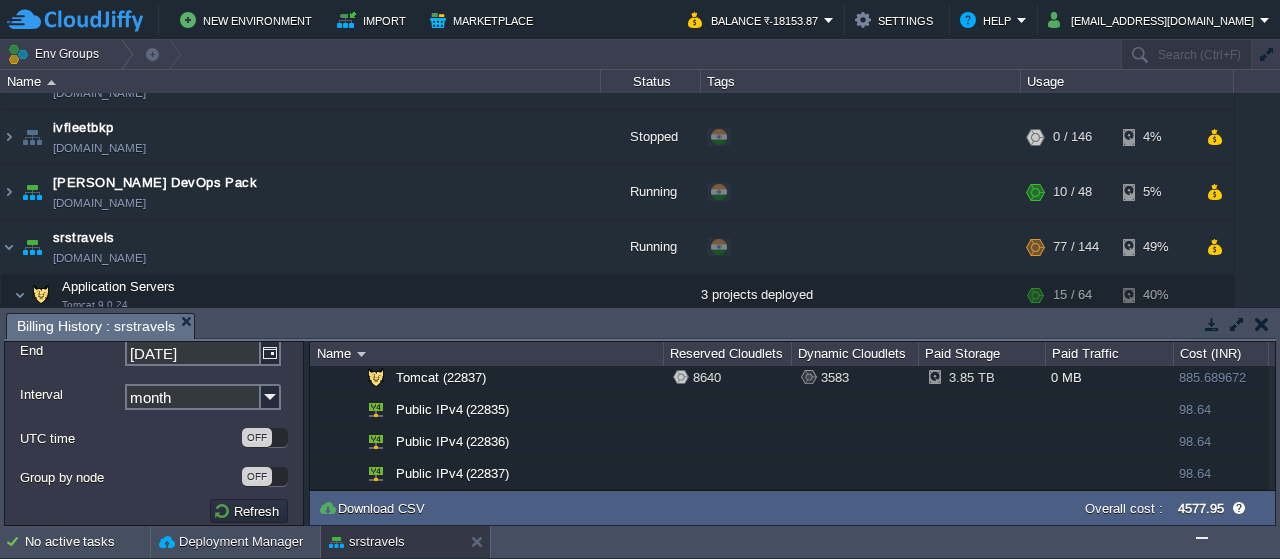 click at bounding box center [1202, 538] 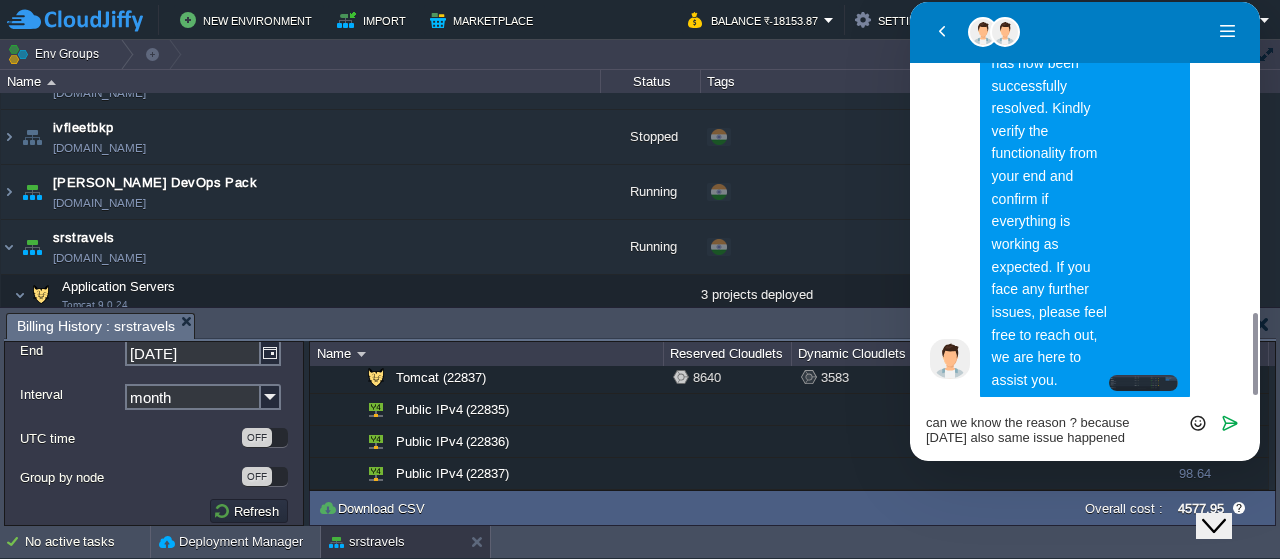 click on "can we know the reason ? because yesterday also same issue happened" at bounding box center (910, 2) 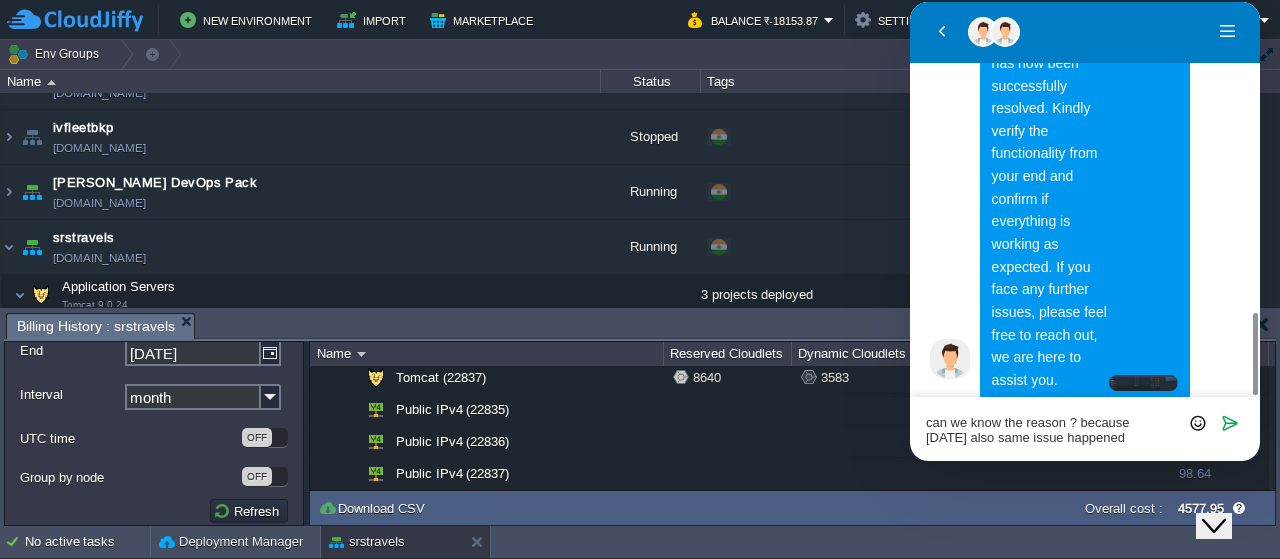 click on "can we know the reason ? because yesterday also same issue happened" at bounding box center (910, 2) 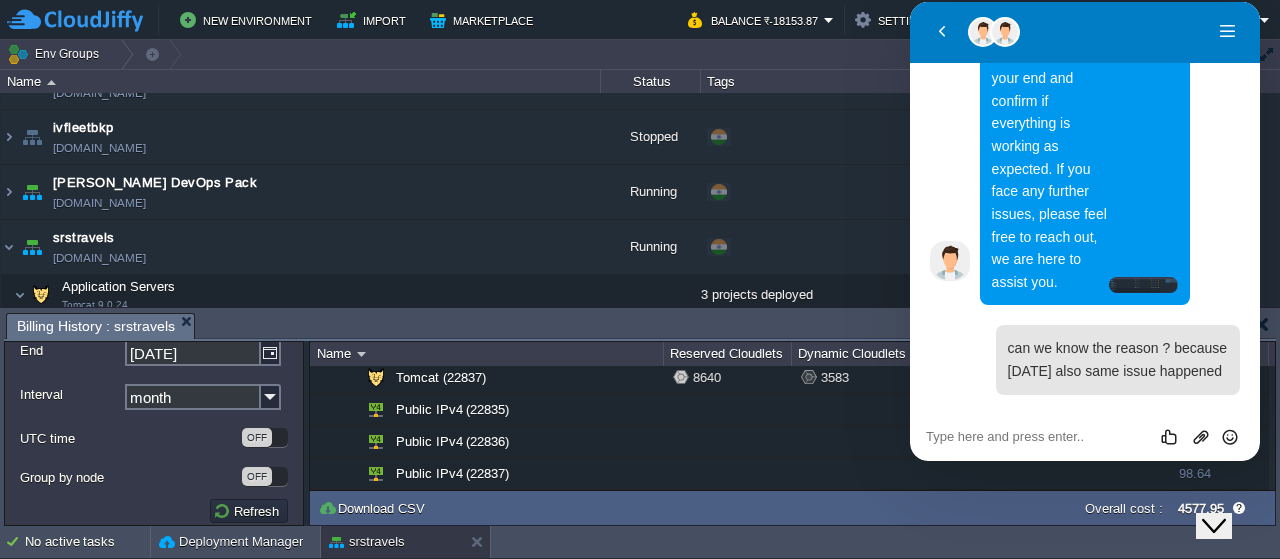 scroll, scrollTop: 1977, scrollLeft: 0, axis: vertical 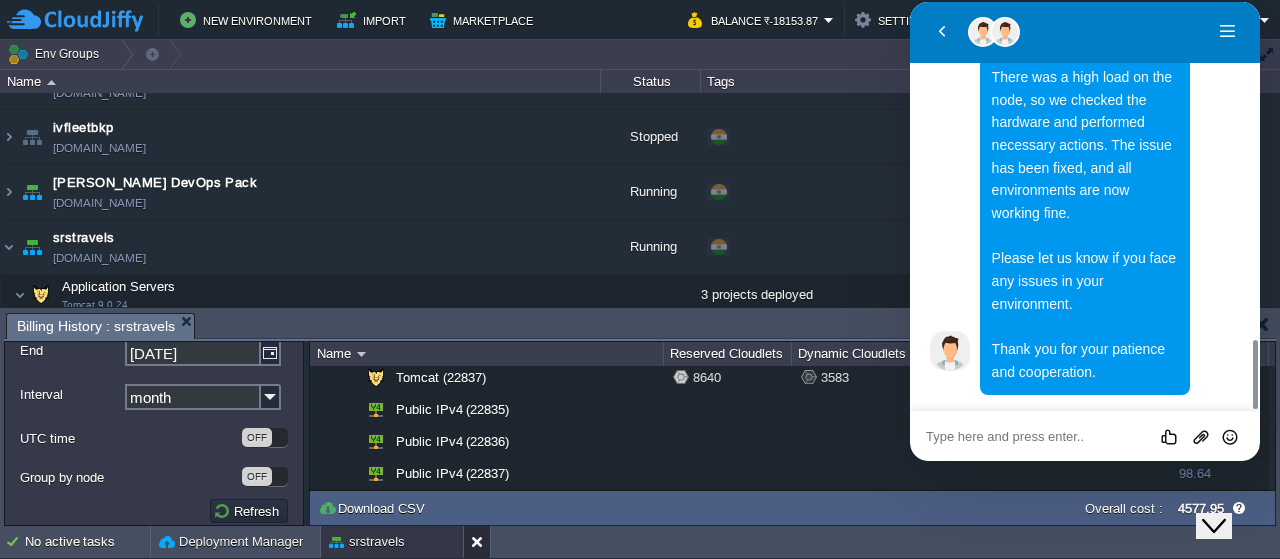 click at bounding box center (481, 542) 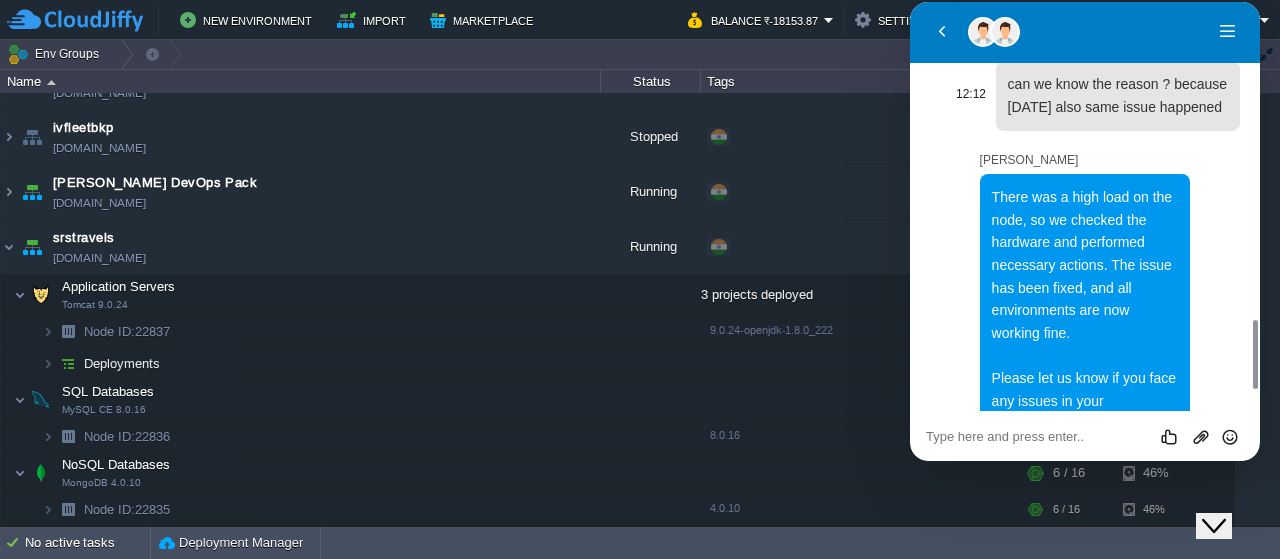 scroll, scrollTop: 1977, scrollLeft: 0, axis: vertical 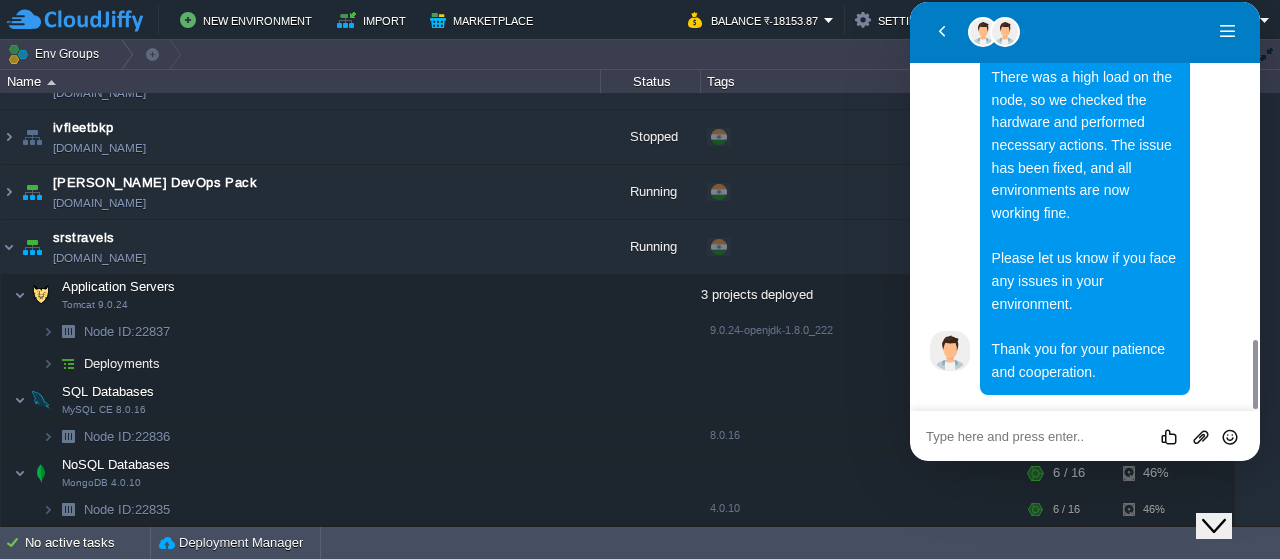 click at bounding box center (910, 2) 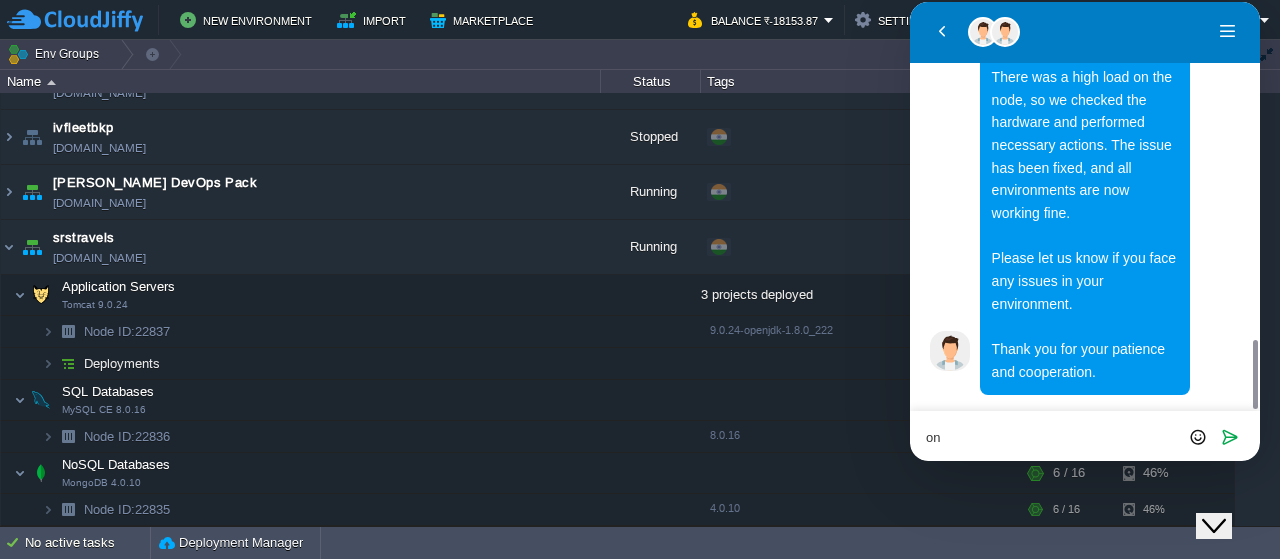 scroll, scrollTop: 0, scrollLeft: 0, axis: both 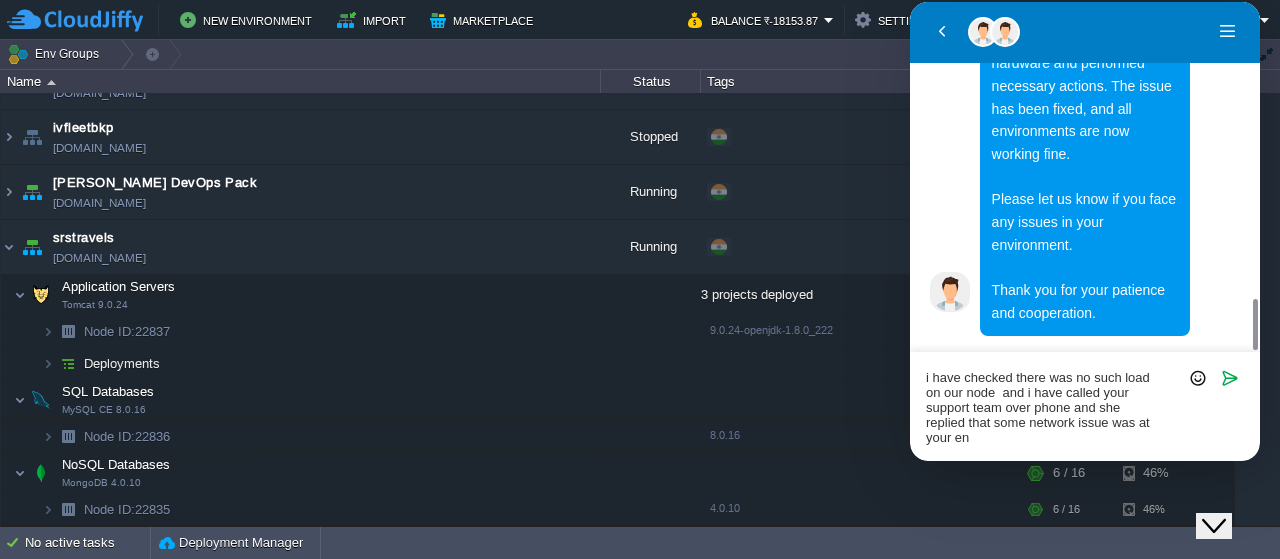 type on "i have checked there was no such load on our node  and i have called your support team over phone and she replied that some network issue was at your end" 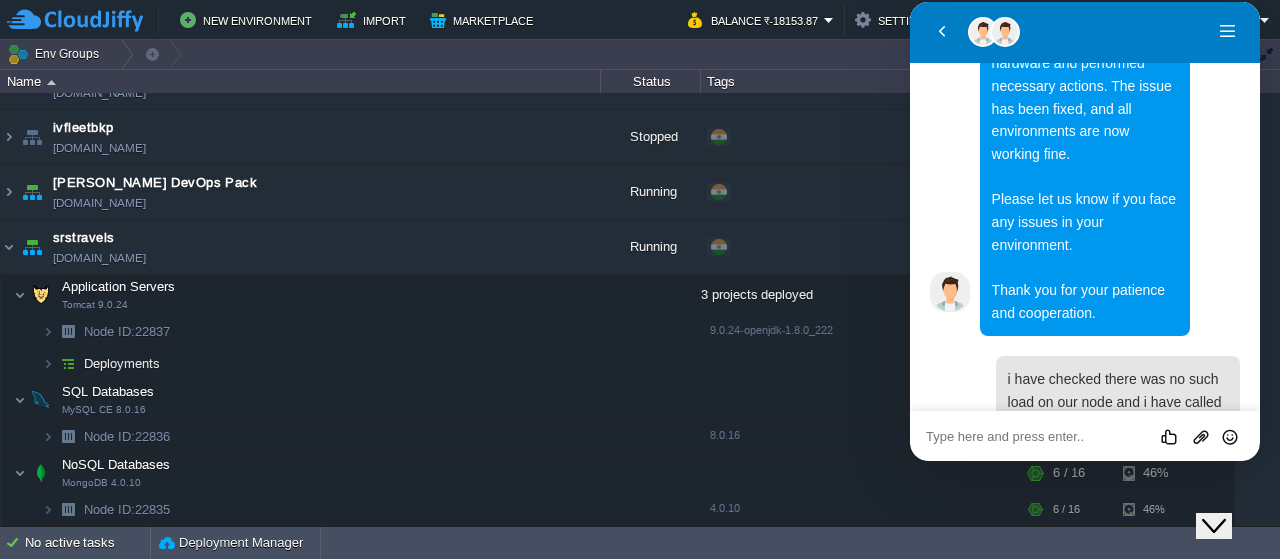 scroll, scrollTop: 2134, scrollLeft: 0, axis: vertical 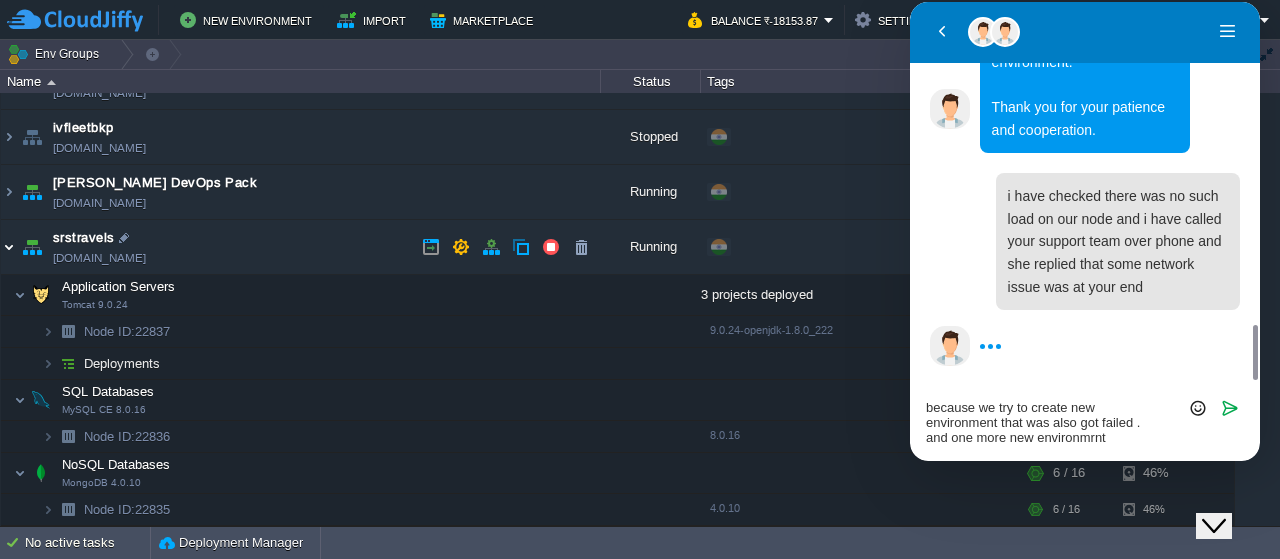 click at bounding box center [9, 247] 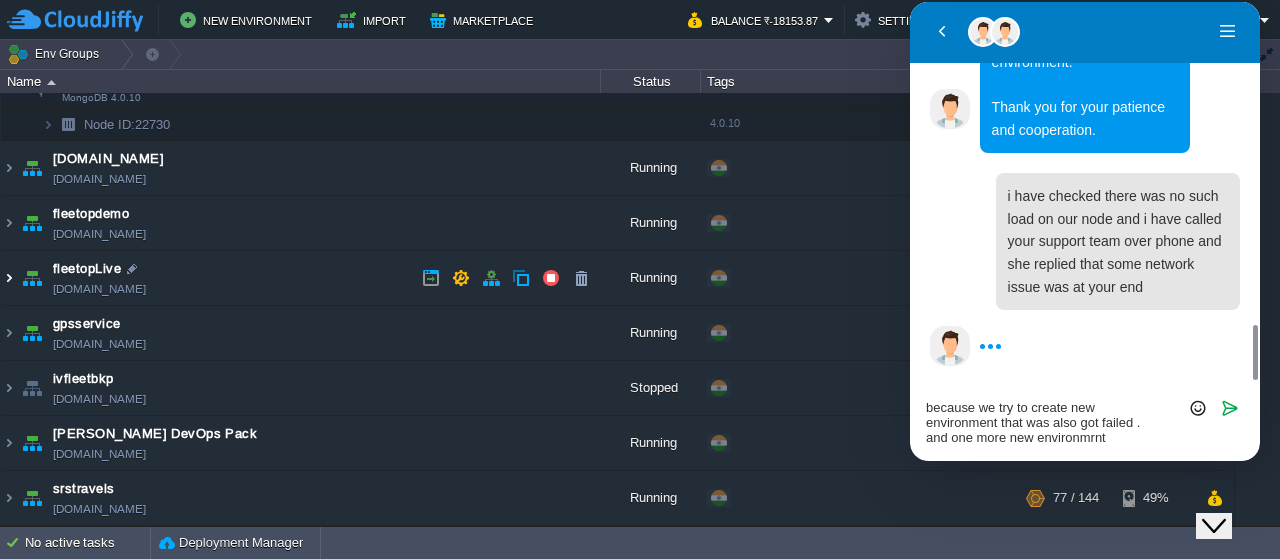 scroll, scrollTop: 263, scrollLeft: 0, axis: vertical 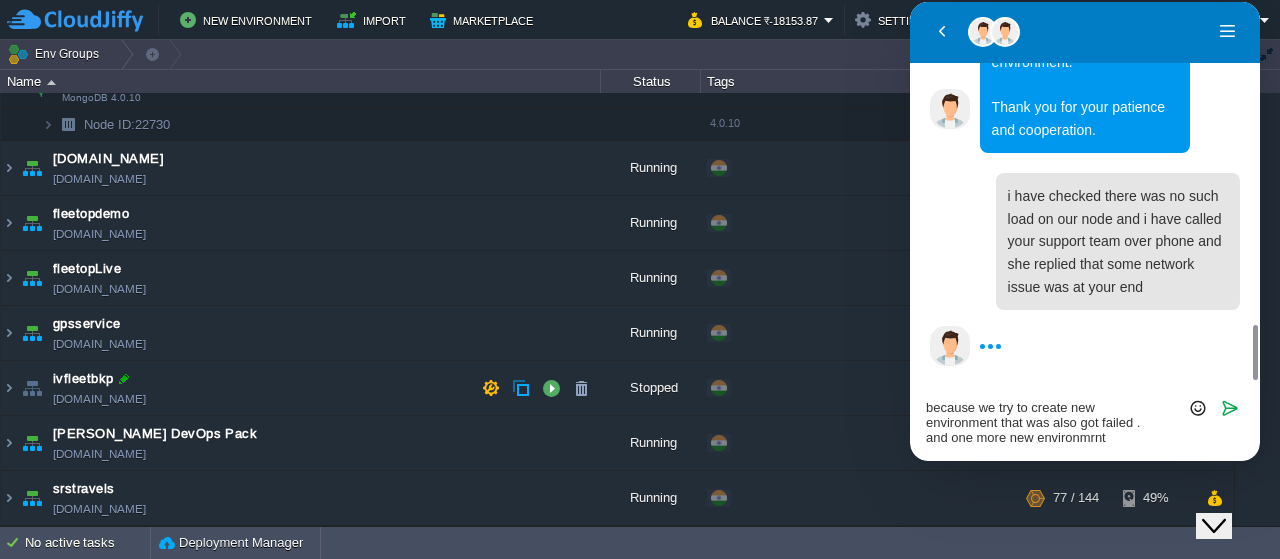 click at bounding box center (124, 379) 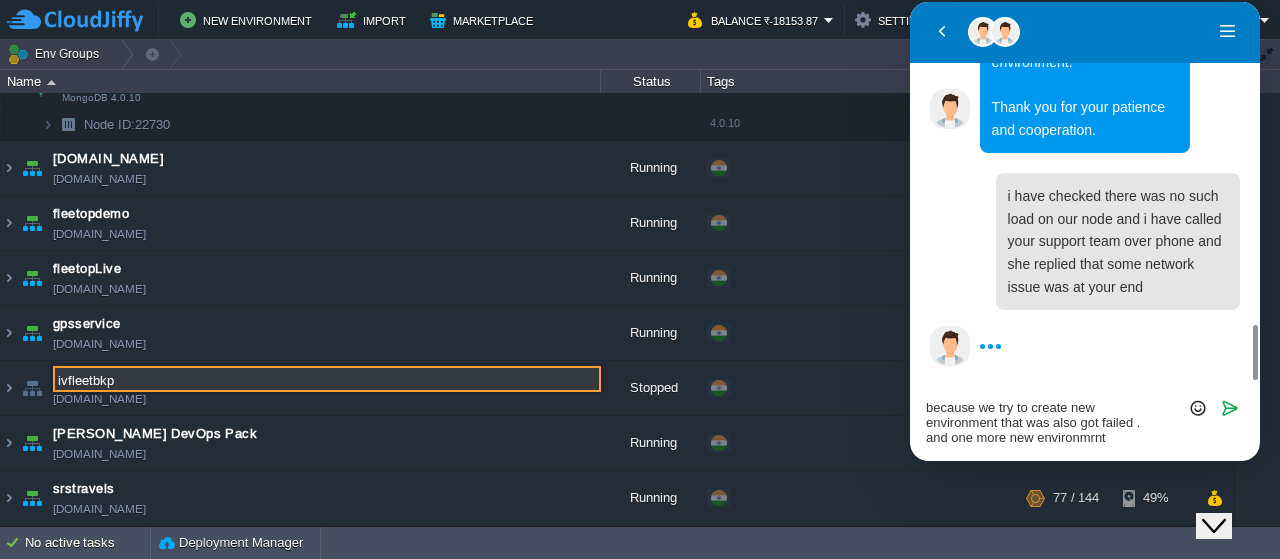 click on "ivfleetbkp" at bounding box center [327, 379] 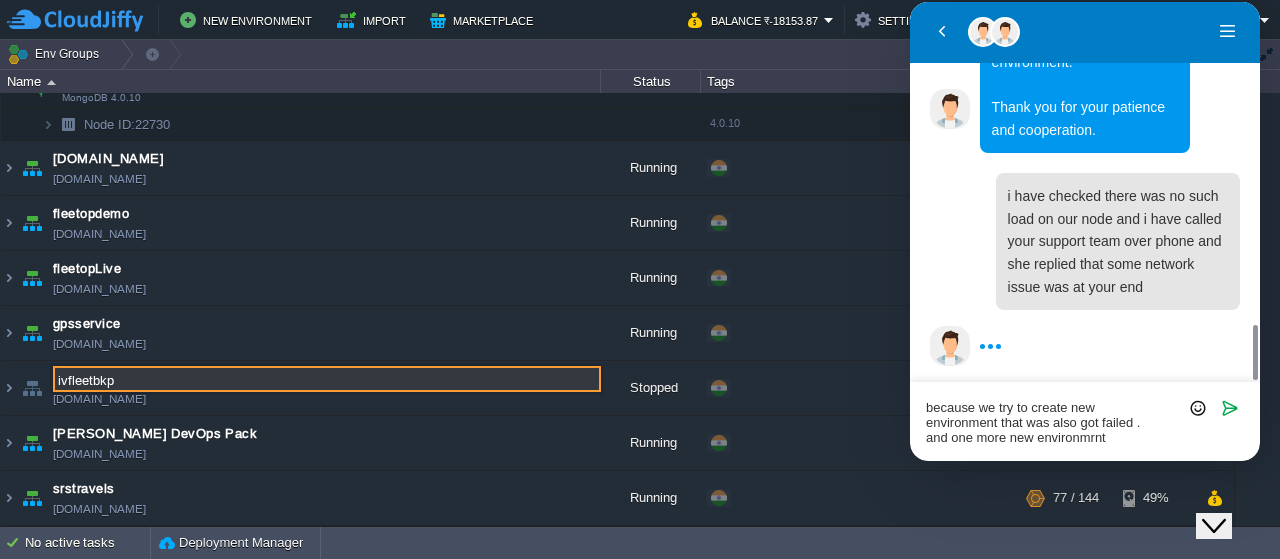 click on "because we try to create new environment that was also got failed . and one more new environmrnt" at bounding box center [910, 2] 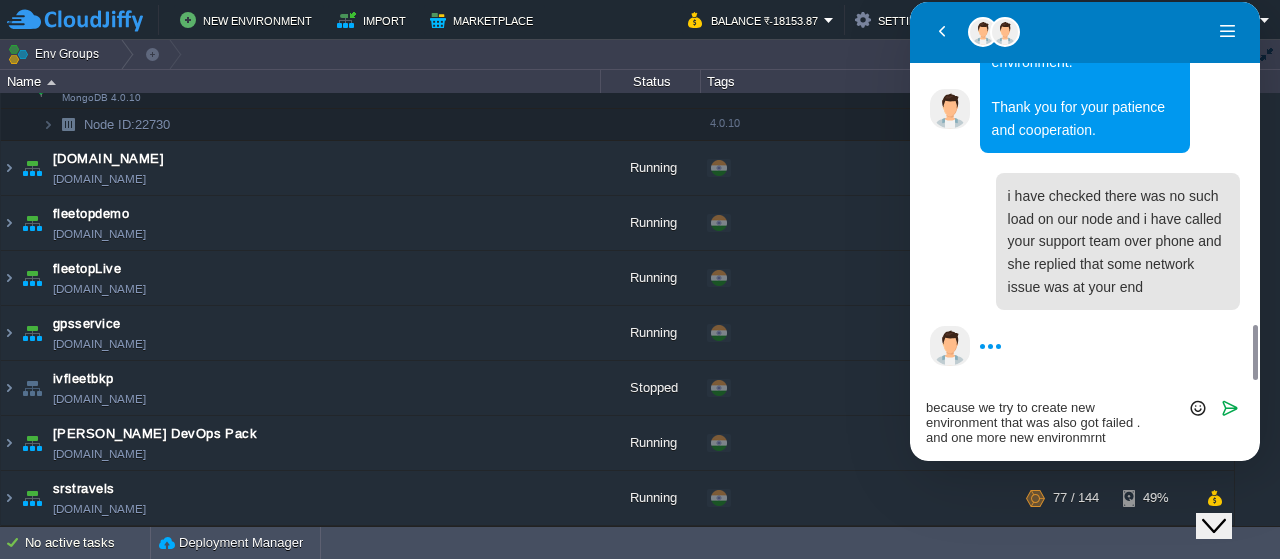 click on "because we try to create new environment that was also got failed . and one more new environmrnt" at bounding box center (910, 2) 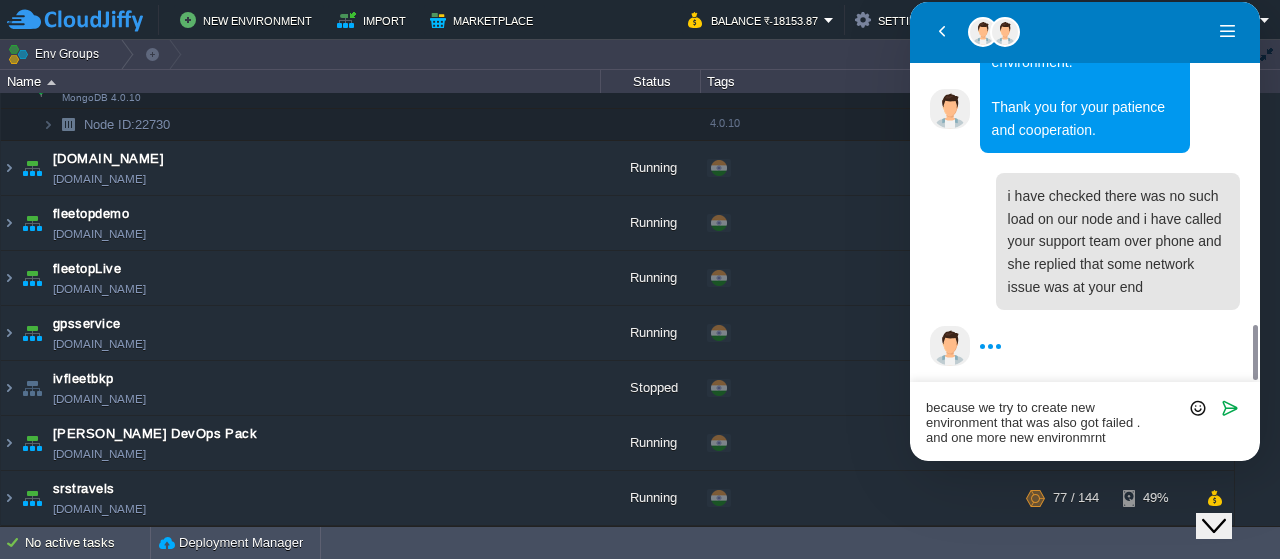 paste on "ivfleetbkp" 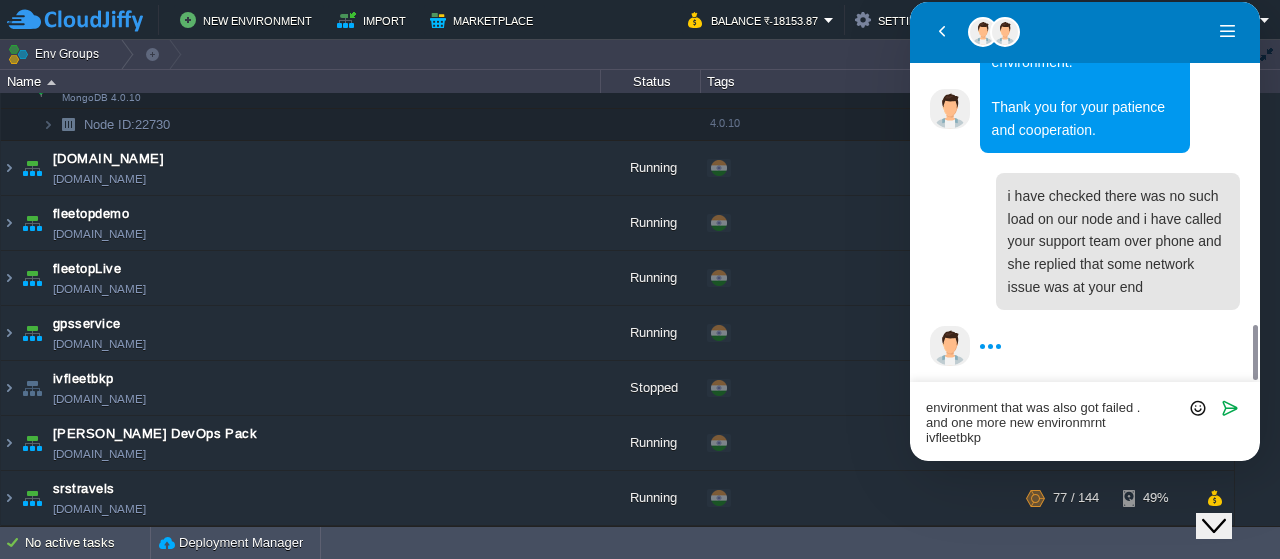 scroll, scrollTop: 0, scrollLeft: 0, axis: both 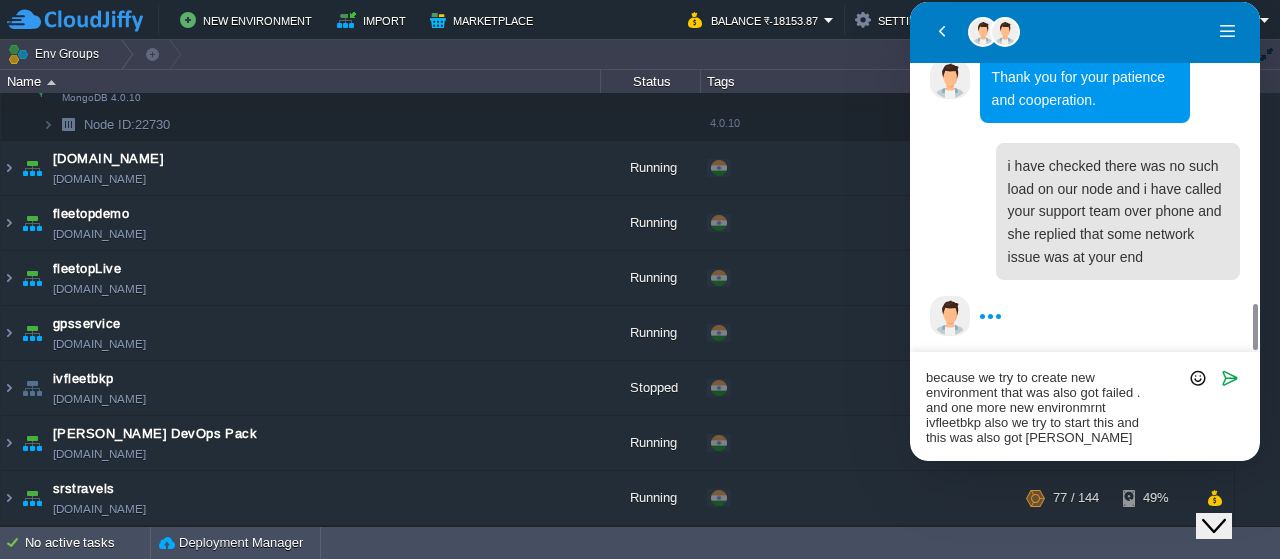 type on "because we try to create new environment that was also got failed . and one more new environmrnt ivfleetbkp also we try to start this and this was also got failed" 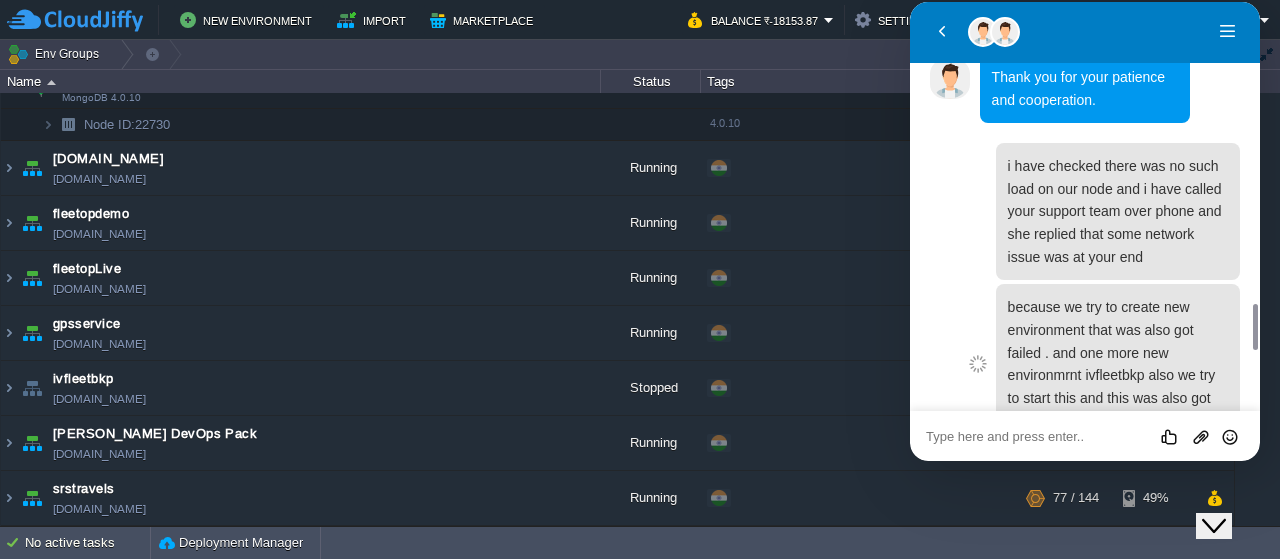 scroll, scrollTop: 2354, scrollLeft: 0, axis: vertical 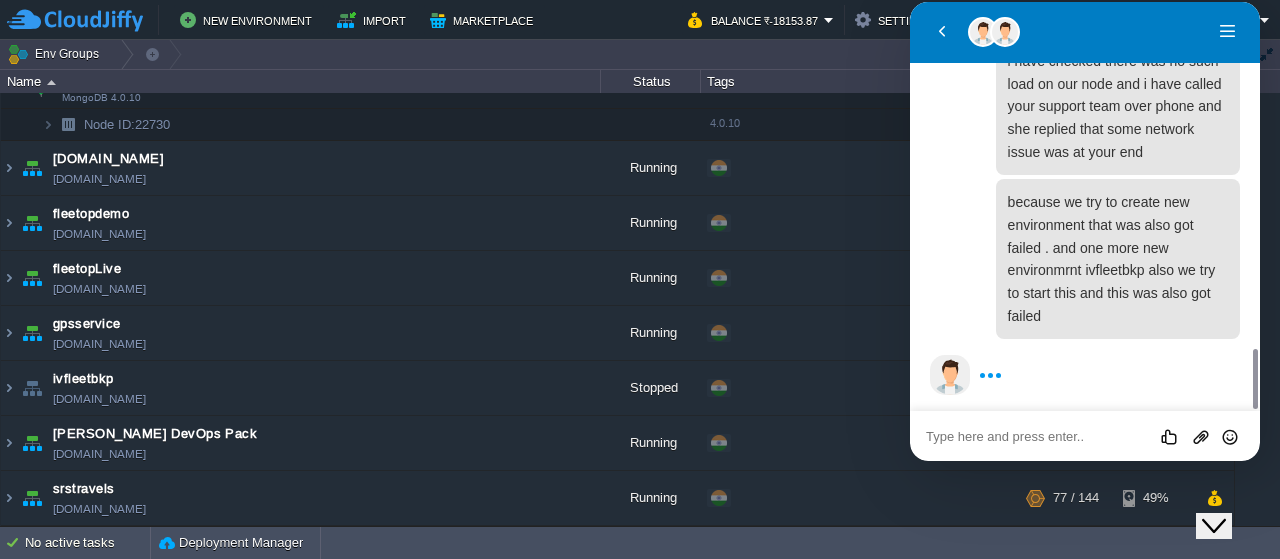 click at bounding box center (910, 2) 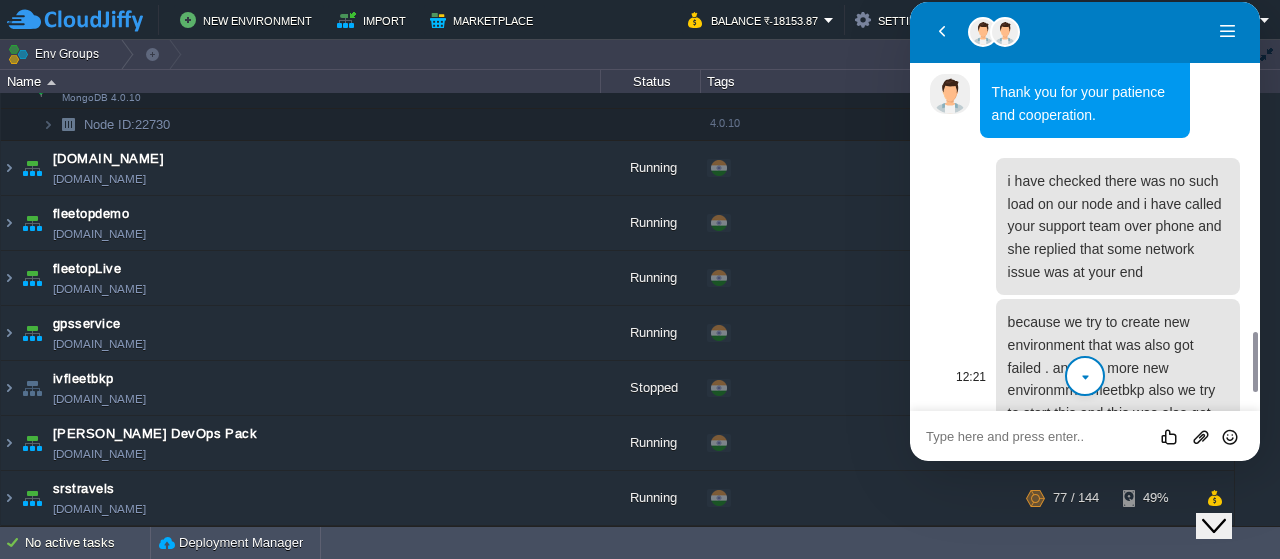 scroll, scrollTop: 2354, scrollLeft: 0, axis: vertical 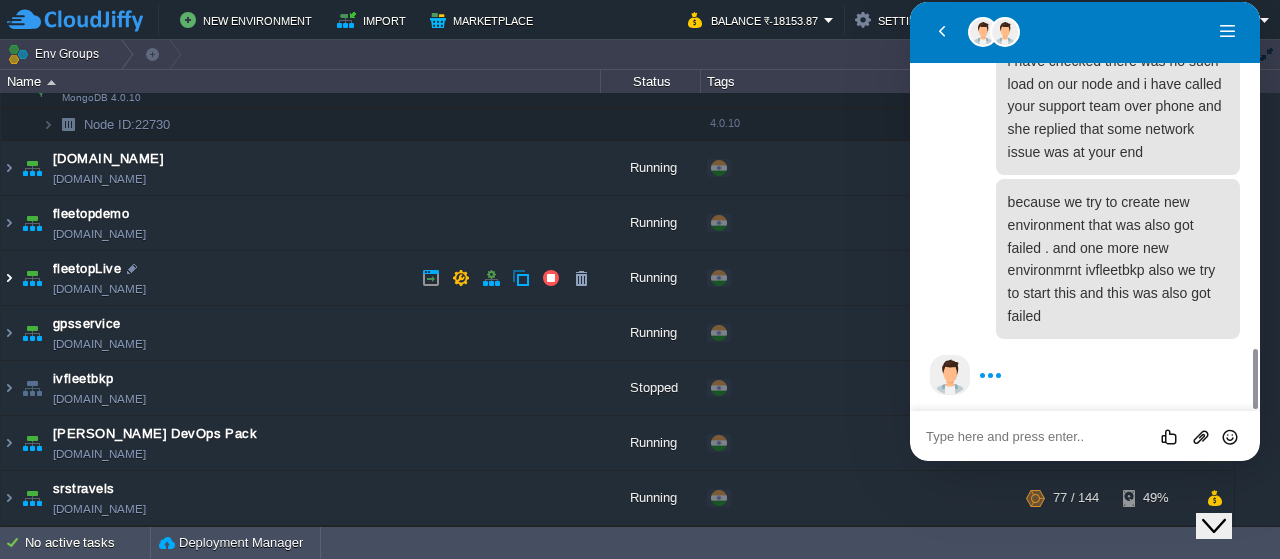 type 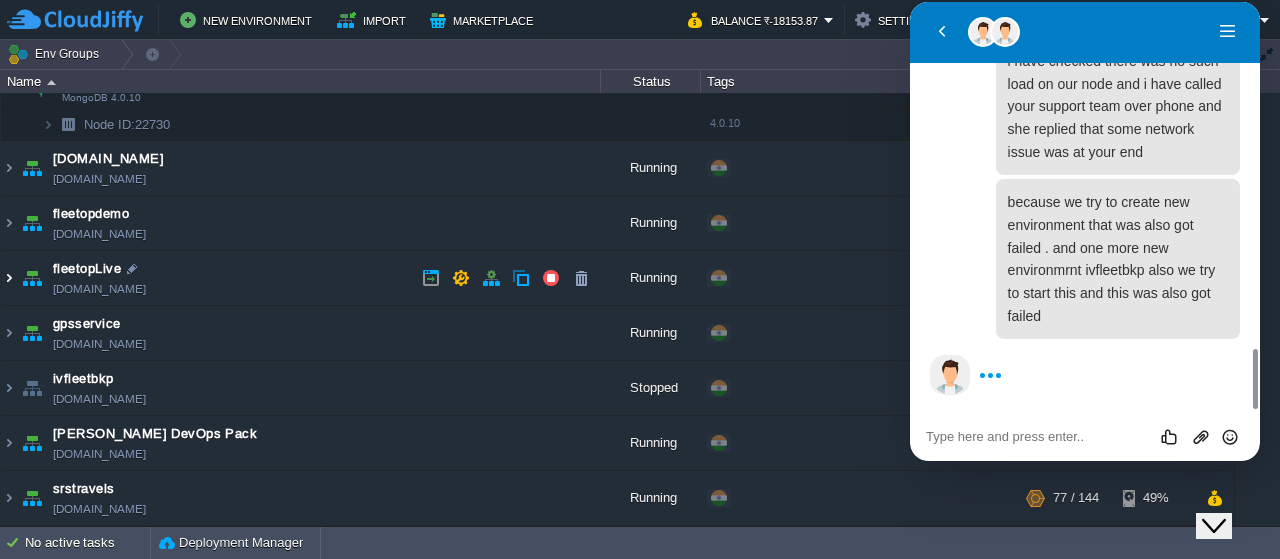 click at bounding box center (9, 278) 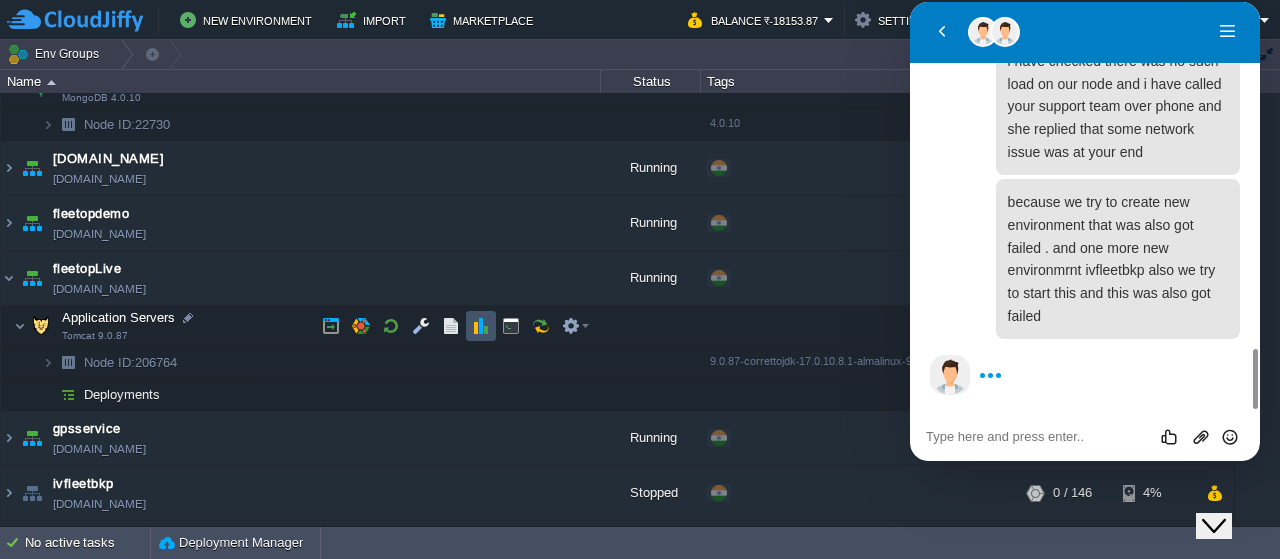 click at bounding box center [481, 326] 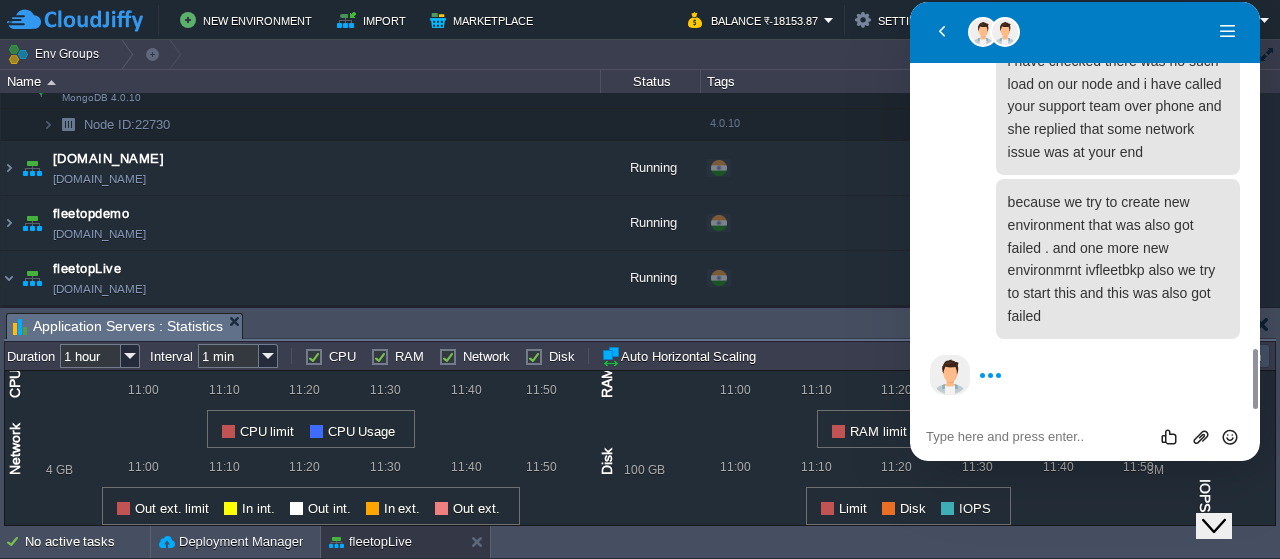 click on "Close Chat This icon closes the chat window." 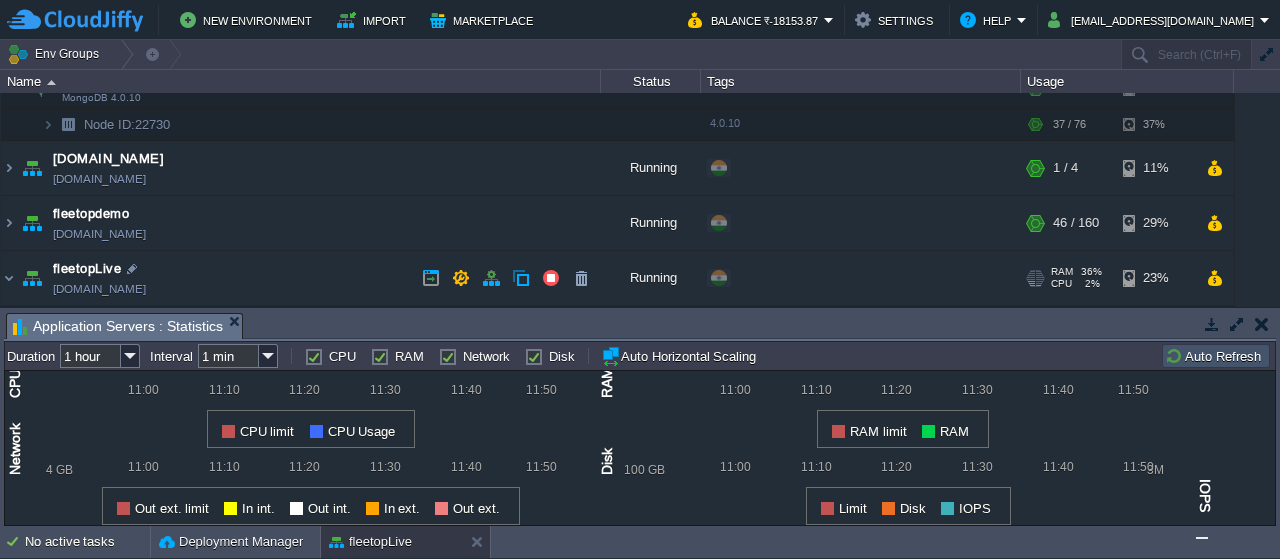 scroll, scrollTop: 503, scrollLeft: 0, axis: vertical 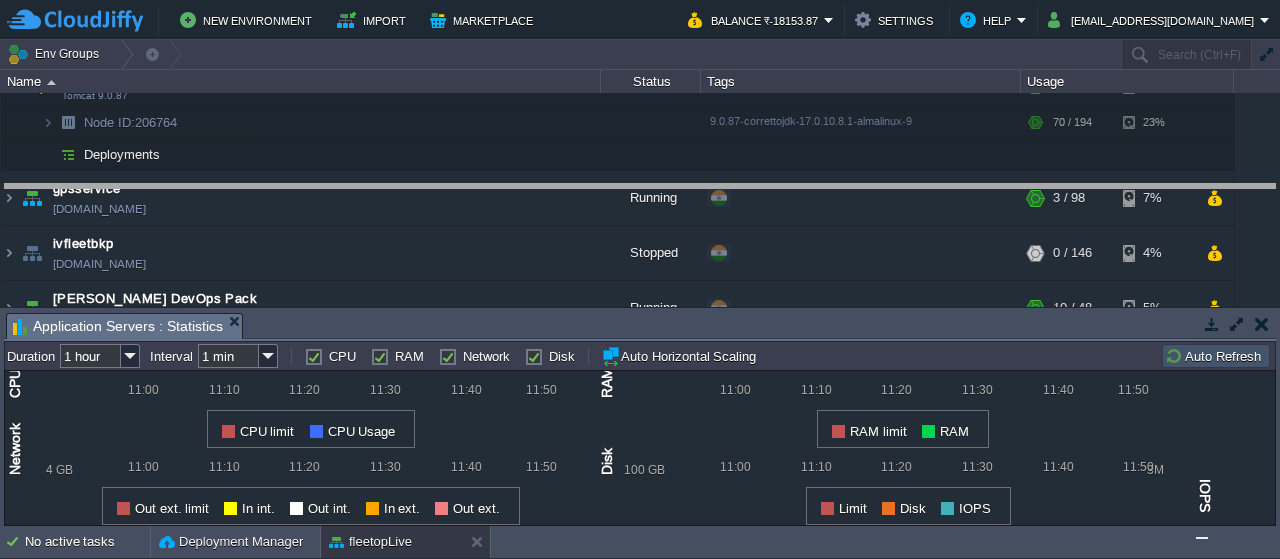 drag, startPoint x: 1028, startPoint y: 324, endPoint x: 1012, endPoint y: 192, distance: 132.96616 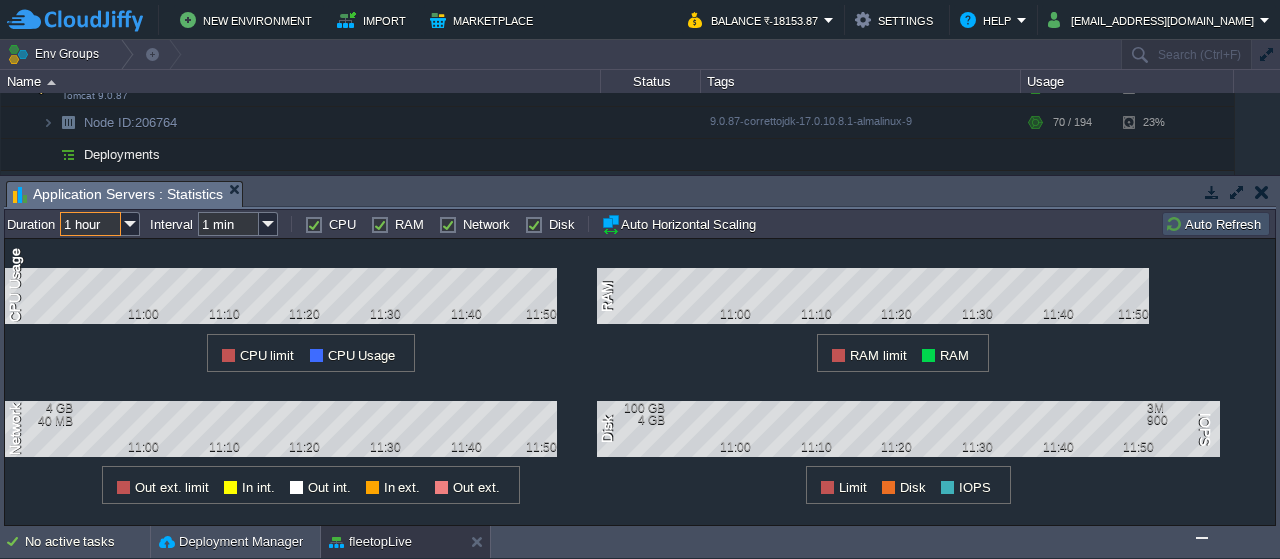 click on "1 hour" at bounding box center [90, 224] 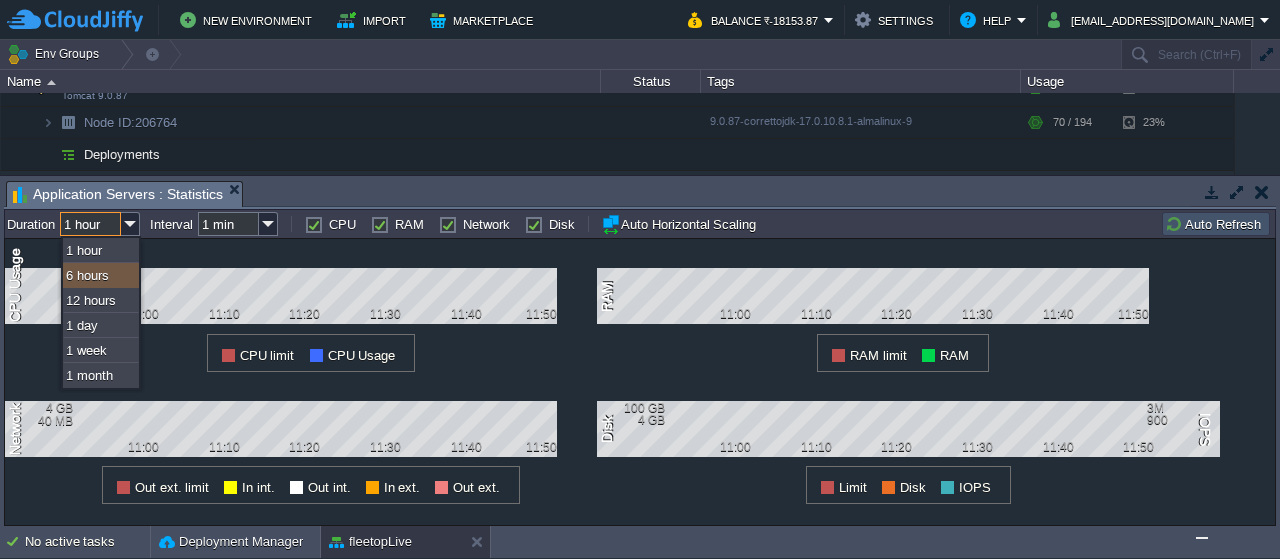 click on "6 hours" at bounding box center (101, 275) 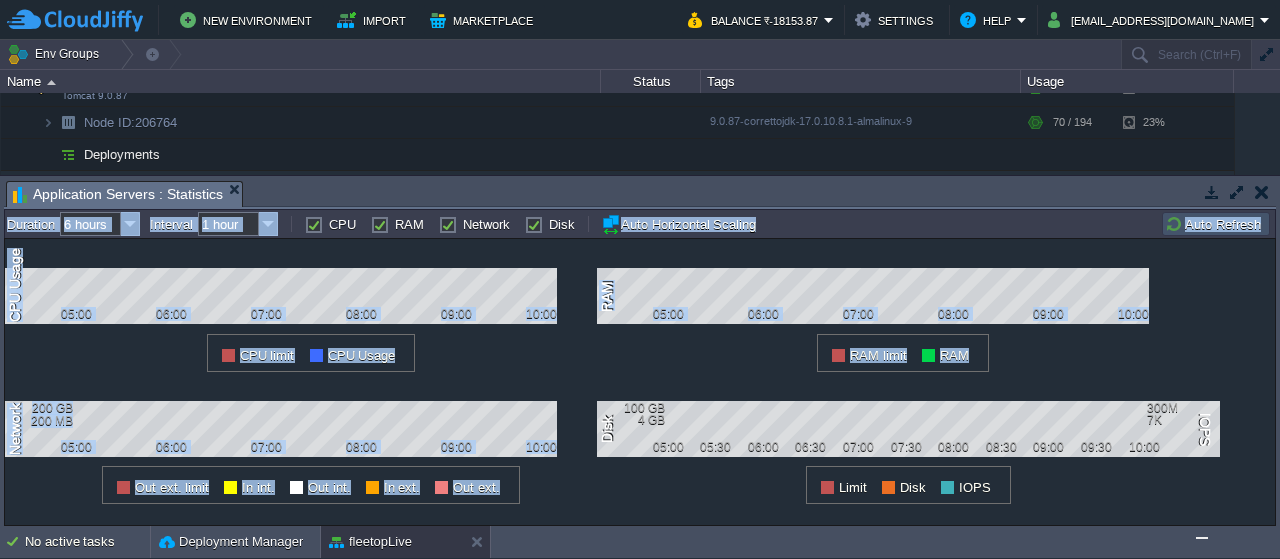 drag, startPoint x: 1279, startPoint y: 232, endPoint x: 1279, endPoint y: 295, distance: 63 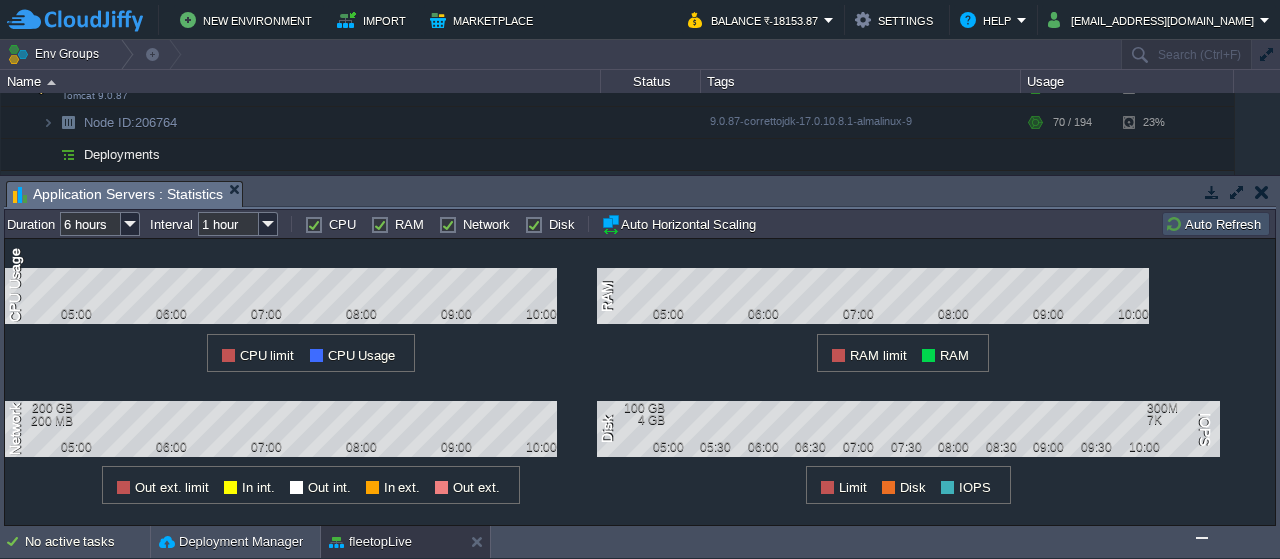 click on "Auto Refresh" at bounding box center (1216, 224) 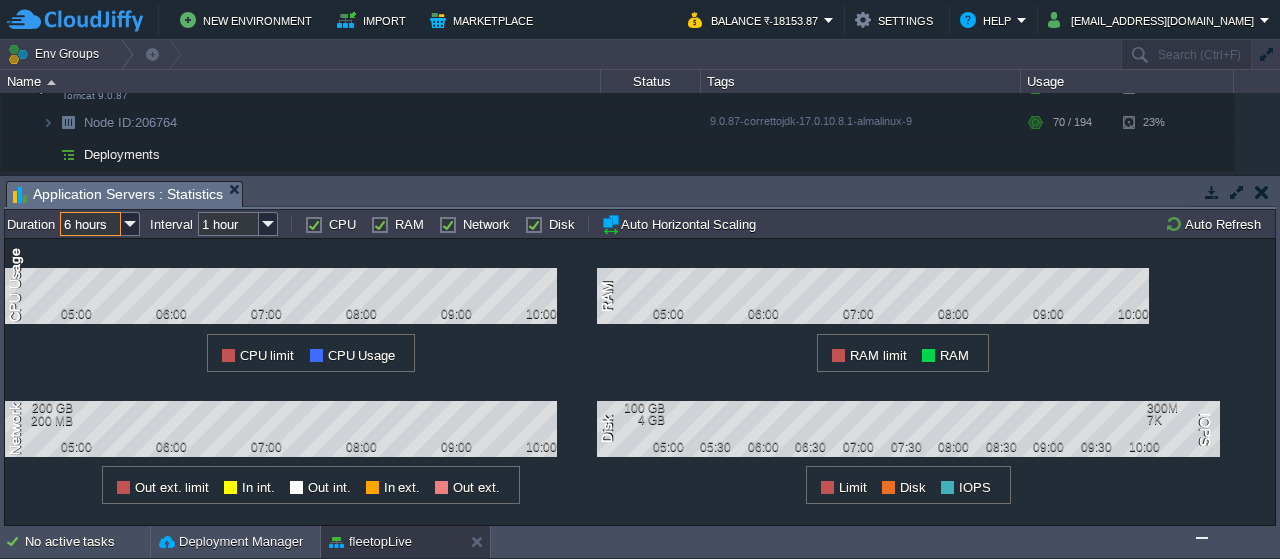 click on "6 hours" at bounding box center (90, 224) 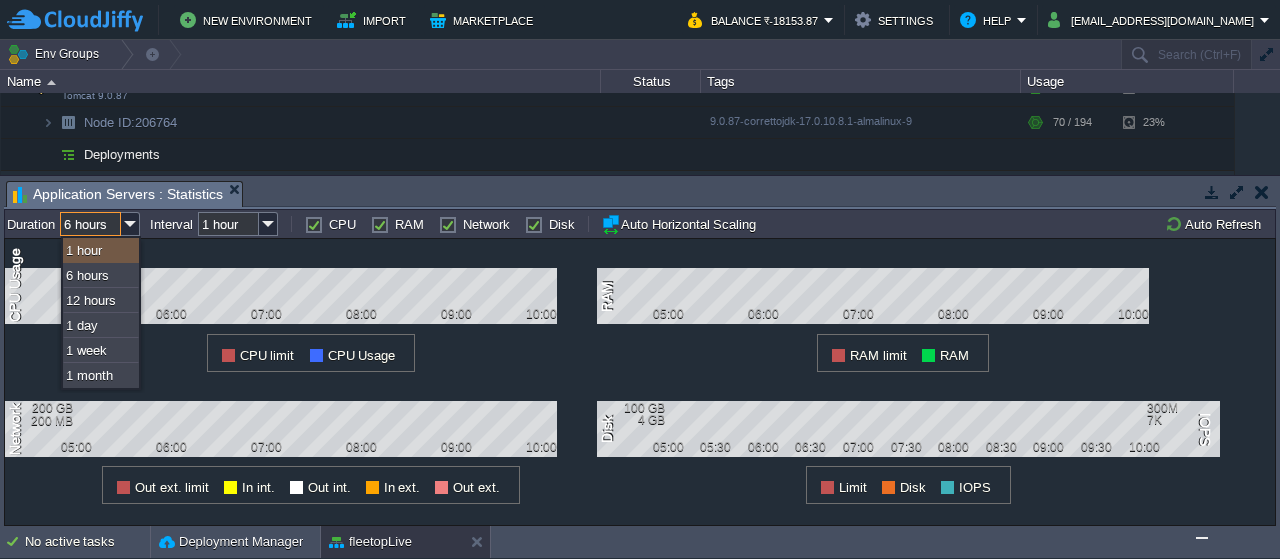 click on "1 hour" at bounding box center [101, 250] 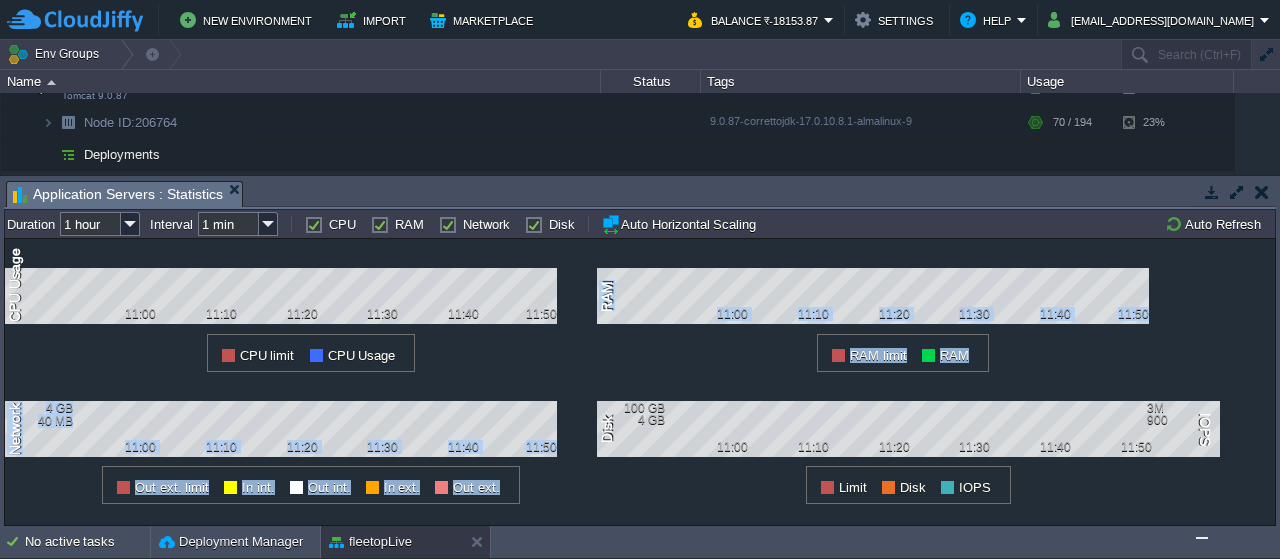 drag, startPoint x: 1279, startPoint y: 258, endPoint x: 1279, endPoint y: 290, distance: 32 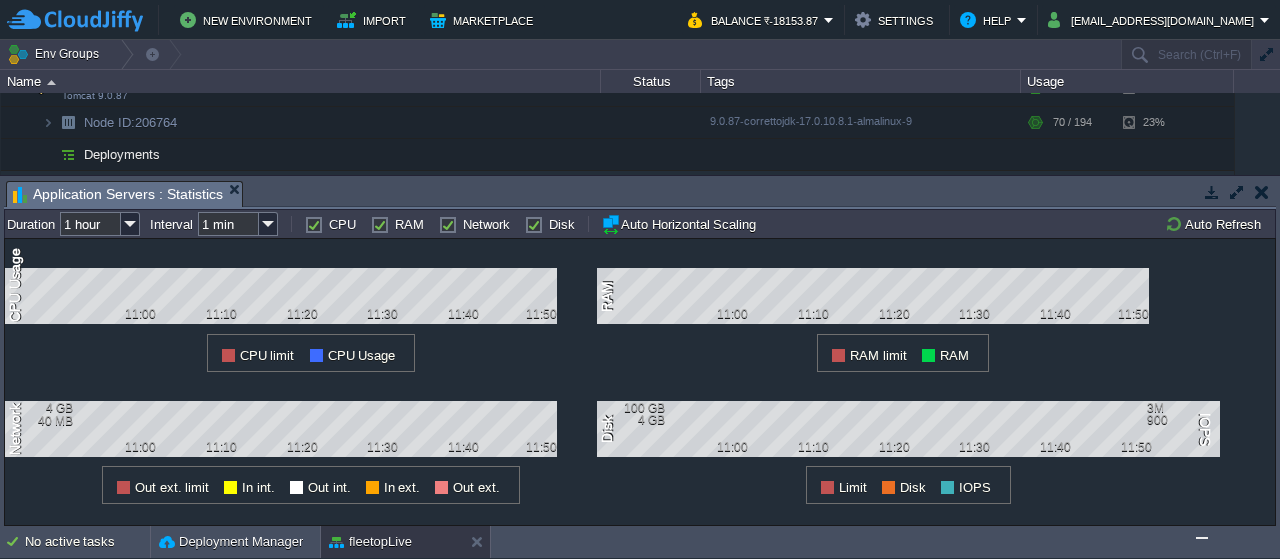 click on "1 CPU Usage 11:00 11:10 11:20 11:30 11:40 11:50     CPU limit CPU Usage" at bounding box center (301, 305) 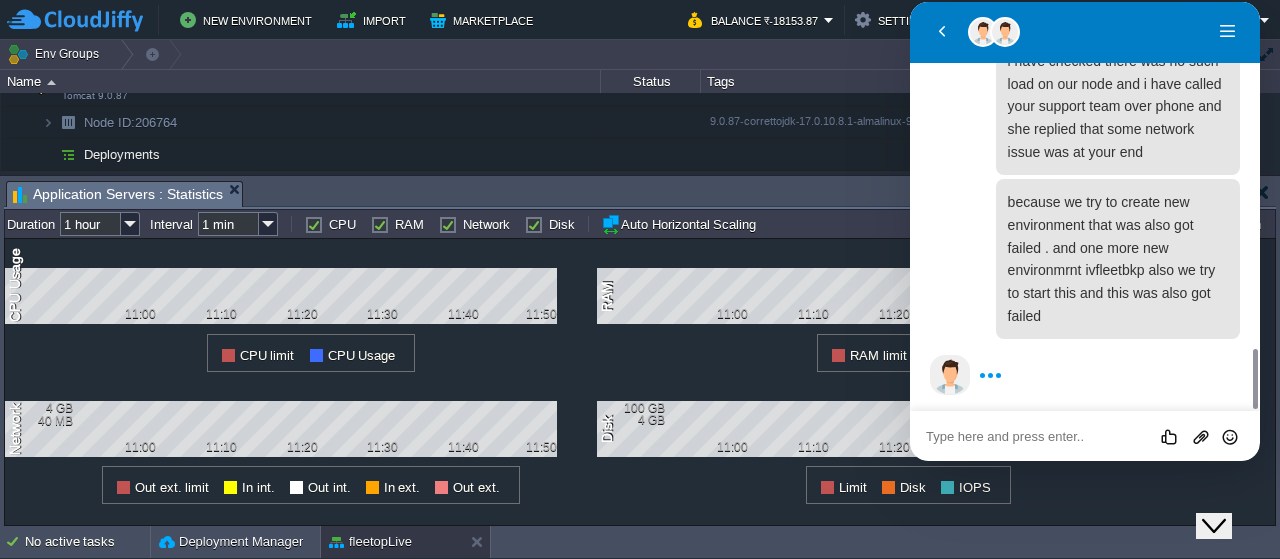 click at bounding box center (910, 2) 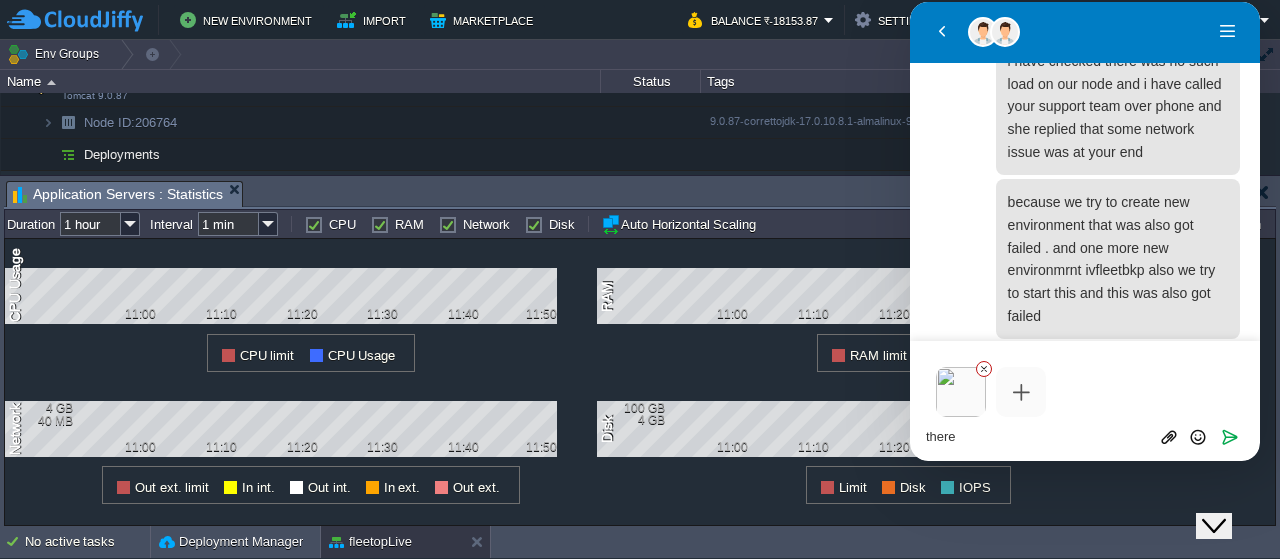 scroll, scrollTop: 2424, scrollLeft: 0, axis: vertical 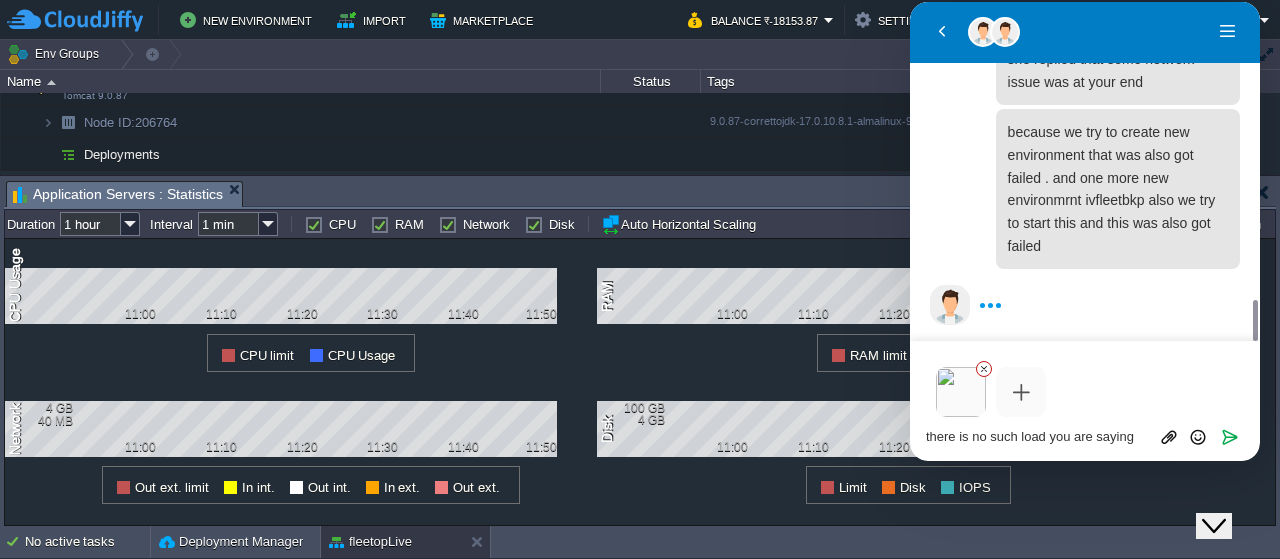 type on "there is no such load you are saying" 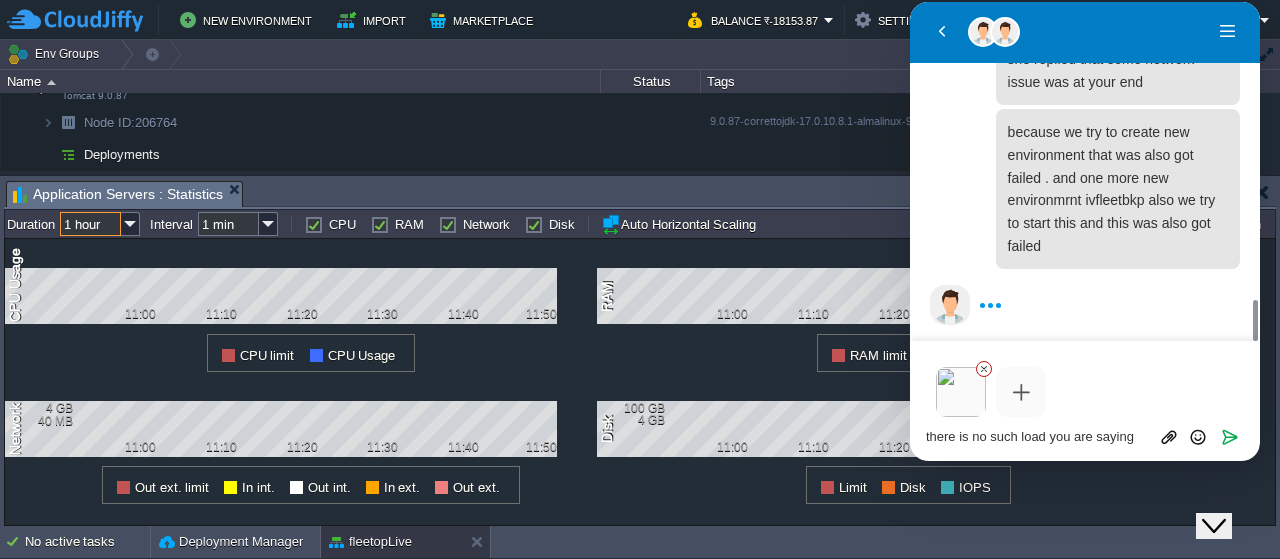 click on "1 hour" at bounding box center [90, 224] 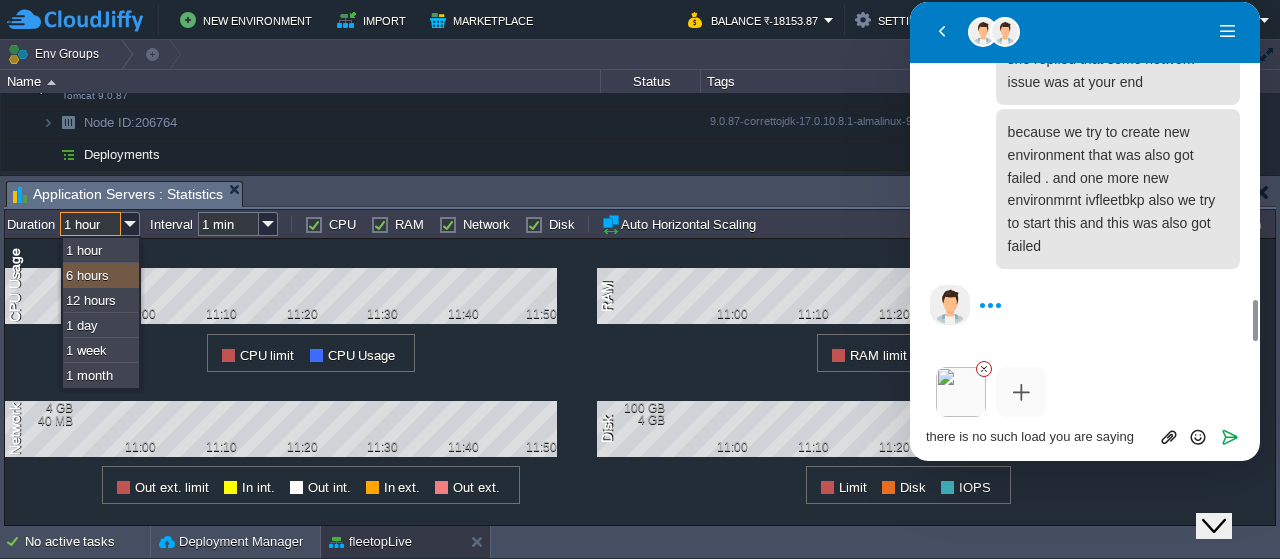 click on "6 hours" at bounding box center (101, 275) 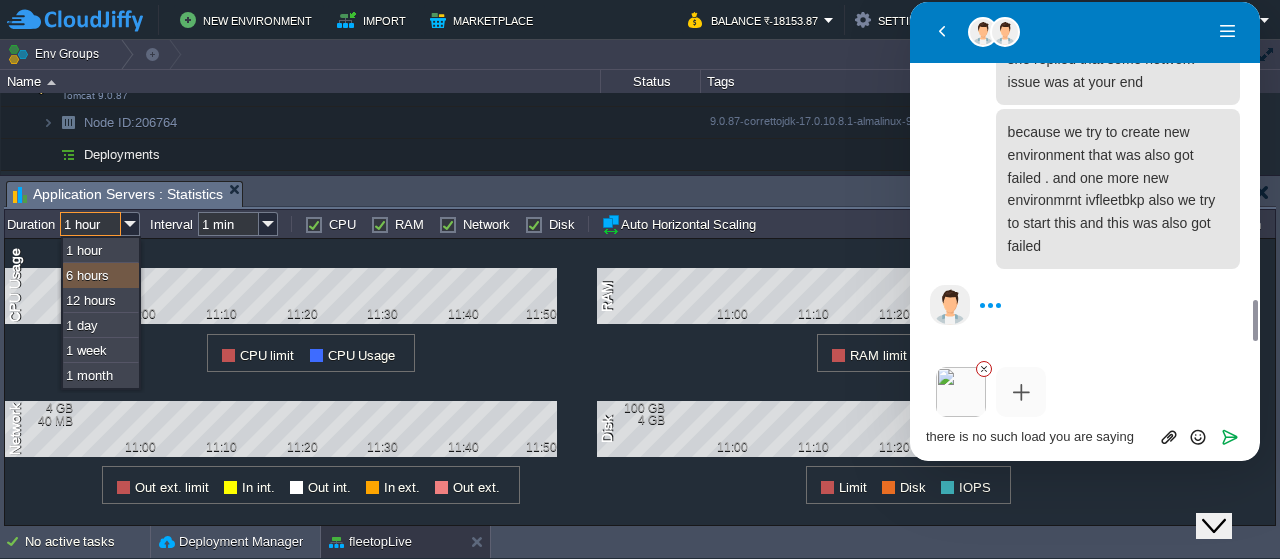type on "6 hours" 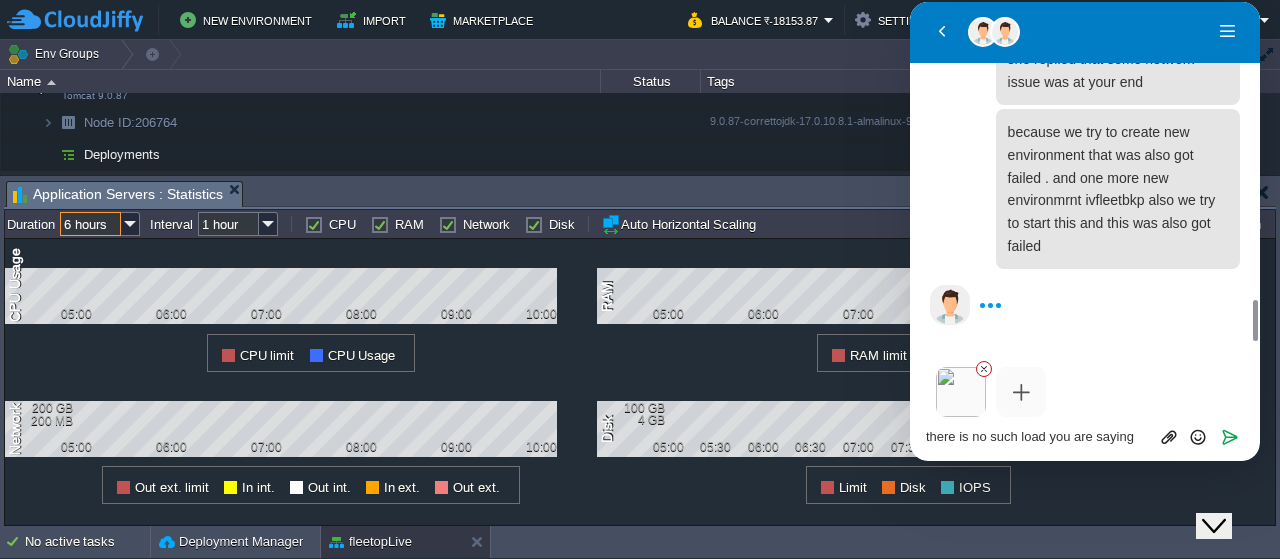 click on "Close Chat This icon closes the chat window." 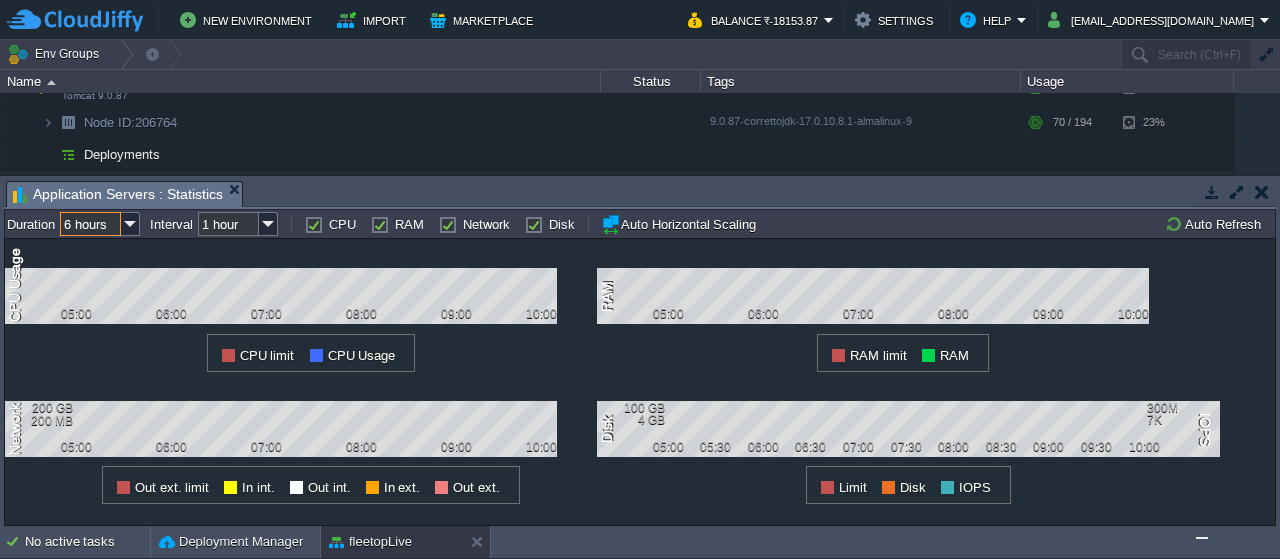 click at bounding box center (1202, 538) 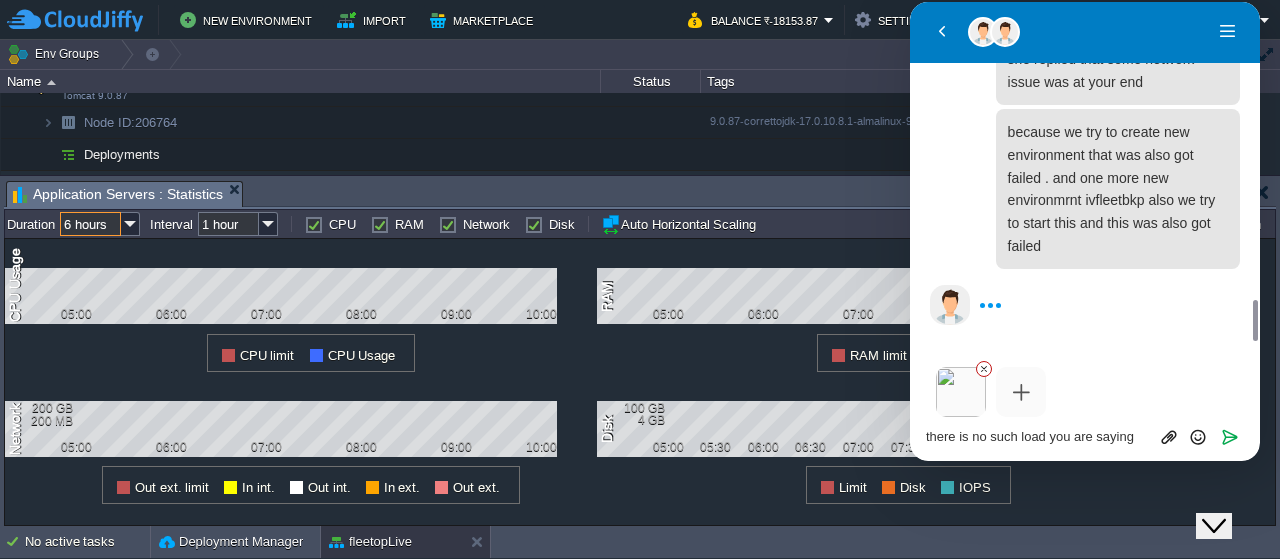 click at bounding box center [1021, 392] 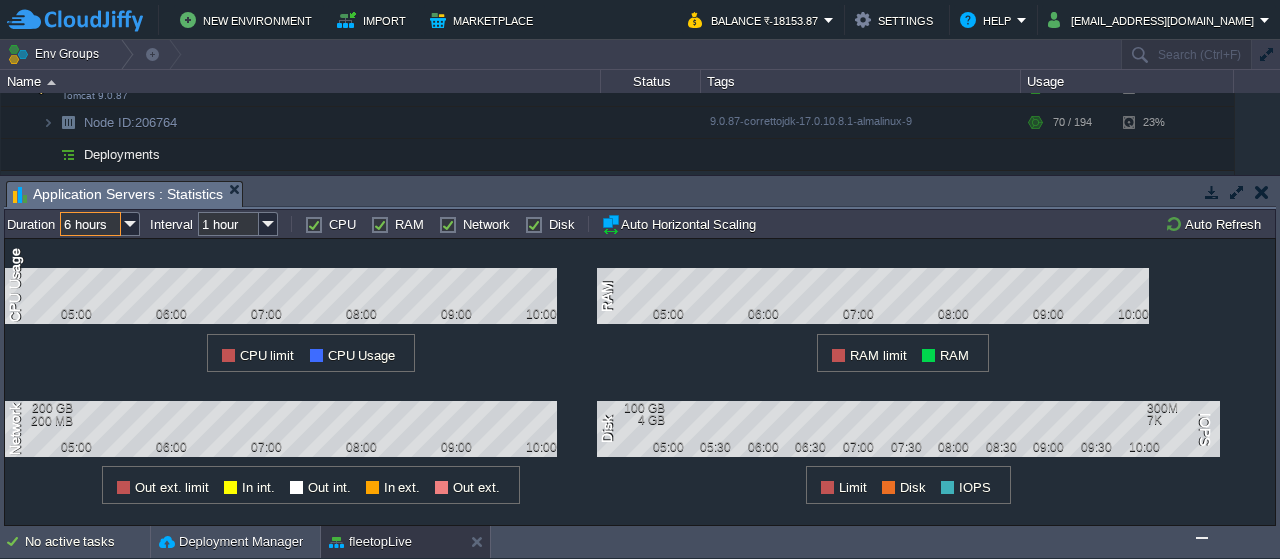 click at bounding box center [1202, 538] 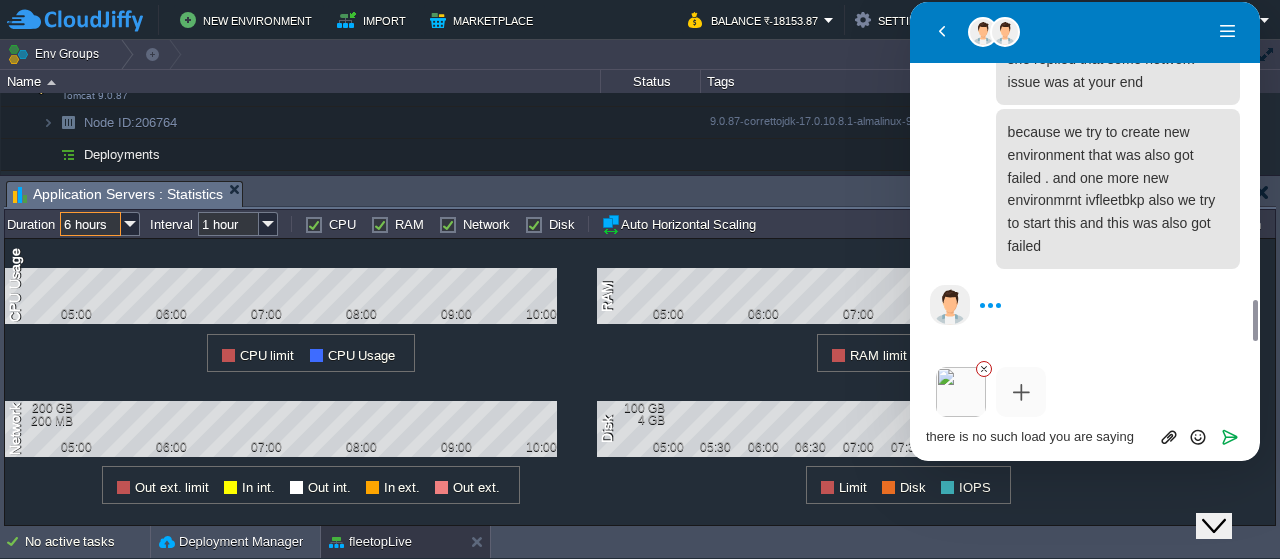 click at bounding box center [1021, 392] 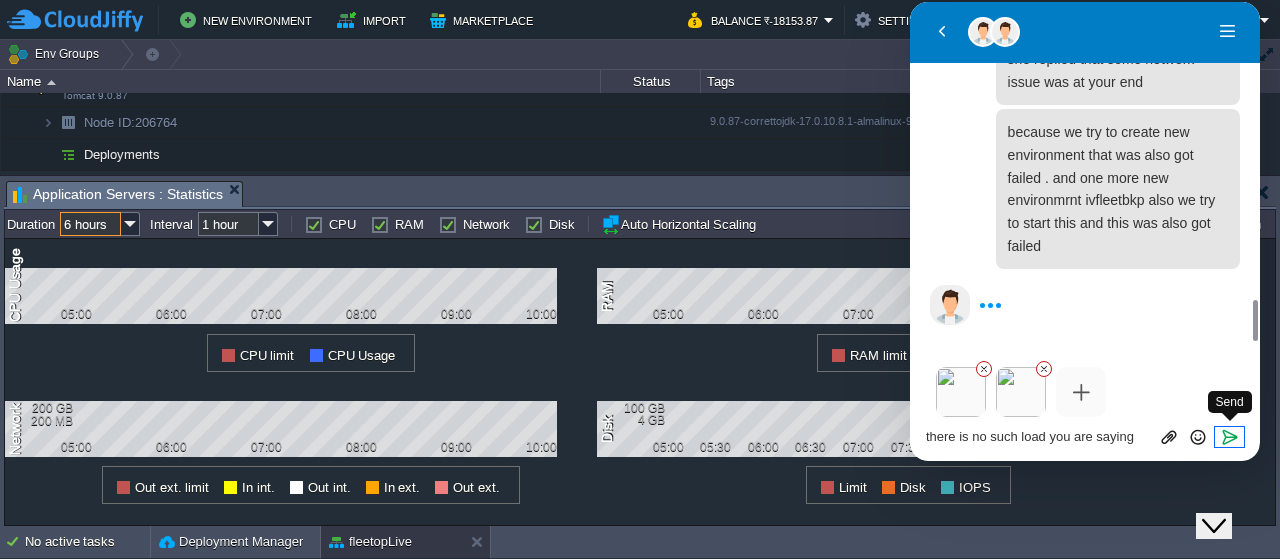 click at bounding box center [1230, 437] 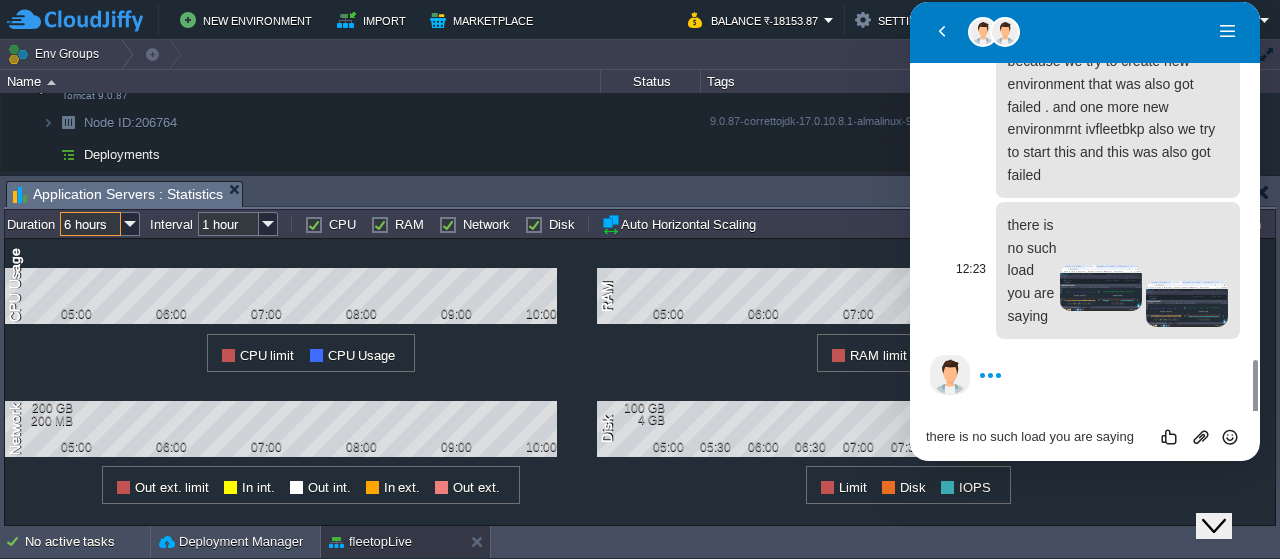 scroll, scrollTop: 2495, scrollLeft: 0, axis: vertical 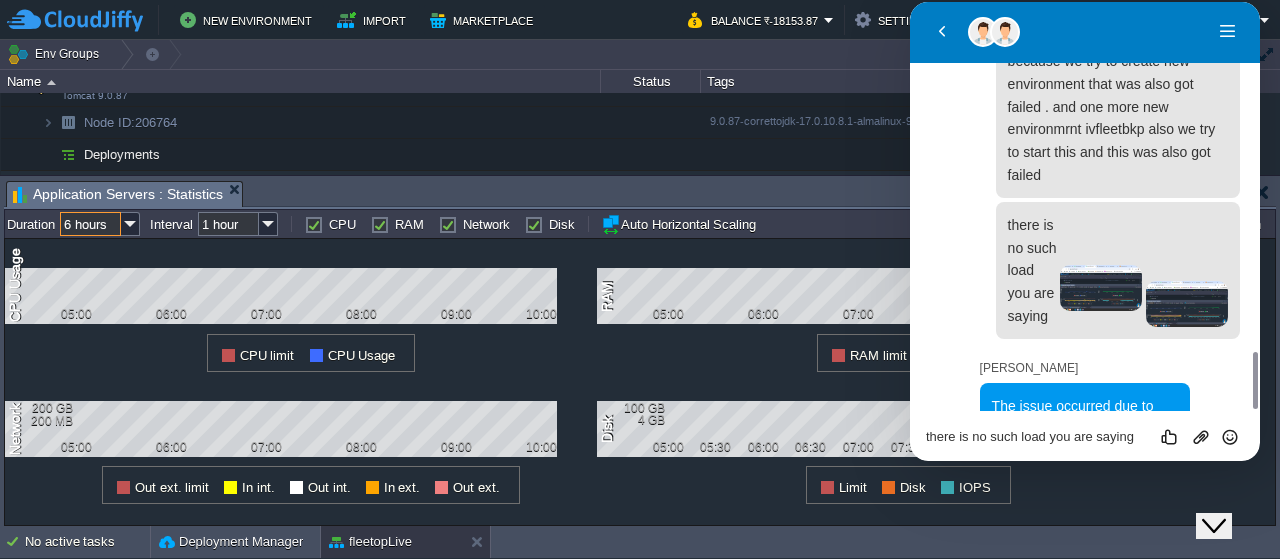 click on "Close Chat This icon closes the chat window." 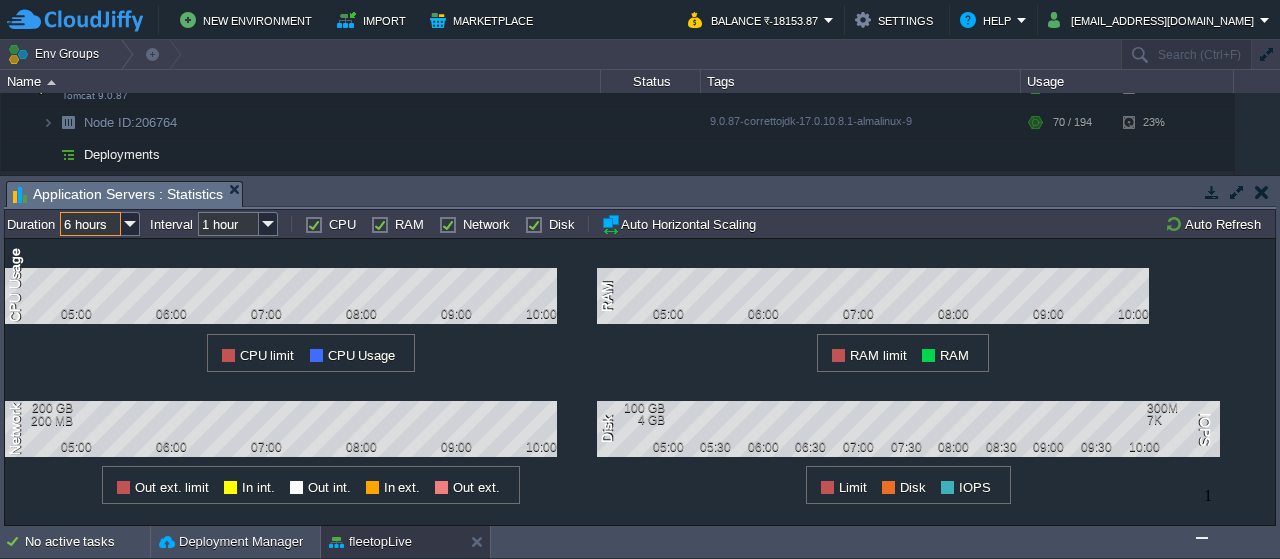 click at bounding box center [1202, 538] 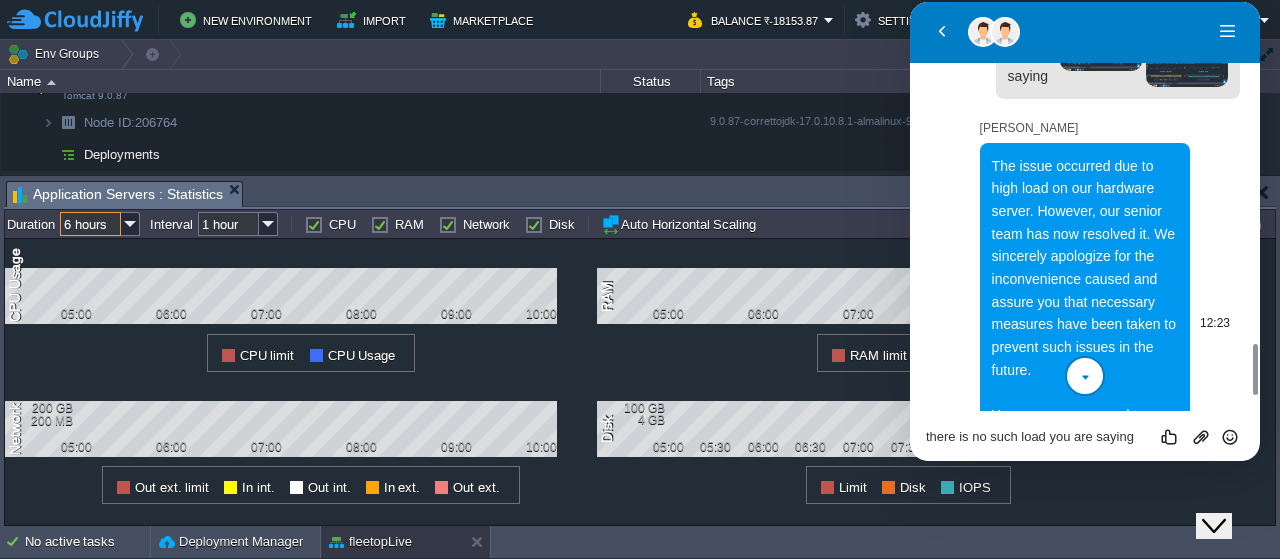 scroll, scrollTop: 2846, scrollLeft: 0, axis: vertical 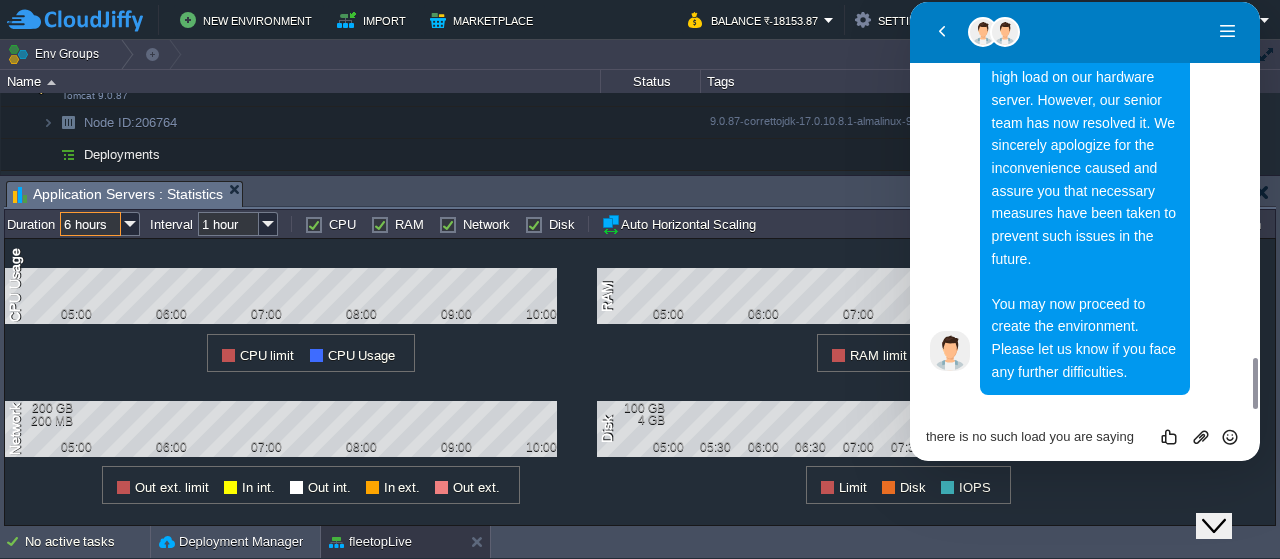 click on "there is no such load you are saying Rate this chat Upload File Insert emoji" at bounding box center [910, 2] 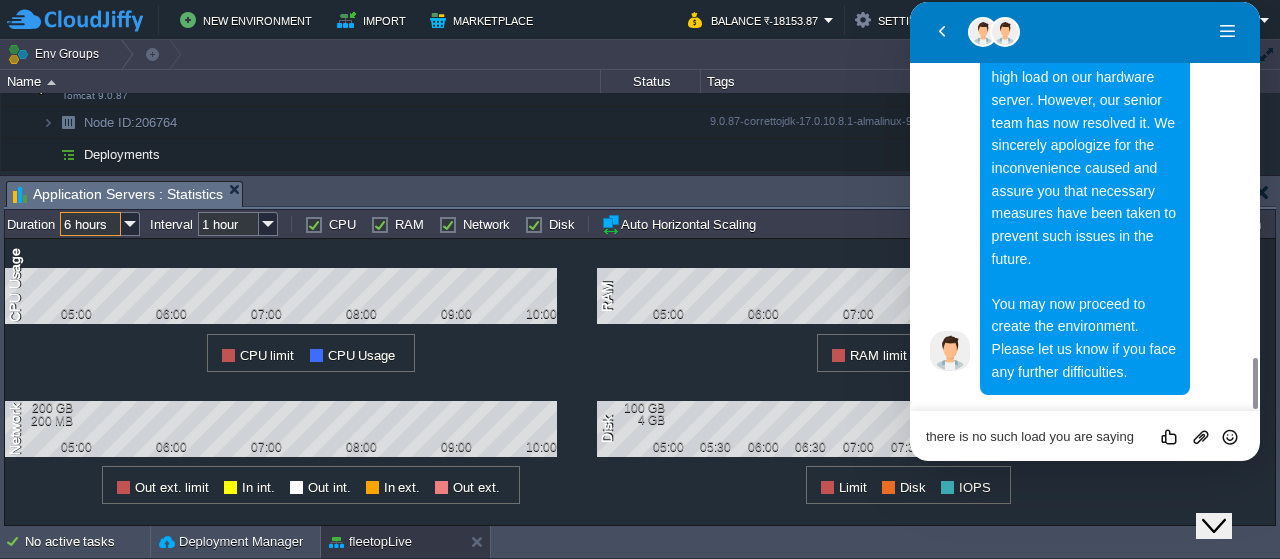 click on "there is no such load you are saying" at bounding box center (910, 2) 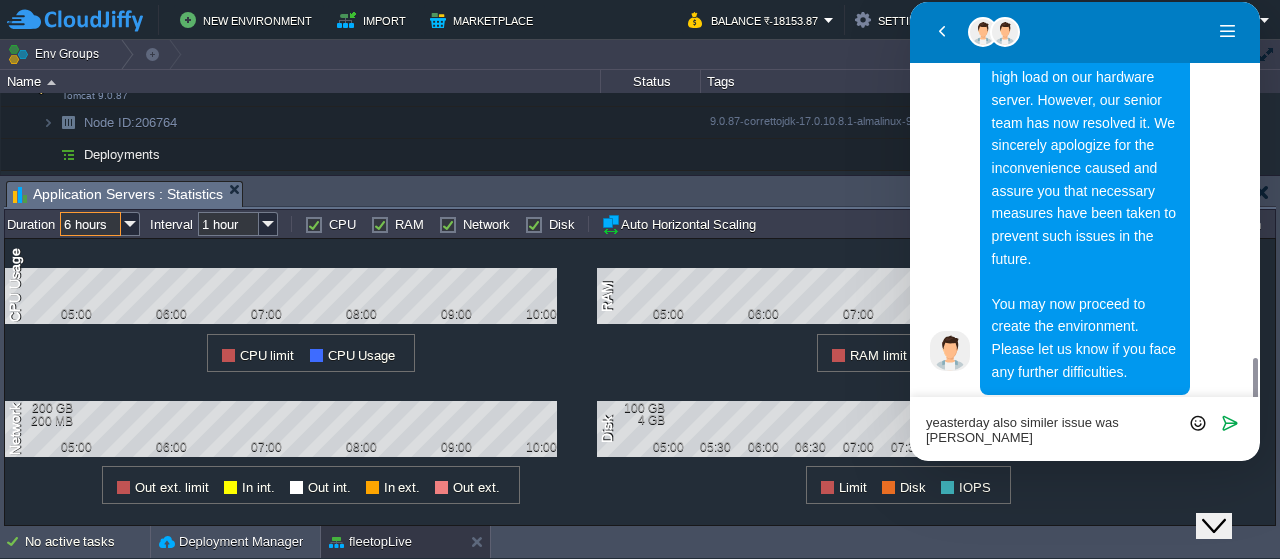 scroll, scrollTop: 0, scrollLeft: 0, axis: both 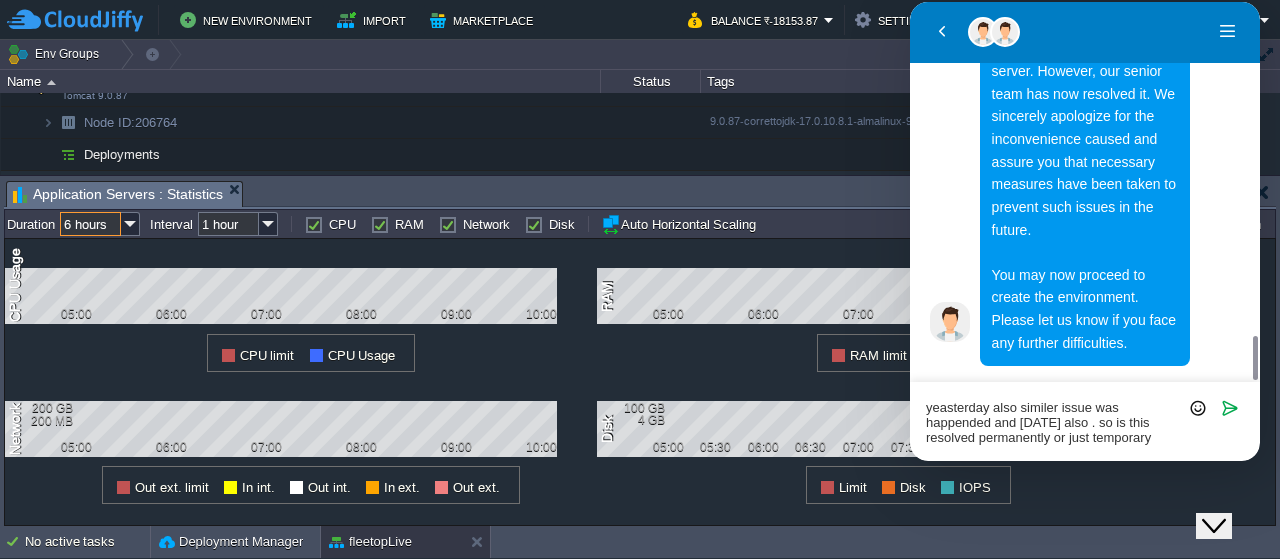 type on "yeasterday also similer issue was happended and today also . so is this resolved permanently or just temporary ?" 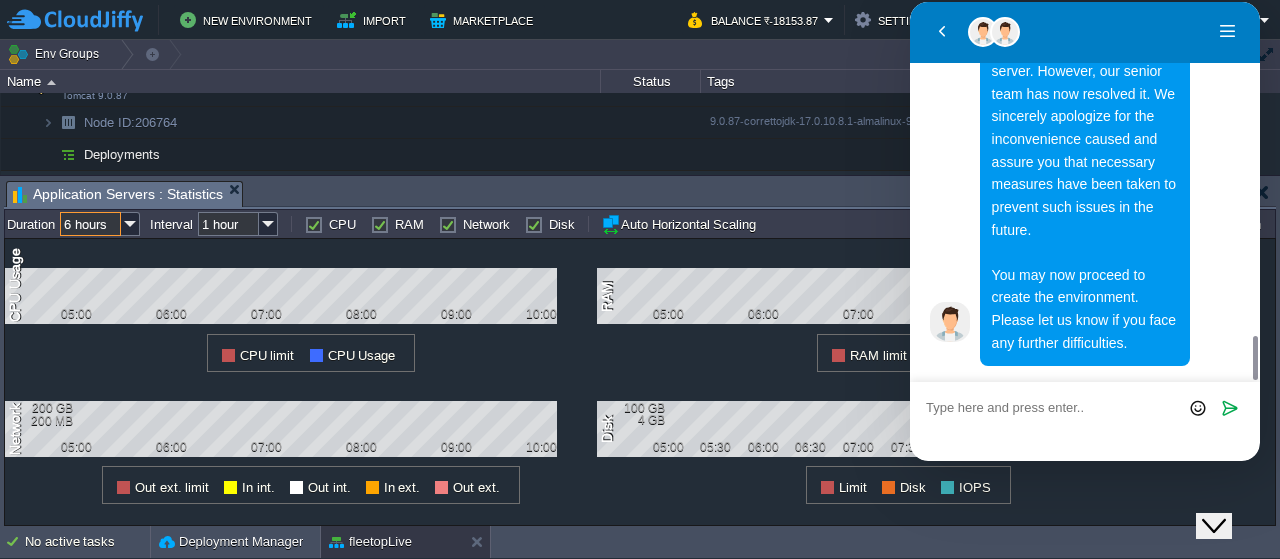 scroll, scrollTop: 0, scrollLeft: 0, axis: both 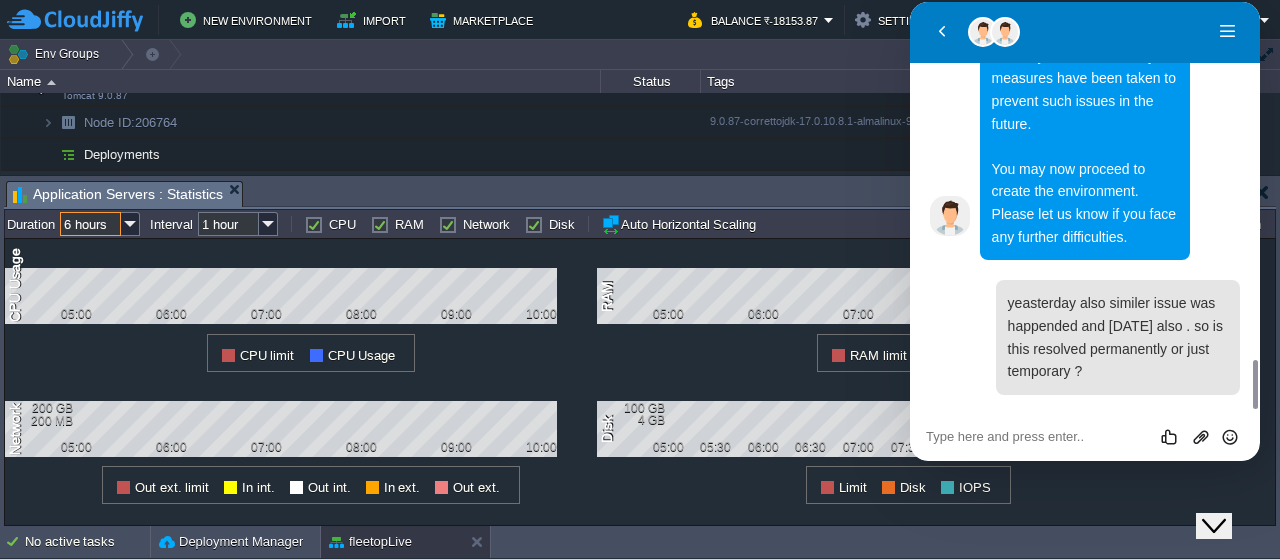 click on "Close Chat This icon closes the chat window." 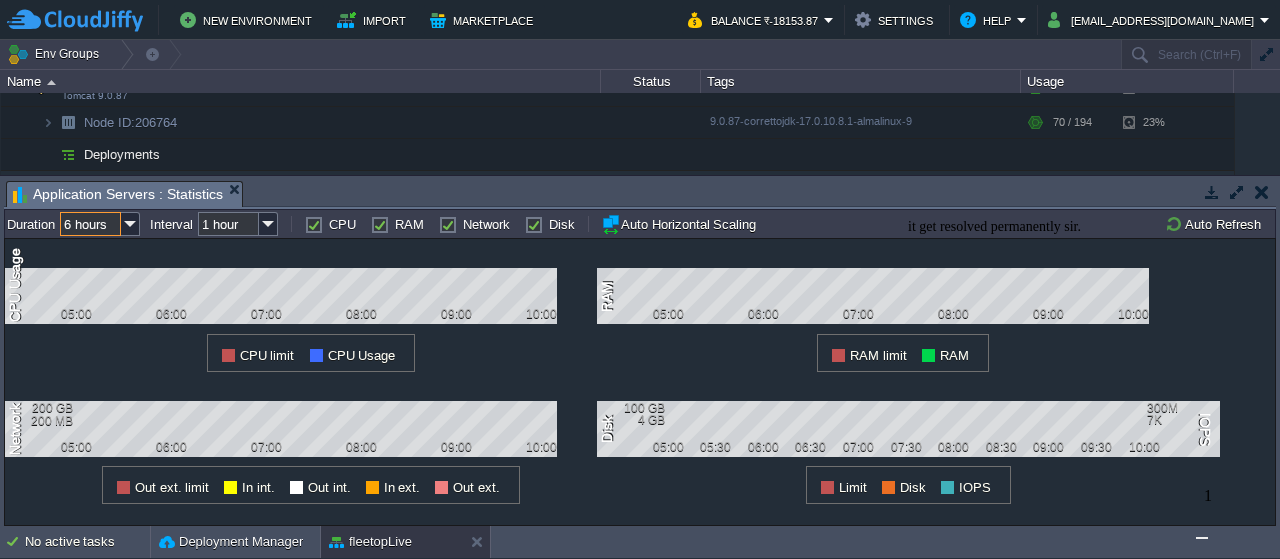 click at bounding box center (1202, 538) 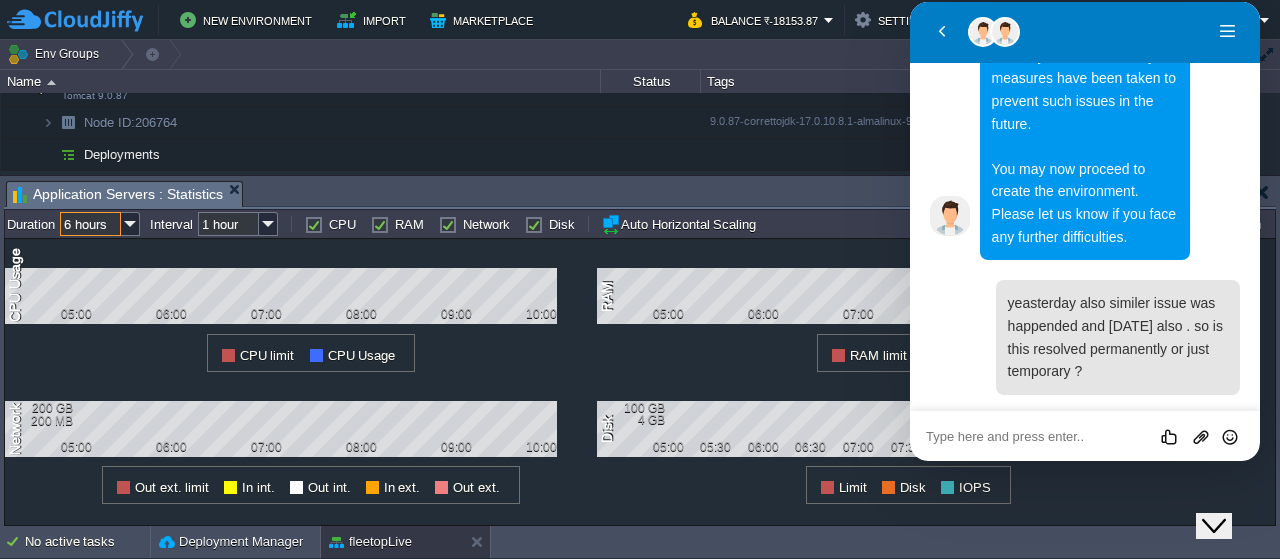 click at bounding box center [910, 2] 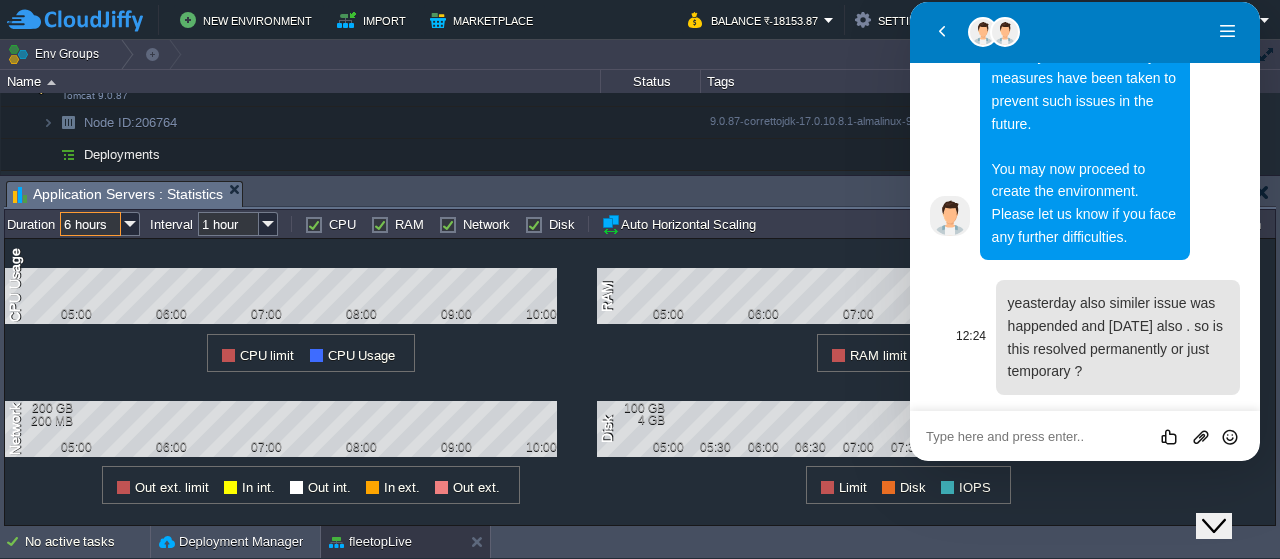 scroll, scrollTop: 3094, scrollLeft: 0, axis: vertical 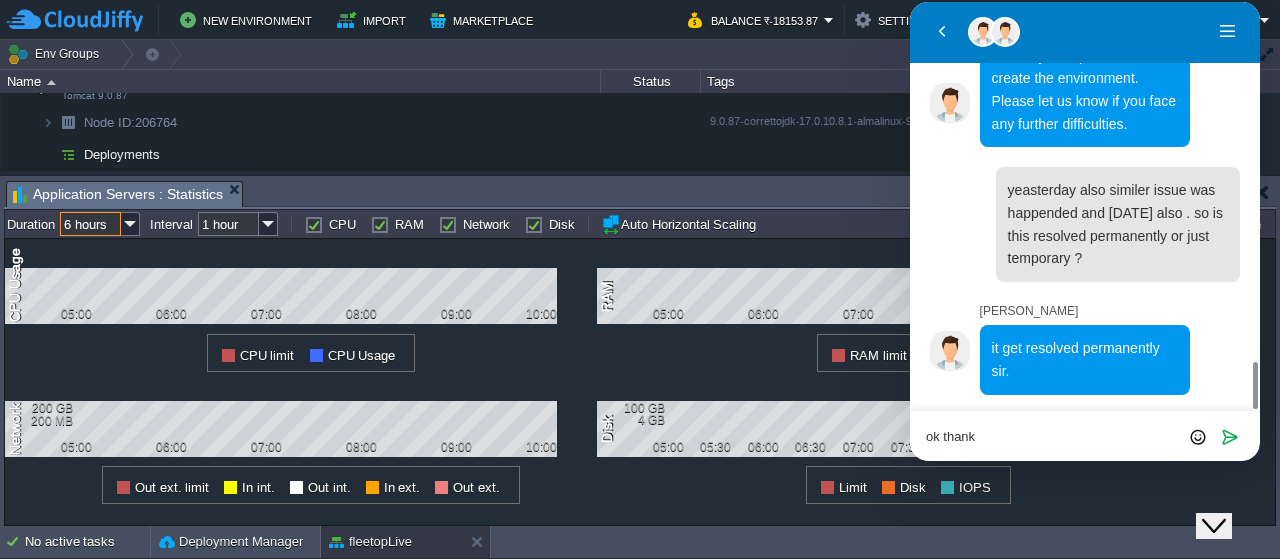 type on "ok thanks" 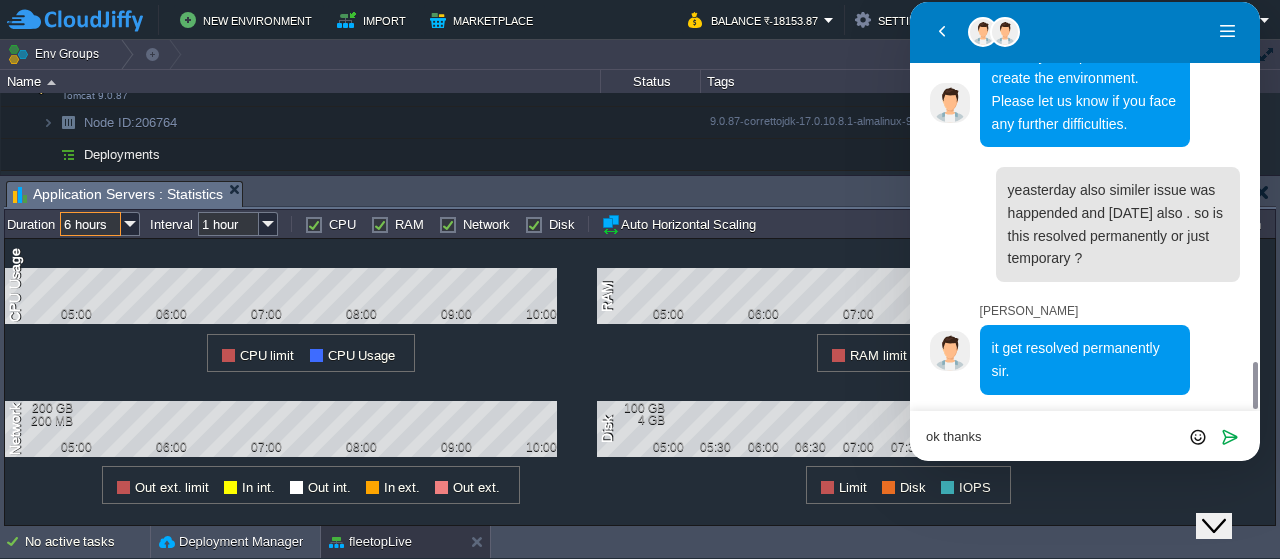 type 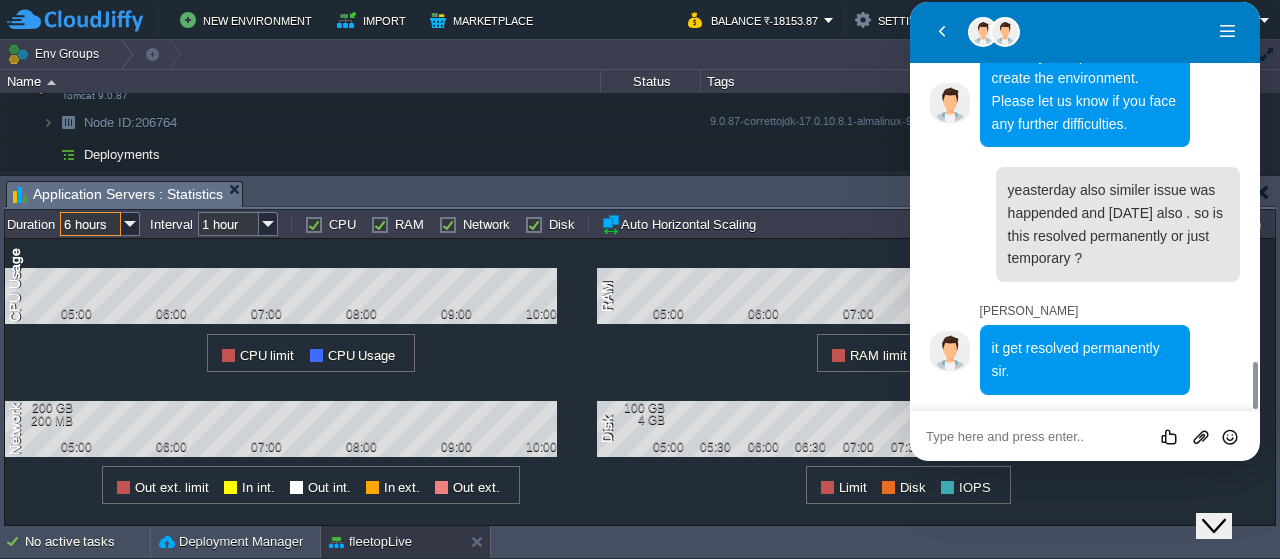 scroll, scrollTop: 3160, scrollLeft: 0, axis: vertical 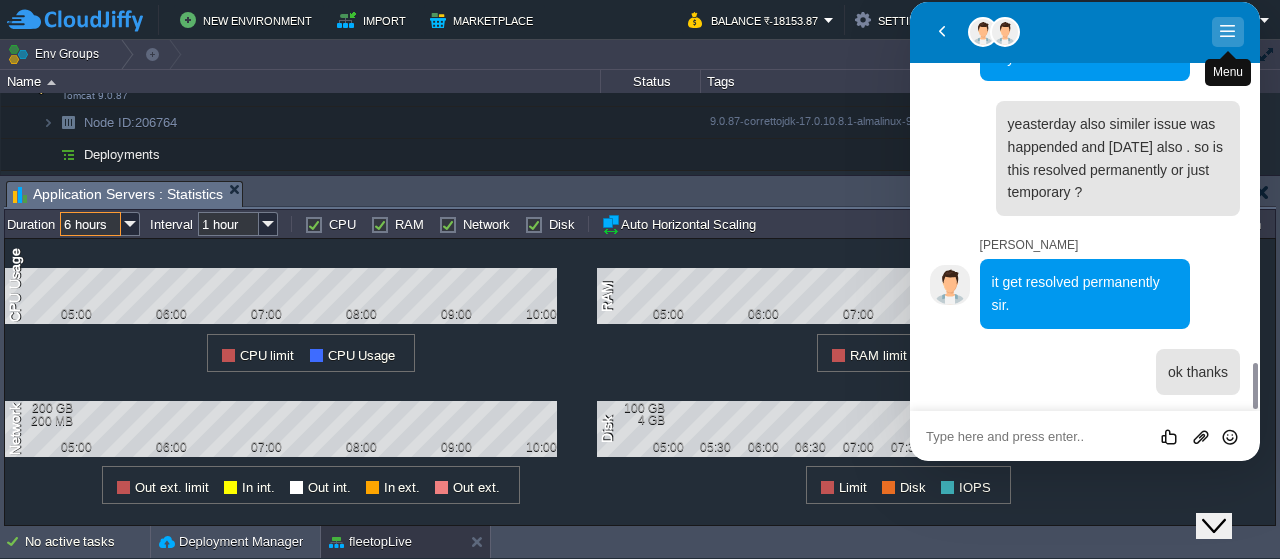 click on "Menu" at bounding box center [1228, 32] 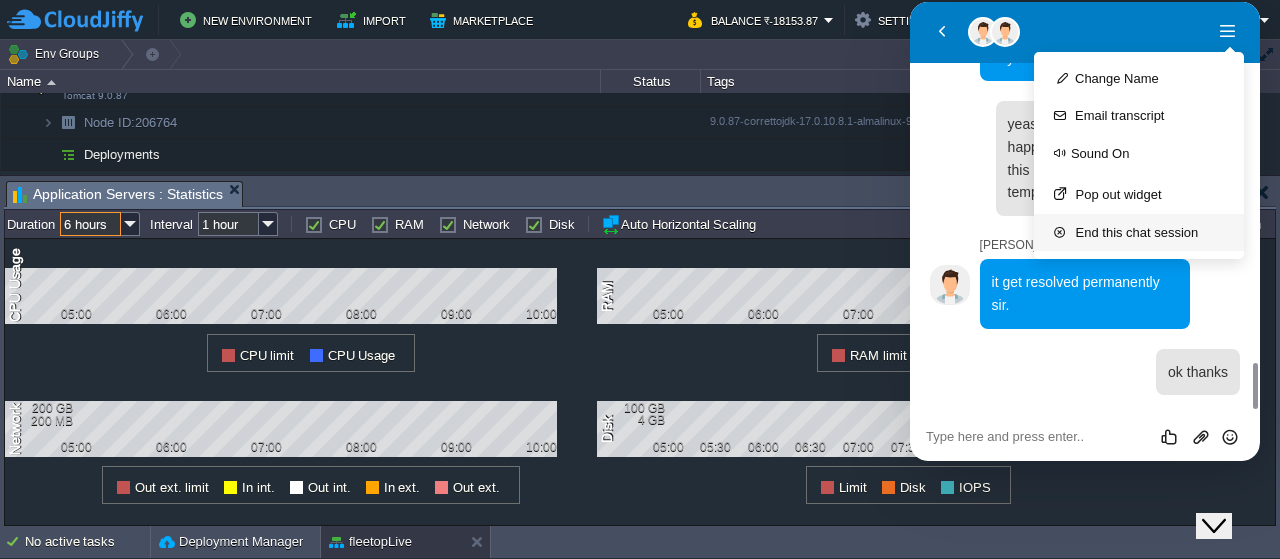 click on "End this chat session" at bounding box center (1139, 232) 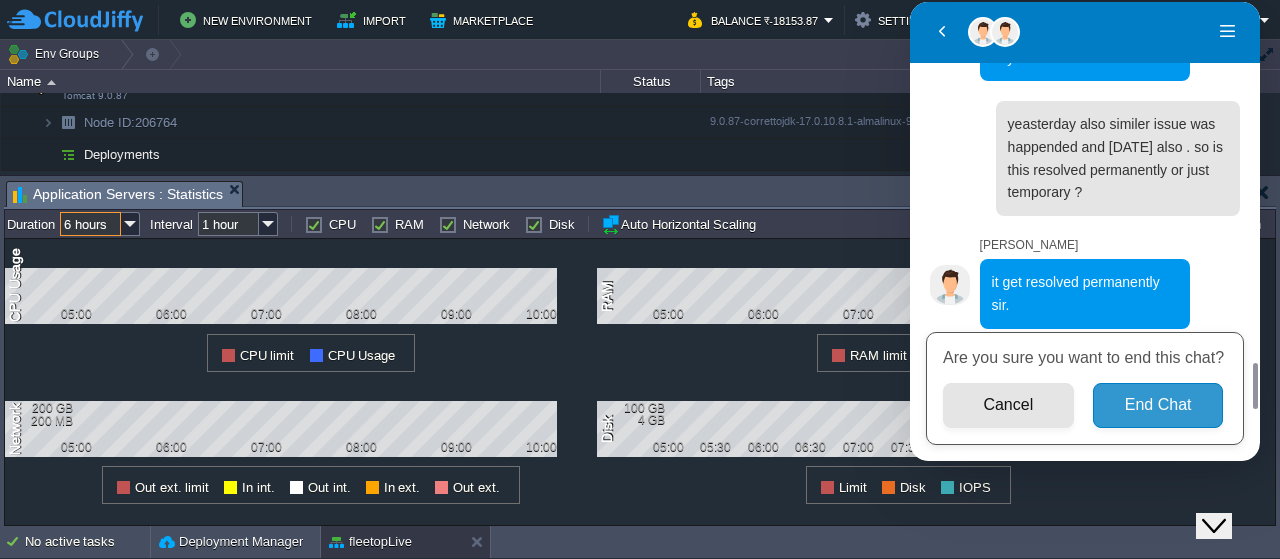 click on "End Chat" at bounding box center (1158, 405) 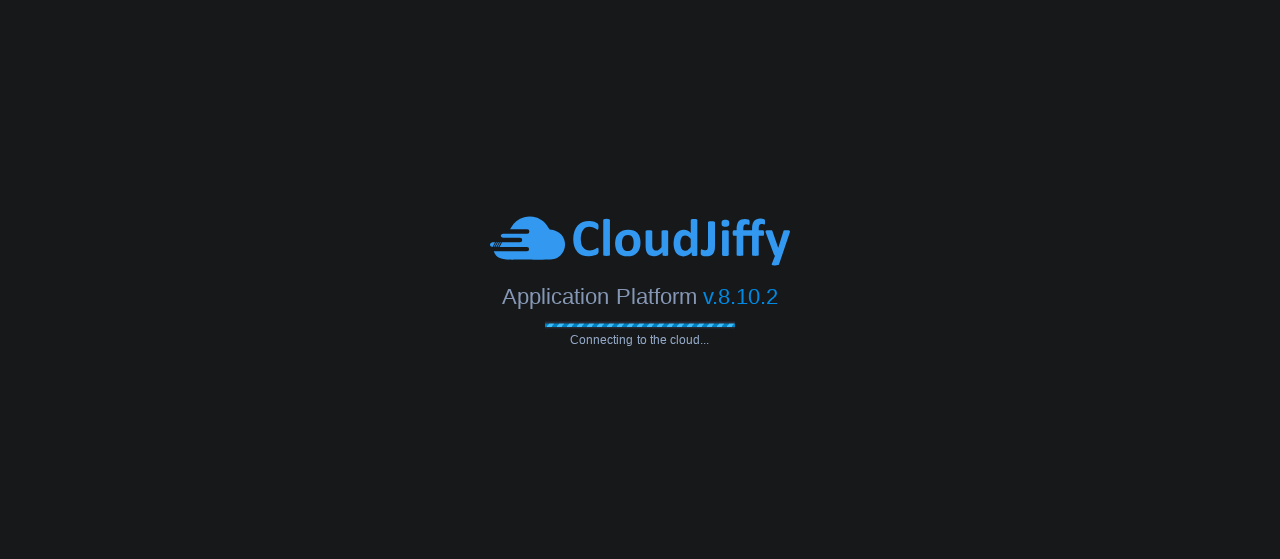 scroll, scrollTop: 0, scrollLeft: 0, axis: both 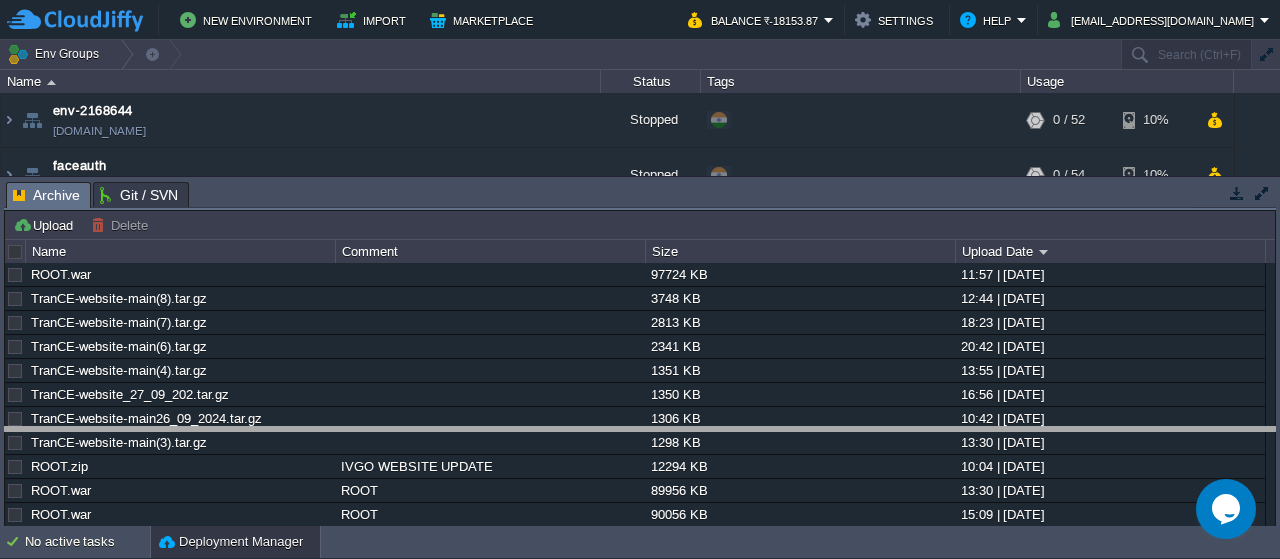 drag, startPoint x: 829, startPoint y: 204, endPoint x: 858, endPoint y: 449, distance: 246.71036 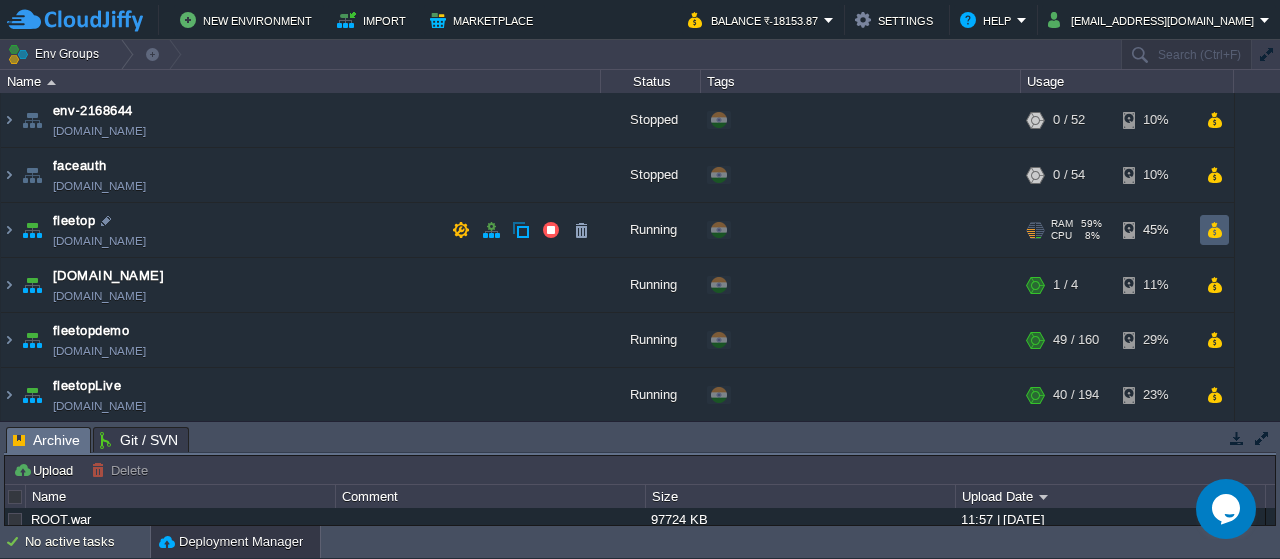 click at bounding box center [1214, 230] 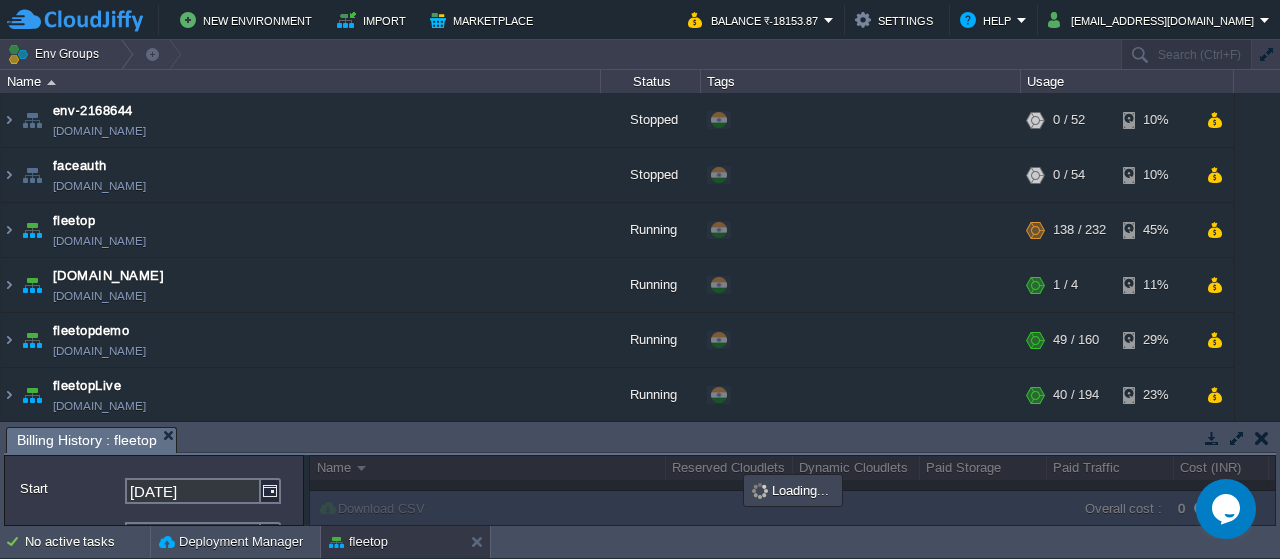 click at bounding box center (1237, 438) 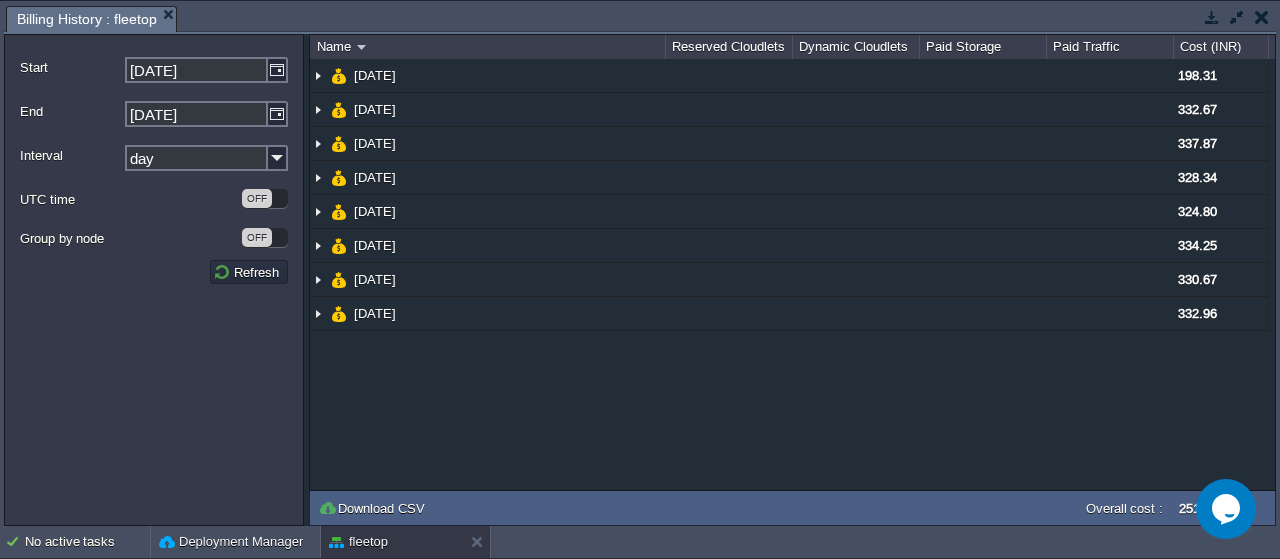 click on "day" at bounding box center [196, 158] 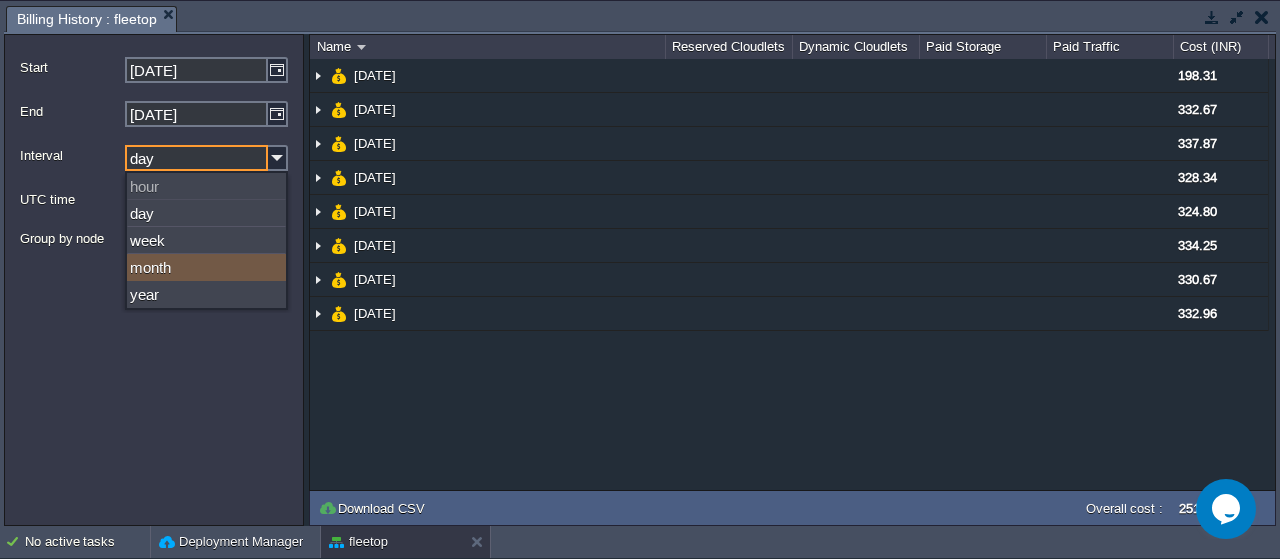 click on "month" at bounding box center (206, 267) 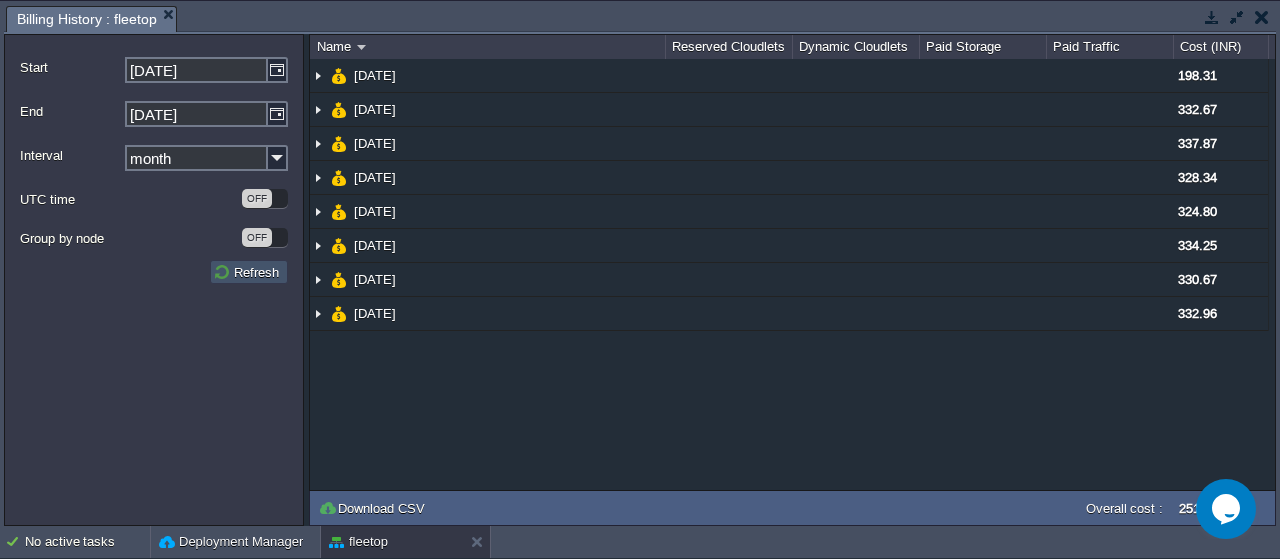 click on "Refresh" at bounding box center [249, 272] 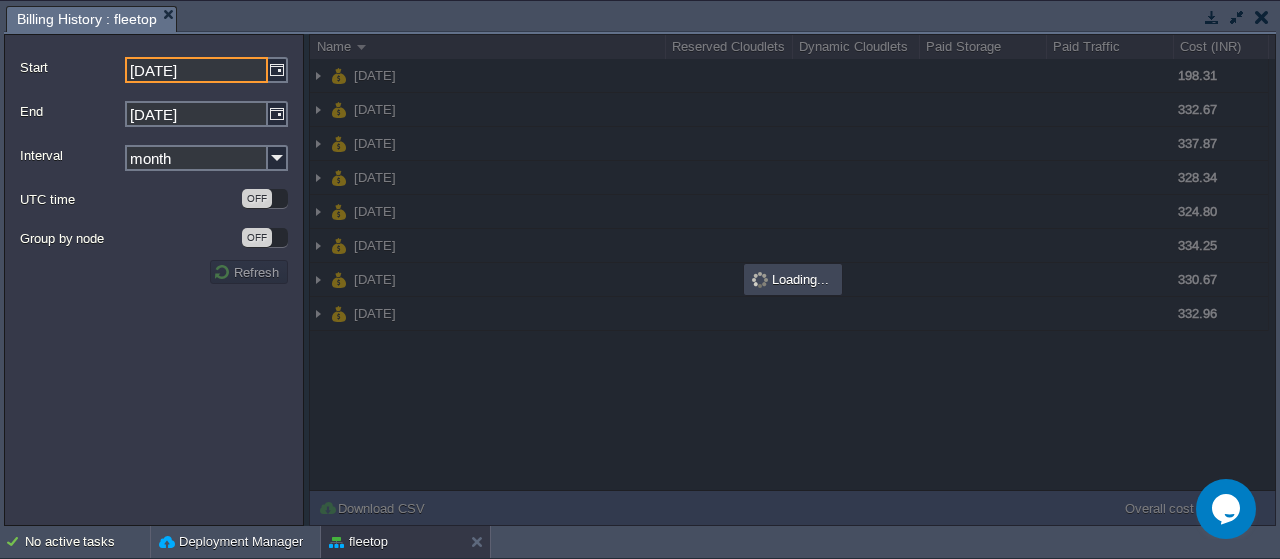 click on "[DATE]" at bounding box center [196, 70] 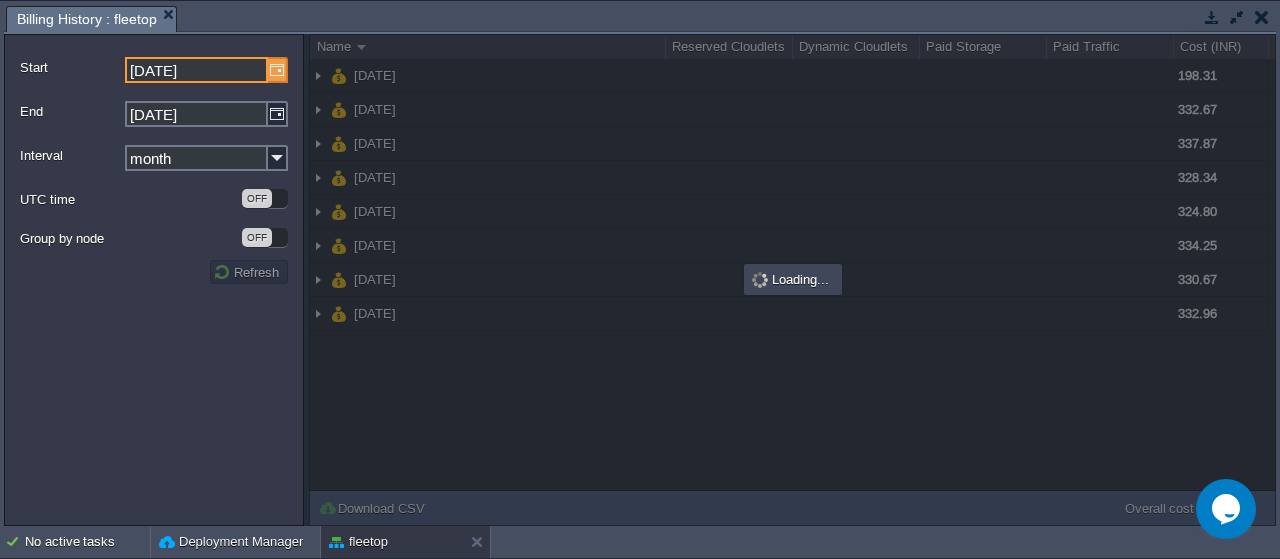 click at bounding box center [278, 70] 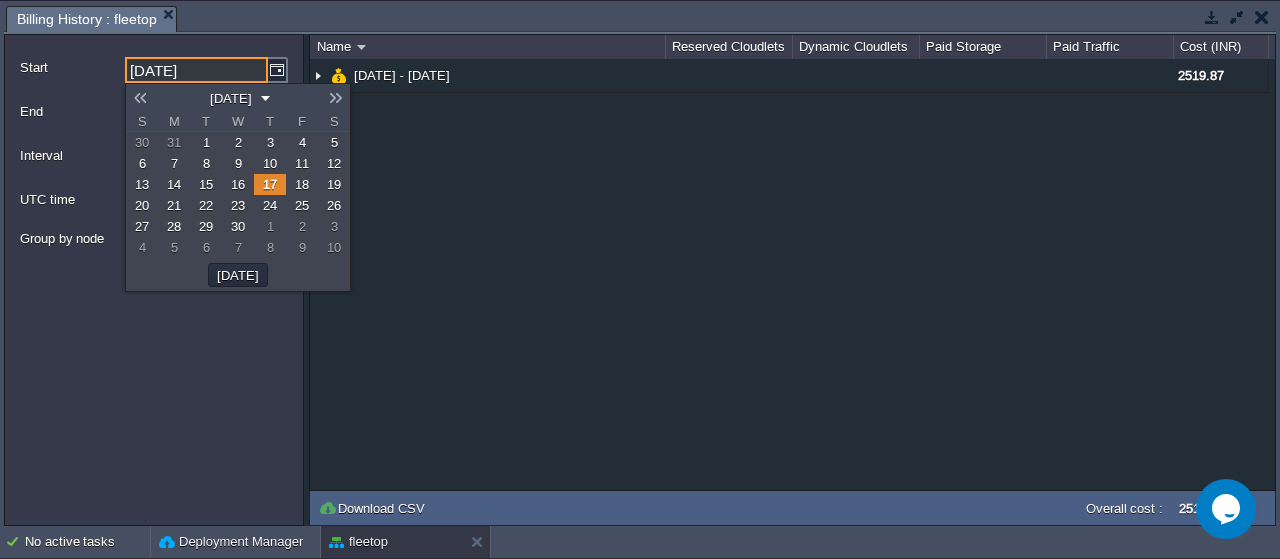 click at bounding box center (140, 98) 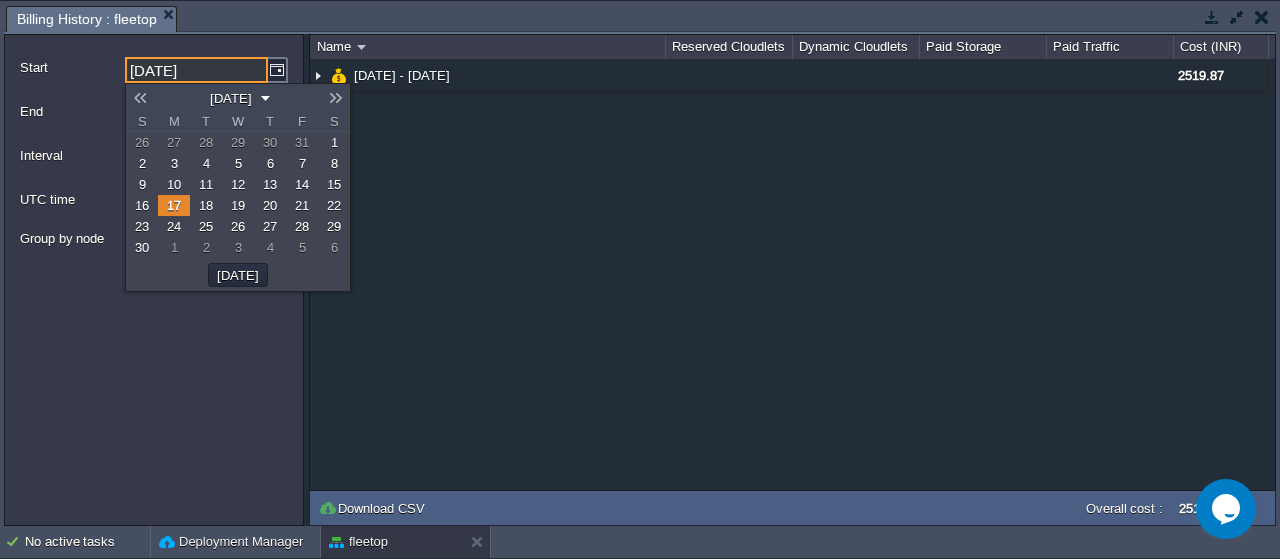 click at bounding box center [336, 98] 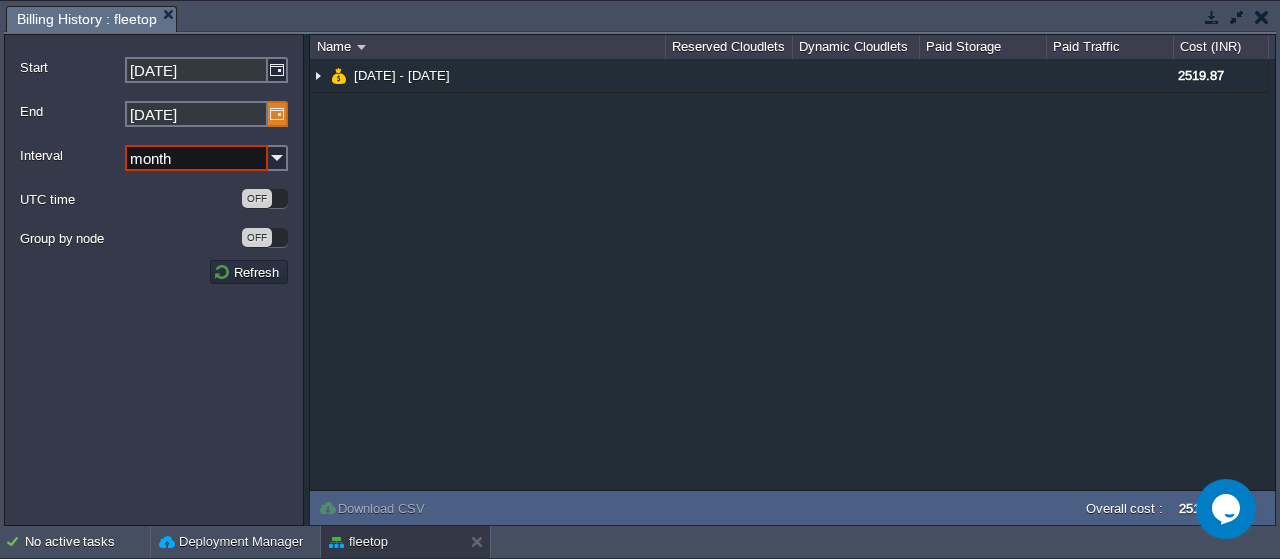 click at bounding box center [278, 114] 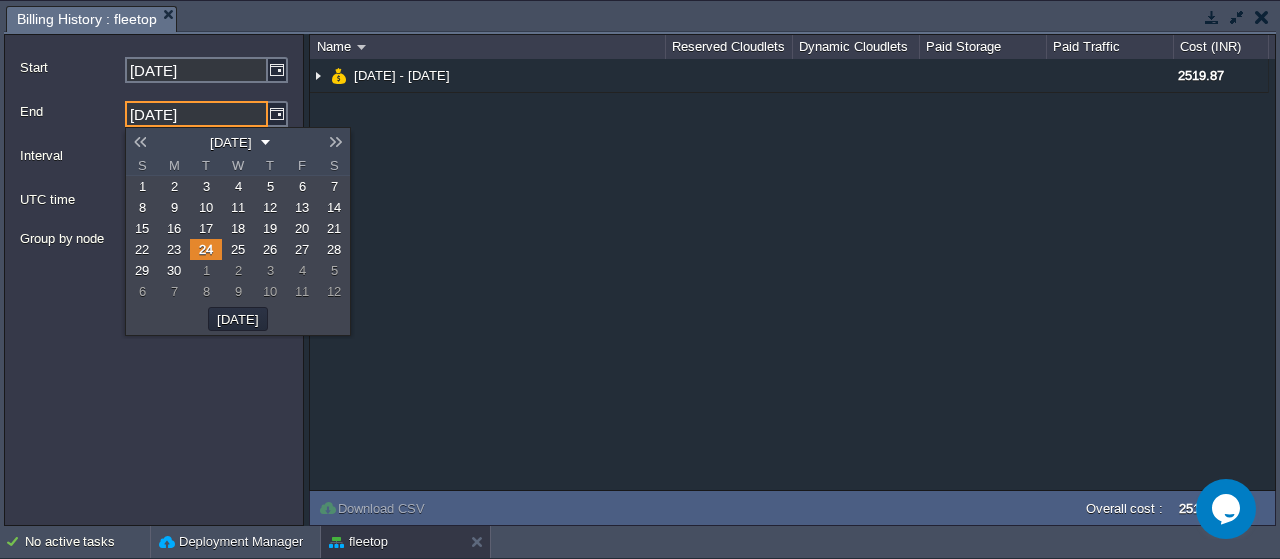 click at bounding box center (140, 142) 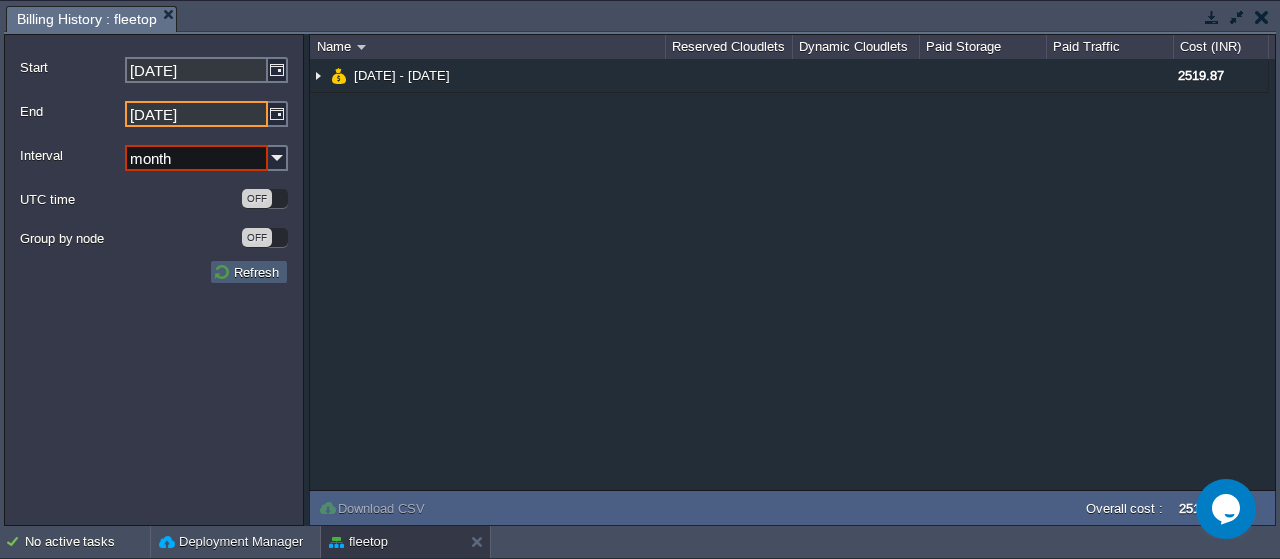 click on "Refresh" at bounding box center (249, 272) 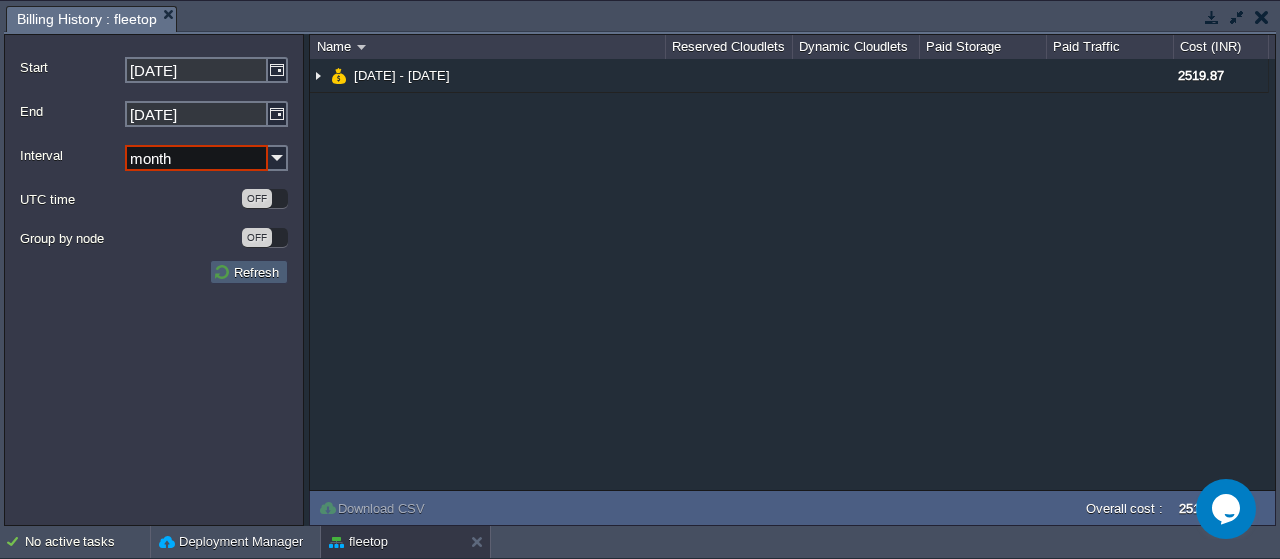 click on "Refresh" at bounding box center [249, 272] 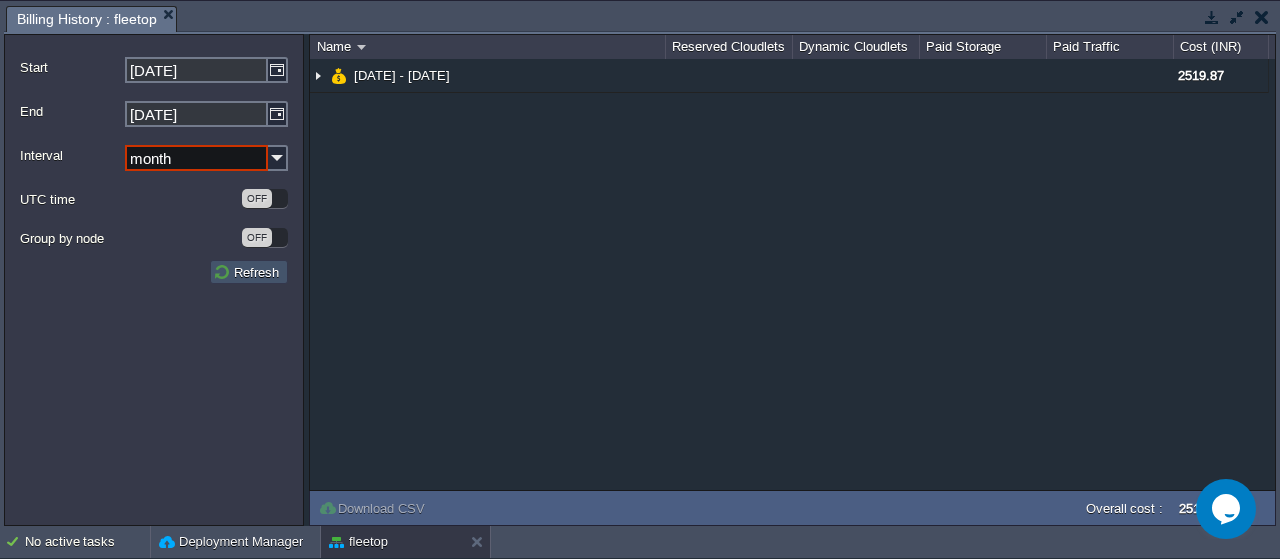 click on "Refresh" at bounding box center (249, 272) 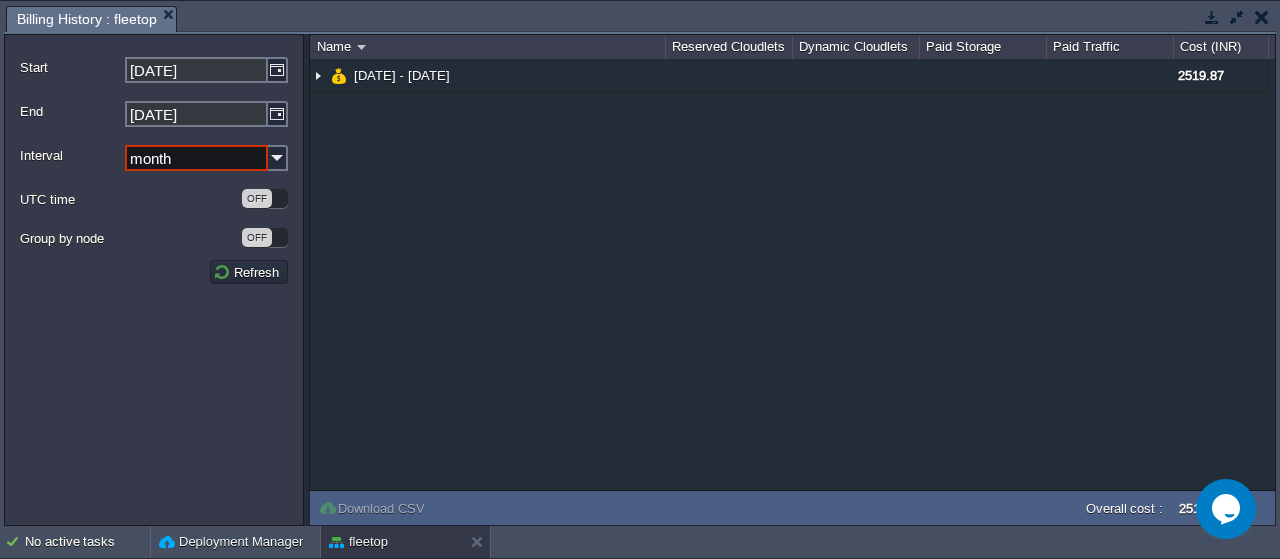 click on "month" at bounding box center [196, 158] 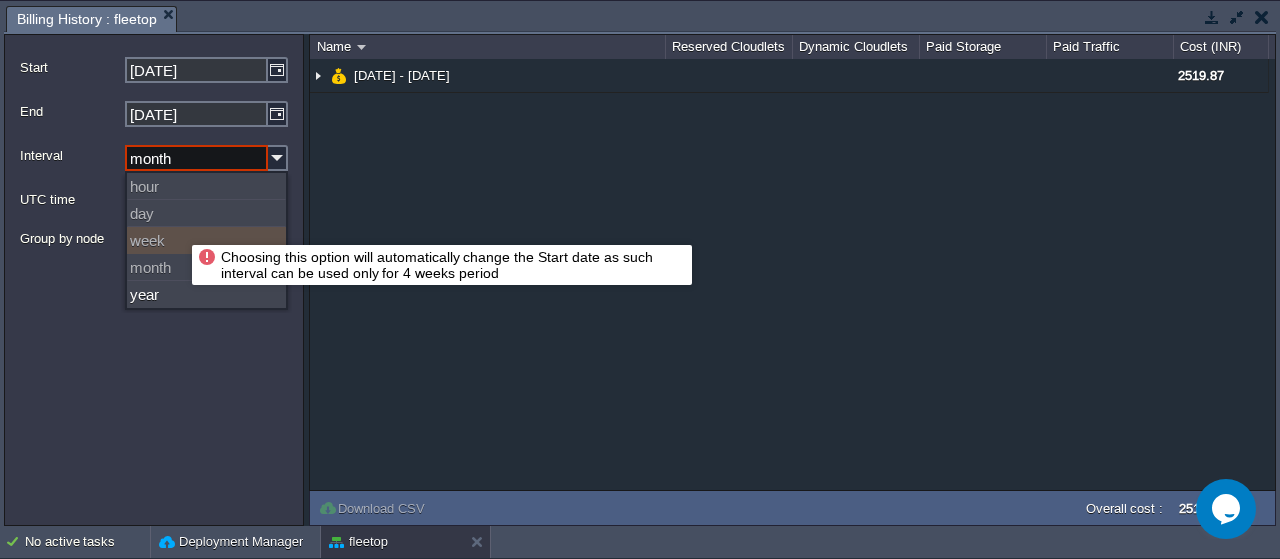 click on "week" at bounding box center (206, 240) 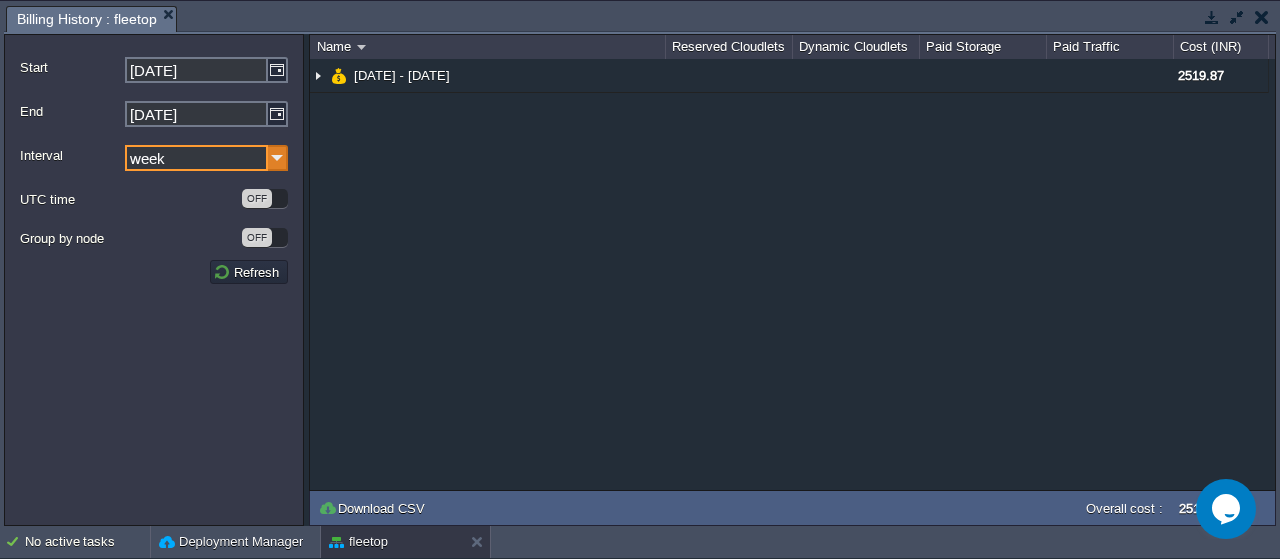 click at bounding box center [278, 158] 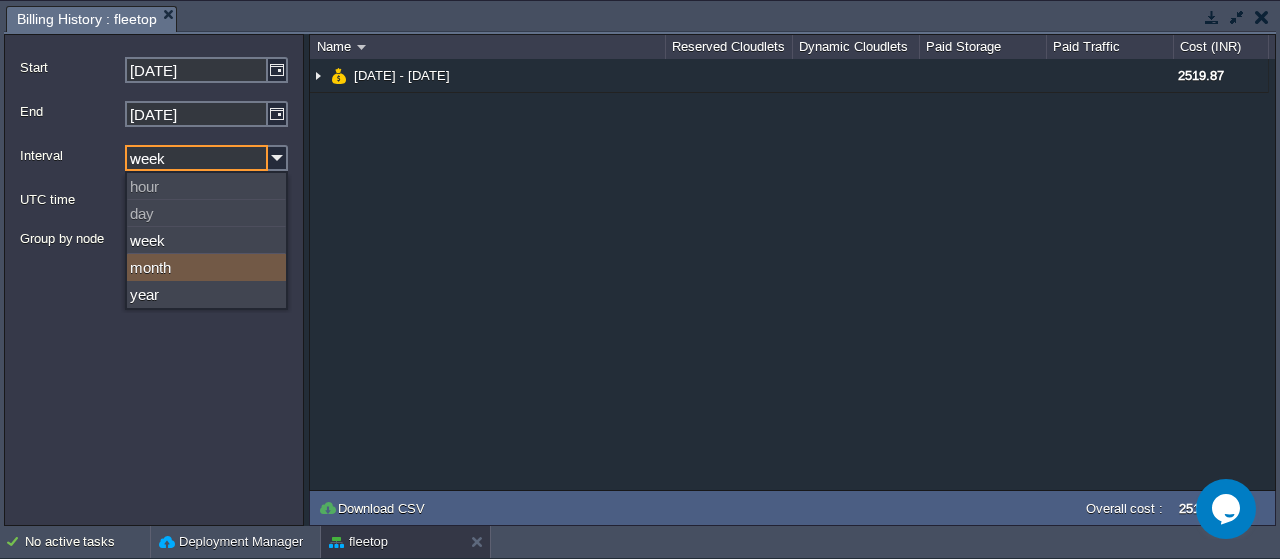 click on "month" at bounding box center (206, 267) 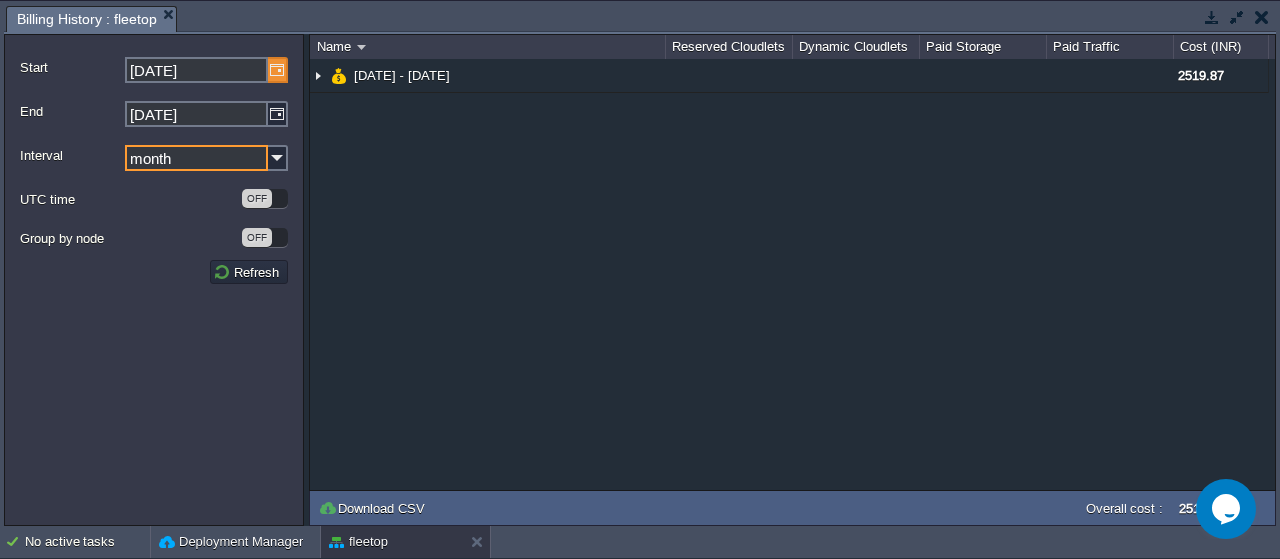click at bounding box center (278, 70) 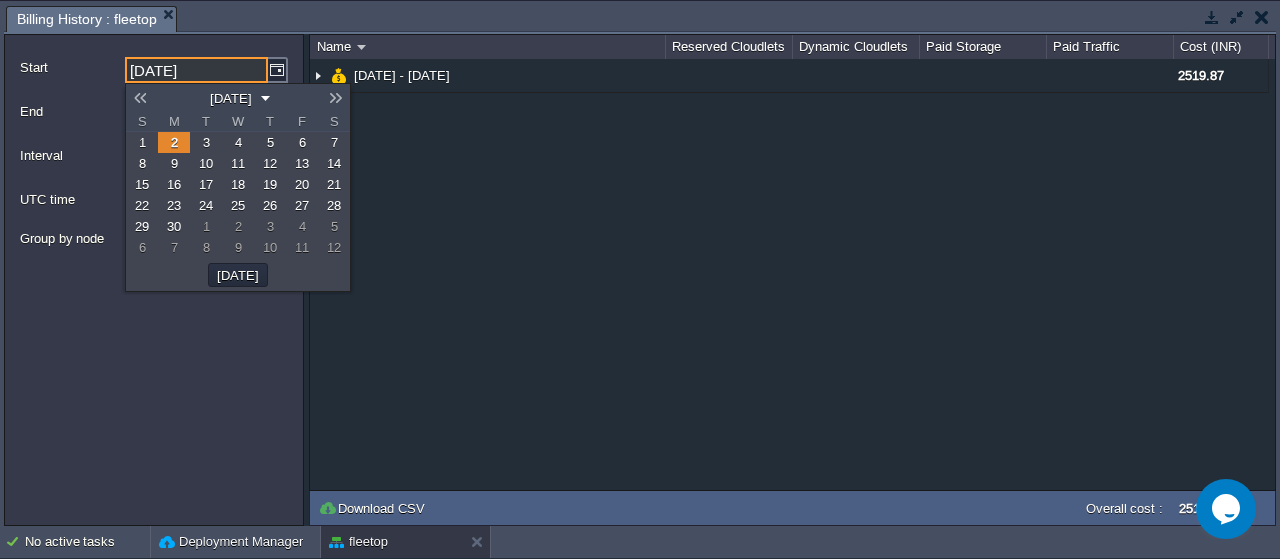 click on "1" at bounding box center [142, 142] 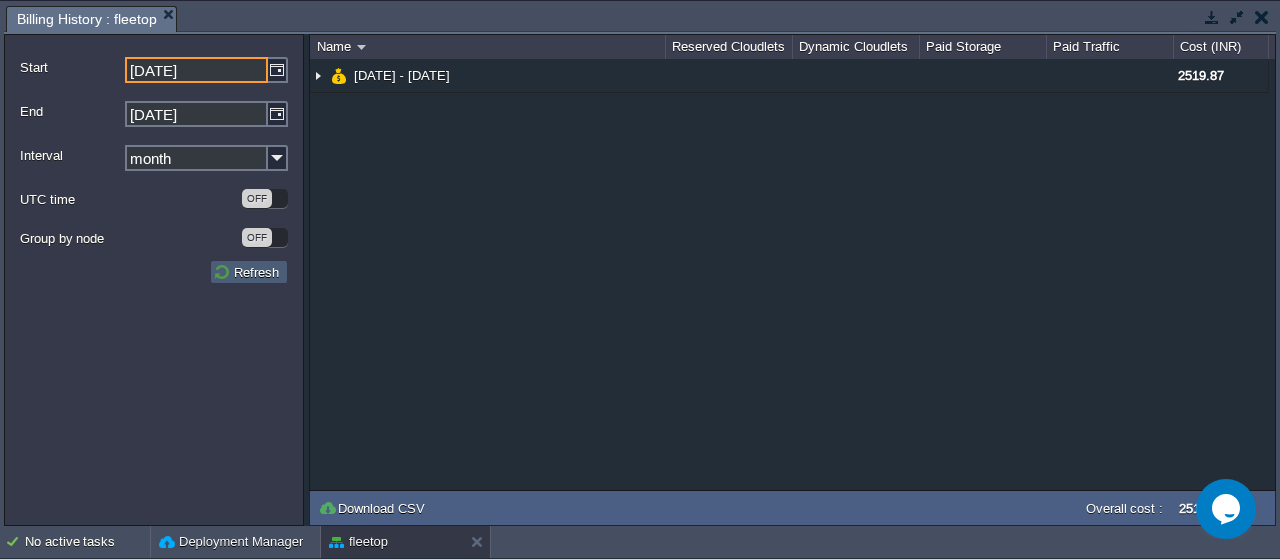 click on "Refresh" at bounding box center [249, 272] 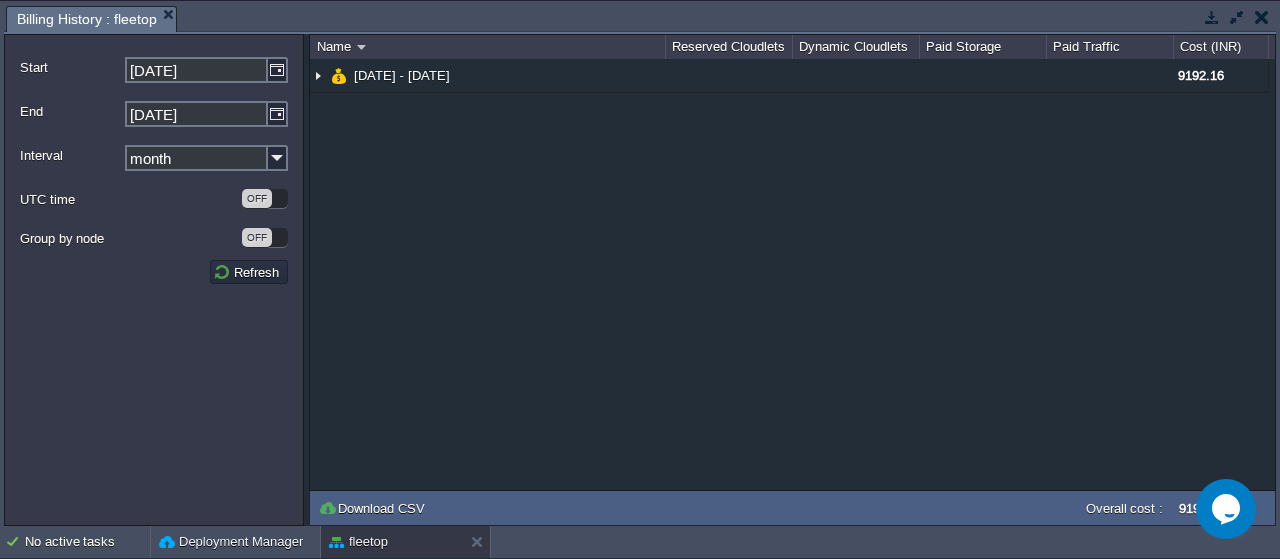 click on "NaN.00 [DATE] - [DATE] 9192.16" at bounding box center [792, 274] 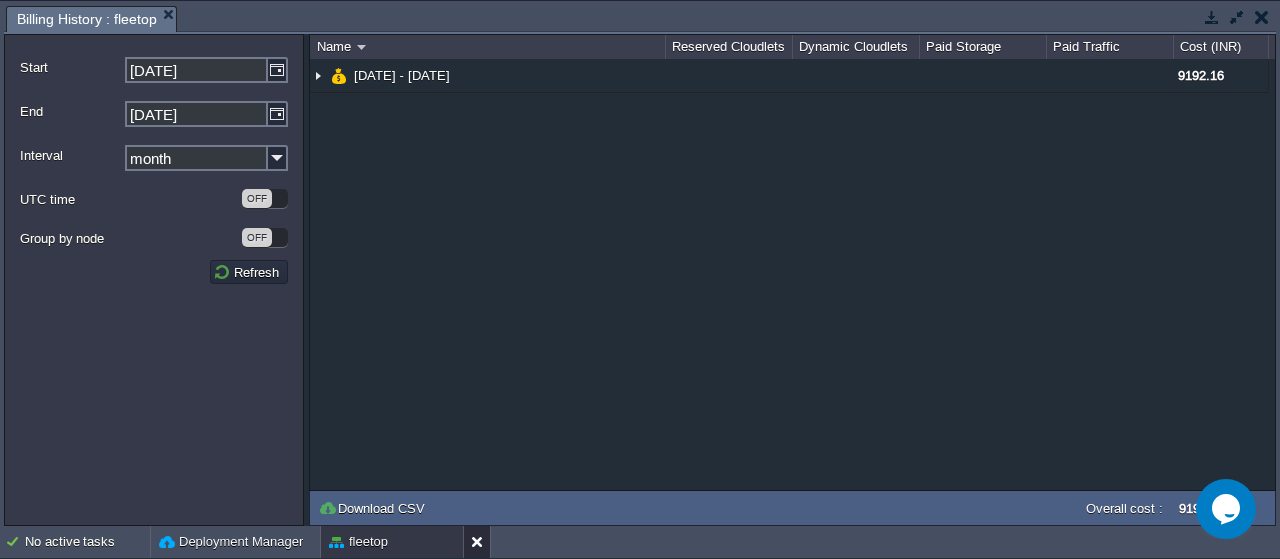 click at bounding box center (481, 542) 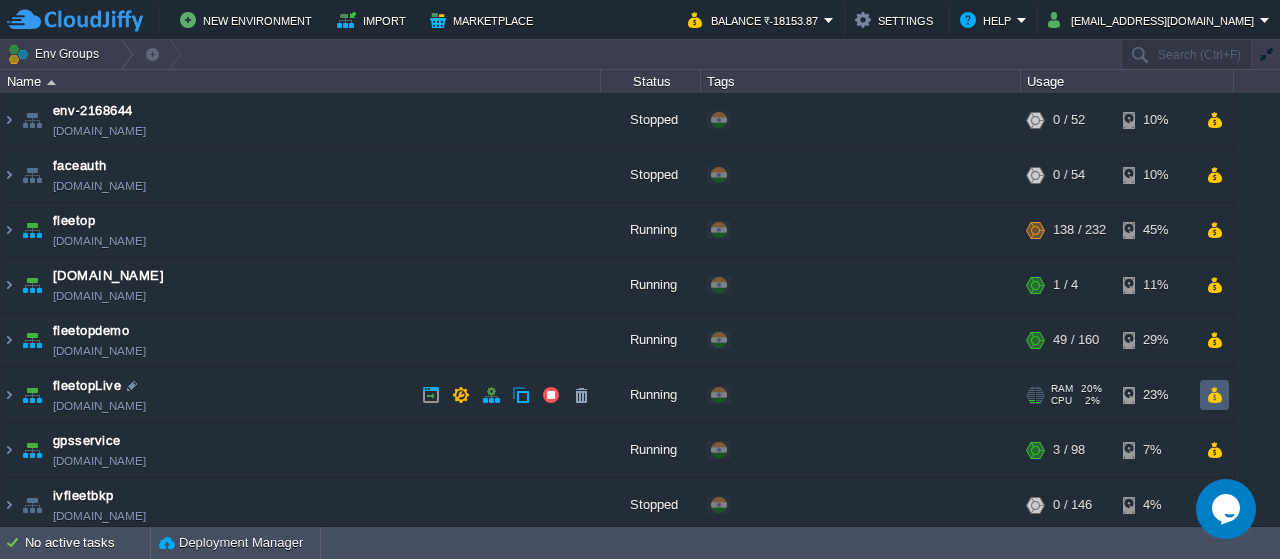 click at bounding box center (1214, 395) 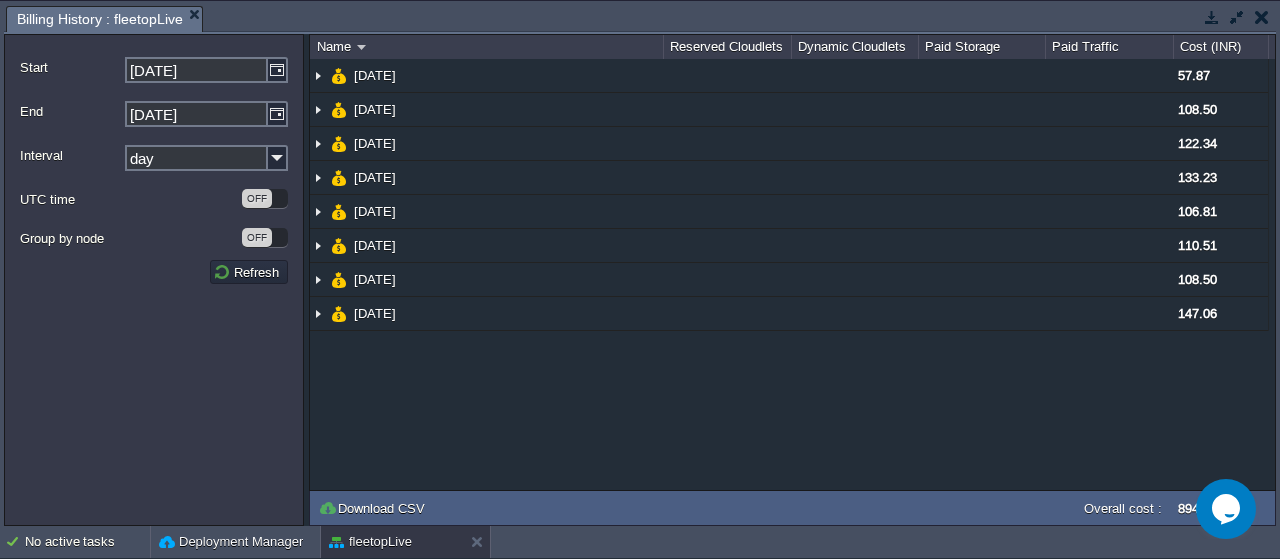 click on "day" at bounding box center [196, 158] 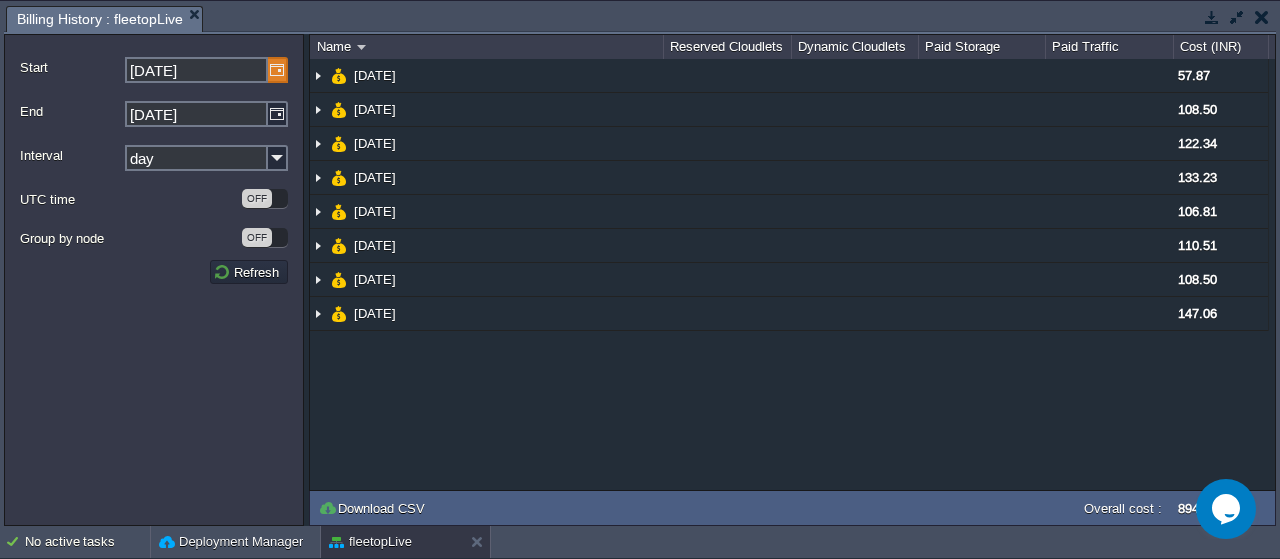click at bounding box center (278, 70) 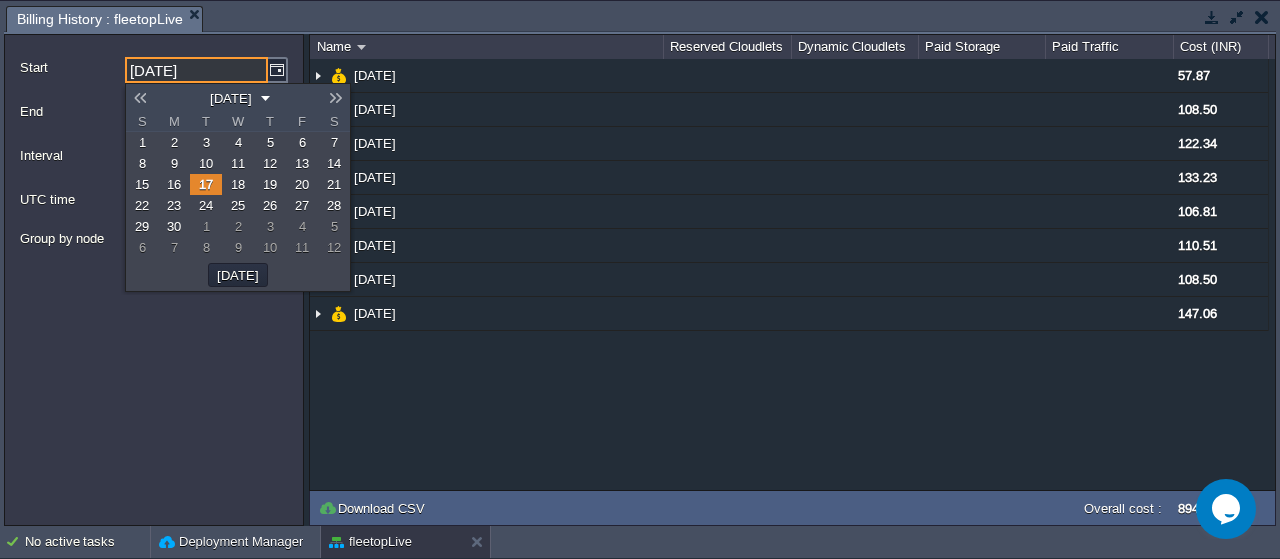 click at bounding box center [140, 98] 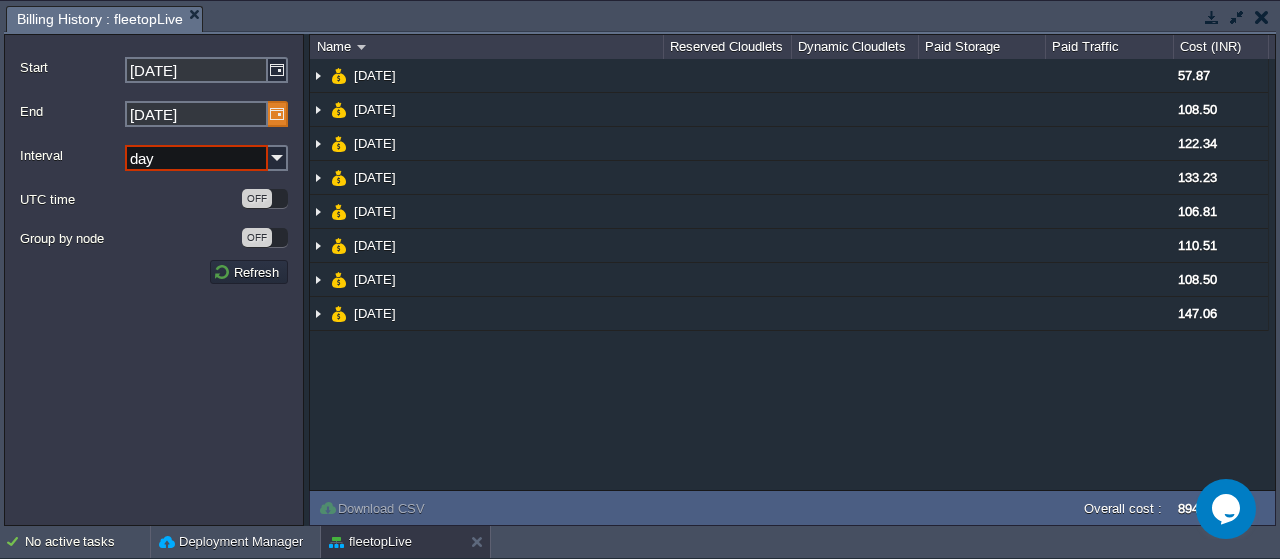 click at bounding box center [278, 114] 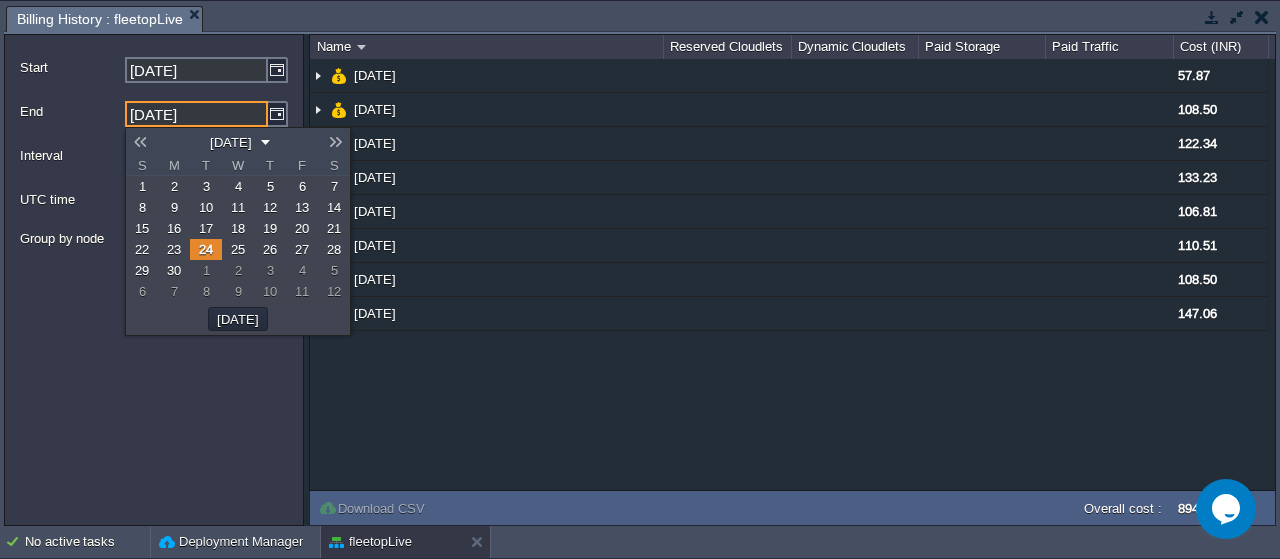 click at bounding box center [140, 142] 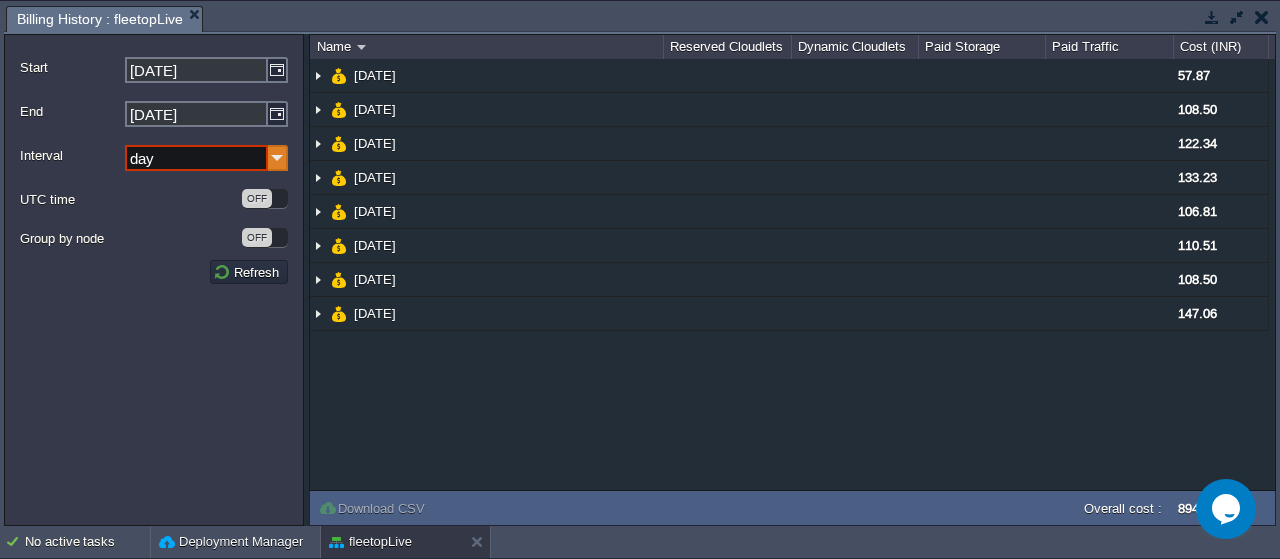 click at bounding box center [278, 158] 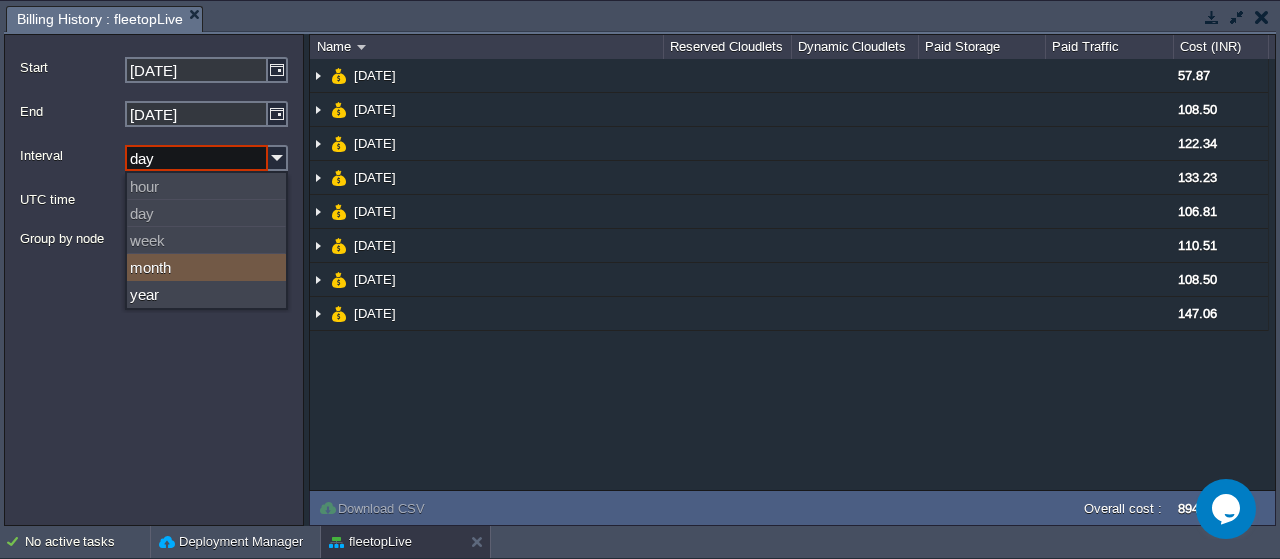 click on "month" at bounding box center [206, 267] 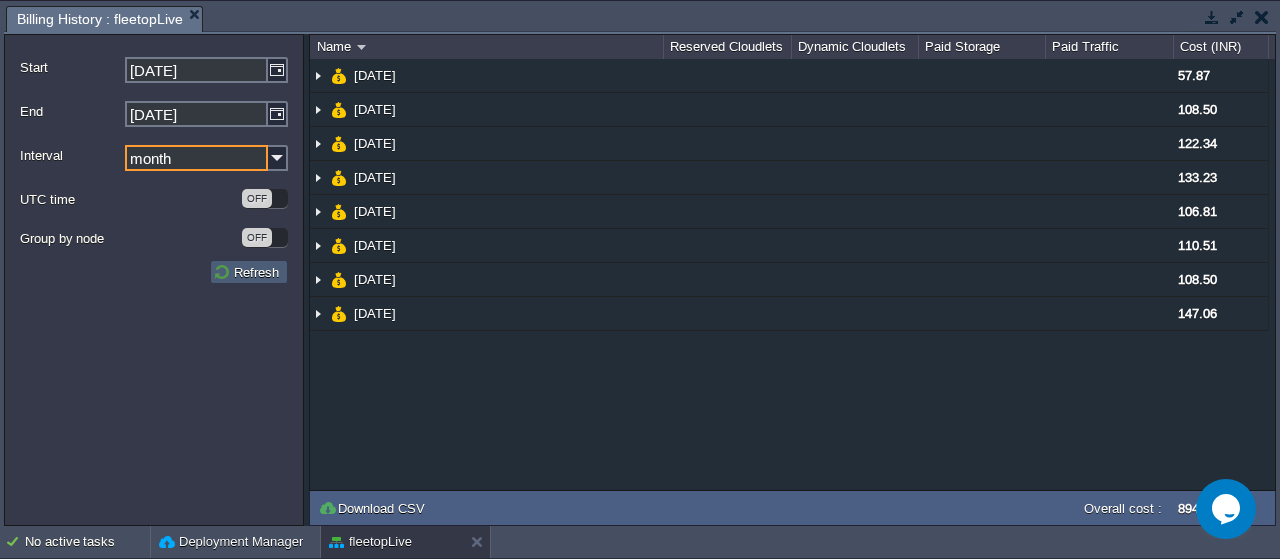 click on "Refresh" at bounding box center [249, 272] 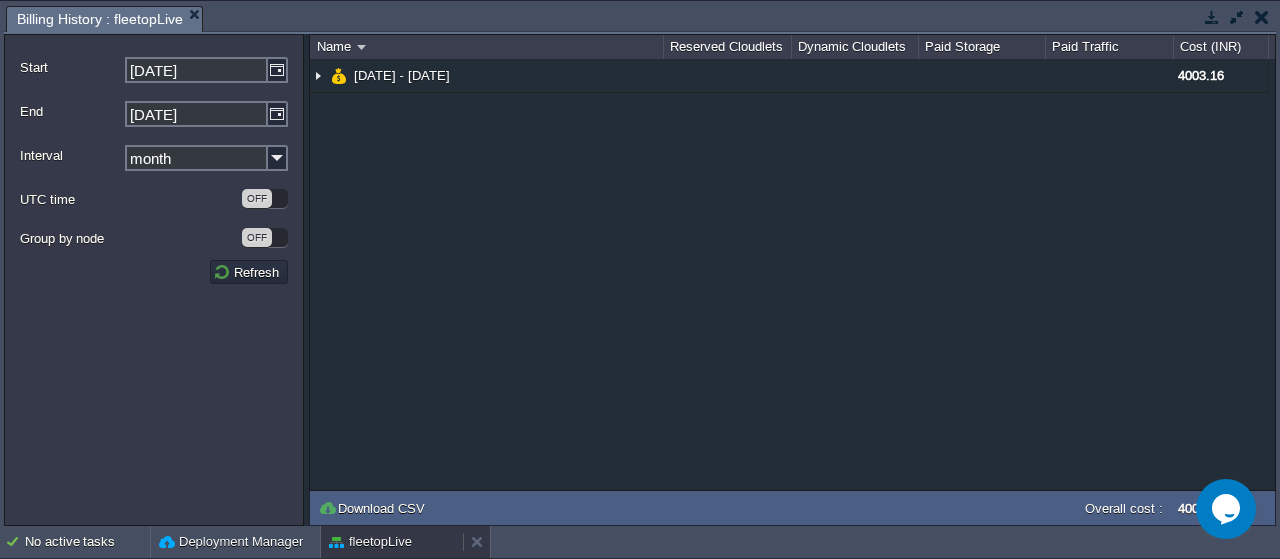 click on "fleetopLive" at bounding box center [392, 542] 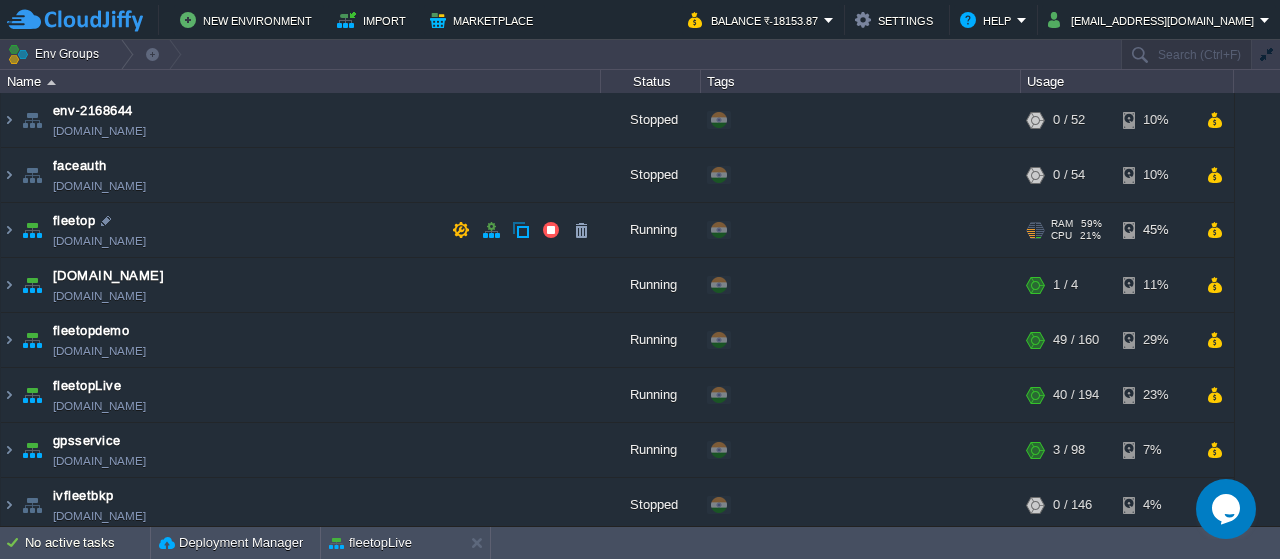 click at bounding box center [32, 230] 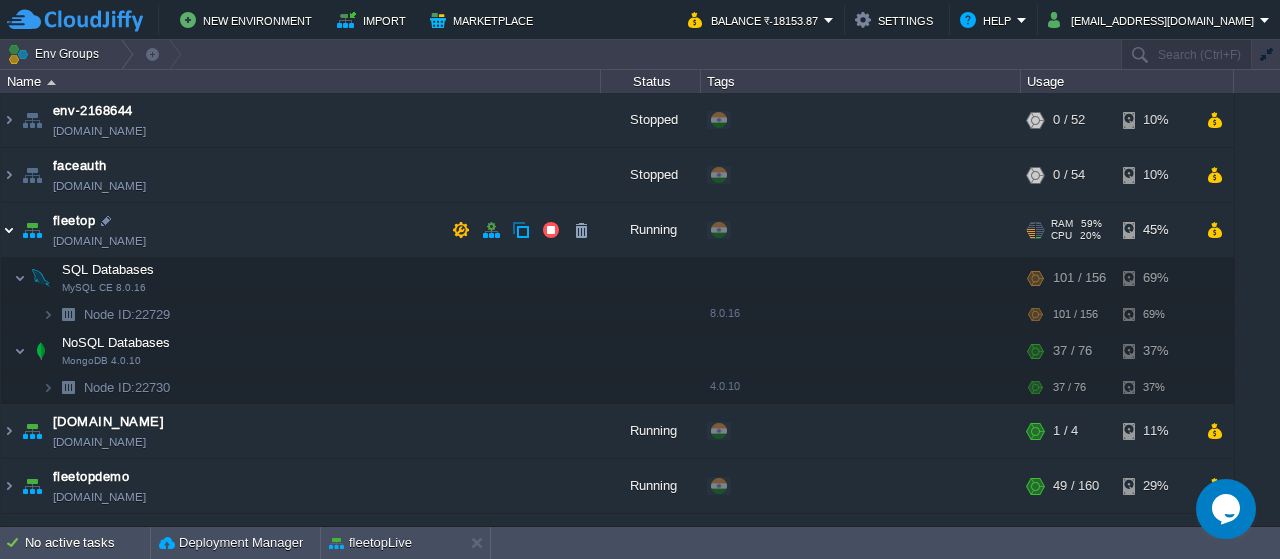 click at bounding box center (9, 230) 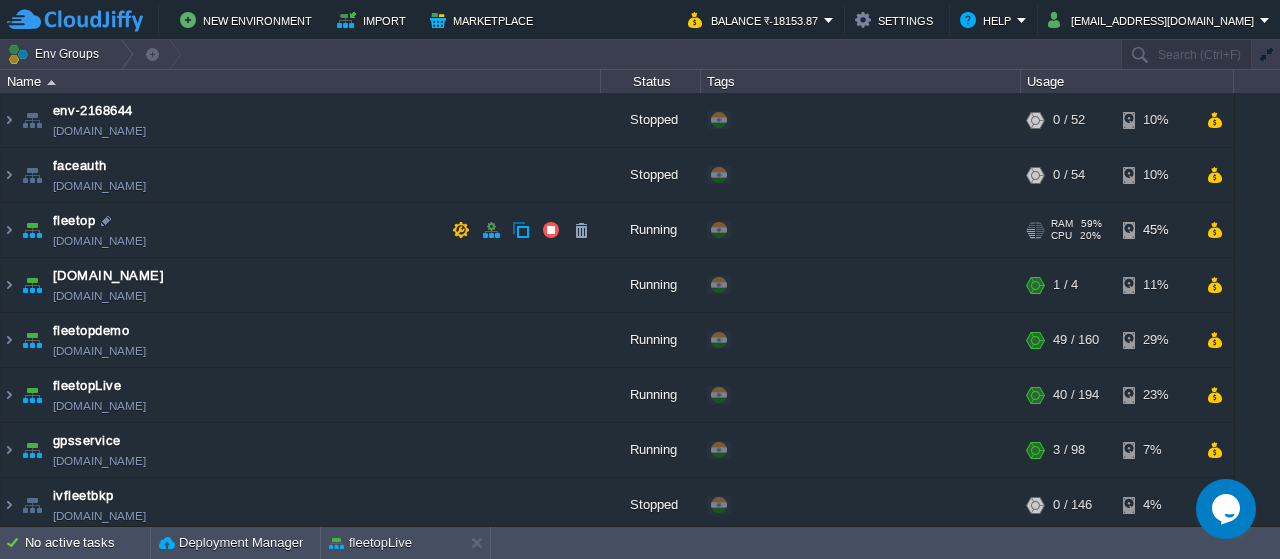 scroll, scrollTop: 117, scrollLeft: 0, axis: vertical 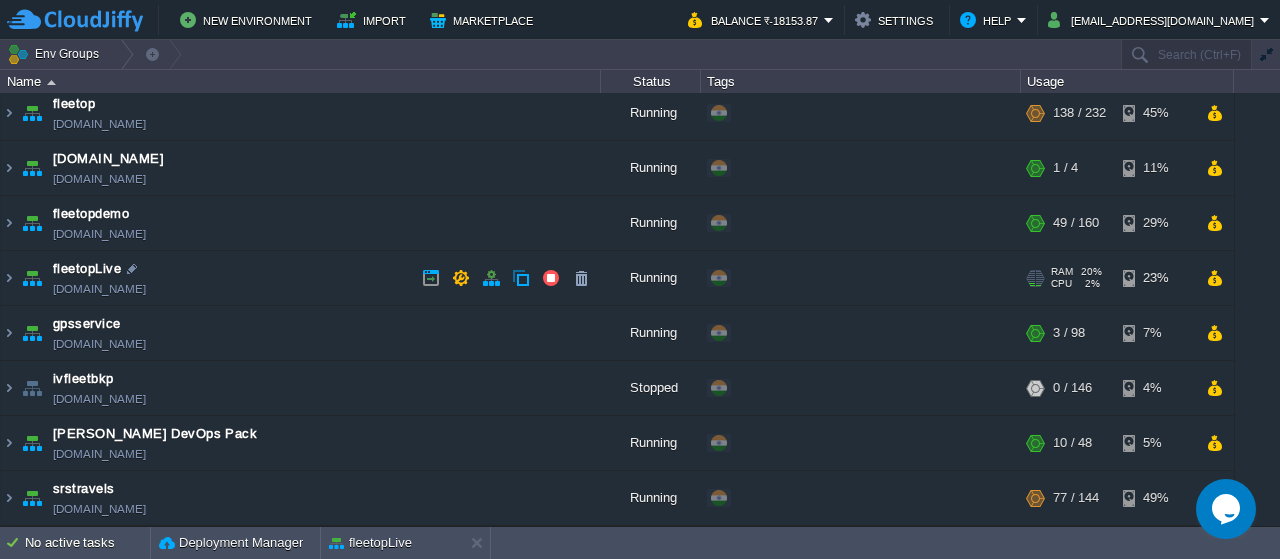 click at bounding box center [32, 278] 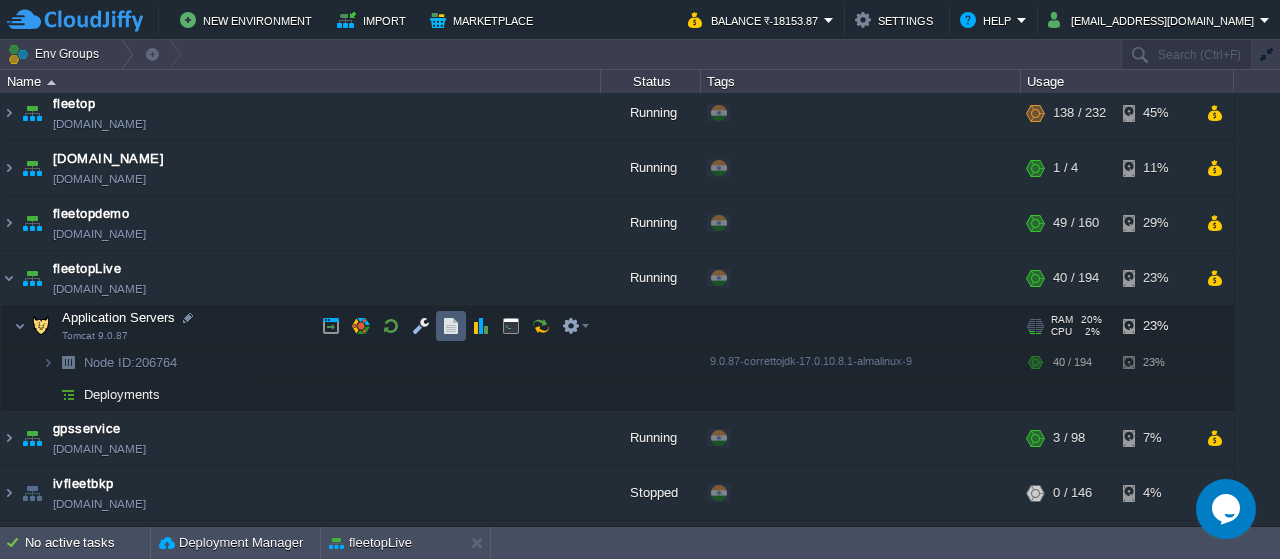 click at bounding box center [451, 326] 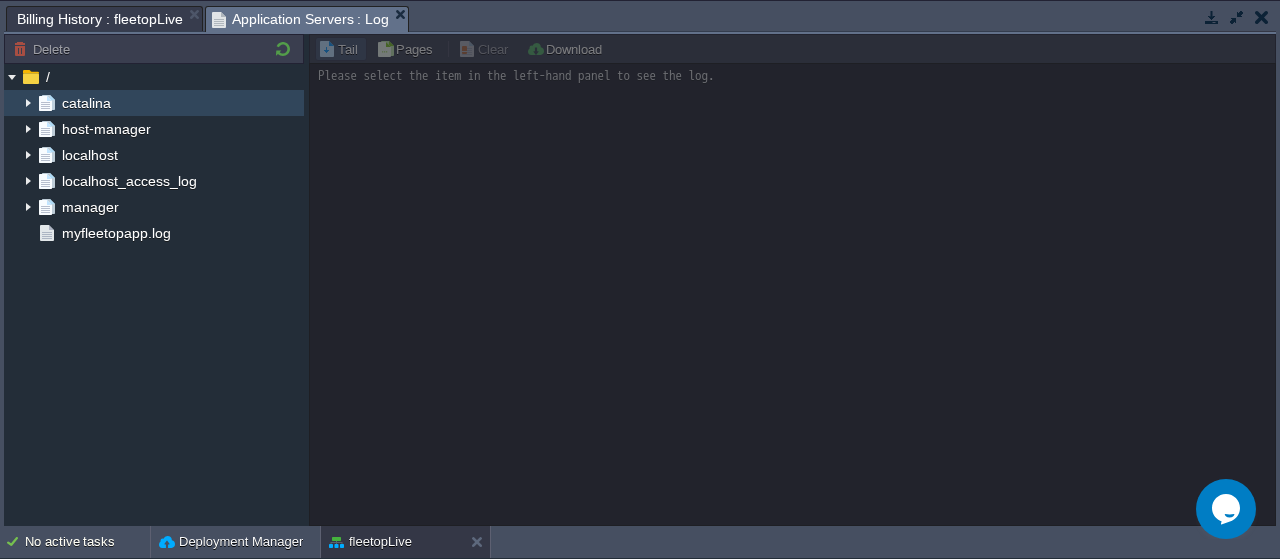 click at bounding box center (28, 103) 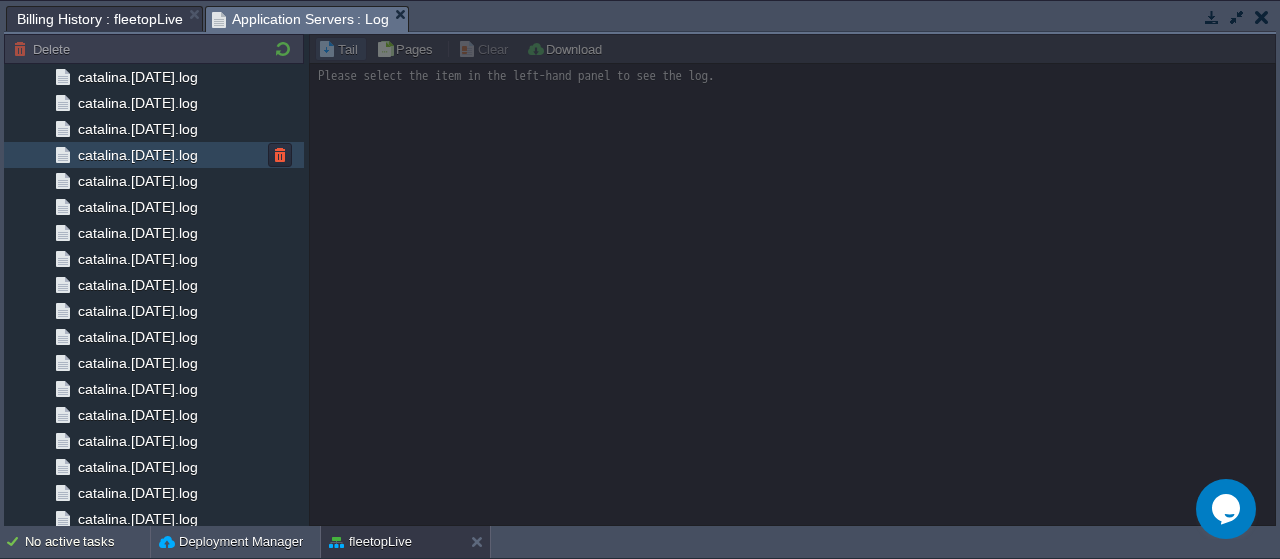 scroll, scrollTop: 2113, scrollLeft: 0, axis: vertical 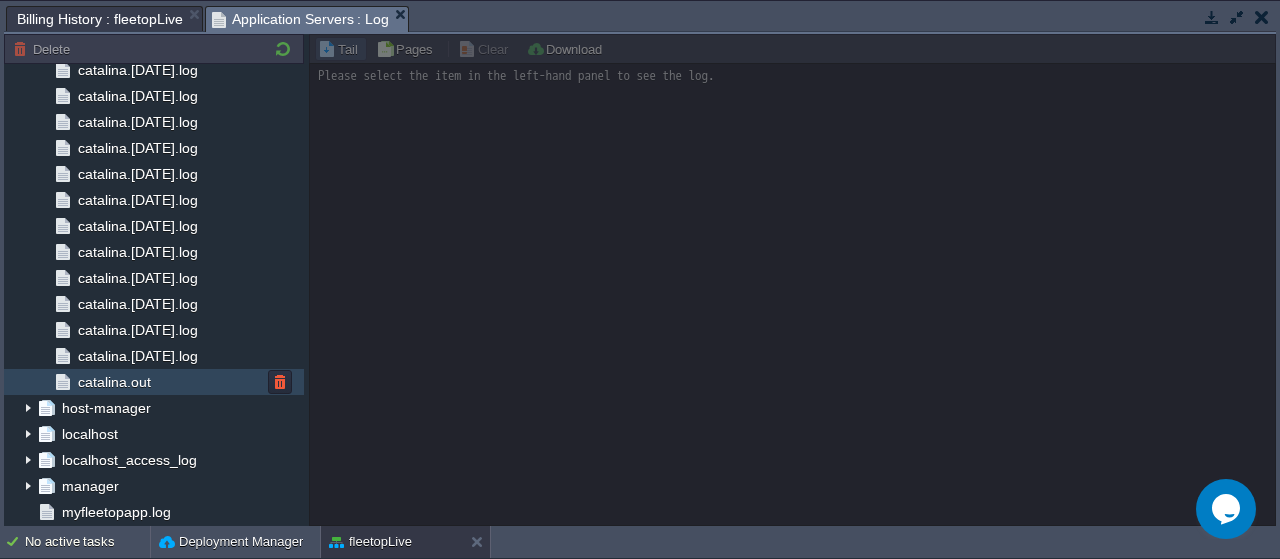click on "catalina.out" at bounding box center (114, 382) 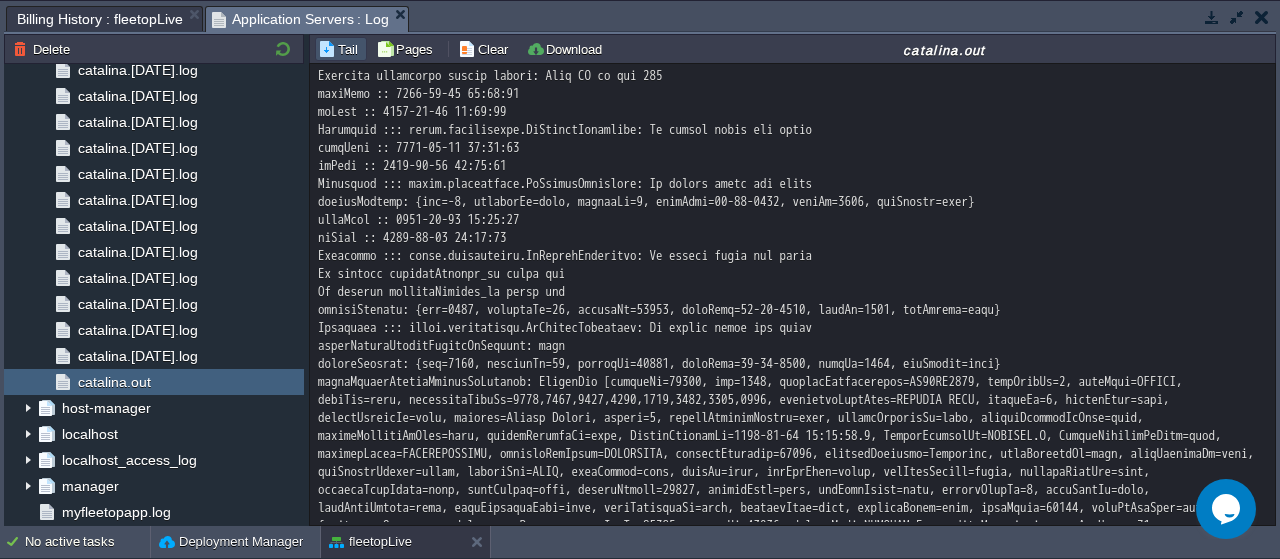 scroll, scrollTop: 17151, scrollLeft: 0, axis: vertical 